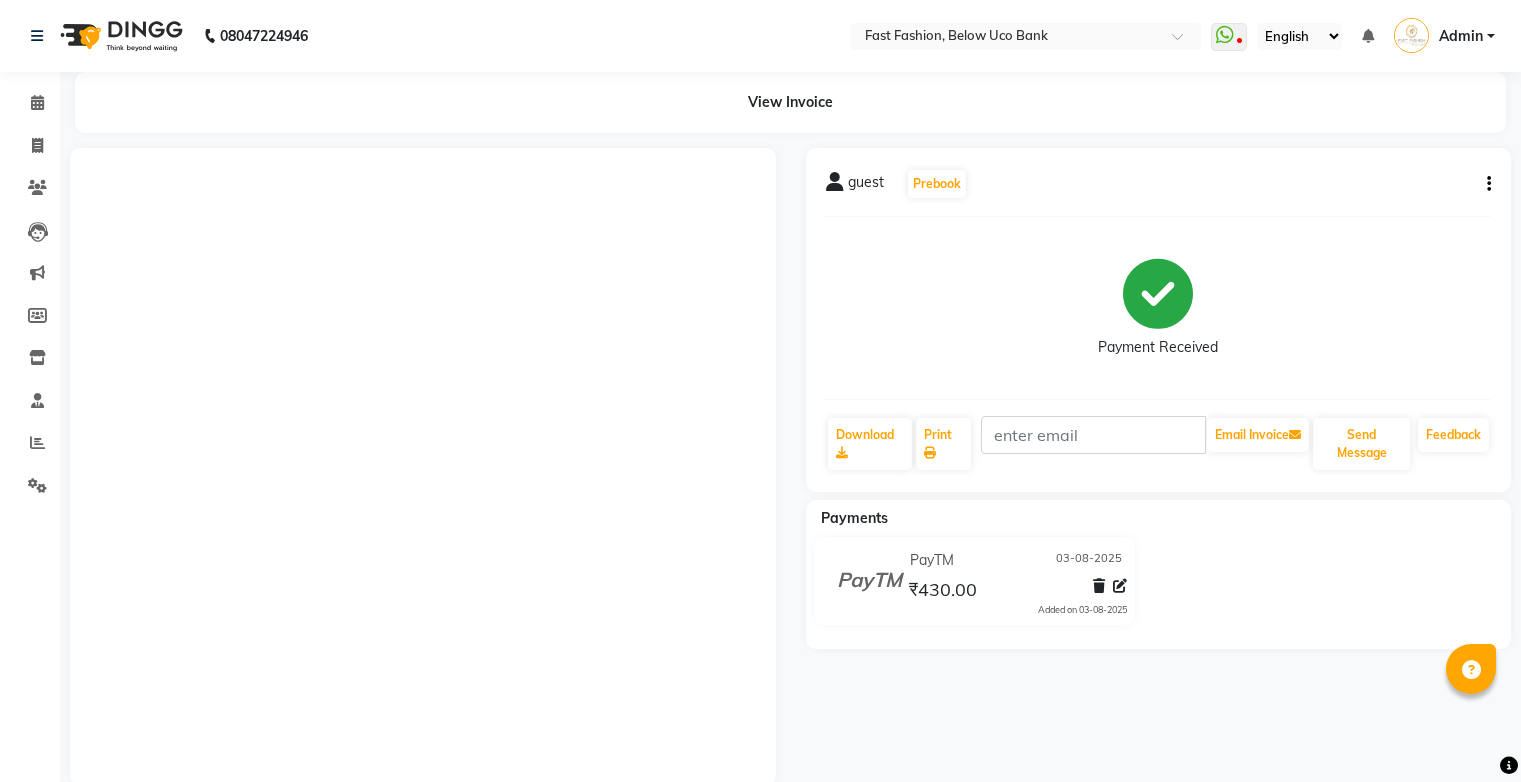 scroll, scrollTop: 0, scrollLeft: 0, axis: both 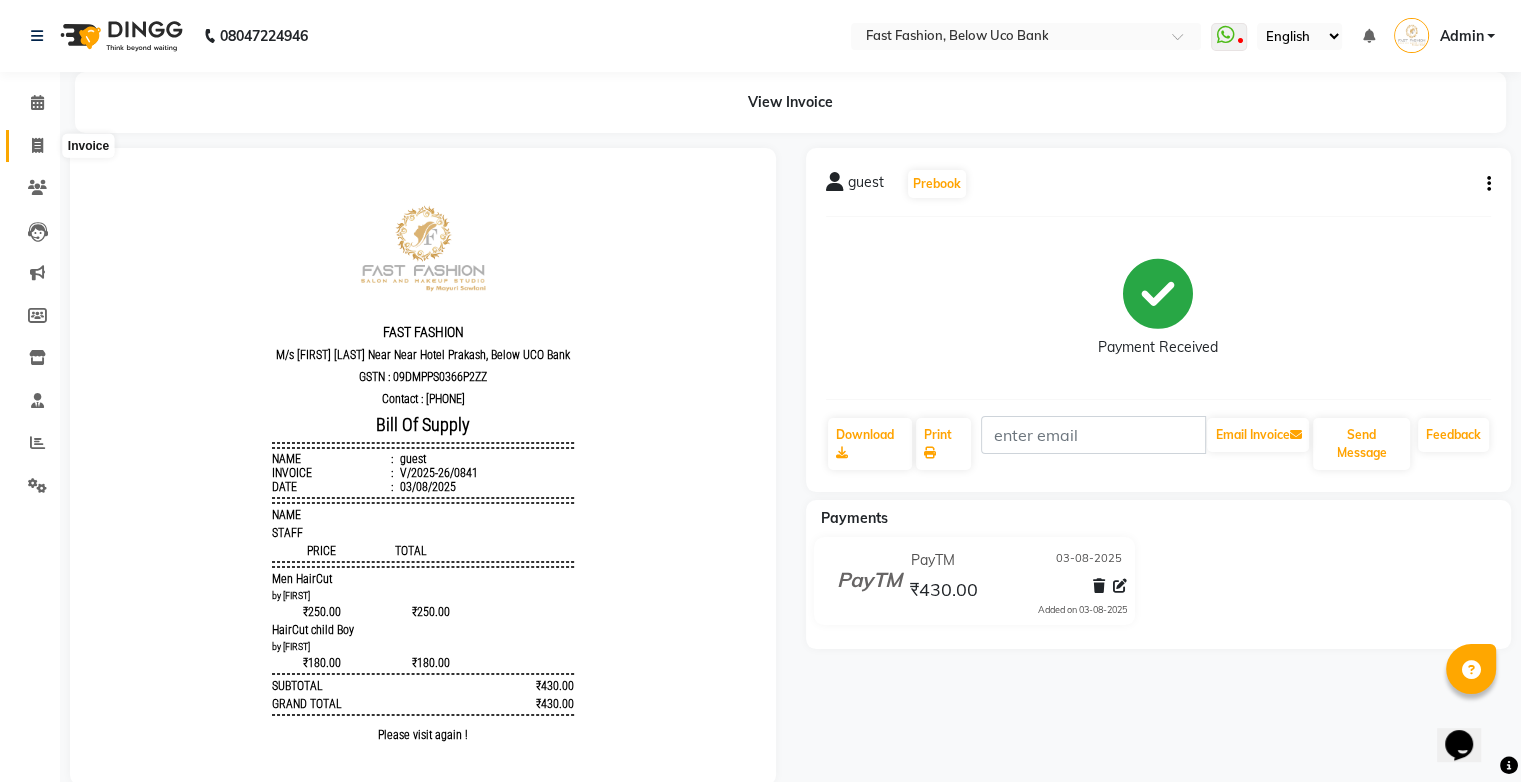 click 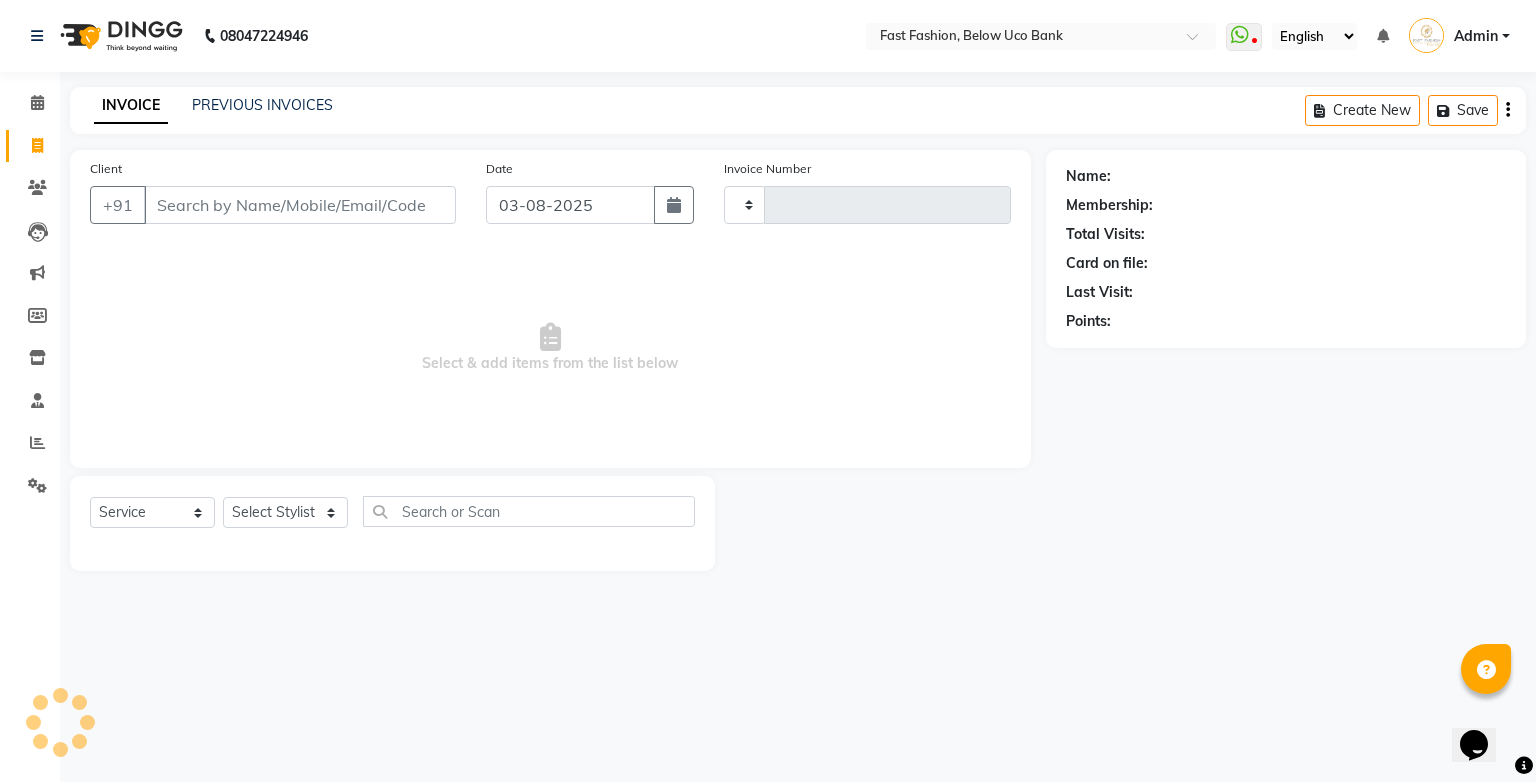 type on "0842" 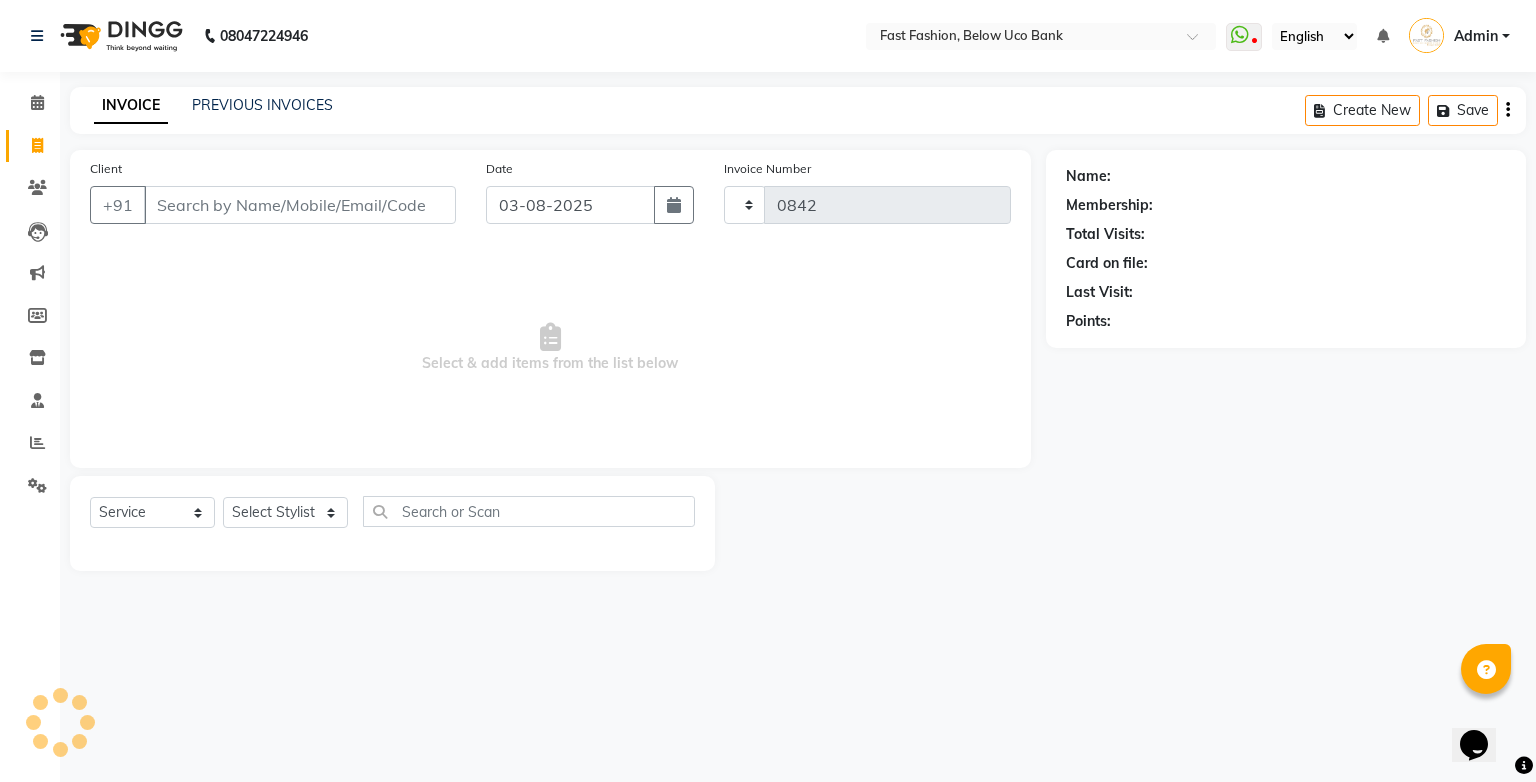 select on "4228" 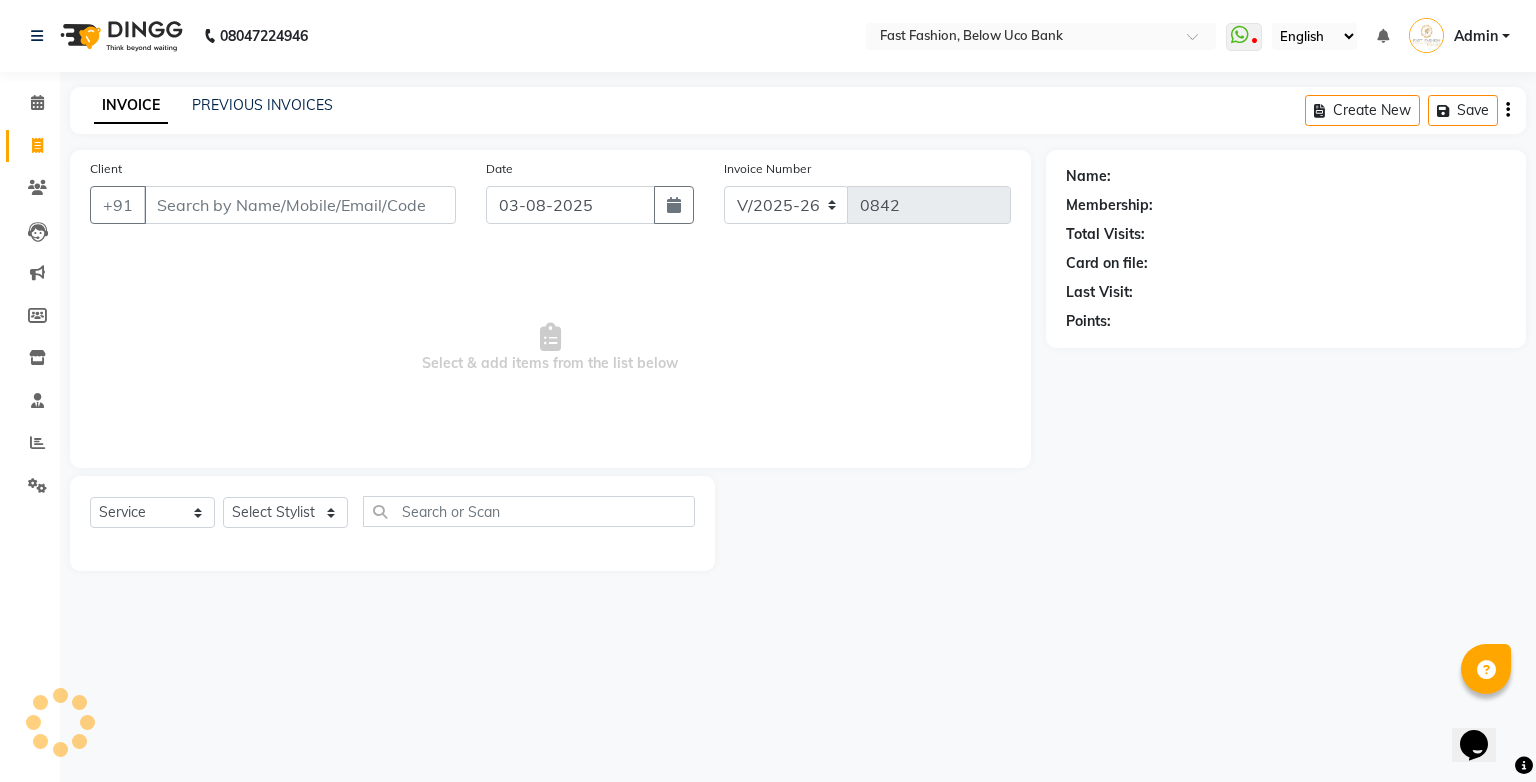 click on "Client" at bounding box center [300, 205] 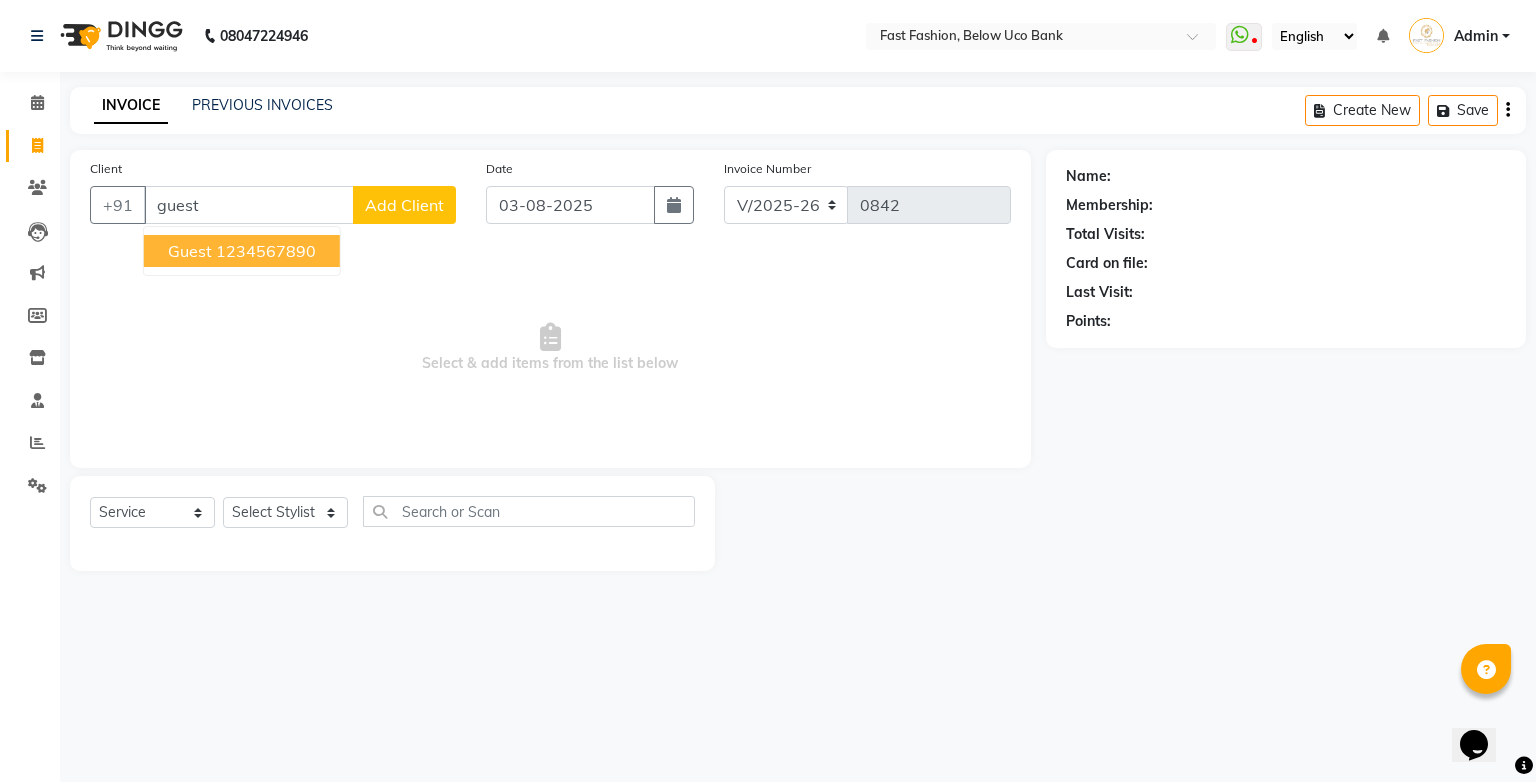 click on "guest  [PHONE]" at bounding box center [242, 251] 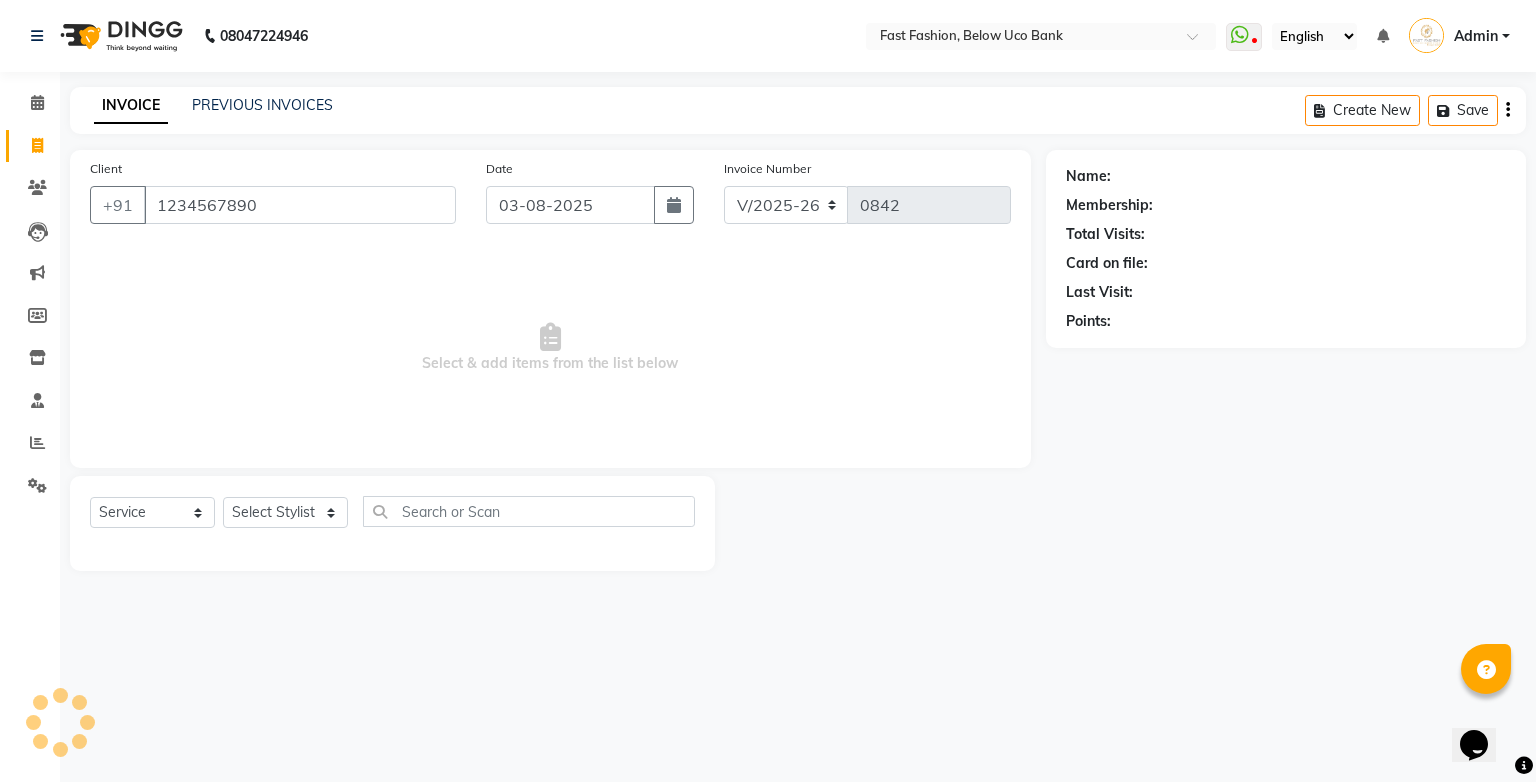 type on "1234567890" 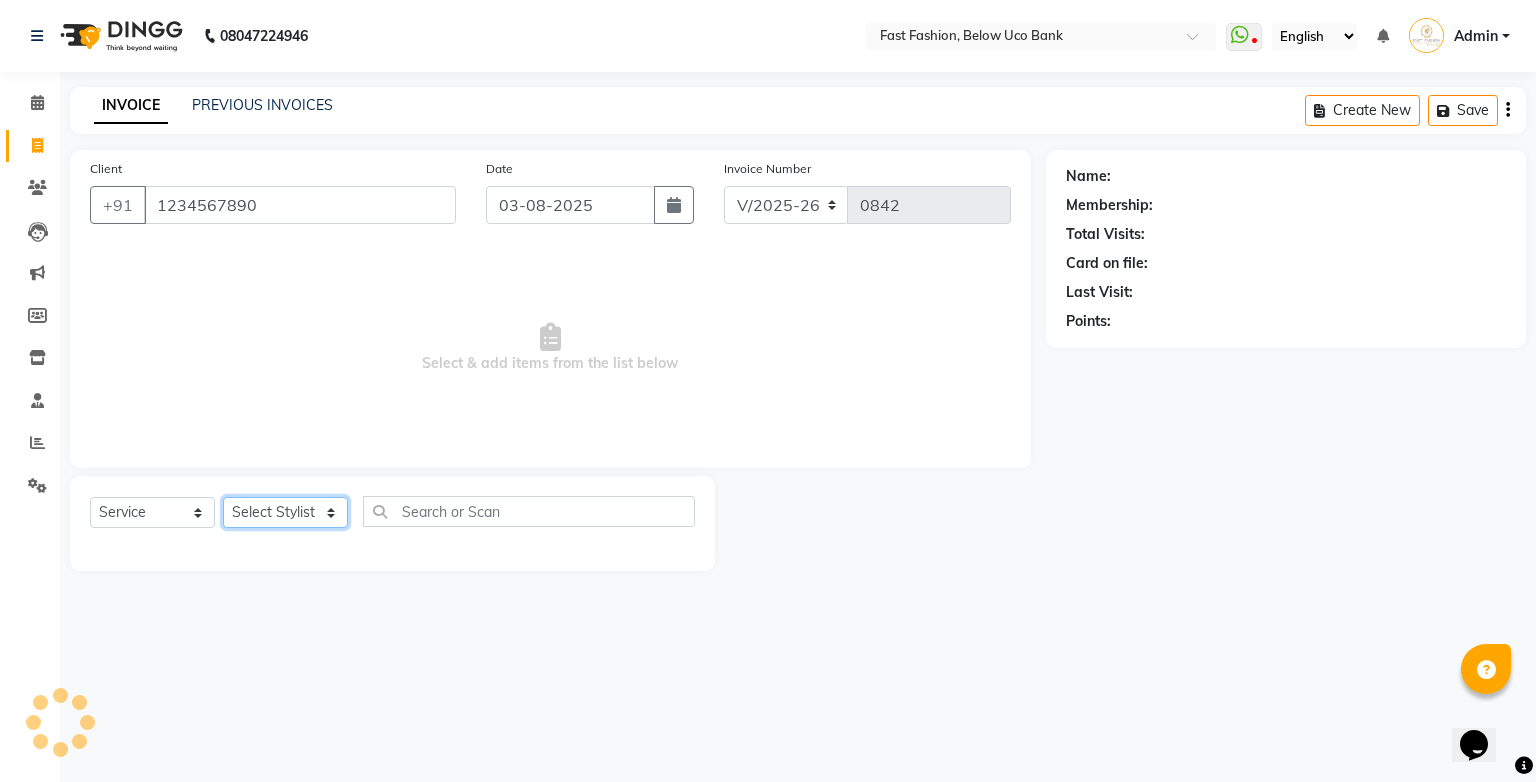 click on "Select Stylist [FIRST] [LAST] [FIRST] [FIRST] [FIRST] [FIRST] [FIRST] [FIRST] [FIRST] [FIRST] [FIRST] [FIRST] [FIRST]" 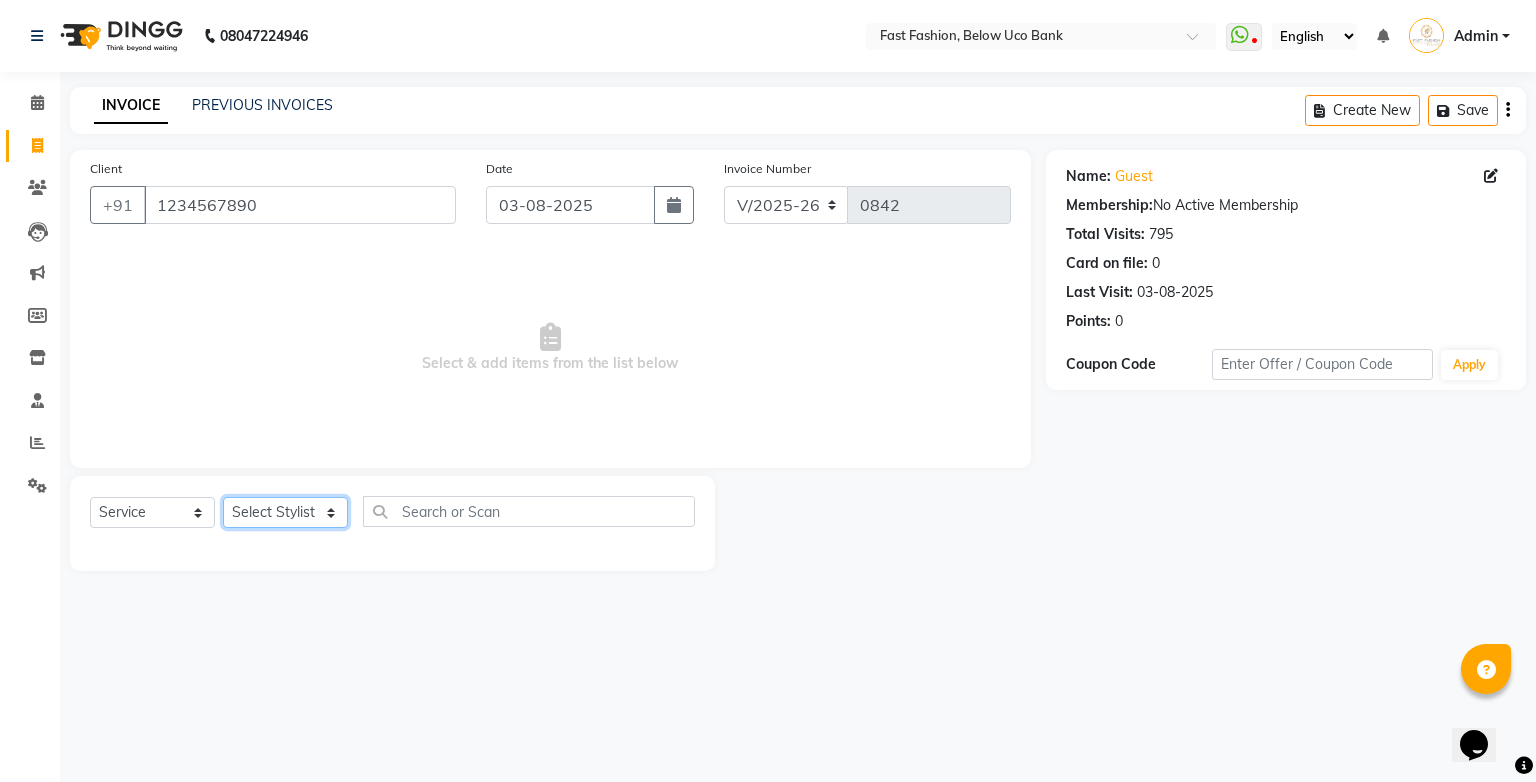 select on "22049" 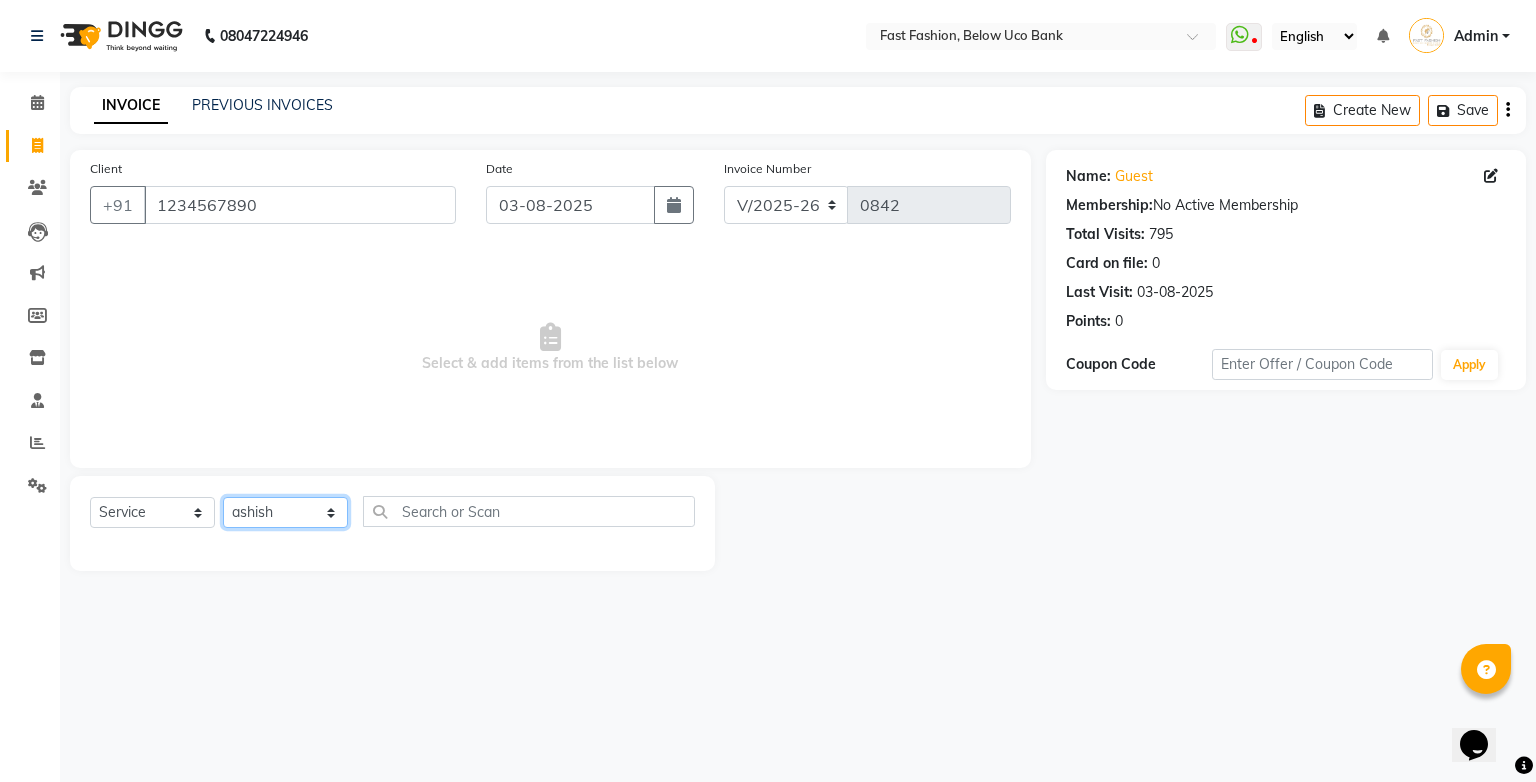 click on "Select Stylist [FIRST] [LAST] [FIRST] [FIRST] [FIRST] [FIRST] [FIRST] [FIRST] [FIRST] [FIRST] [FIRST] [FIRST] [FIRST]" 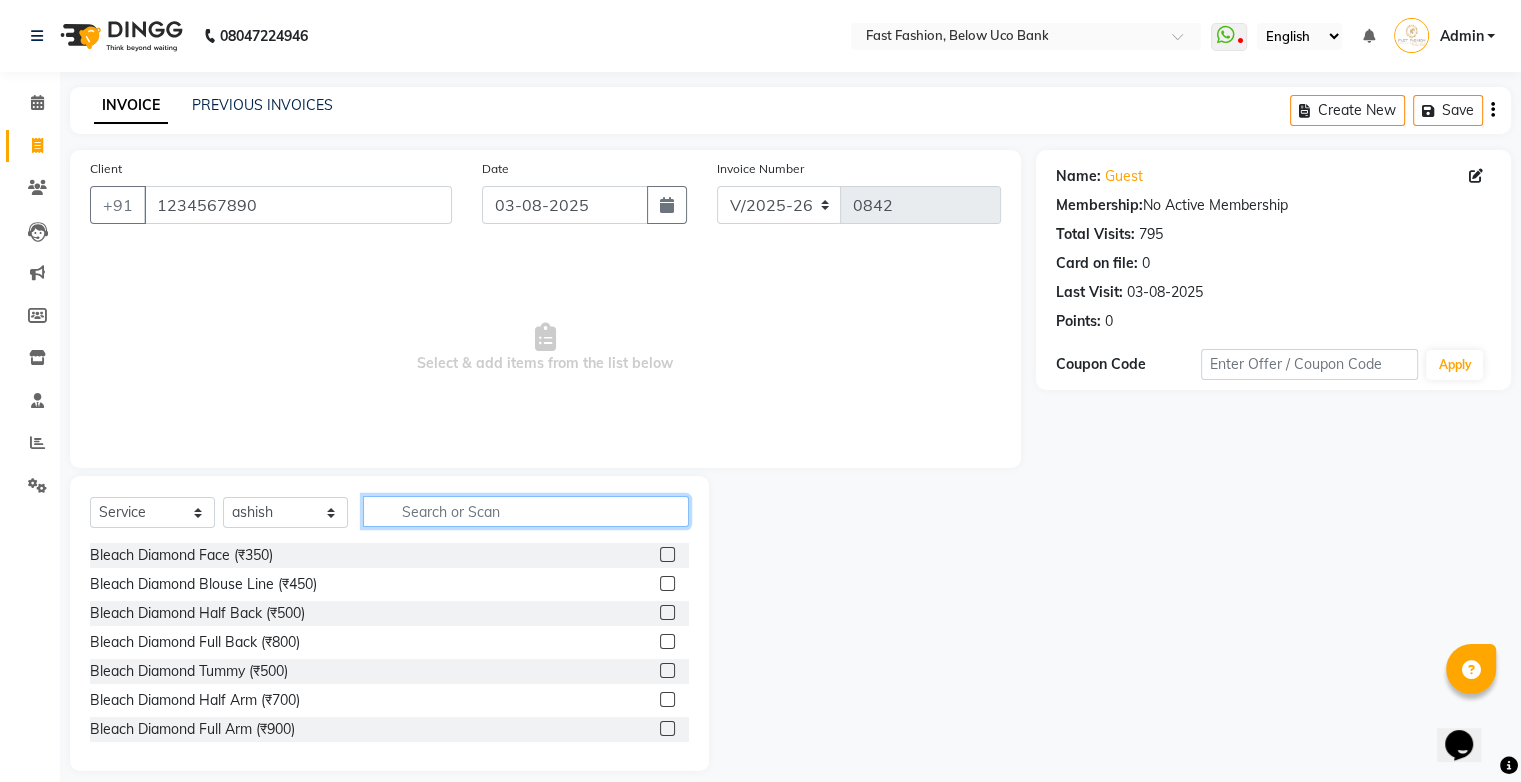 click 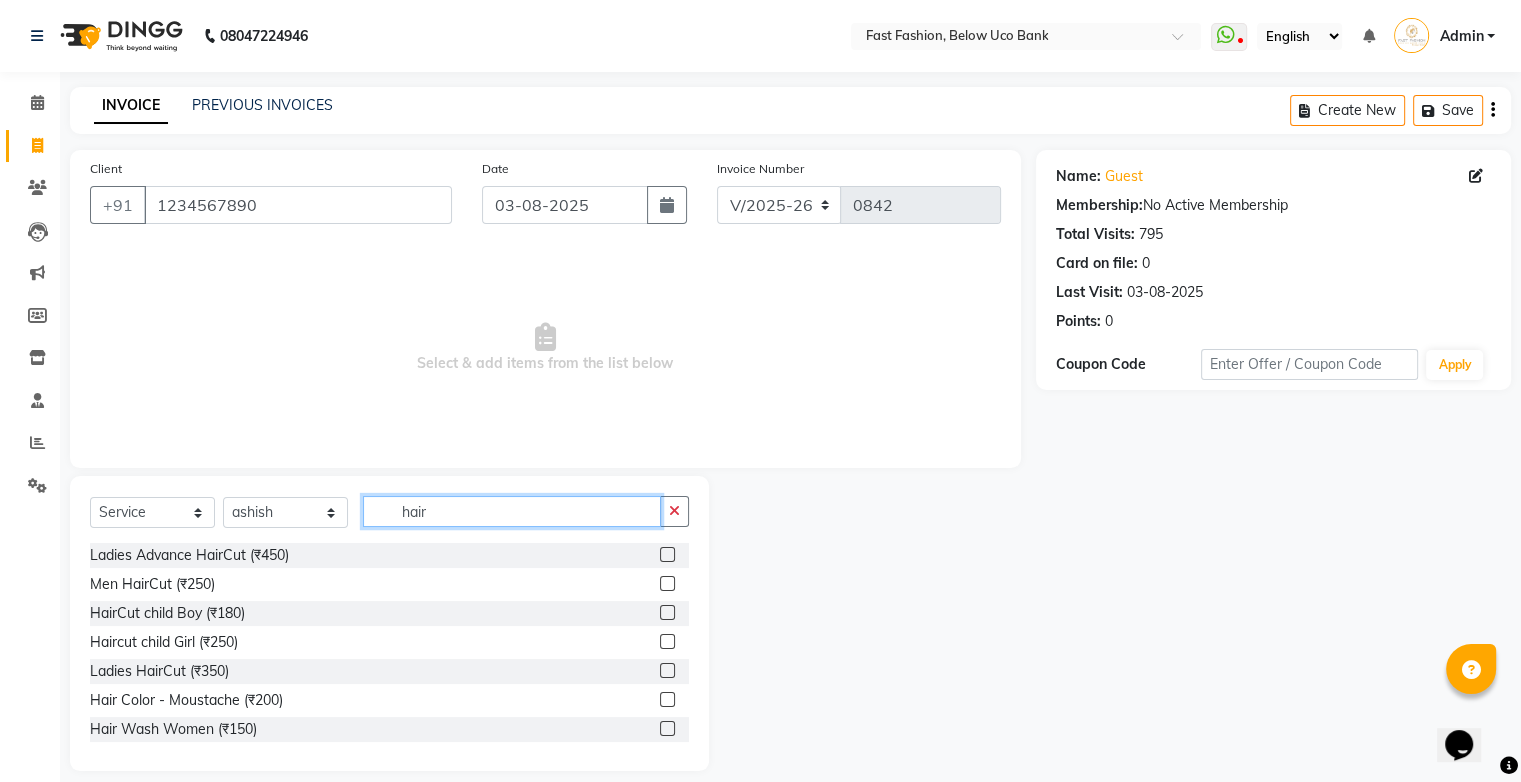 type on "hair" 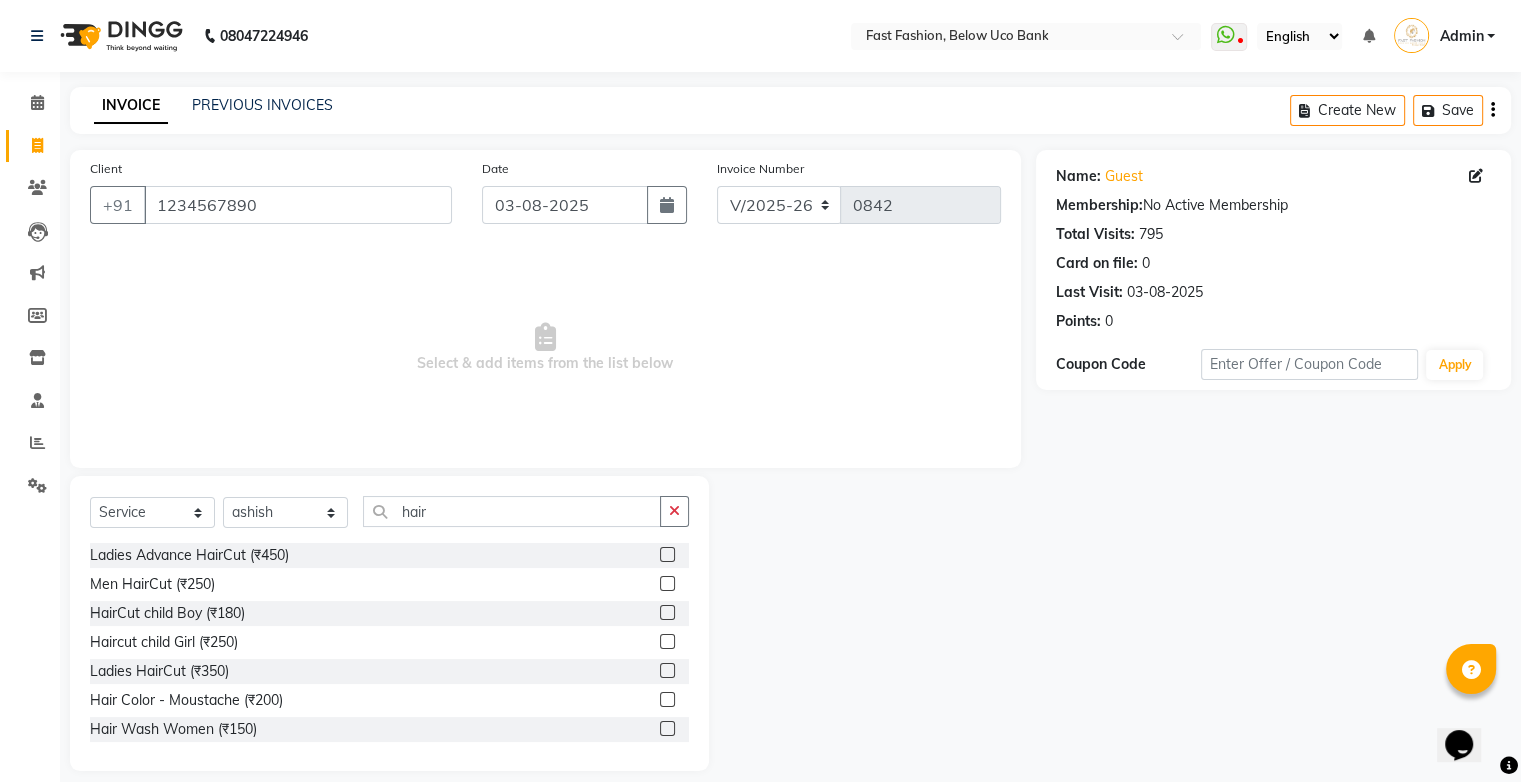click 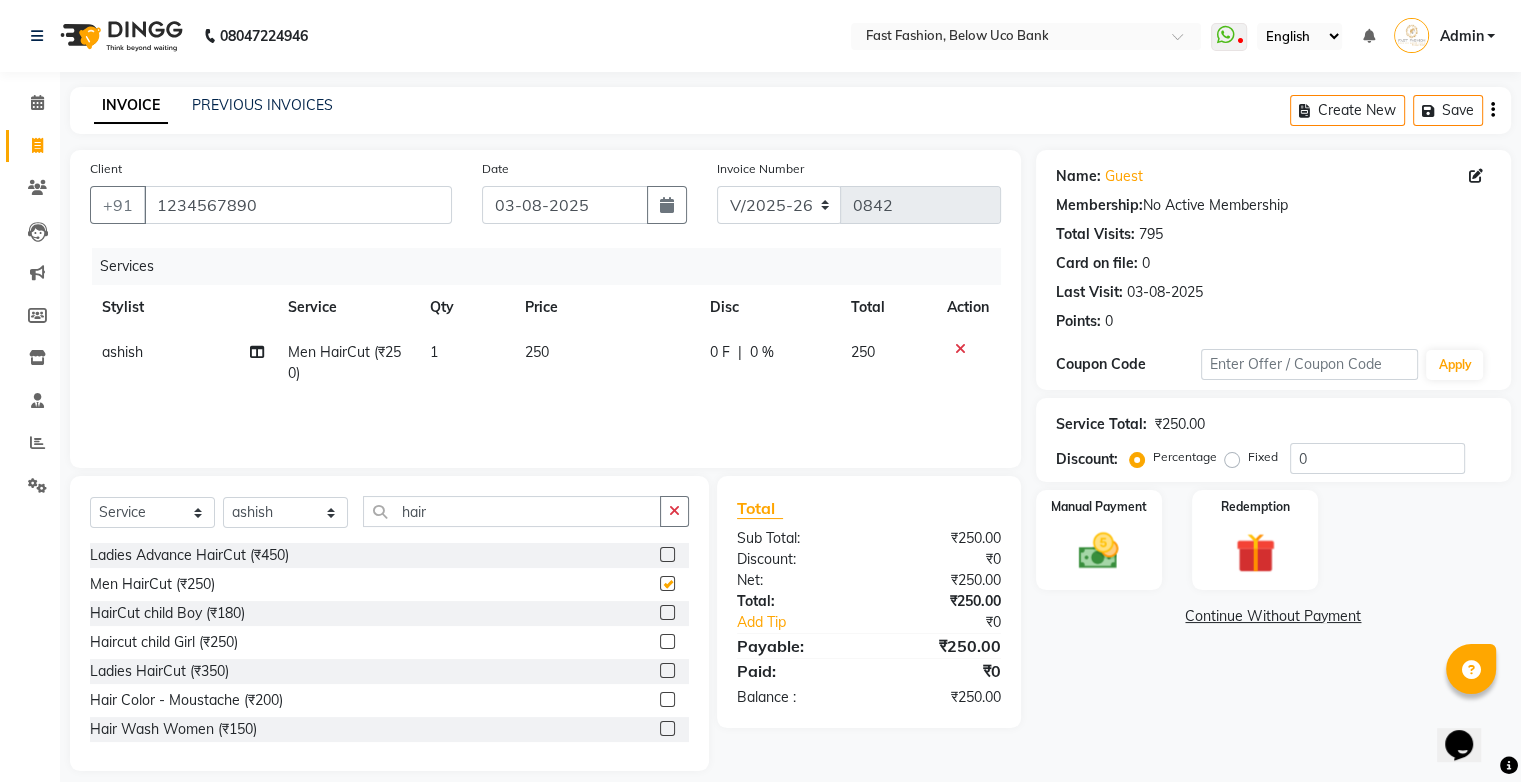 checkbox on "false" 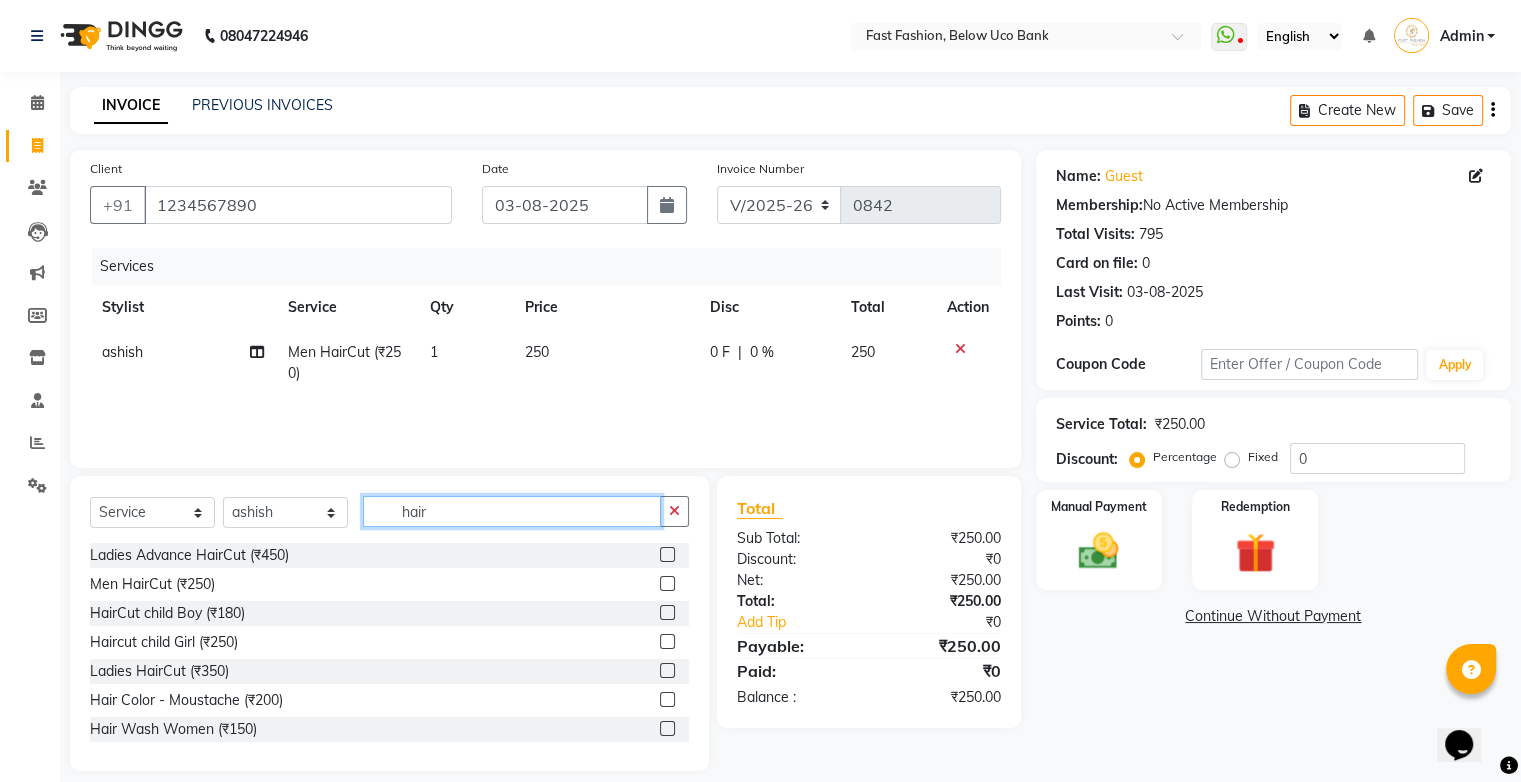 click on "hair" 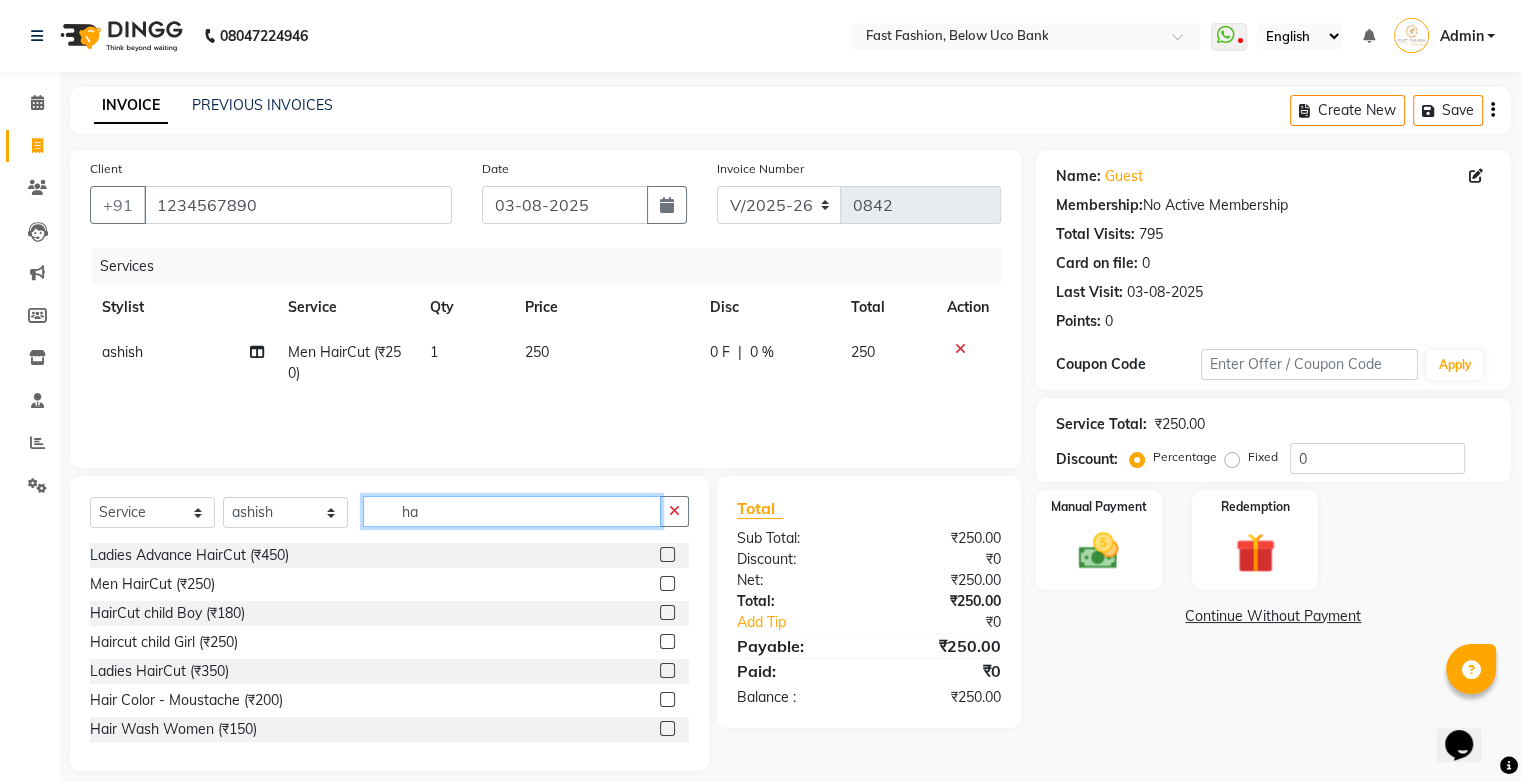 type on "h" 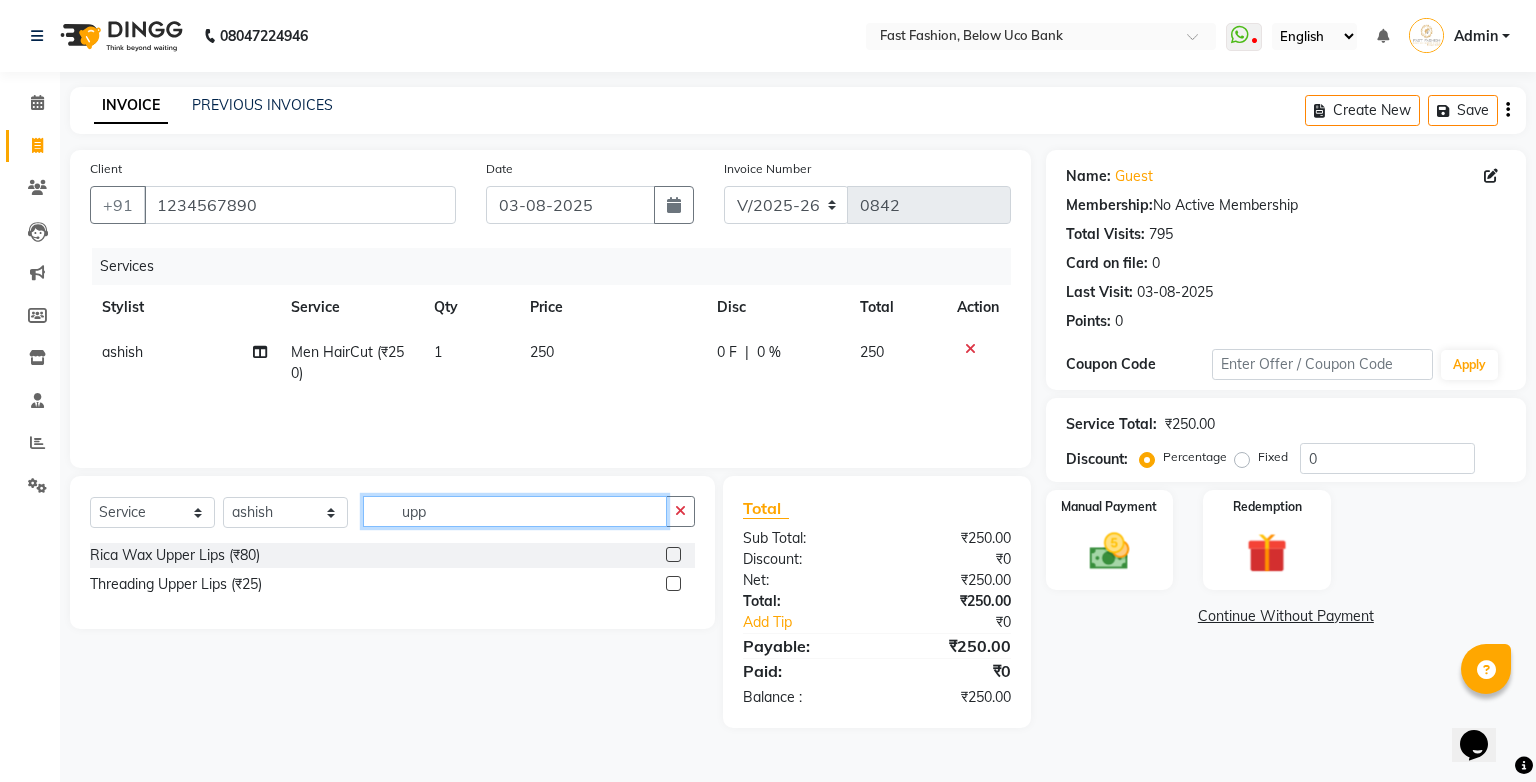 type on "upp" 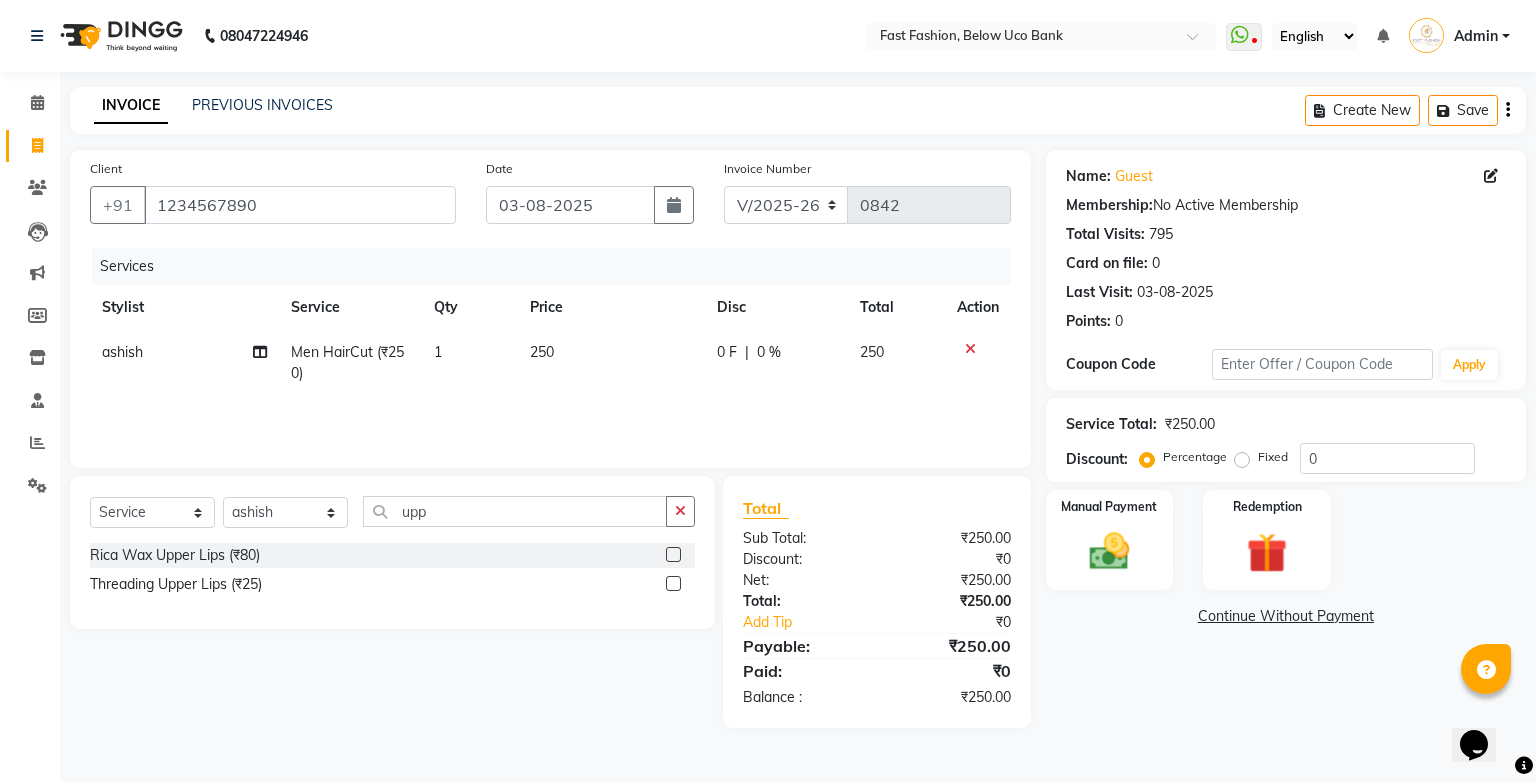 click 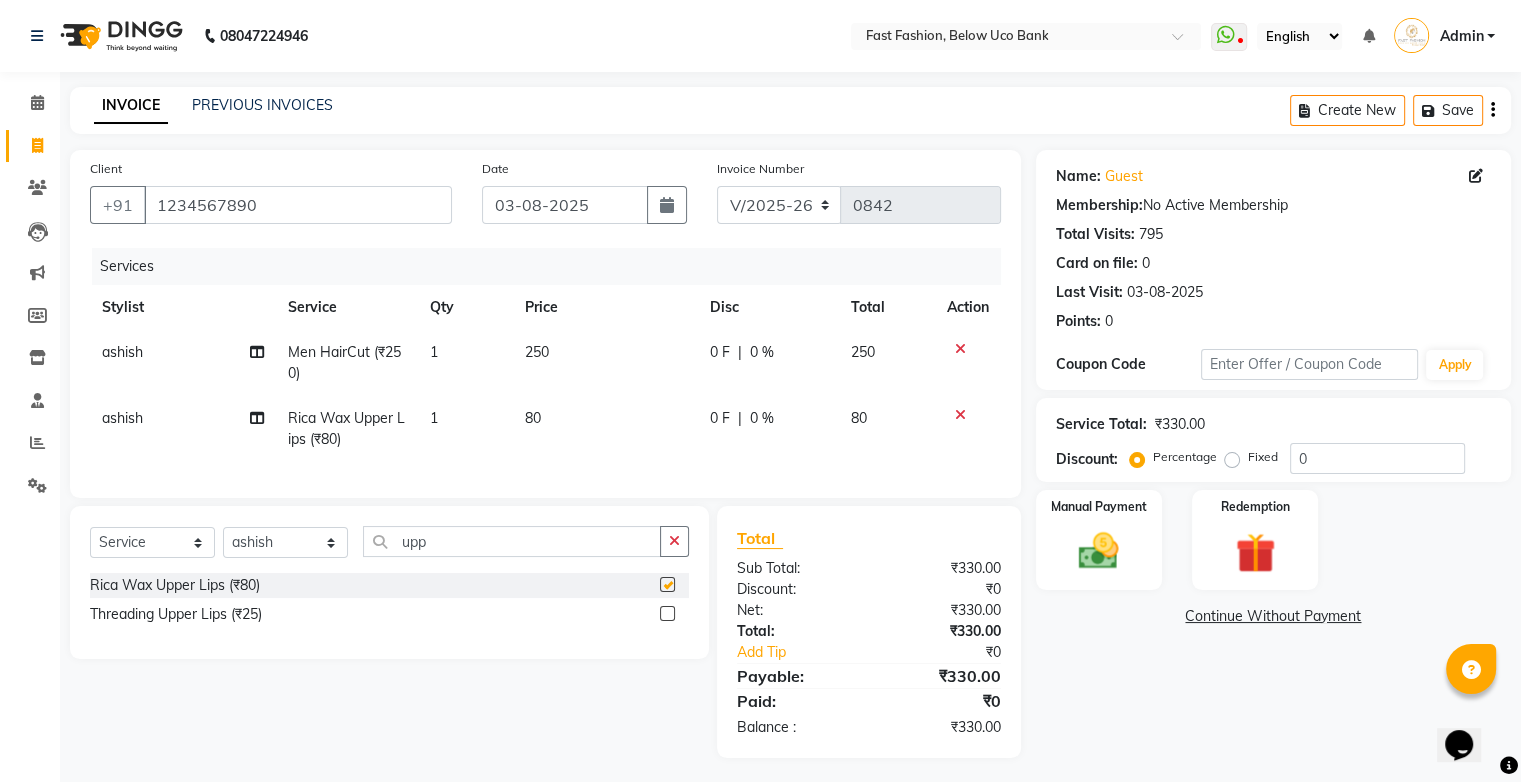 checkbox on "false" 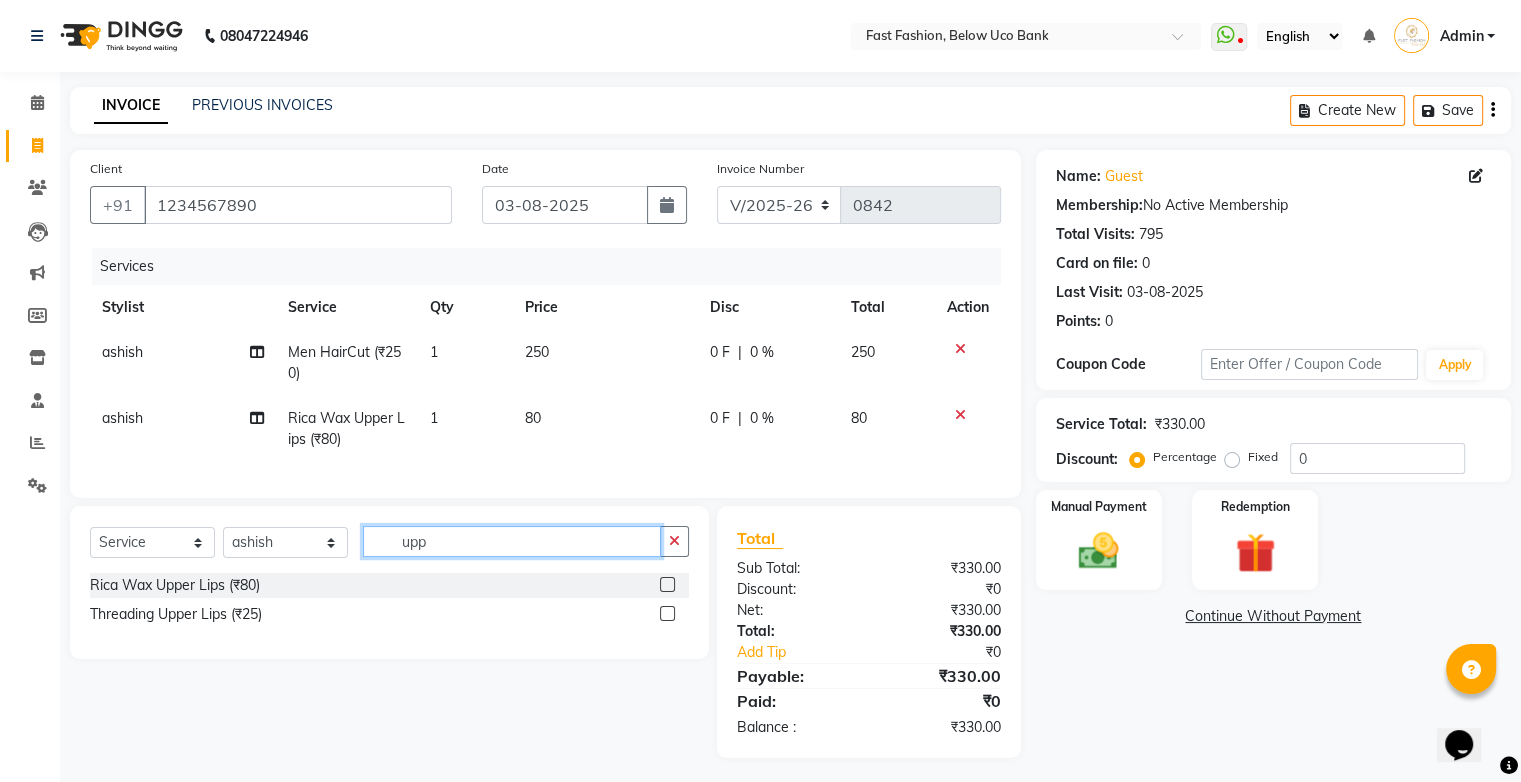click on "upp" 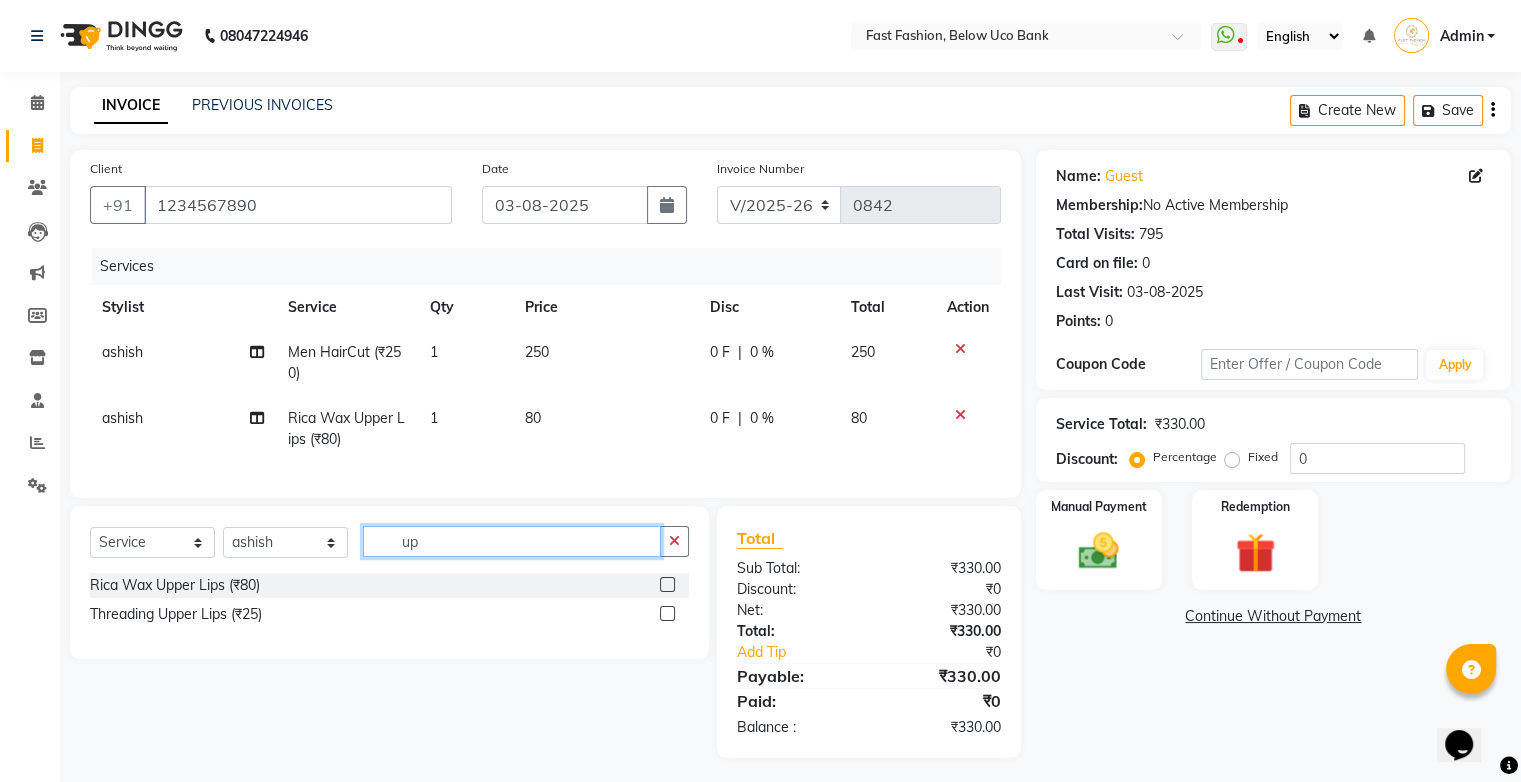 type on "u" 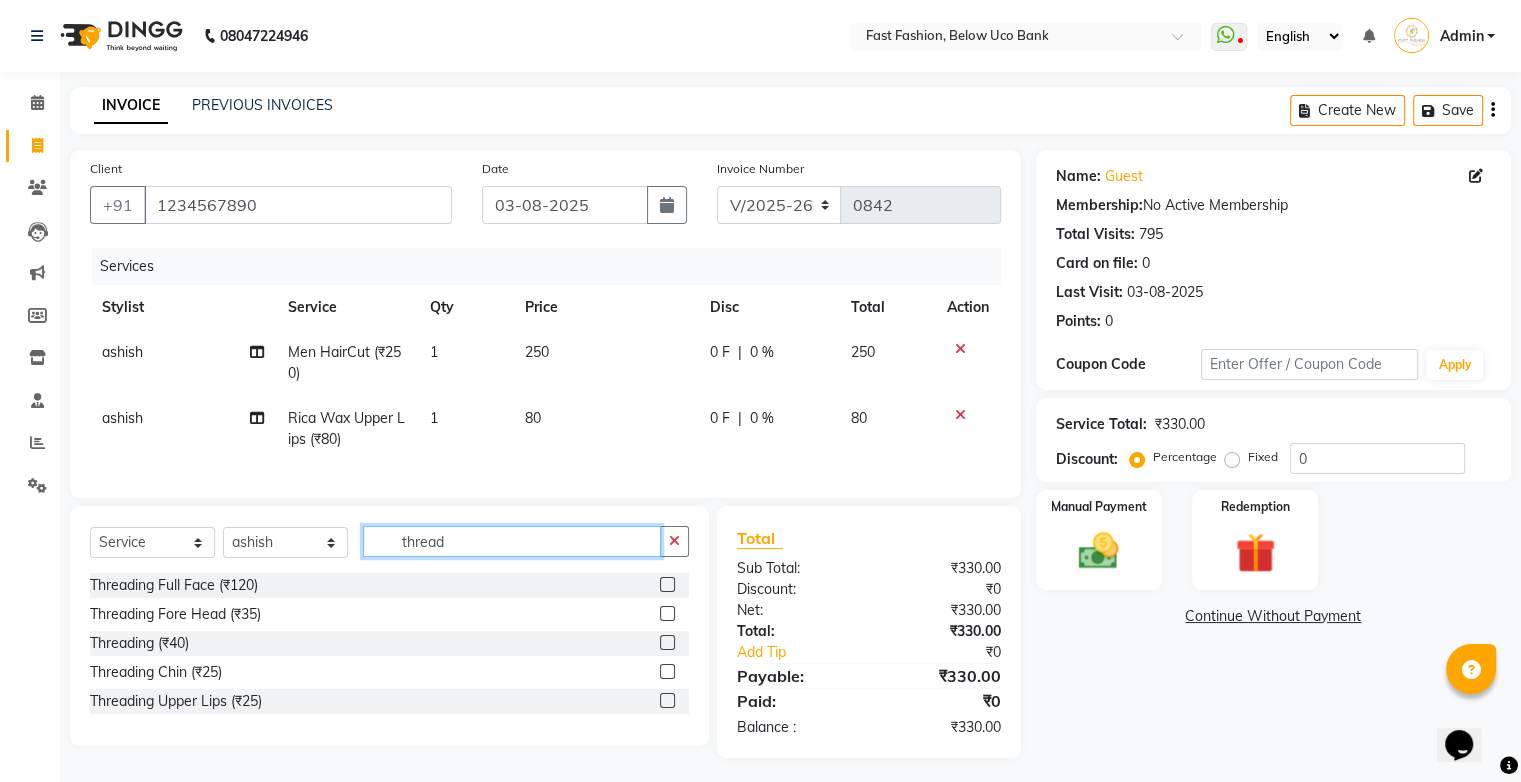 type on "thread" 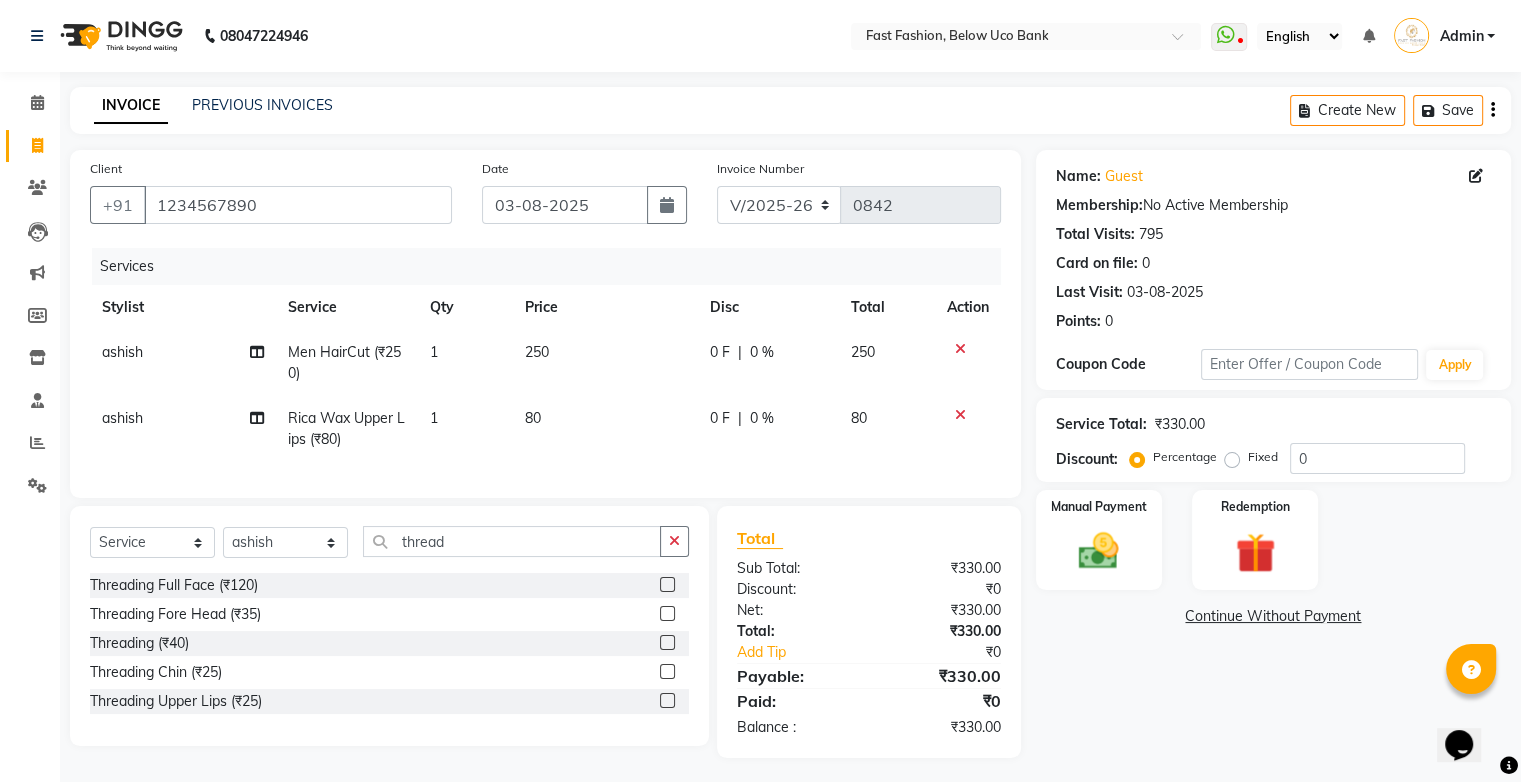 click 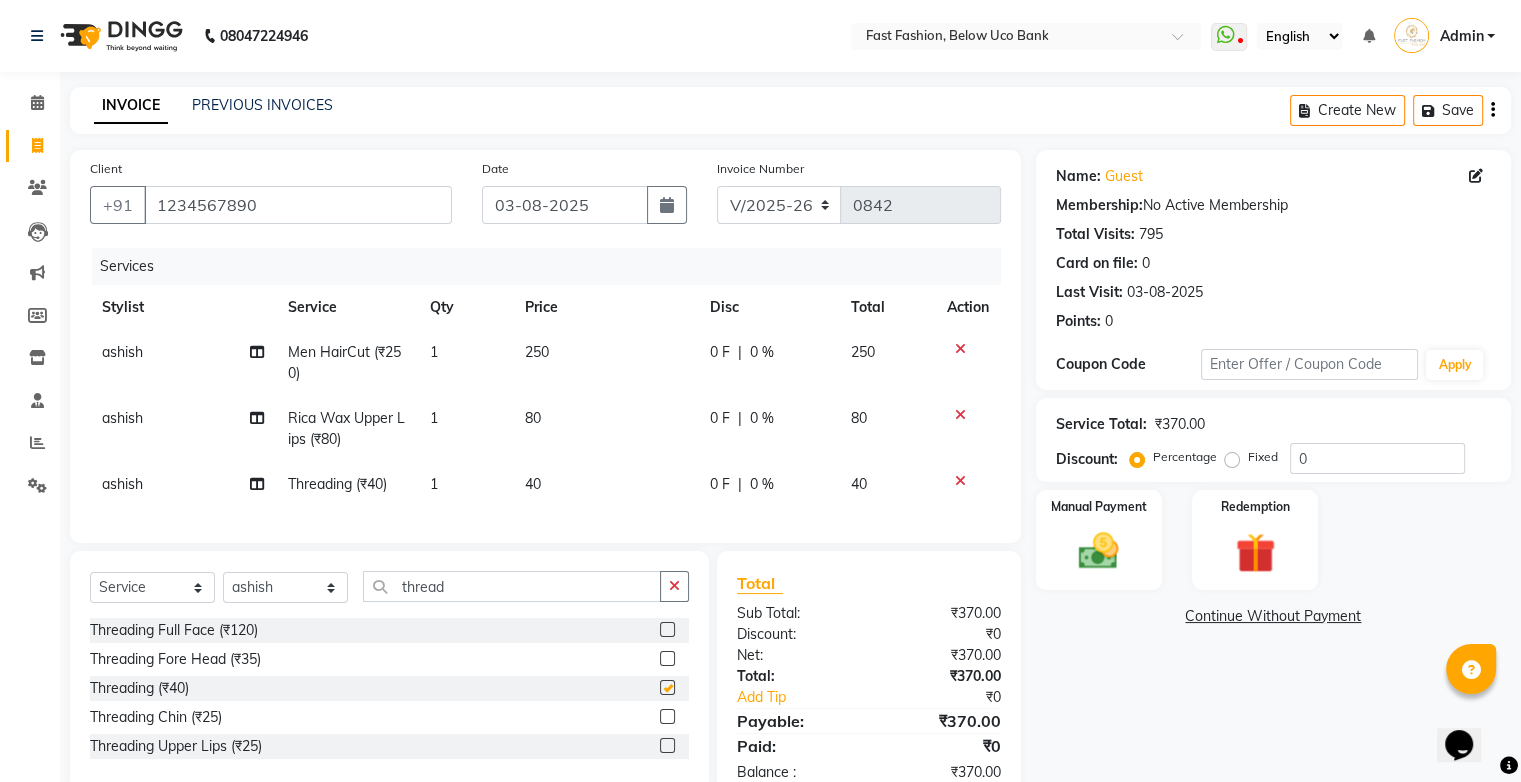 checkbox on "false" 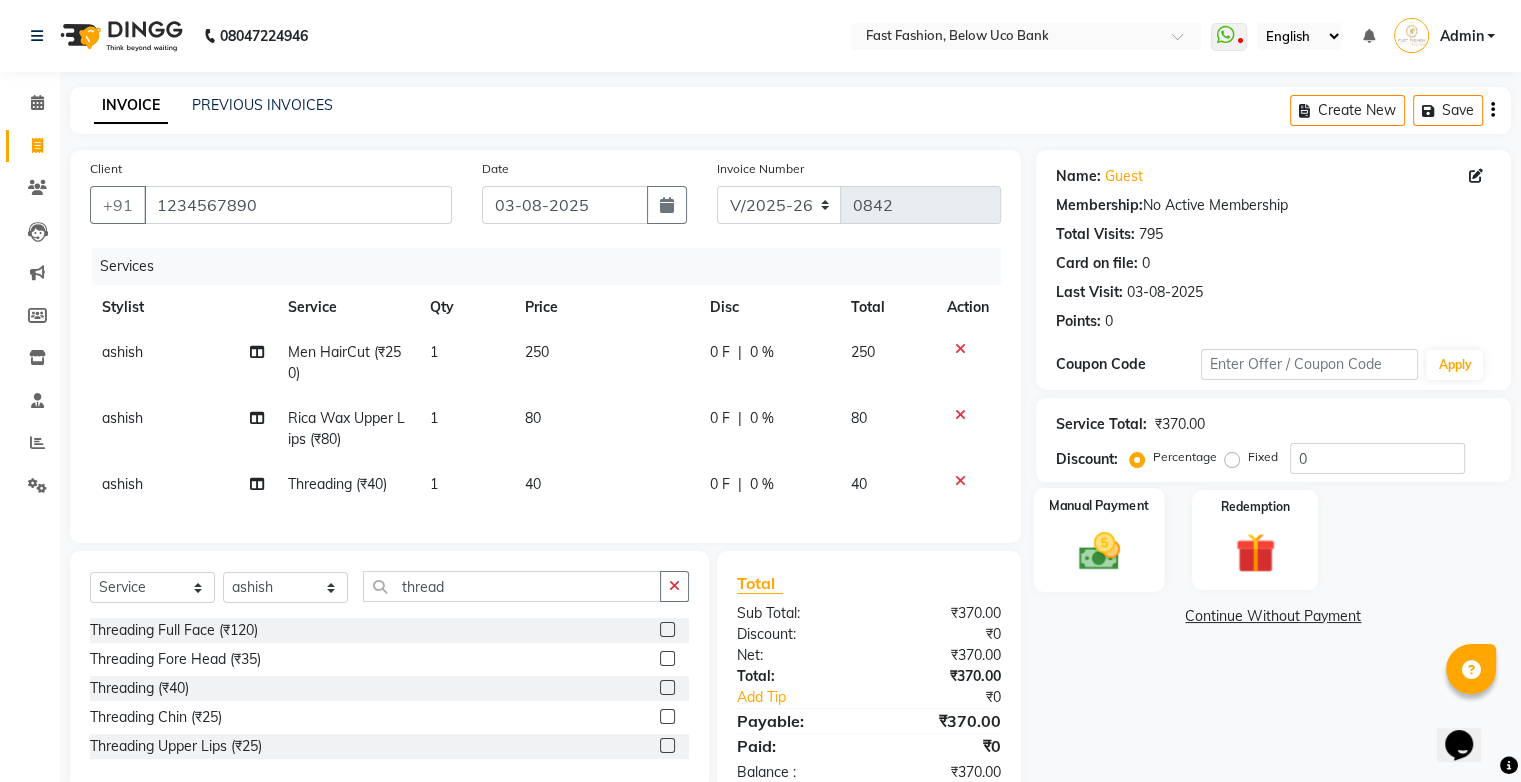 click 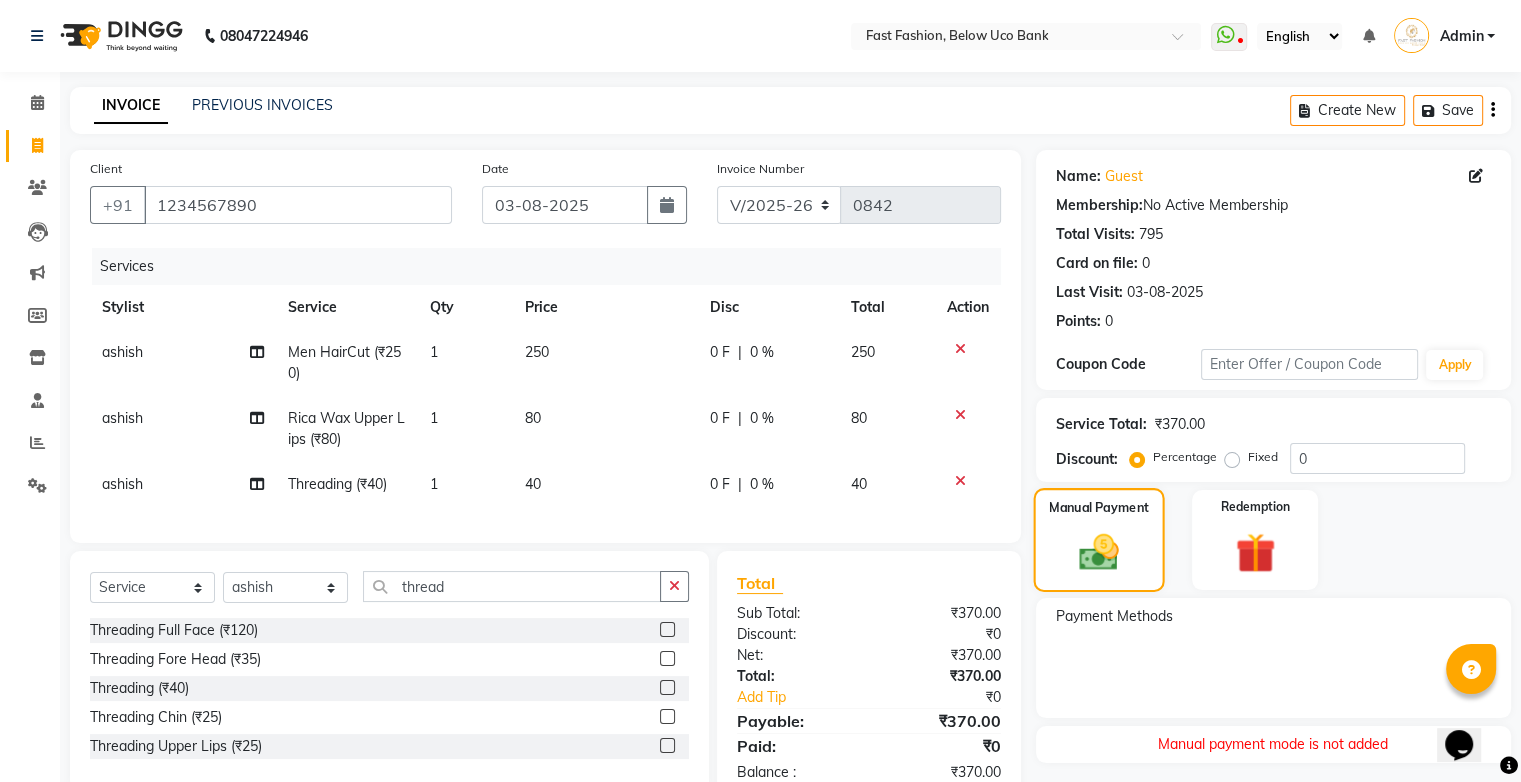click 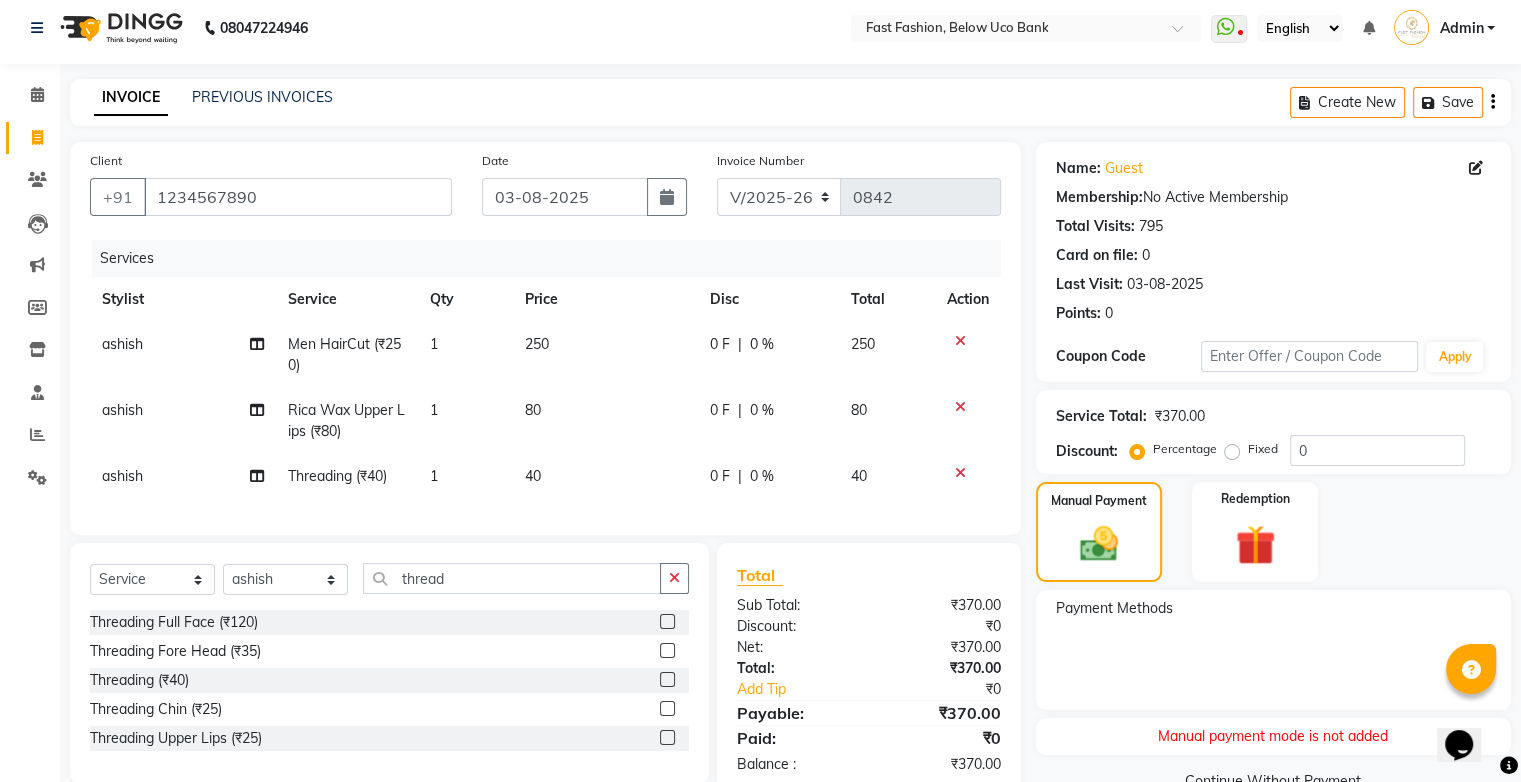 scroll, scrollTop: 66, scrollLeft: 0, axis: vertical 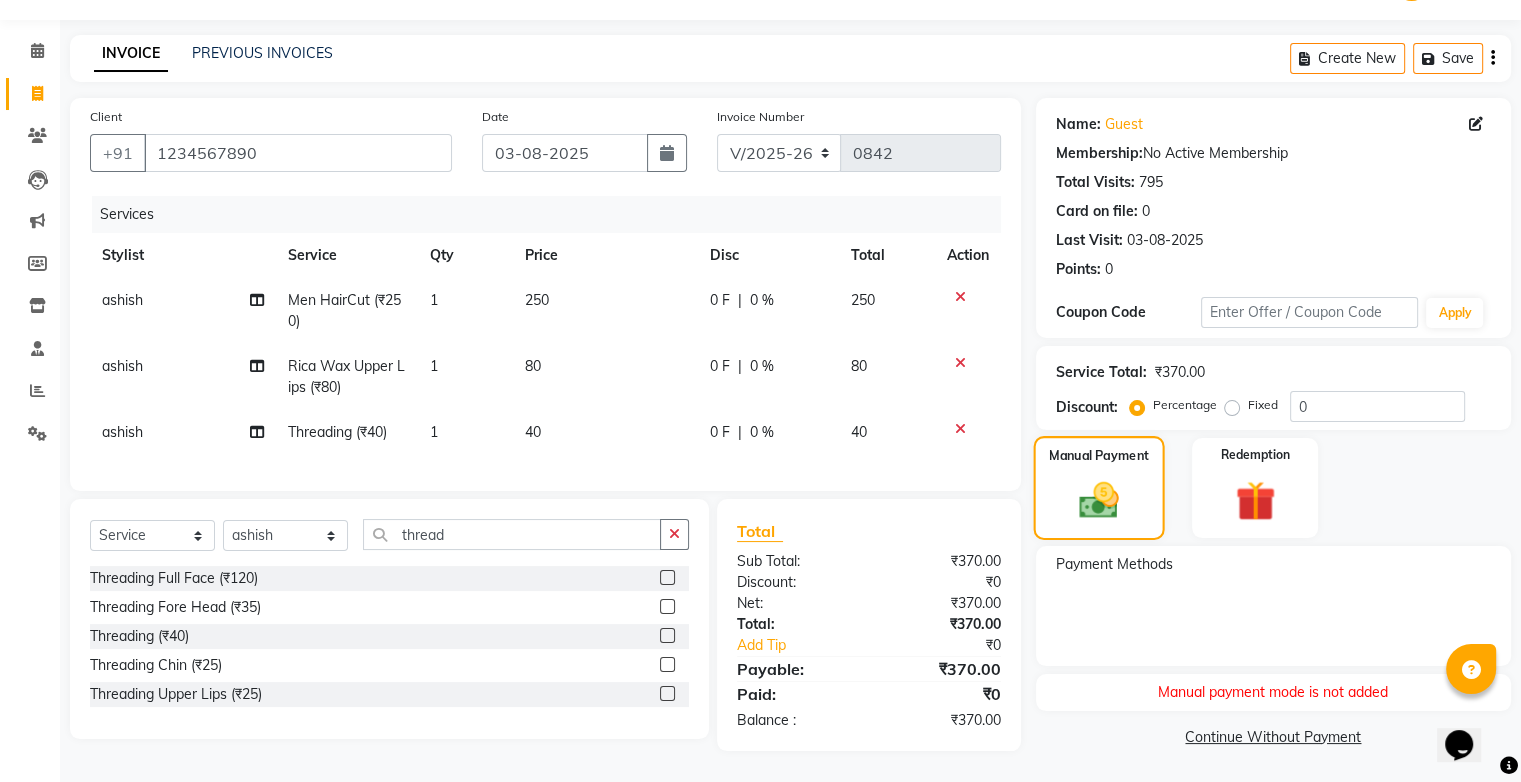click 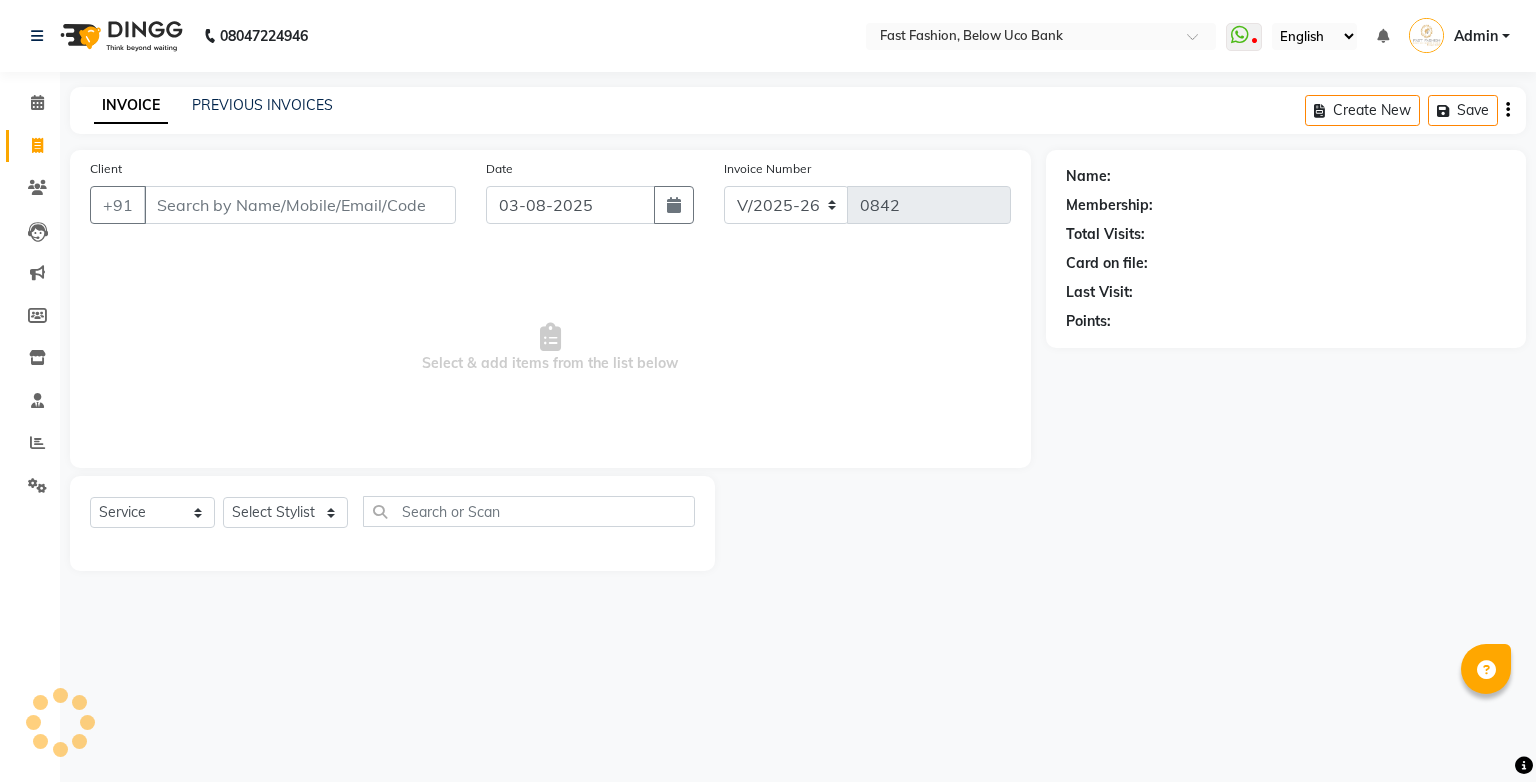 select on "4228" 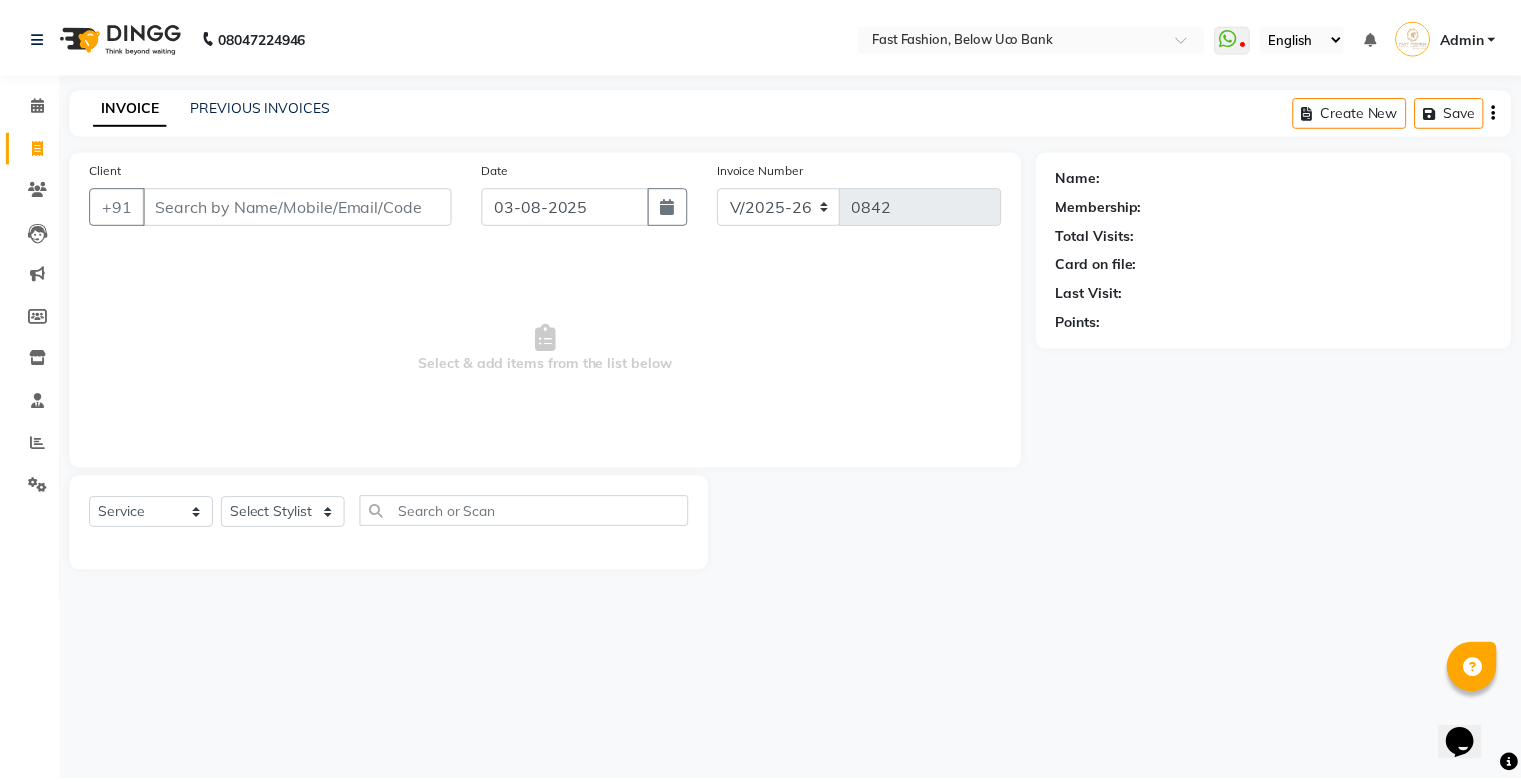 scroll, scrollTop: 0, scrollLeft: 0, axis: both 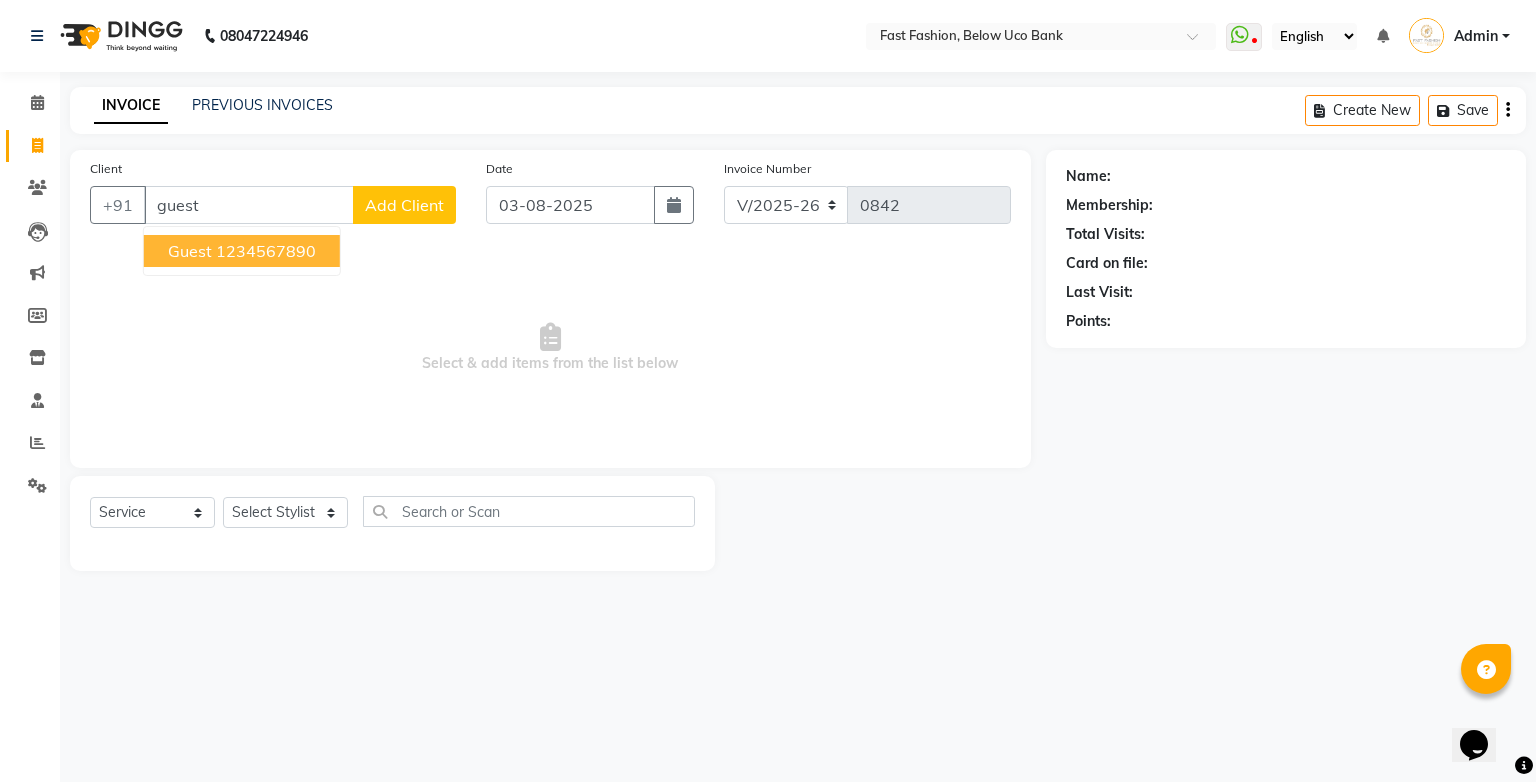 click on "guest" at bounding box center [190, 251] 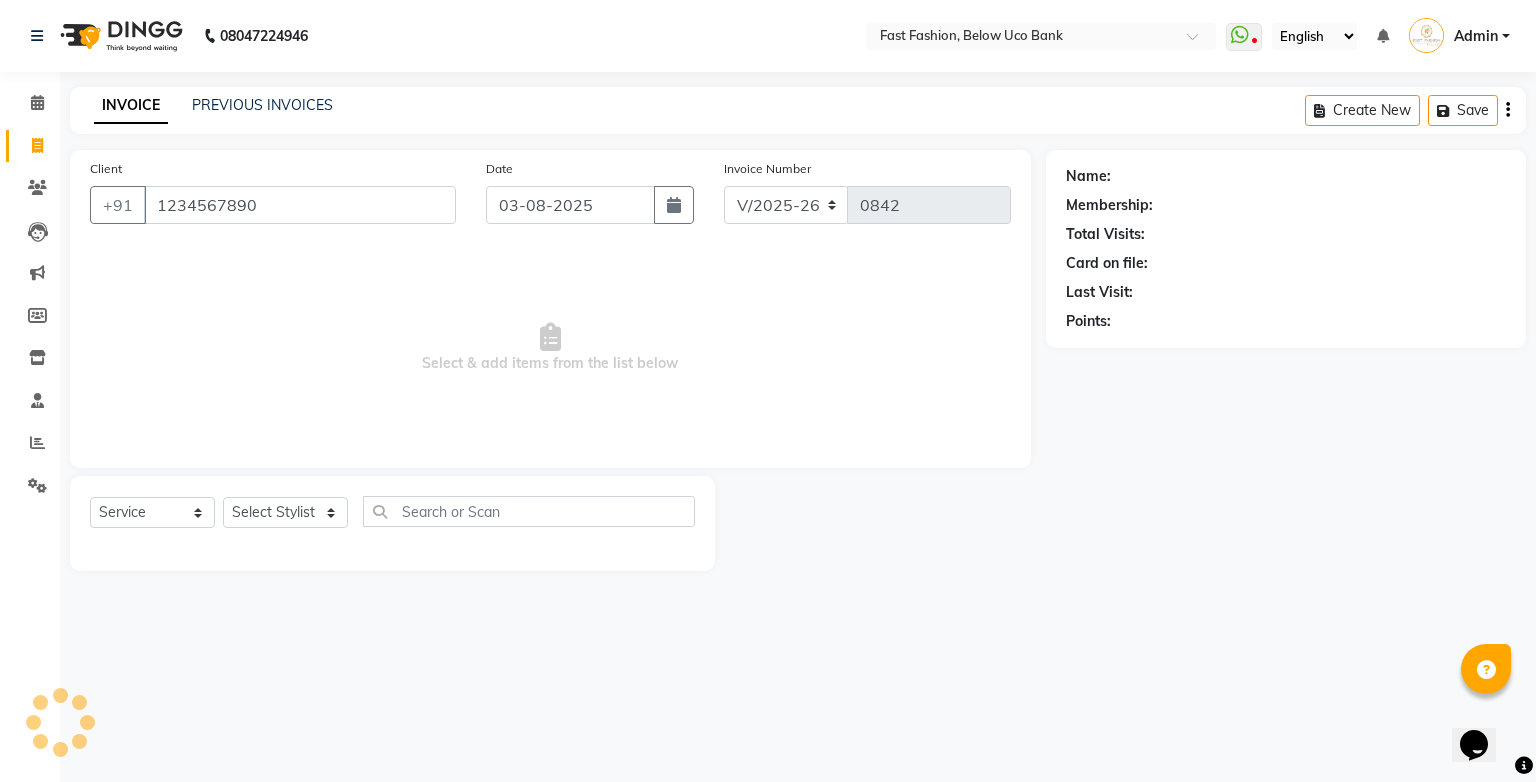 type on "1234567890" 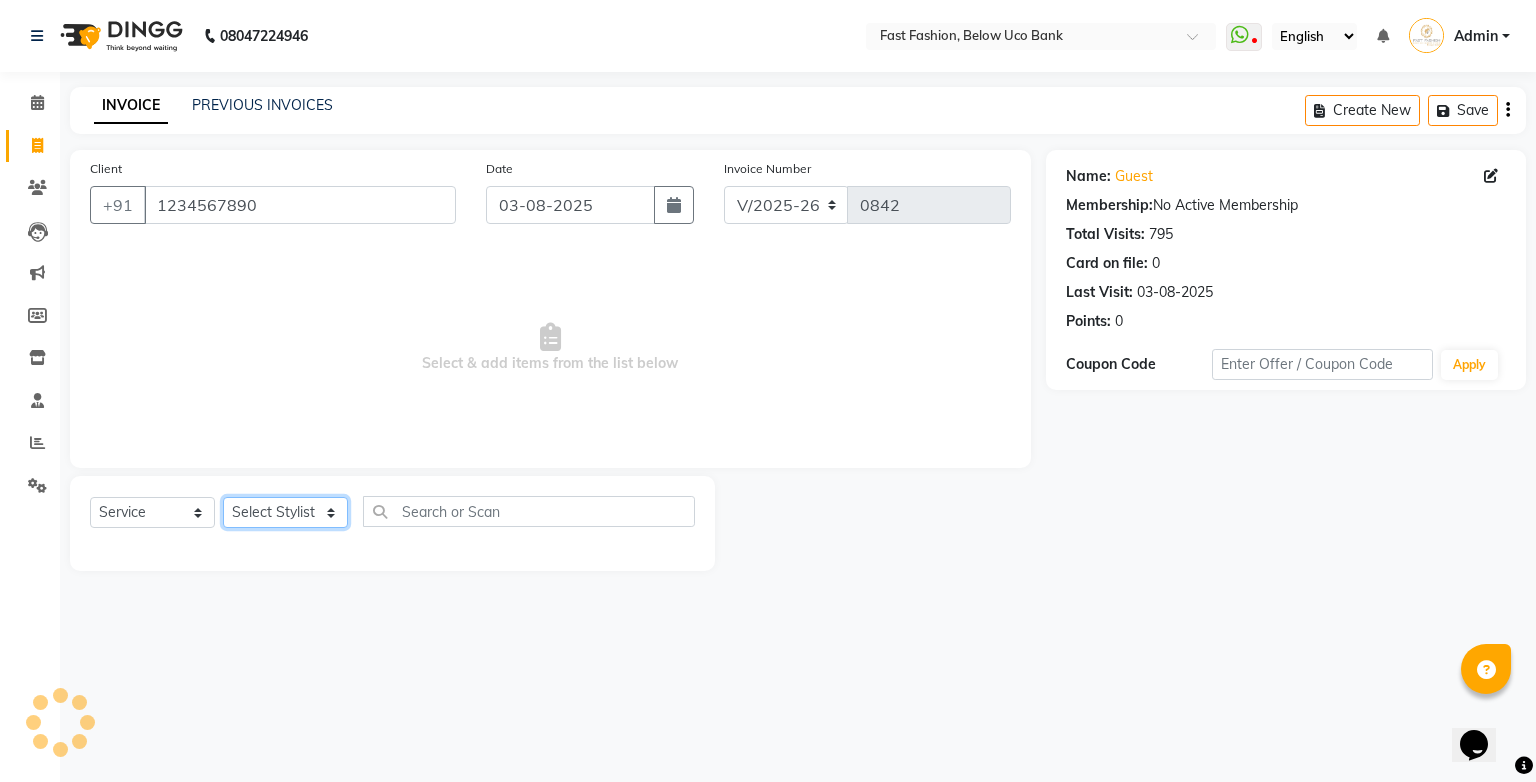 click on "Select Stylist [NAME] [NAME] [NAME] [NAME] [NAME] [NAME] [NAME] [NAME] [NAME] [NAME] [NAME]" 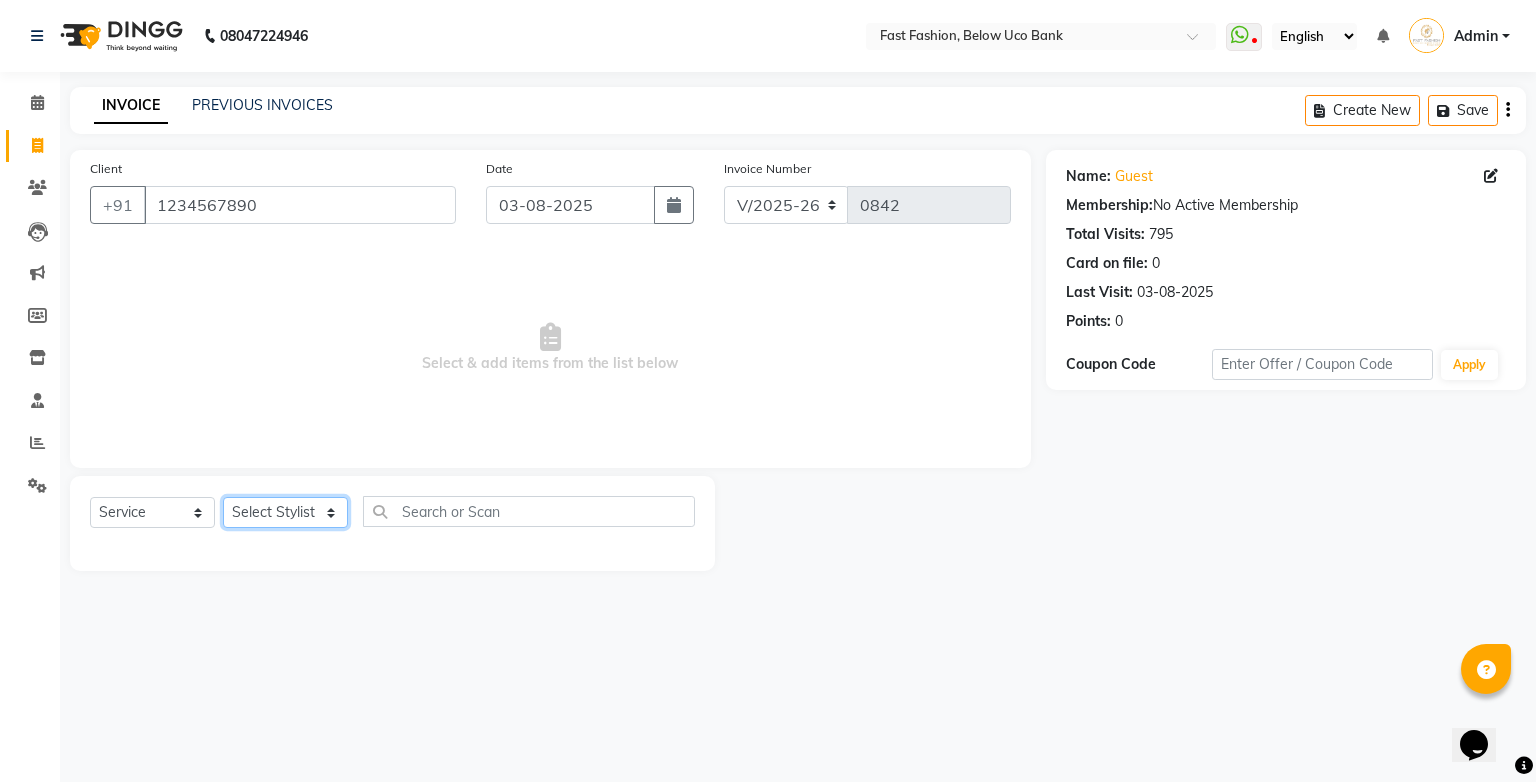 select on "22047" 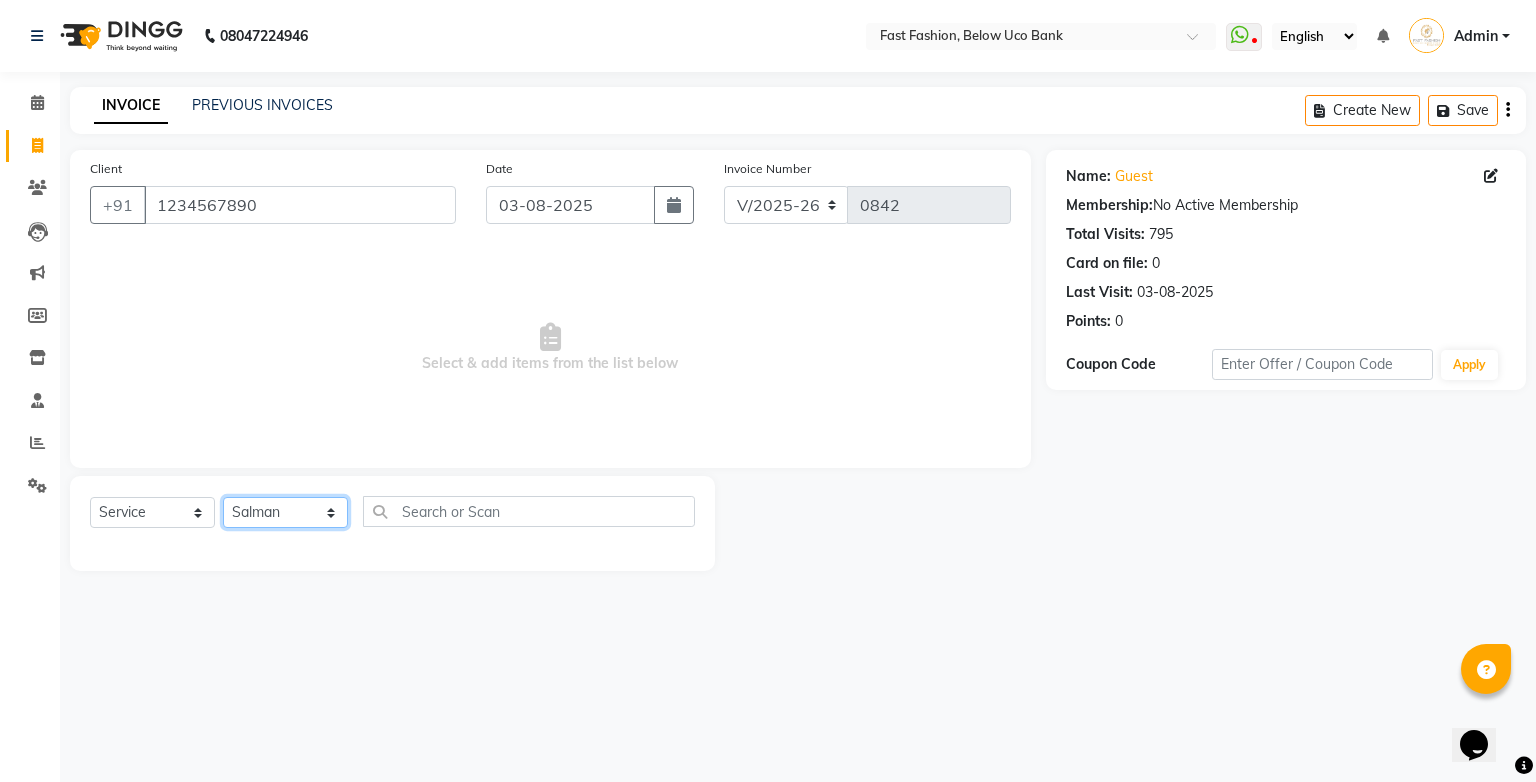 click on "Select Stylist [NAME] [NAME] [NAME] [NAME] [NAME] [NAME] [NAME] [NAME] [NAME] [NAME] [NAME]" 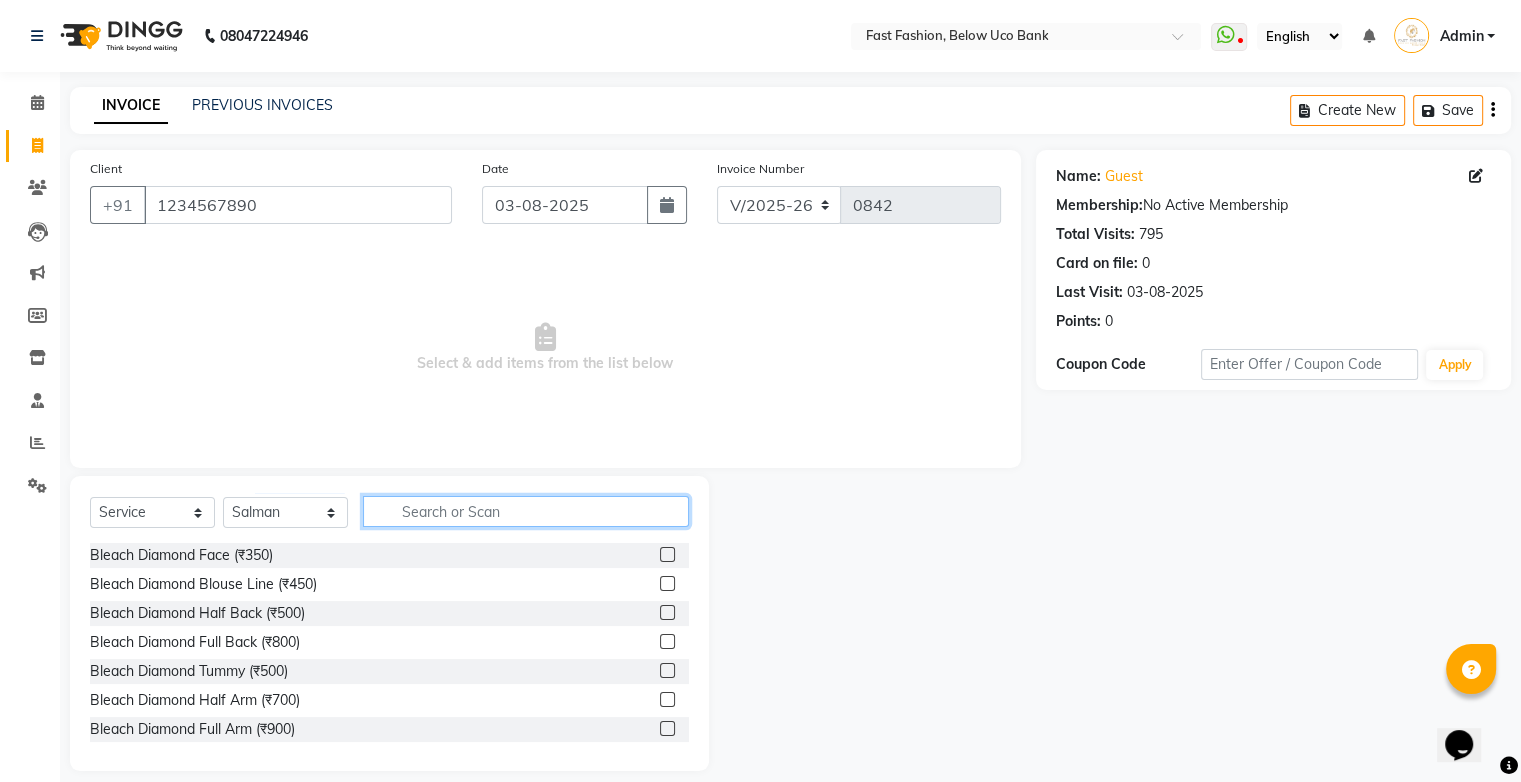 click 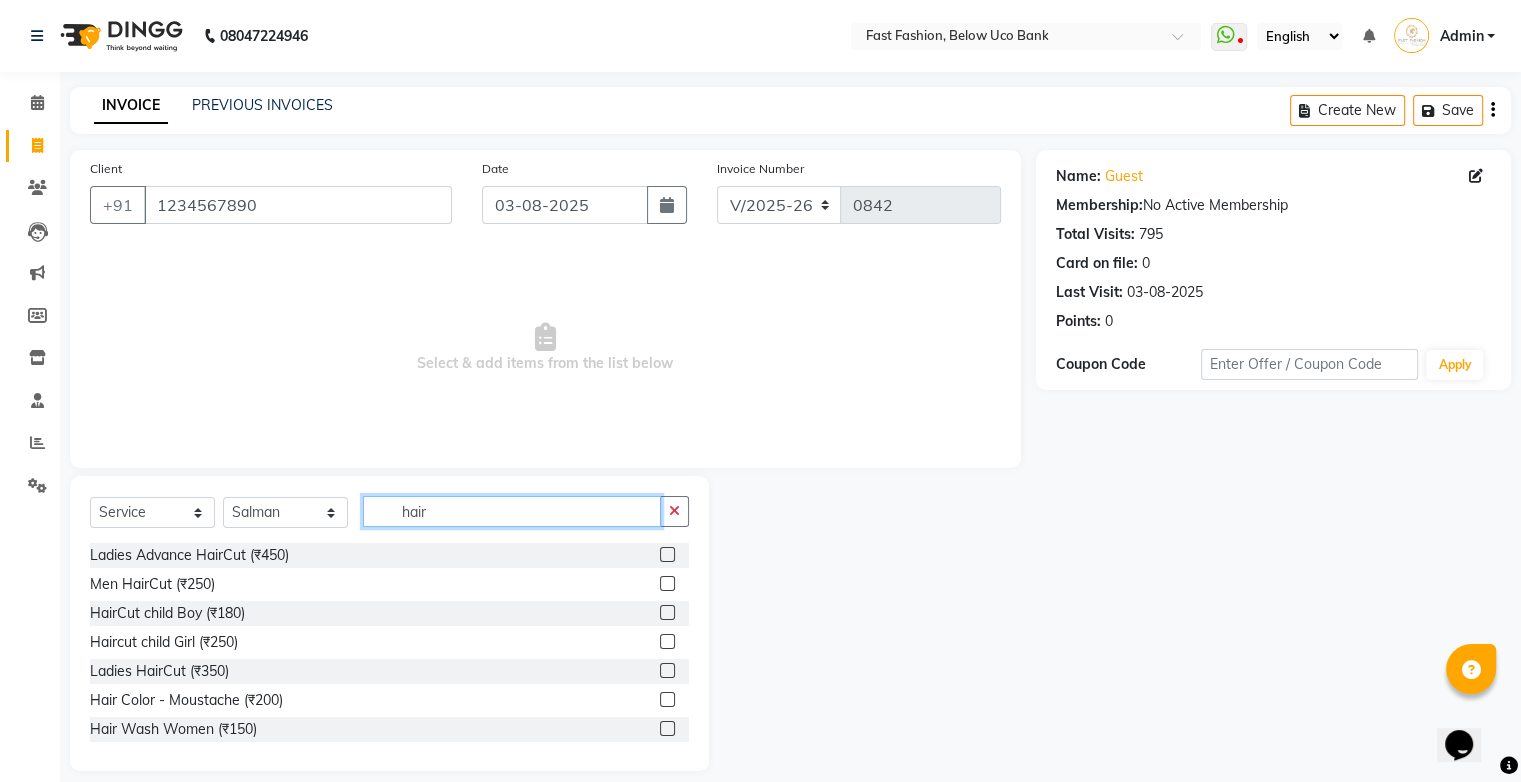 type on "hair" 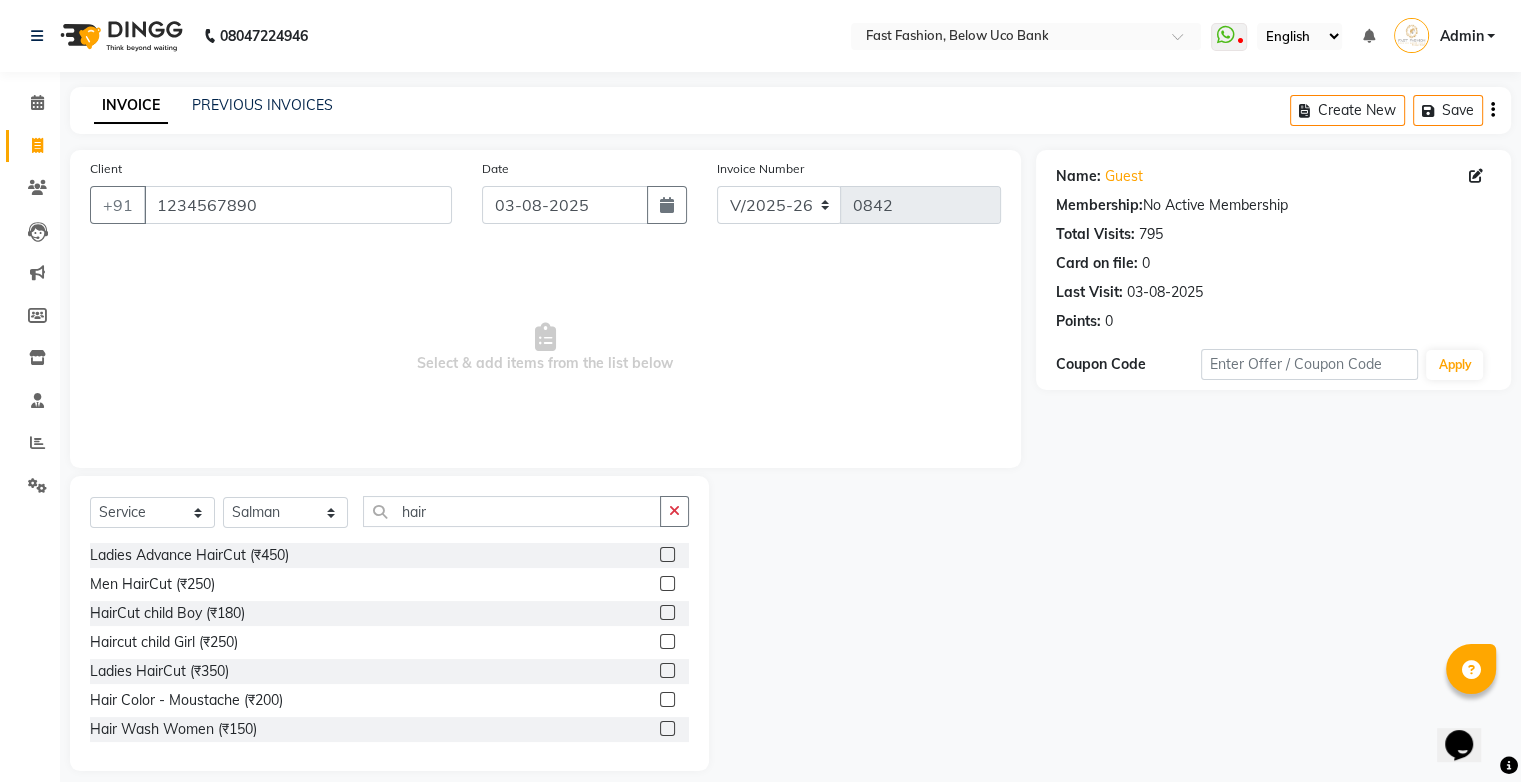 click 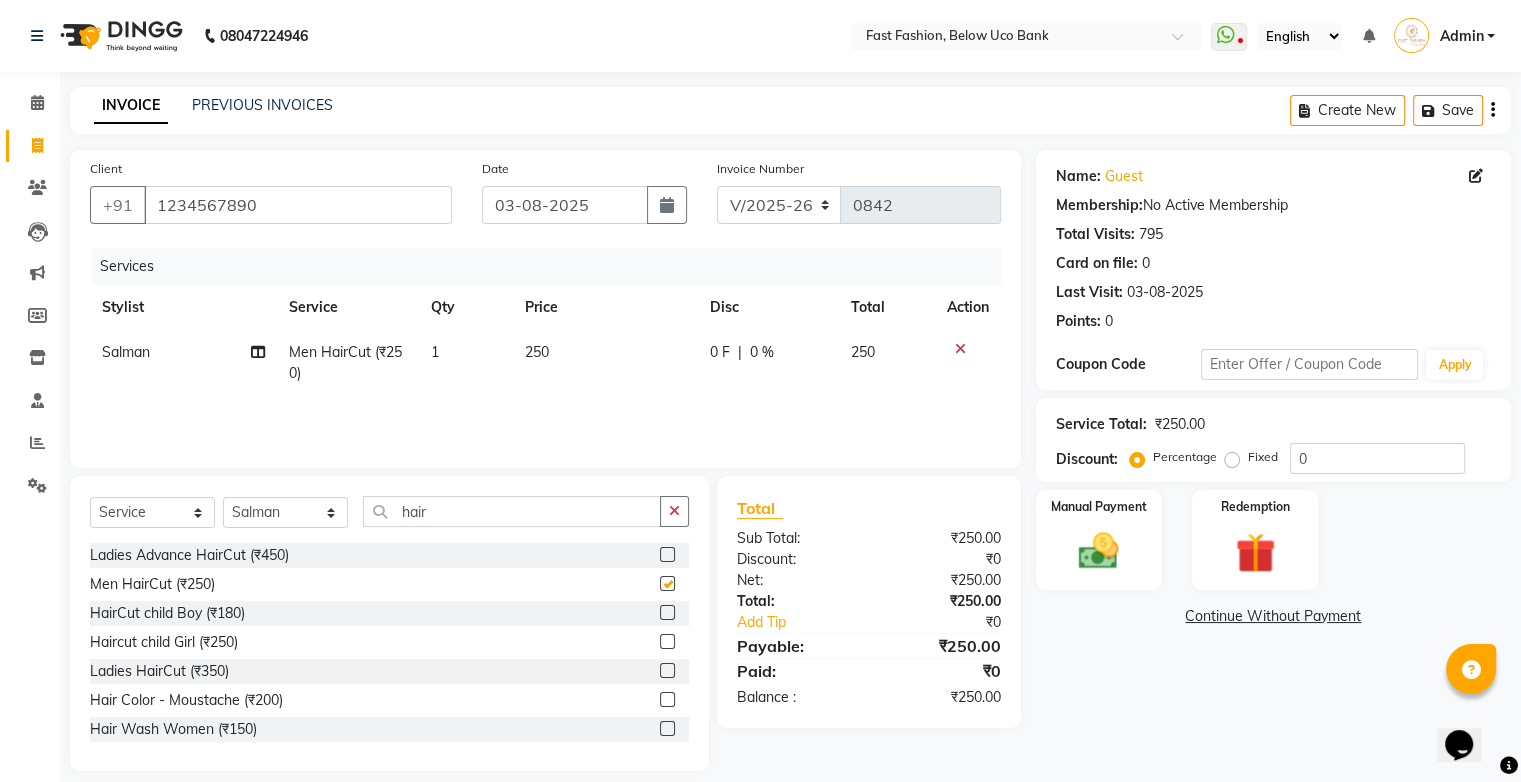 checkbox on "false" 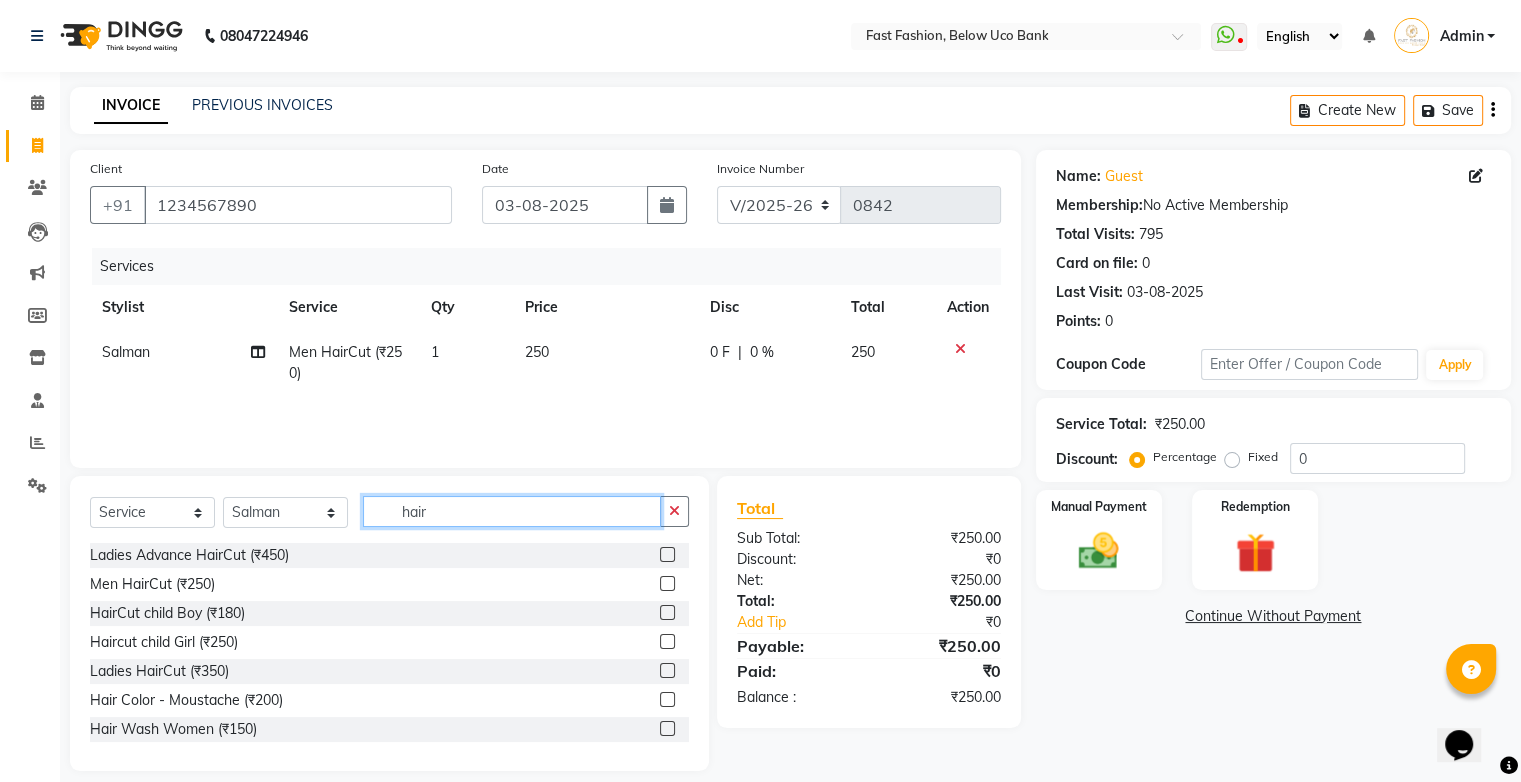click on "hair" 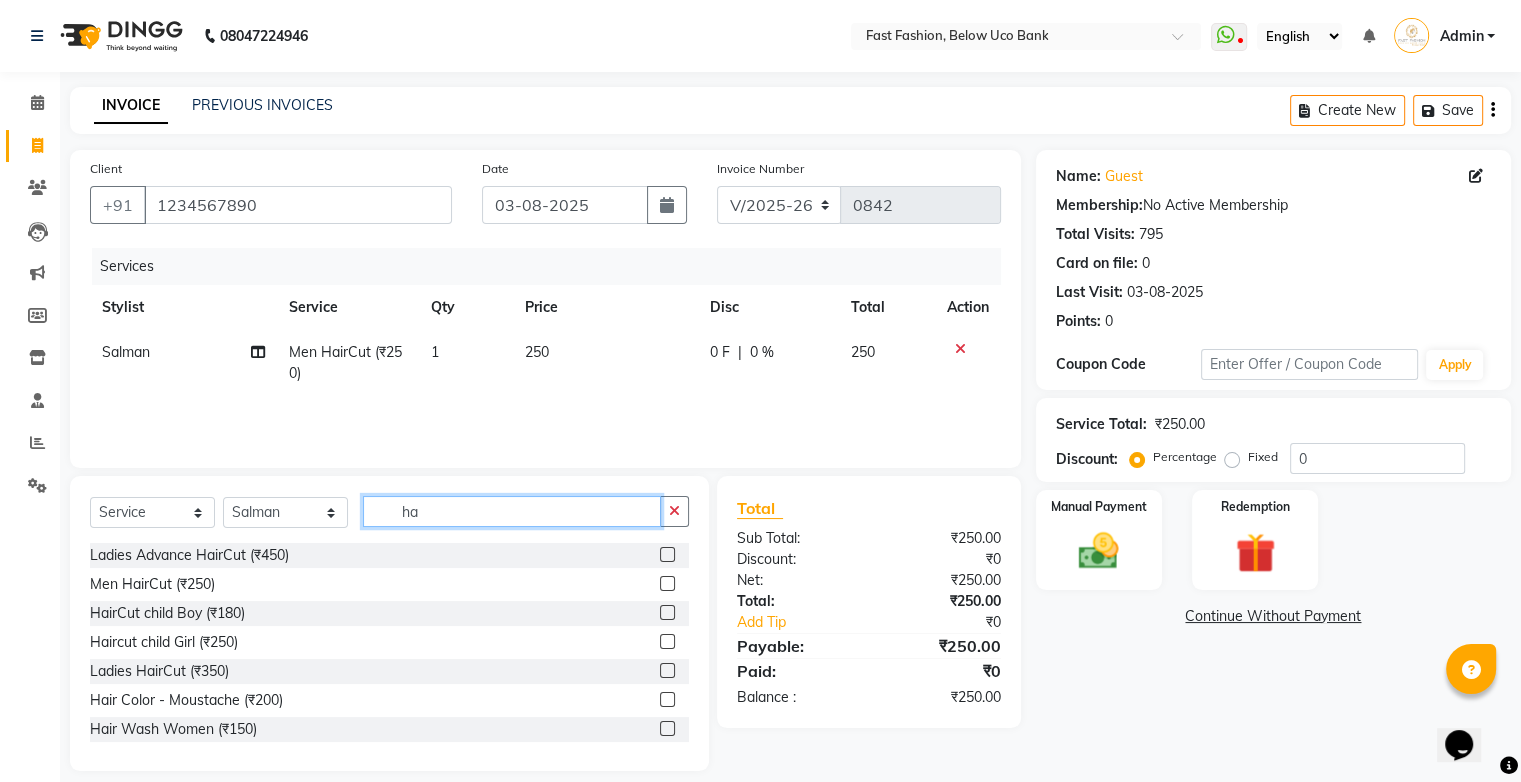 type on "h" 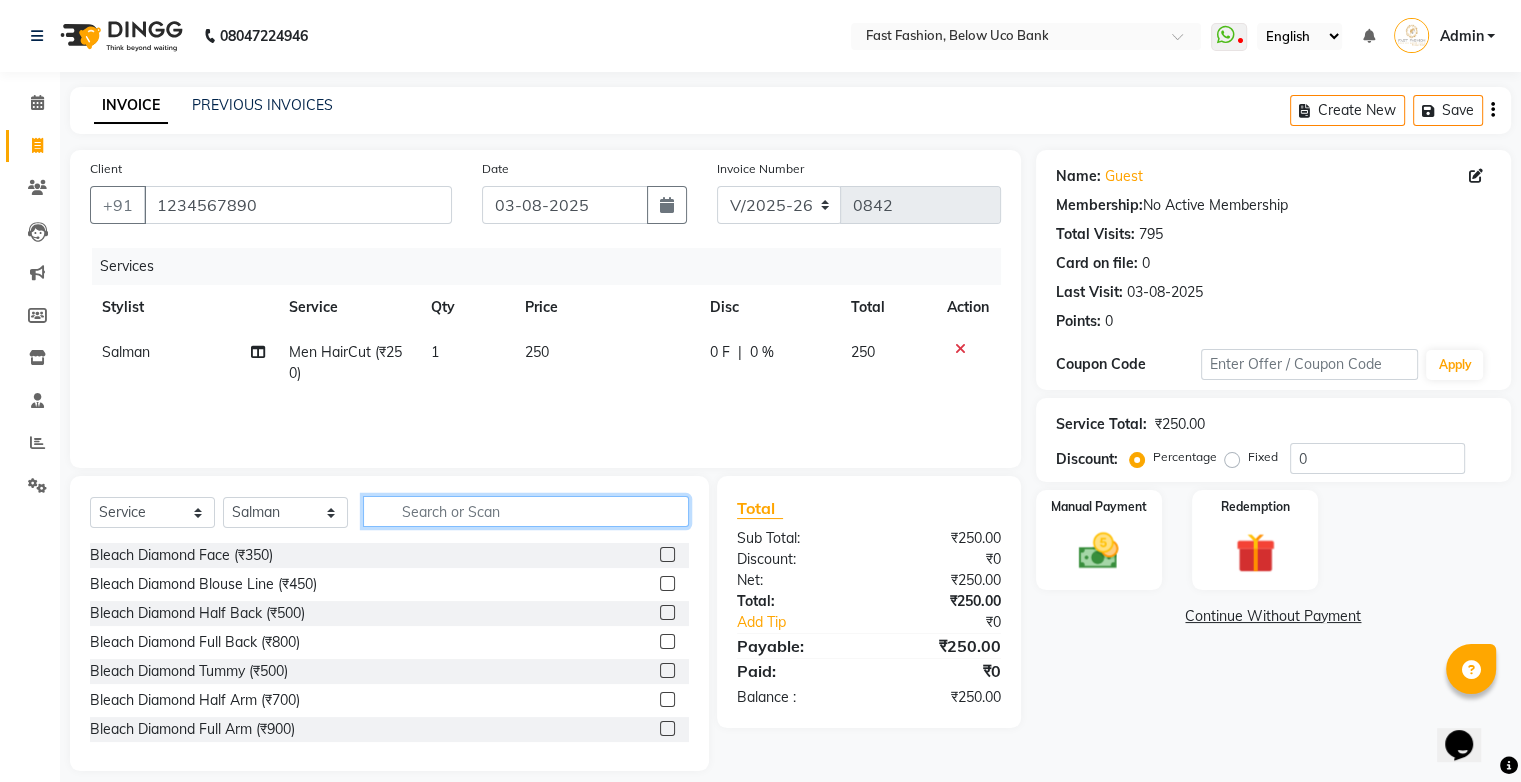 type 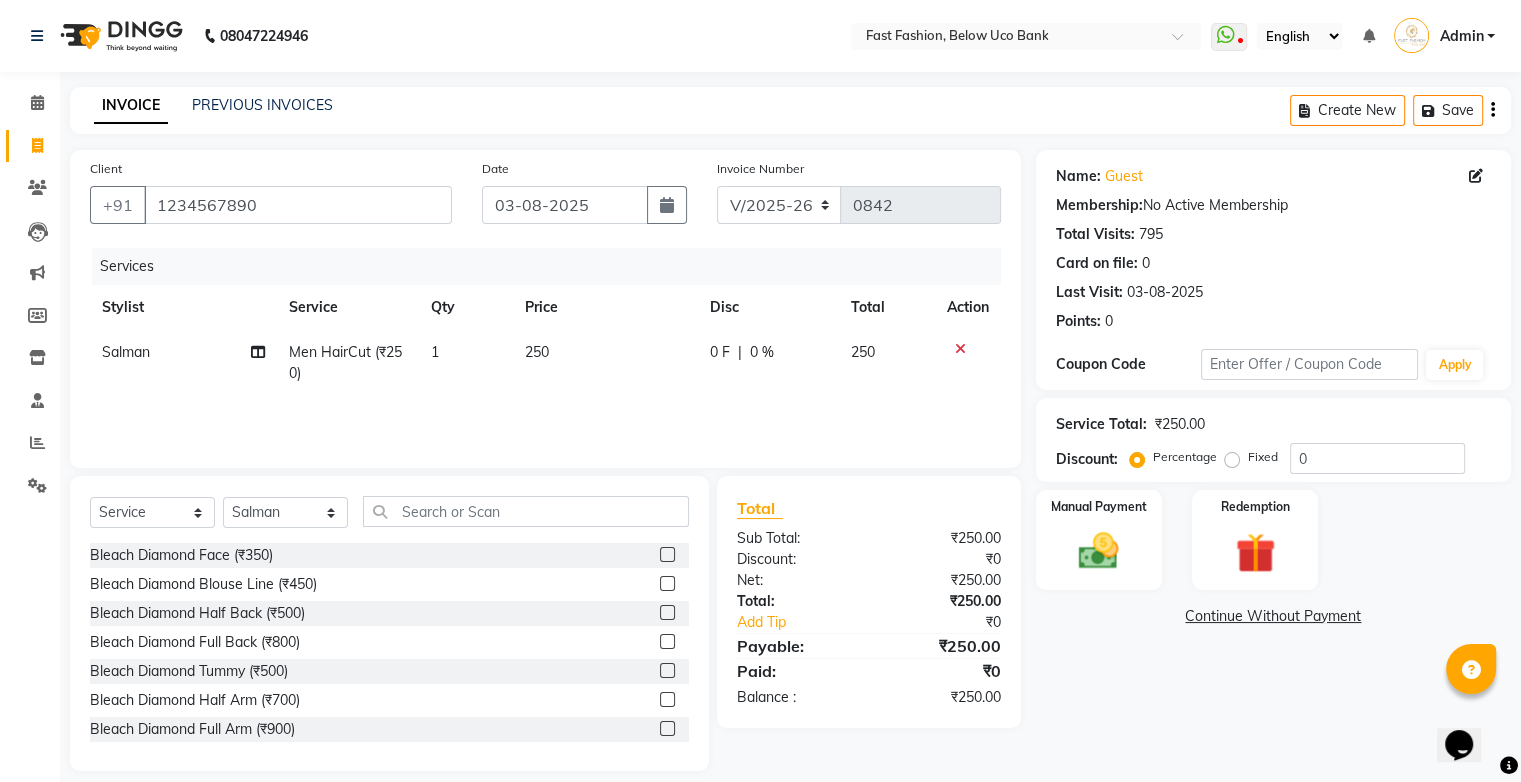 click on "Salman" 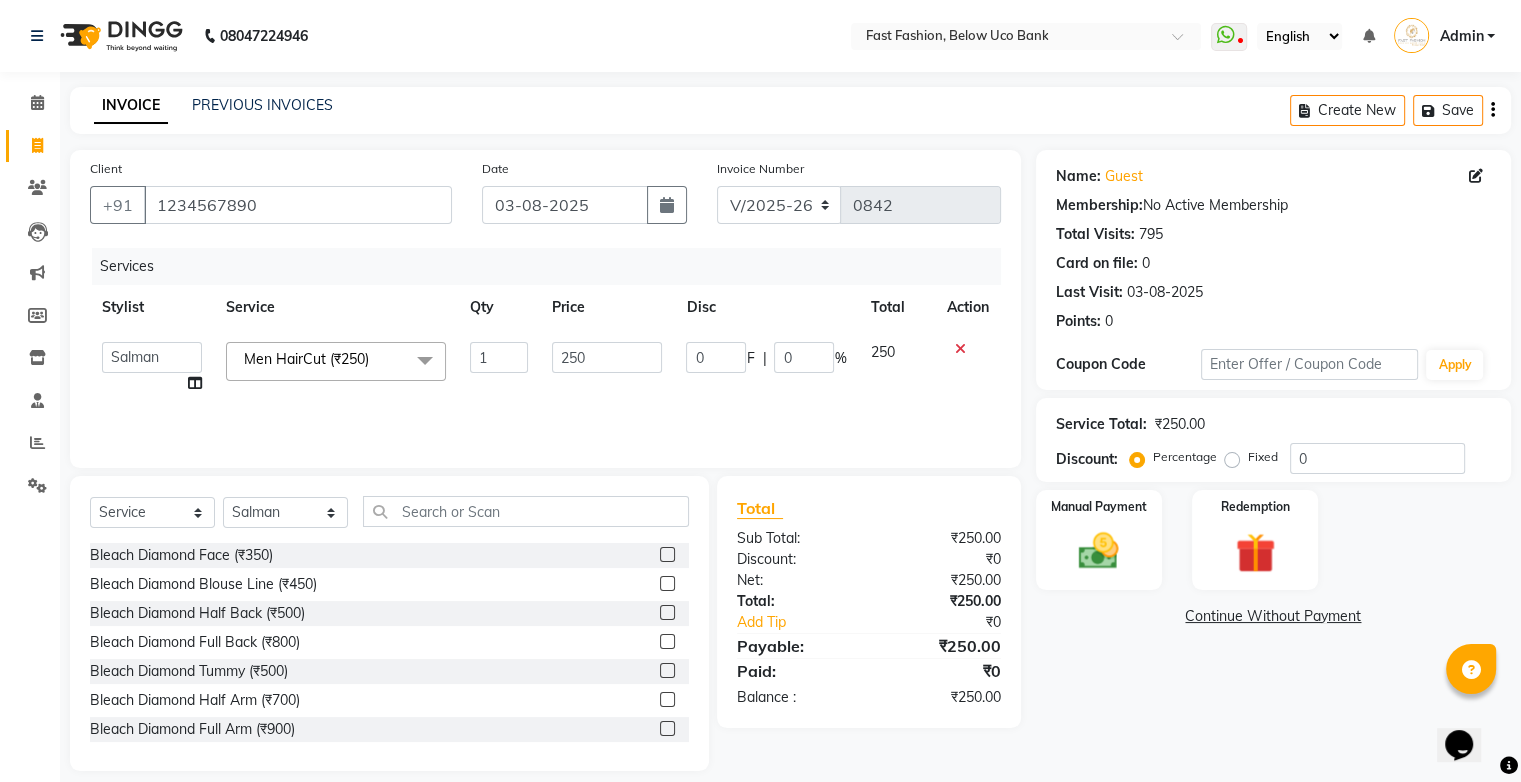 click 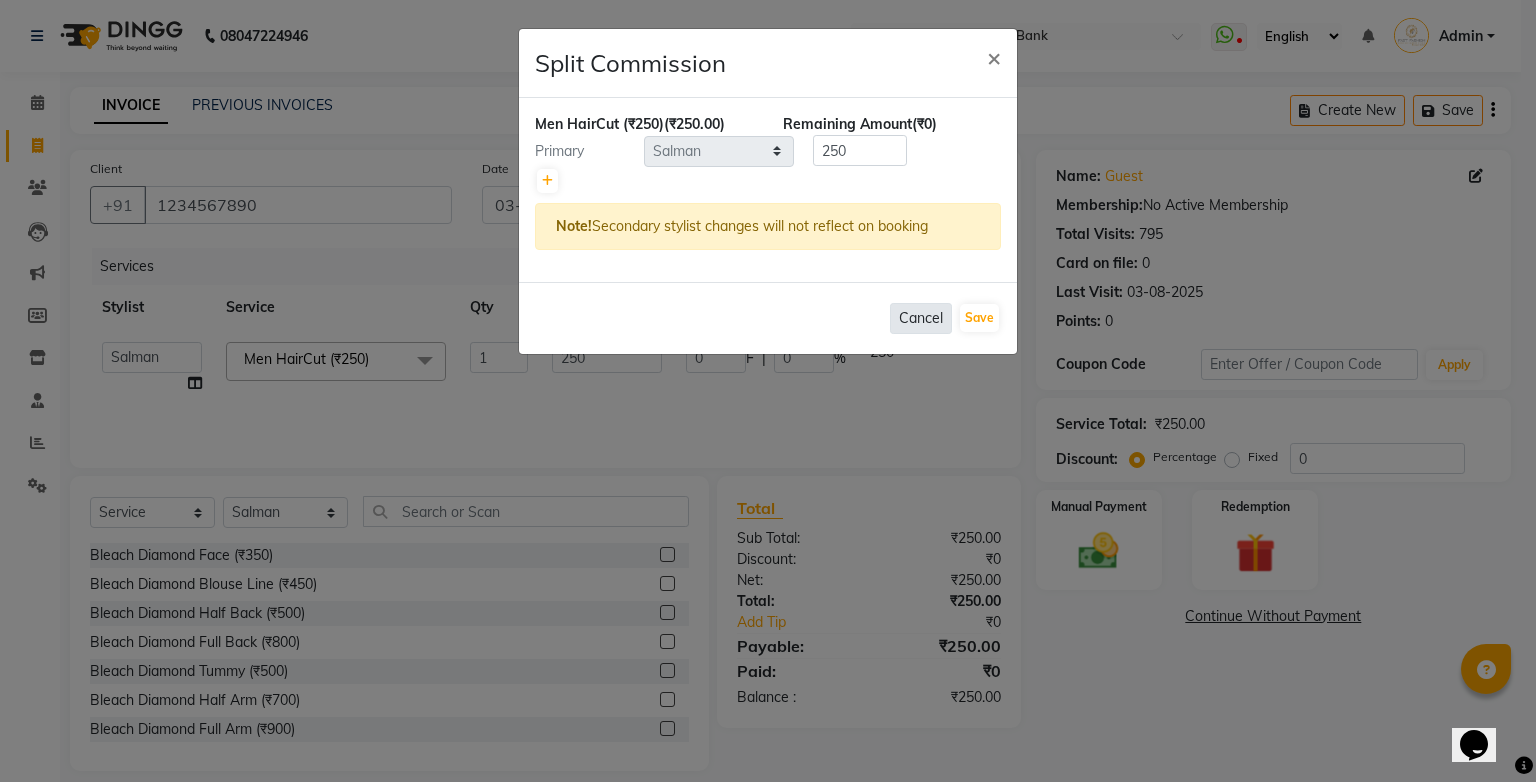 click on "Cancel" 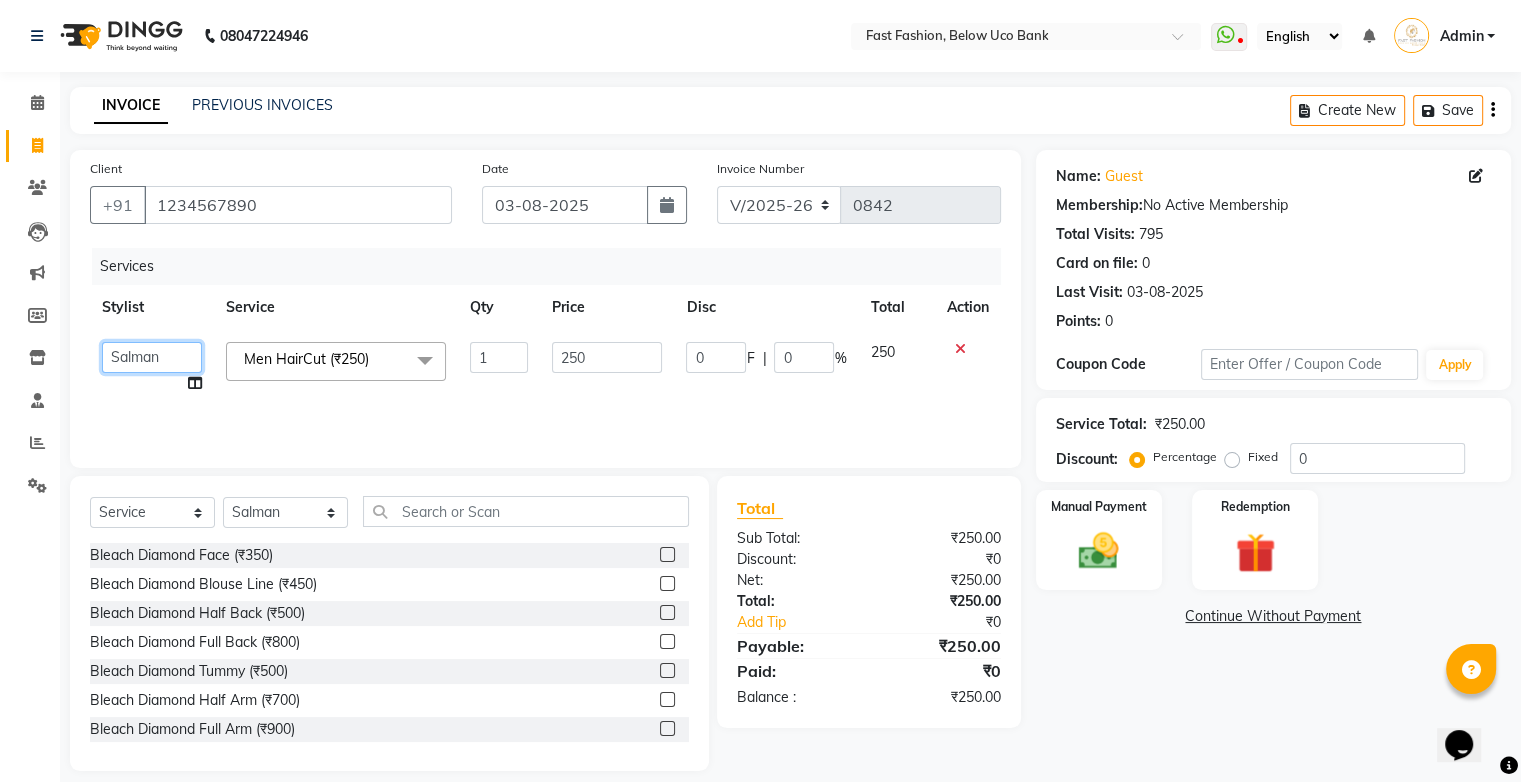 click on "ali   anjali   ashish   golu   mamta   neetu   Radha   Sabhya   Salman   shashi   Sonu" 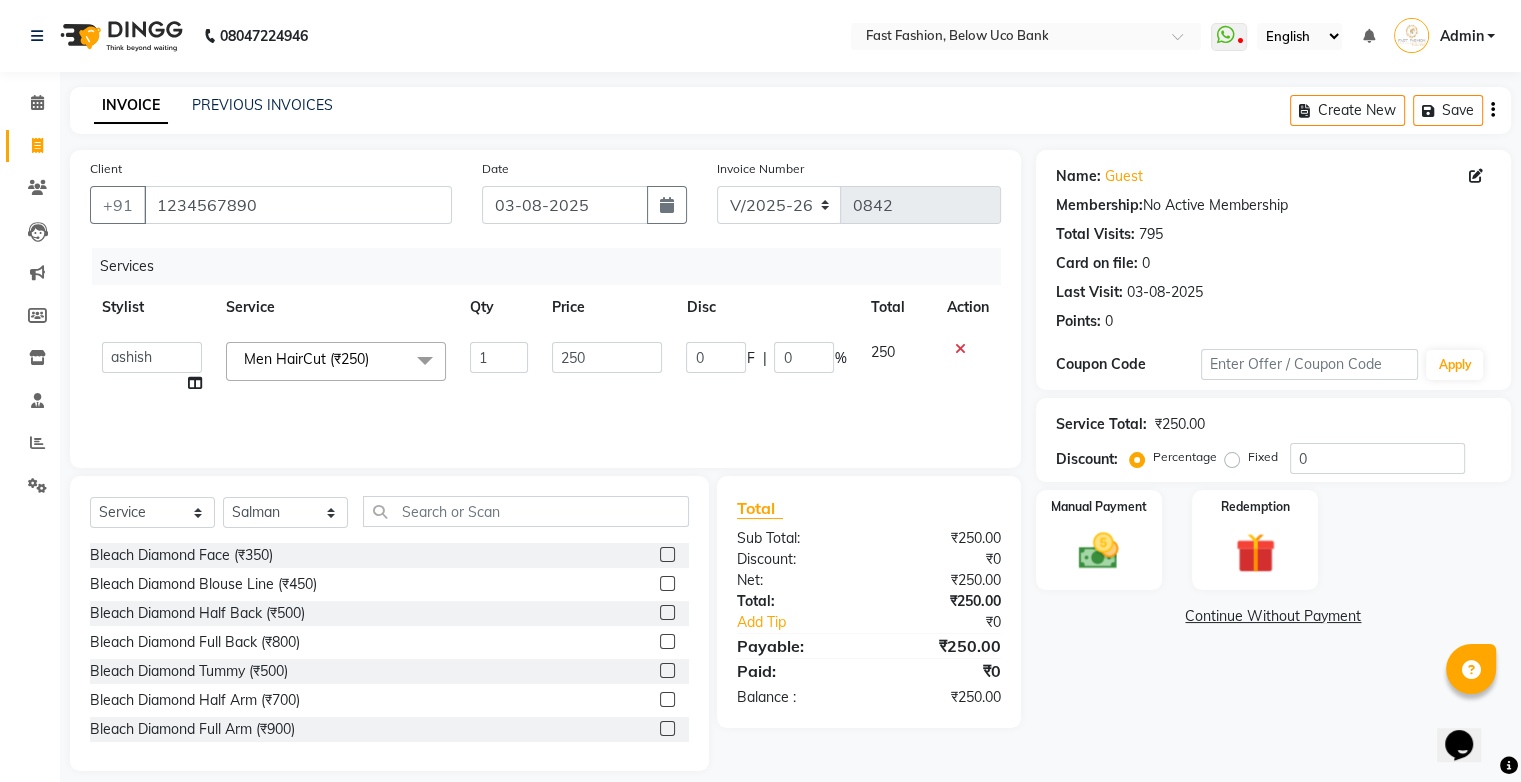 select on "22049" 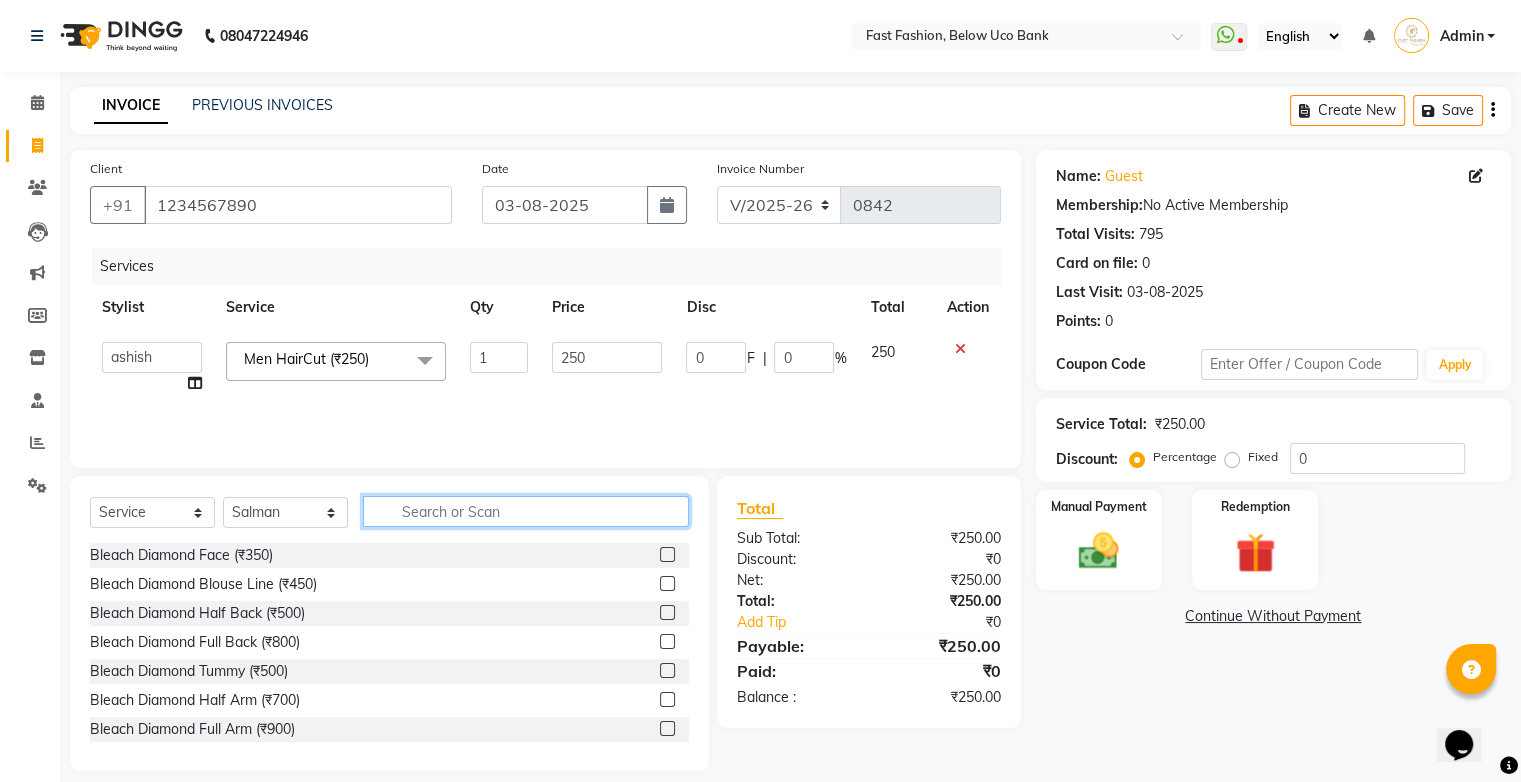 click 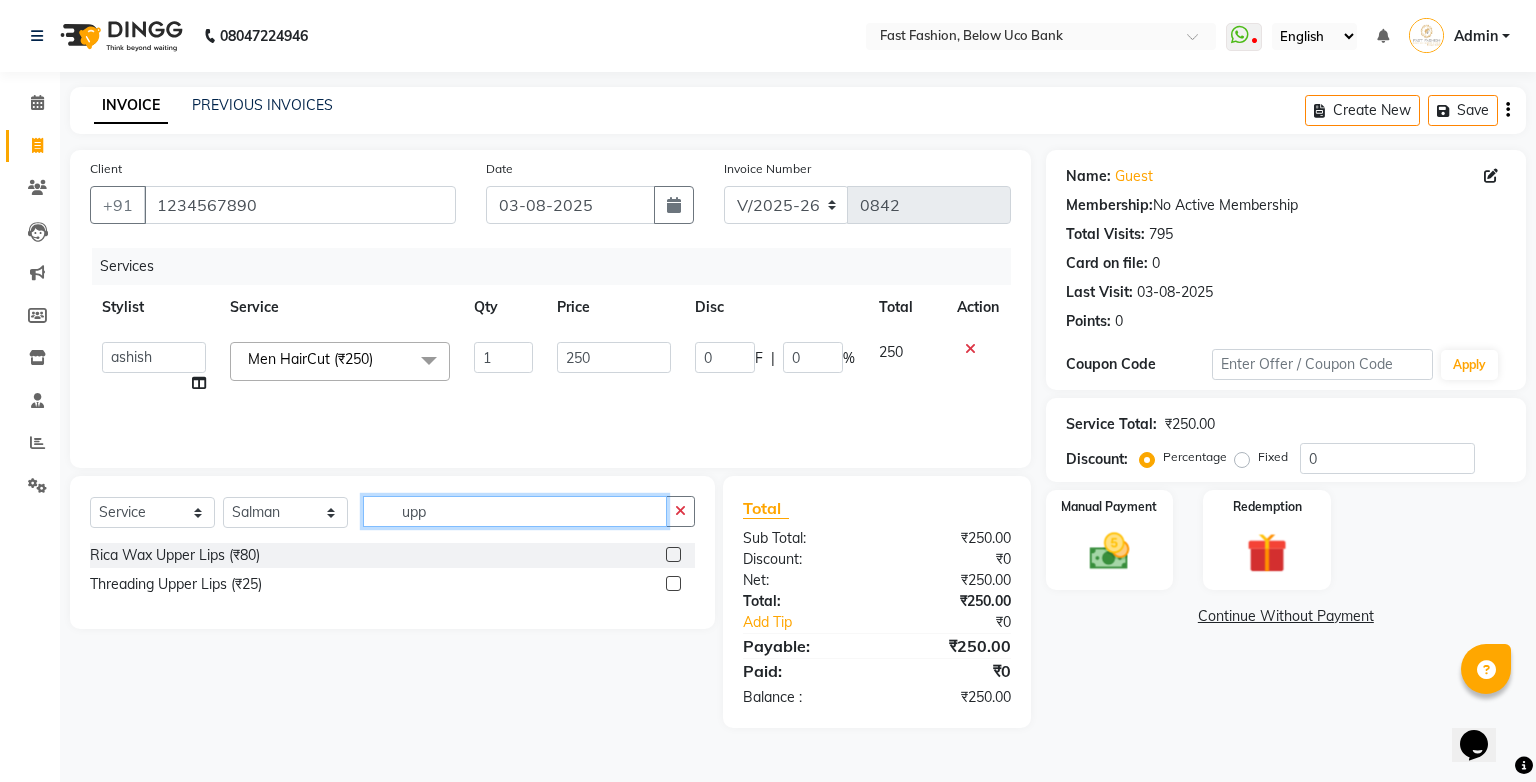 type on "upp" 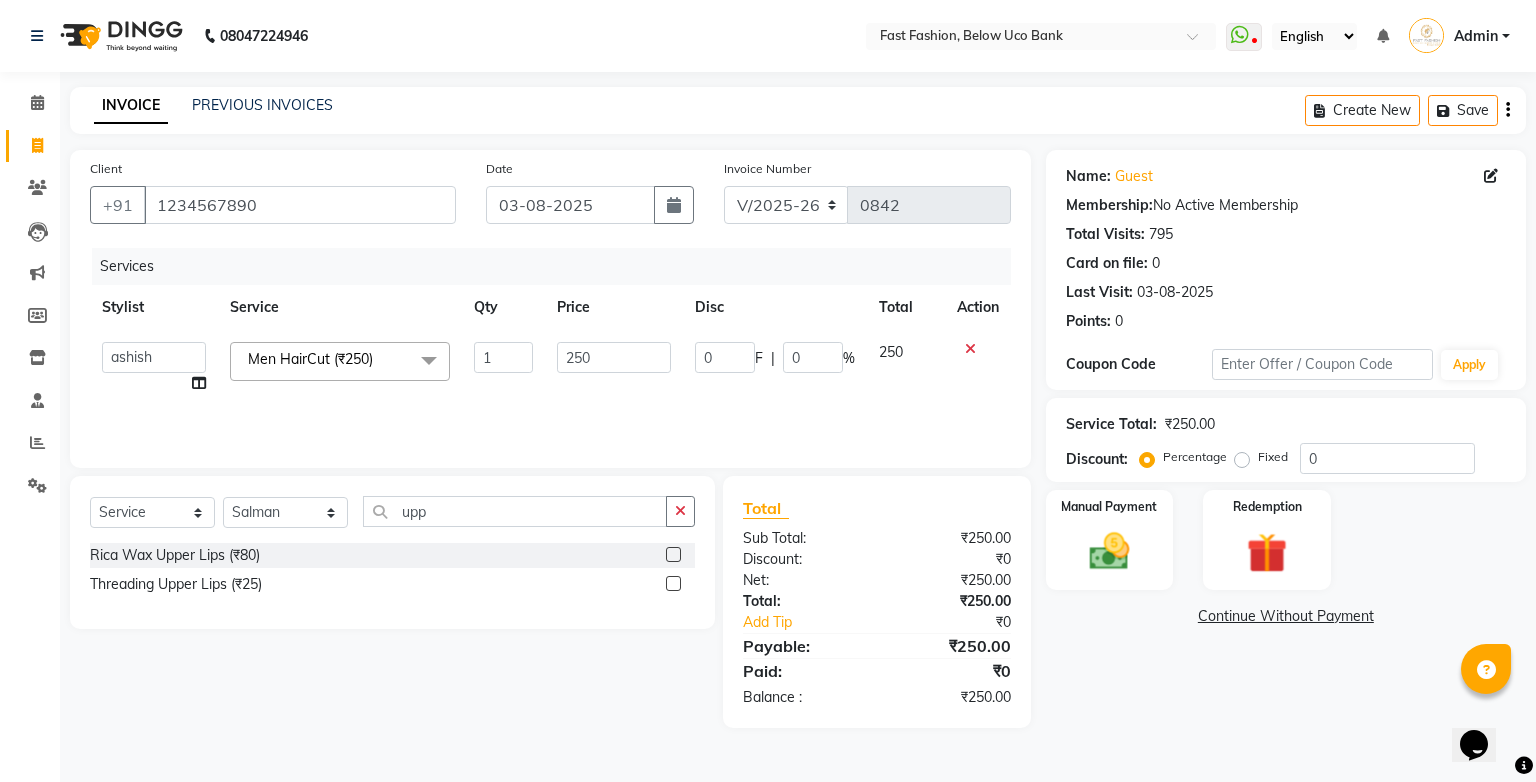 click 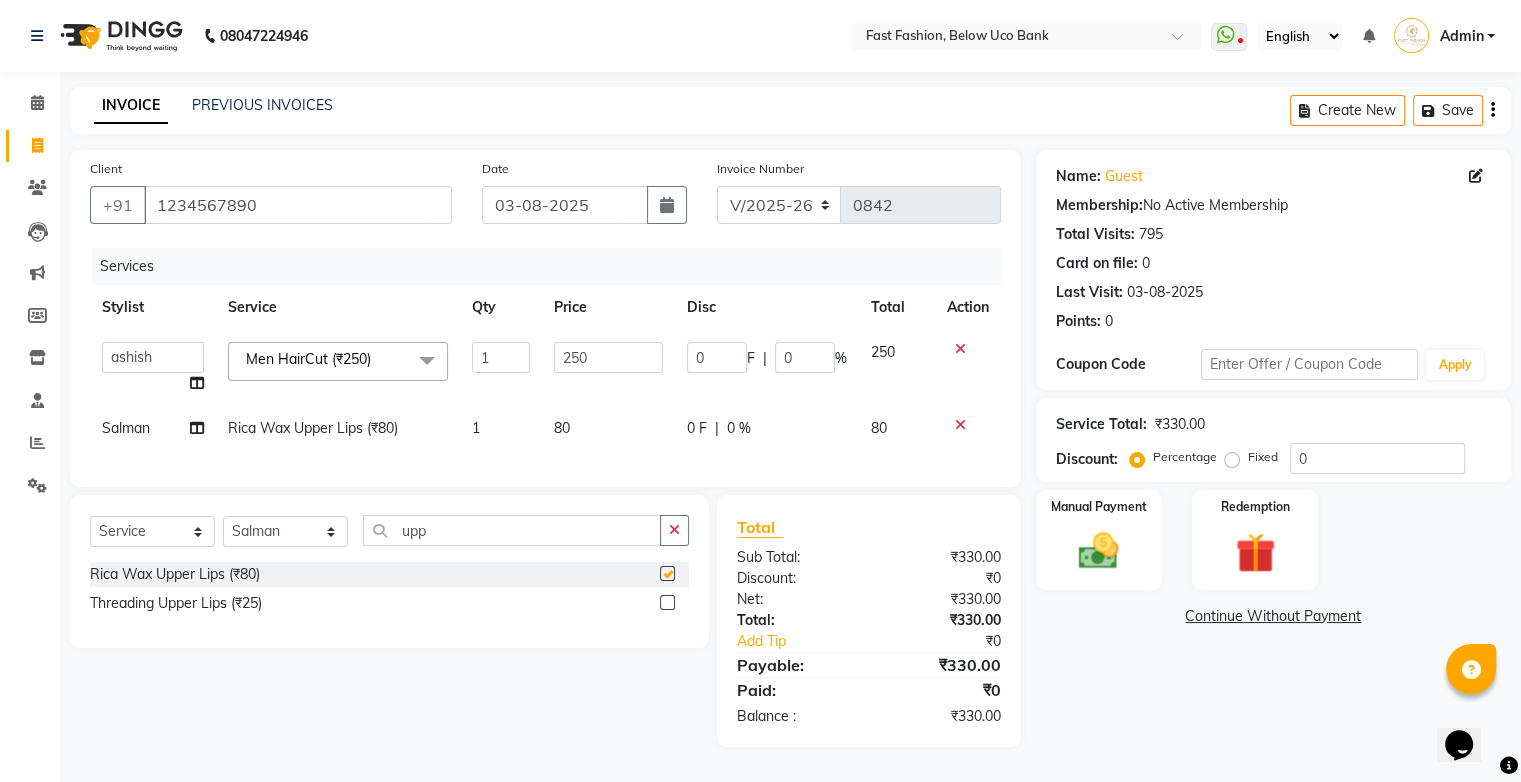 checkbox on "false" 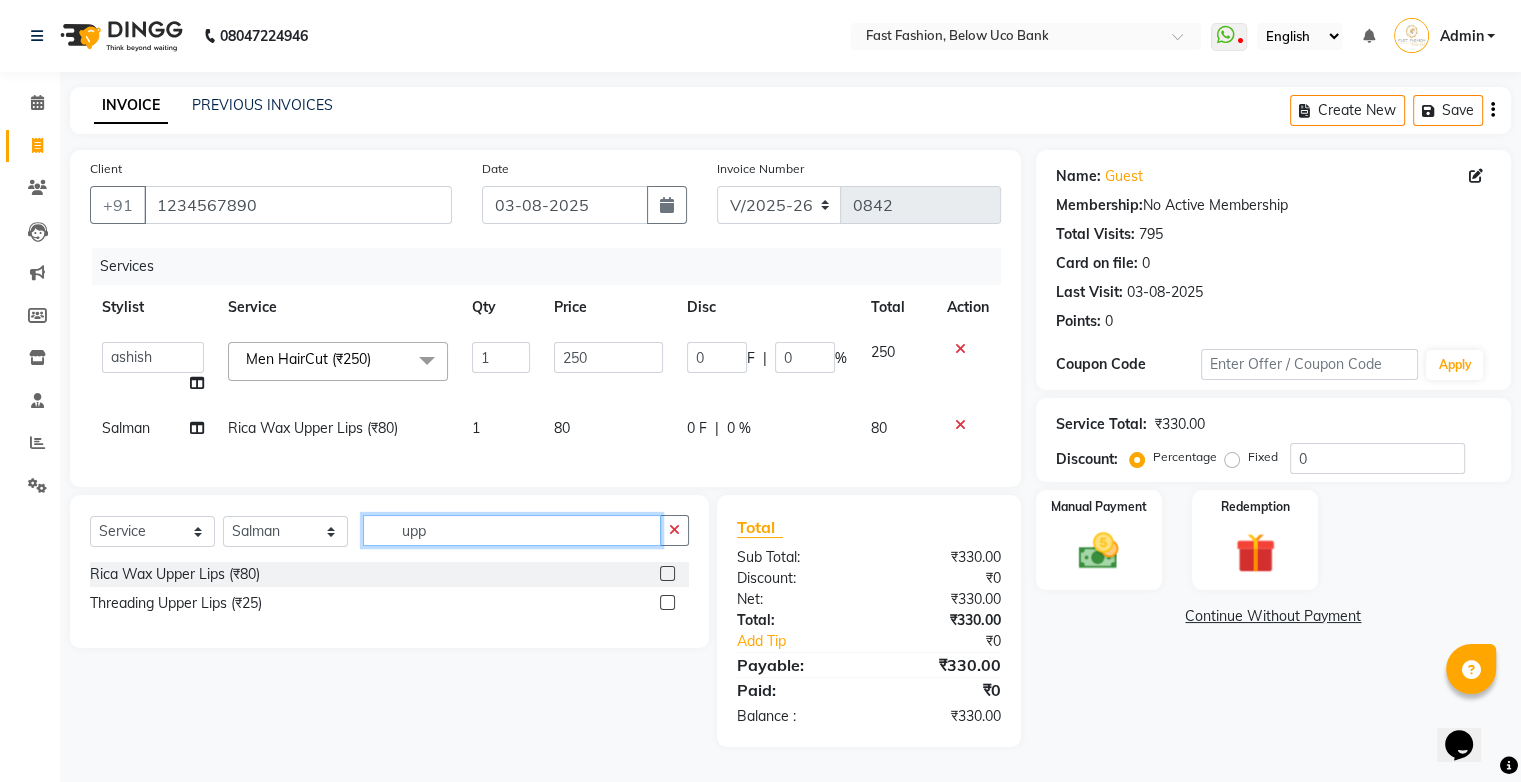 drag, startPoint x: 611, startPoint y: 540, endPoint x: 602, endPoint y: 534, distance: 10.816654 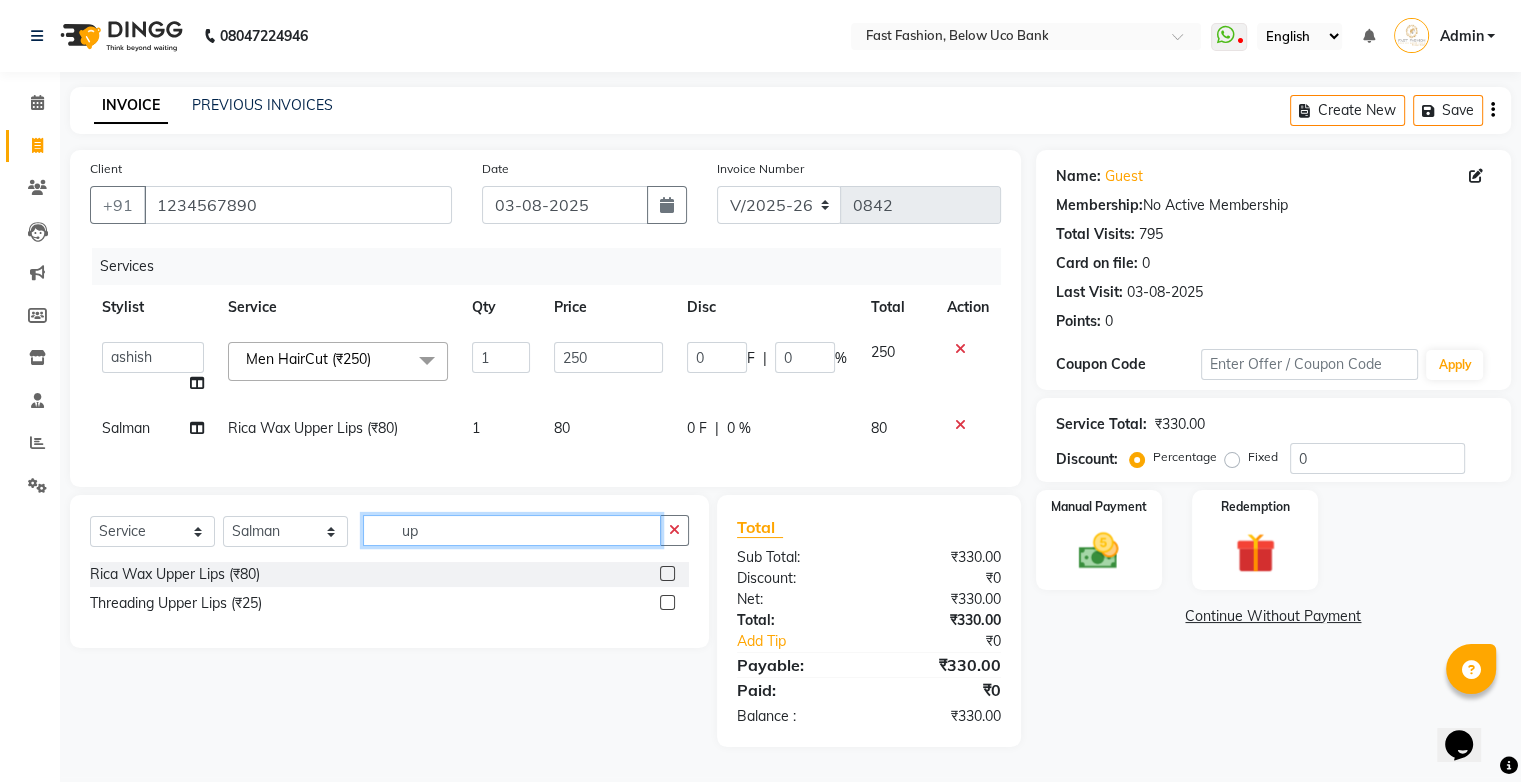 type on "u" 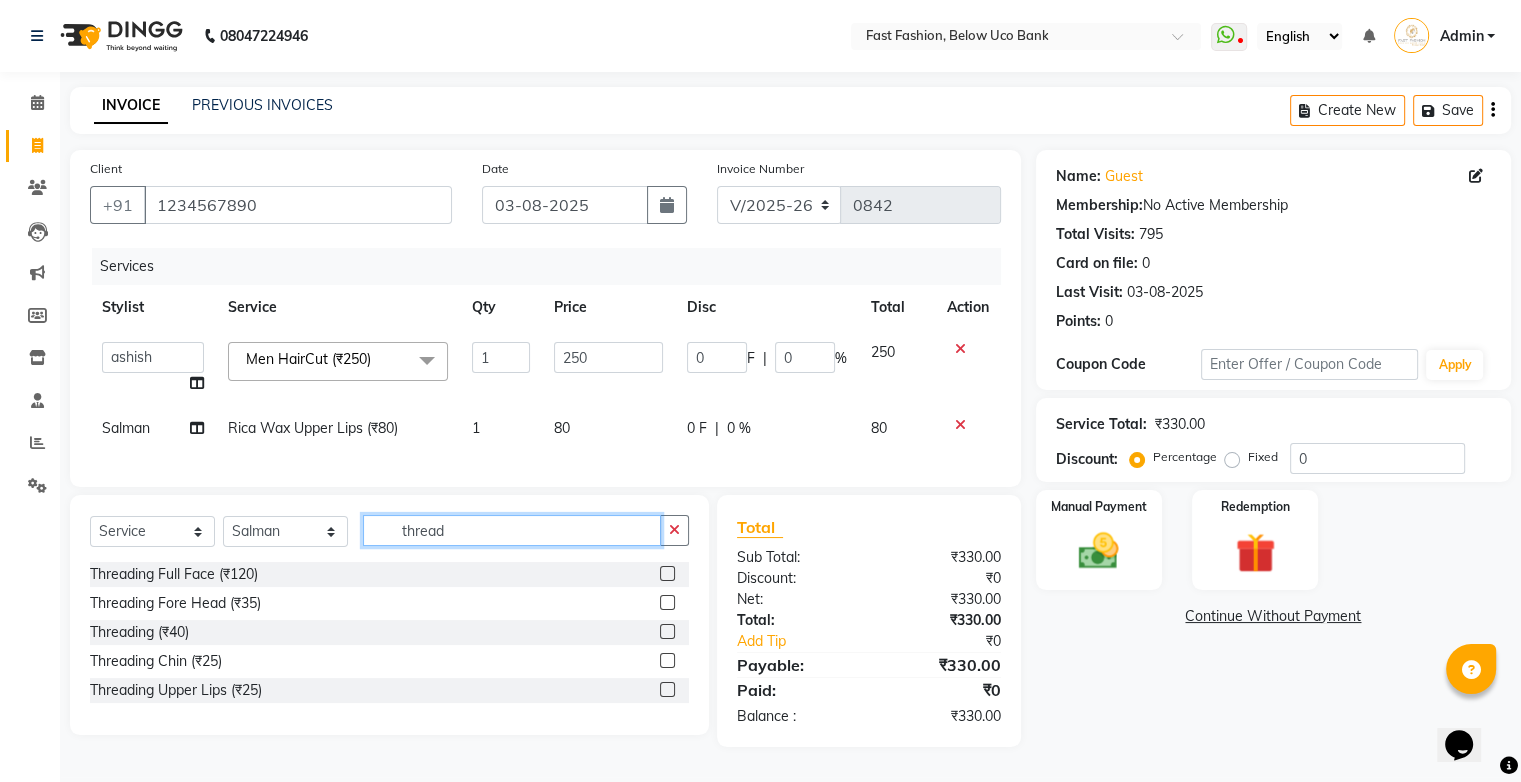 type on "thread" 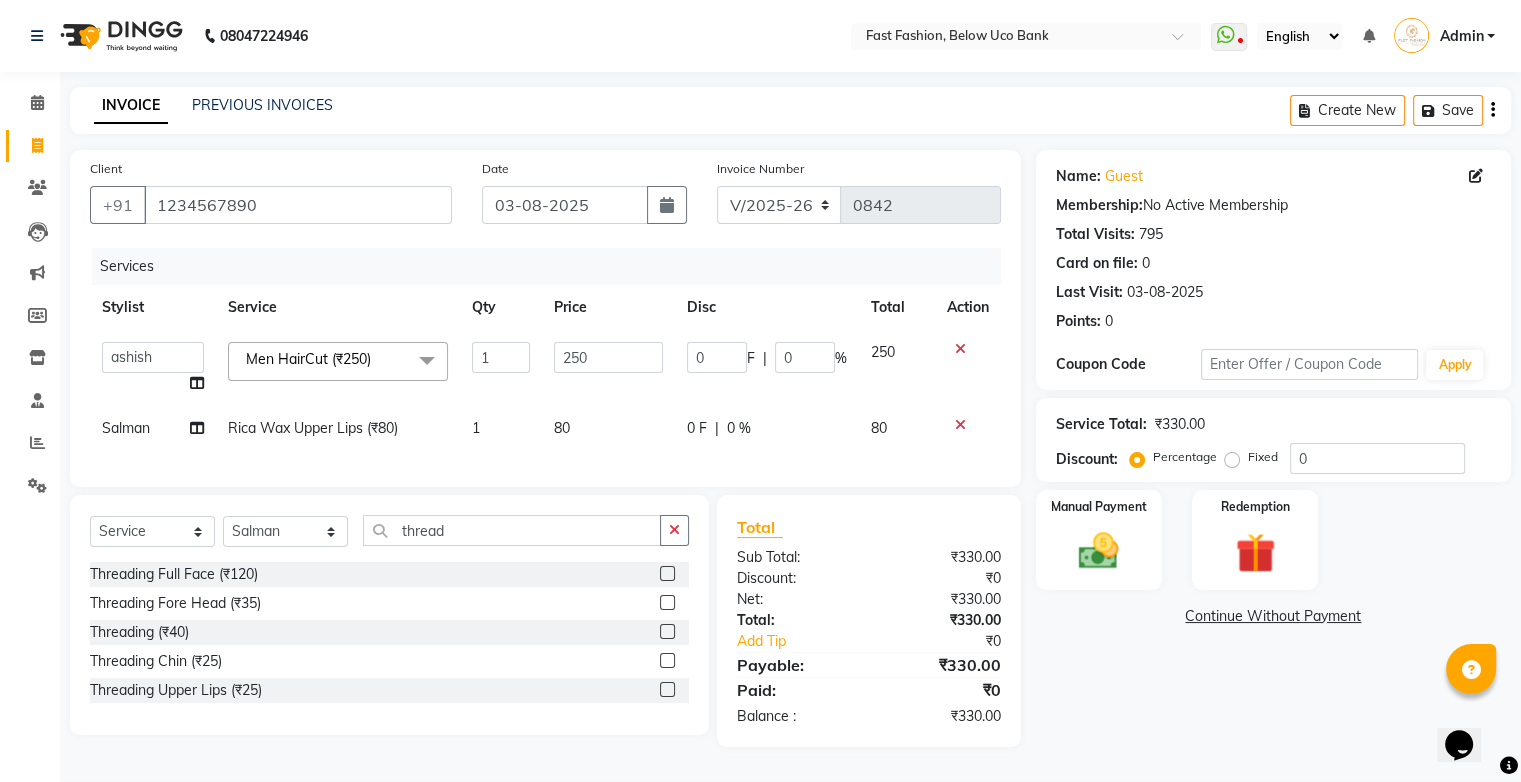 click 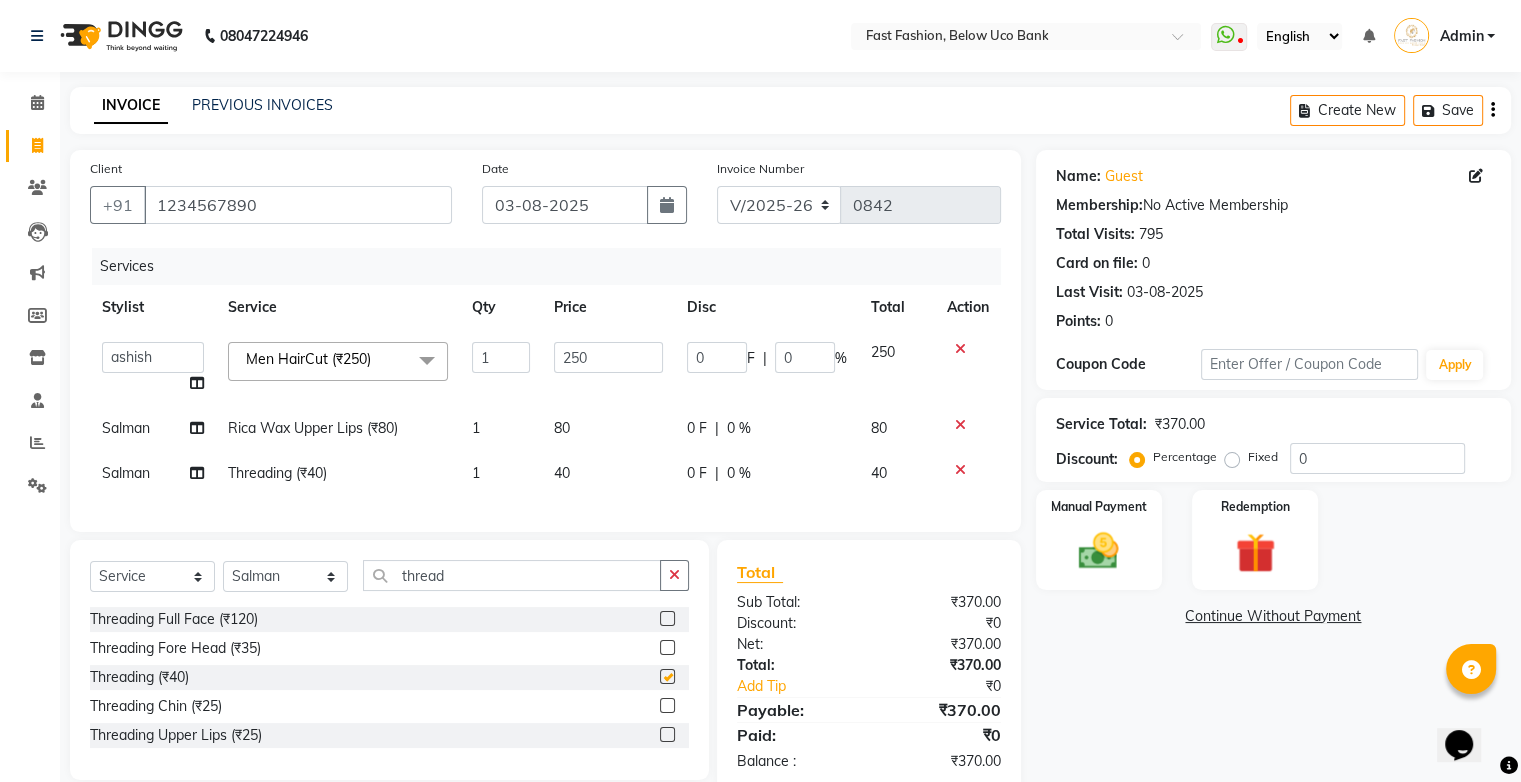 checkbox on "false" 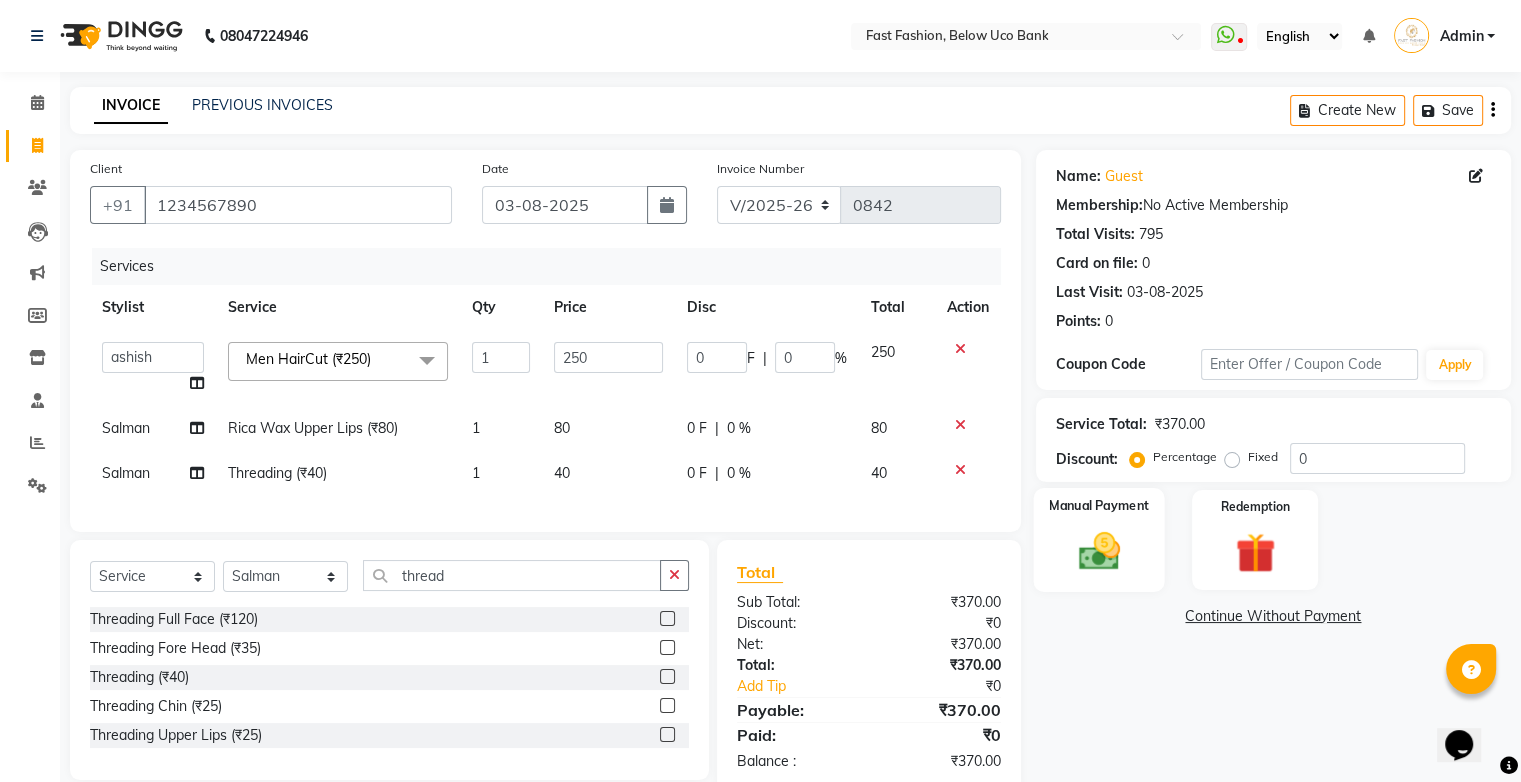 click 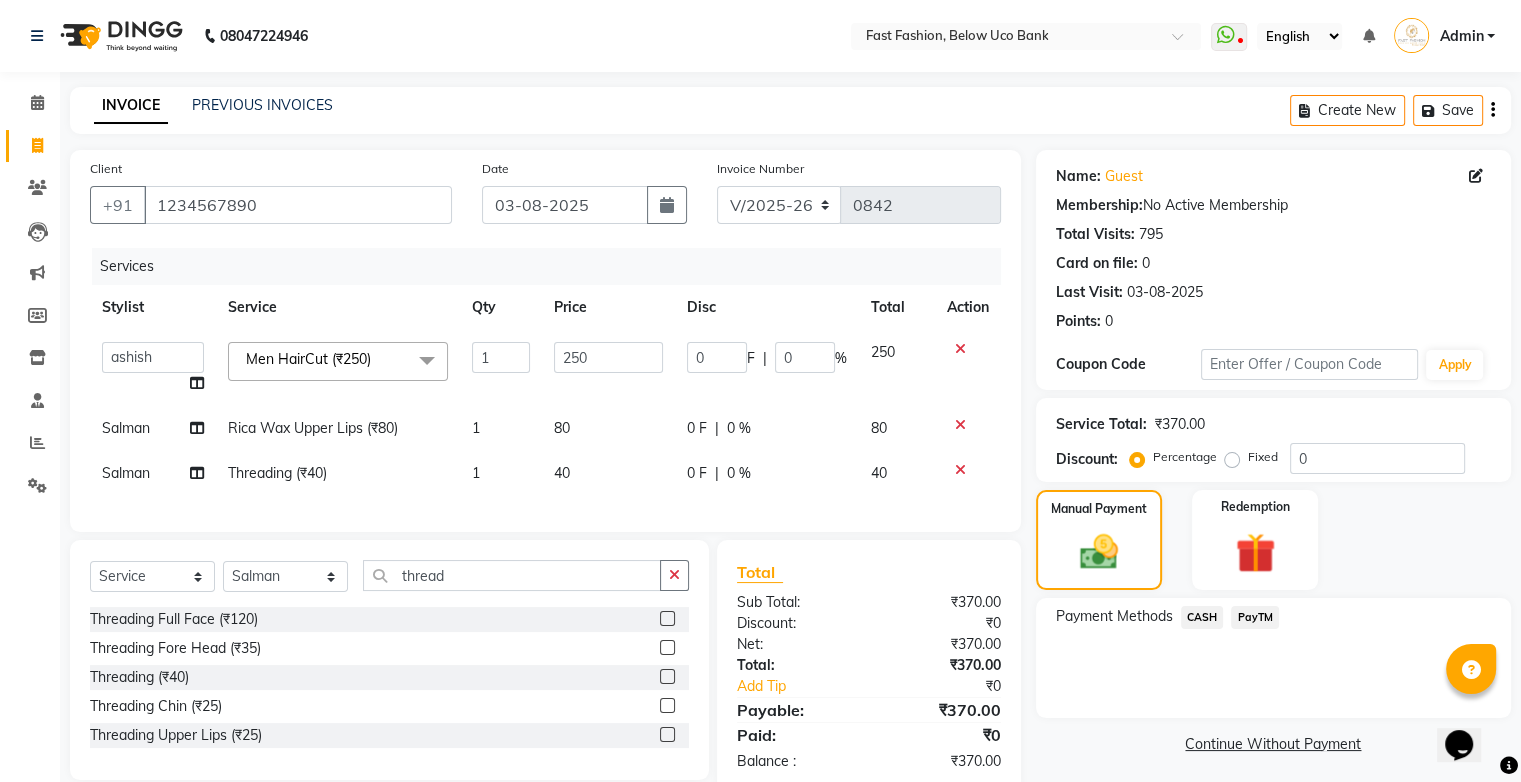click on "PayTM" 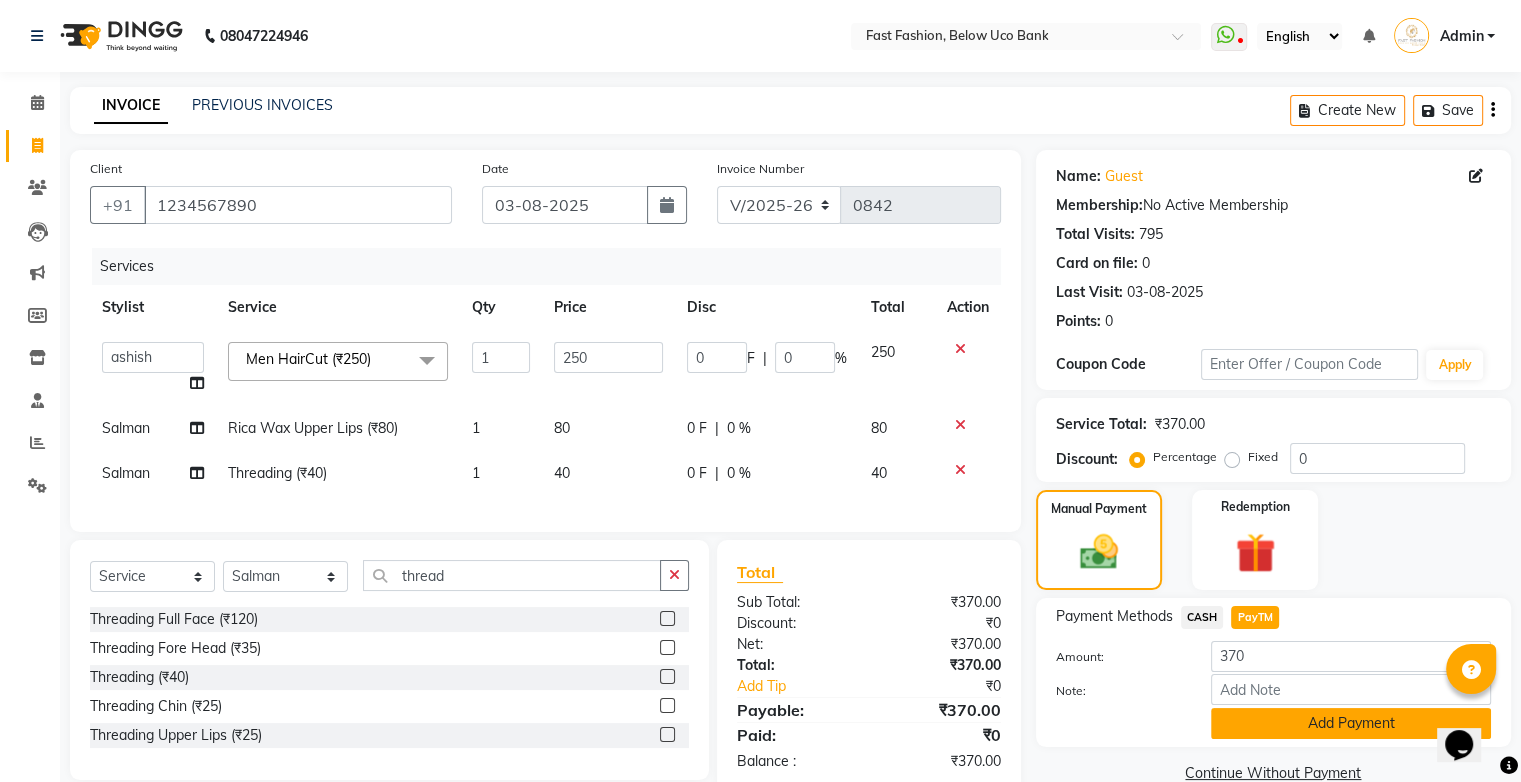 click on "Add Payment" 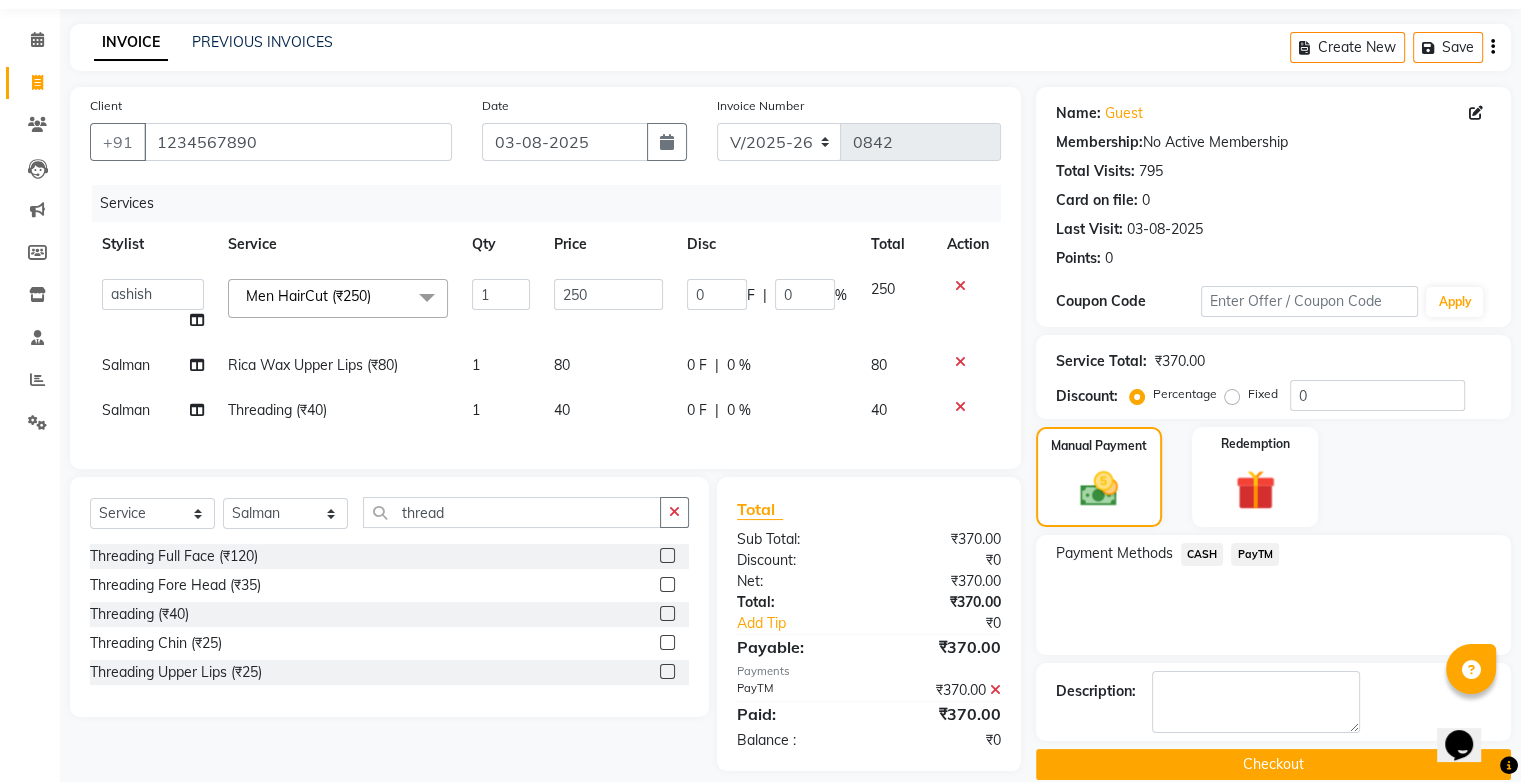 scroll, scrollTop: 96, scrollLeft: 0, axis: vertical 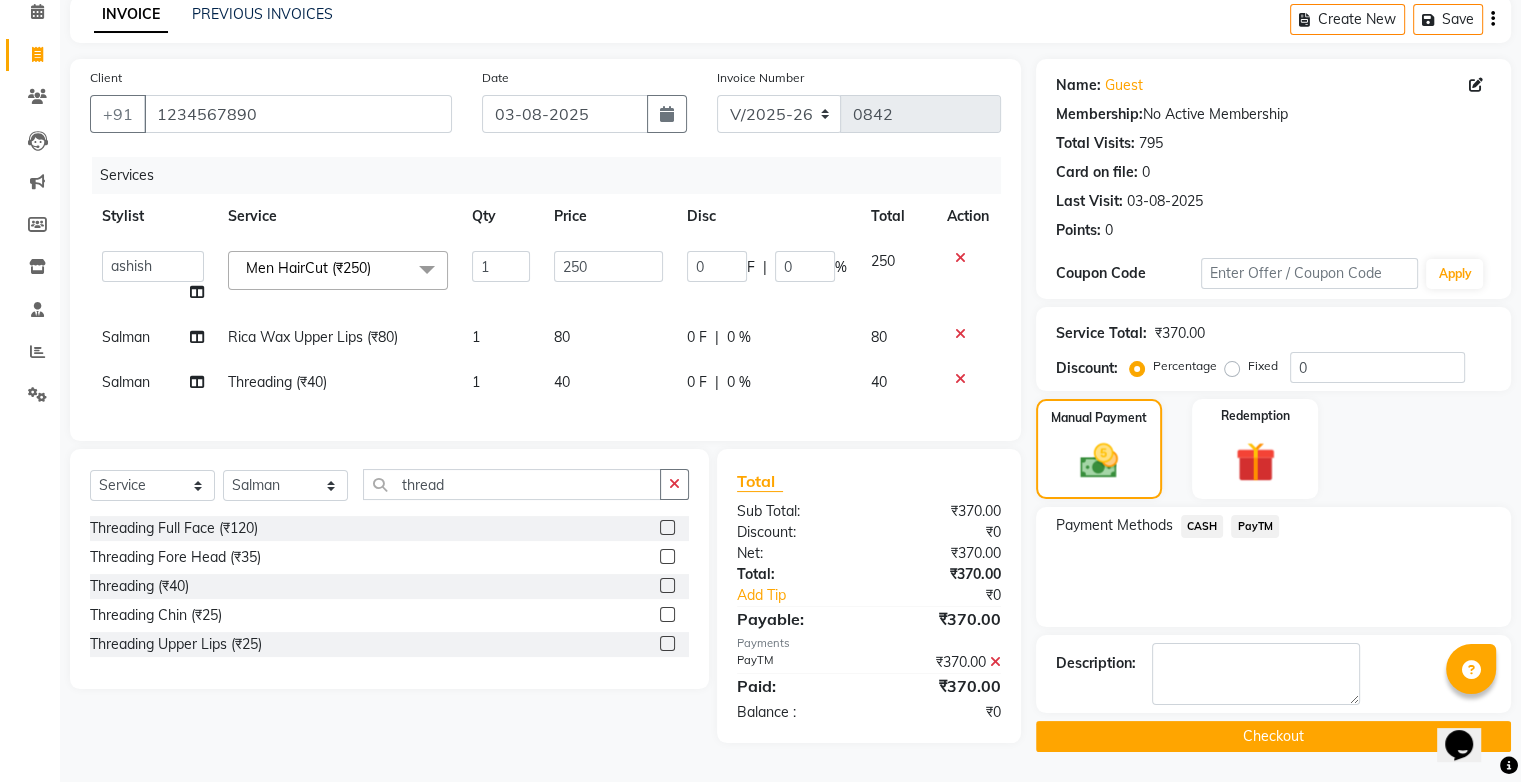 click on "Checkout" 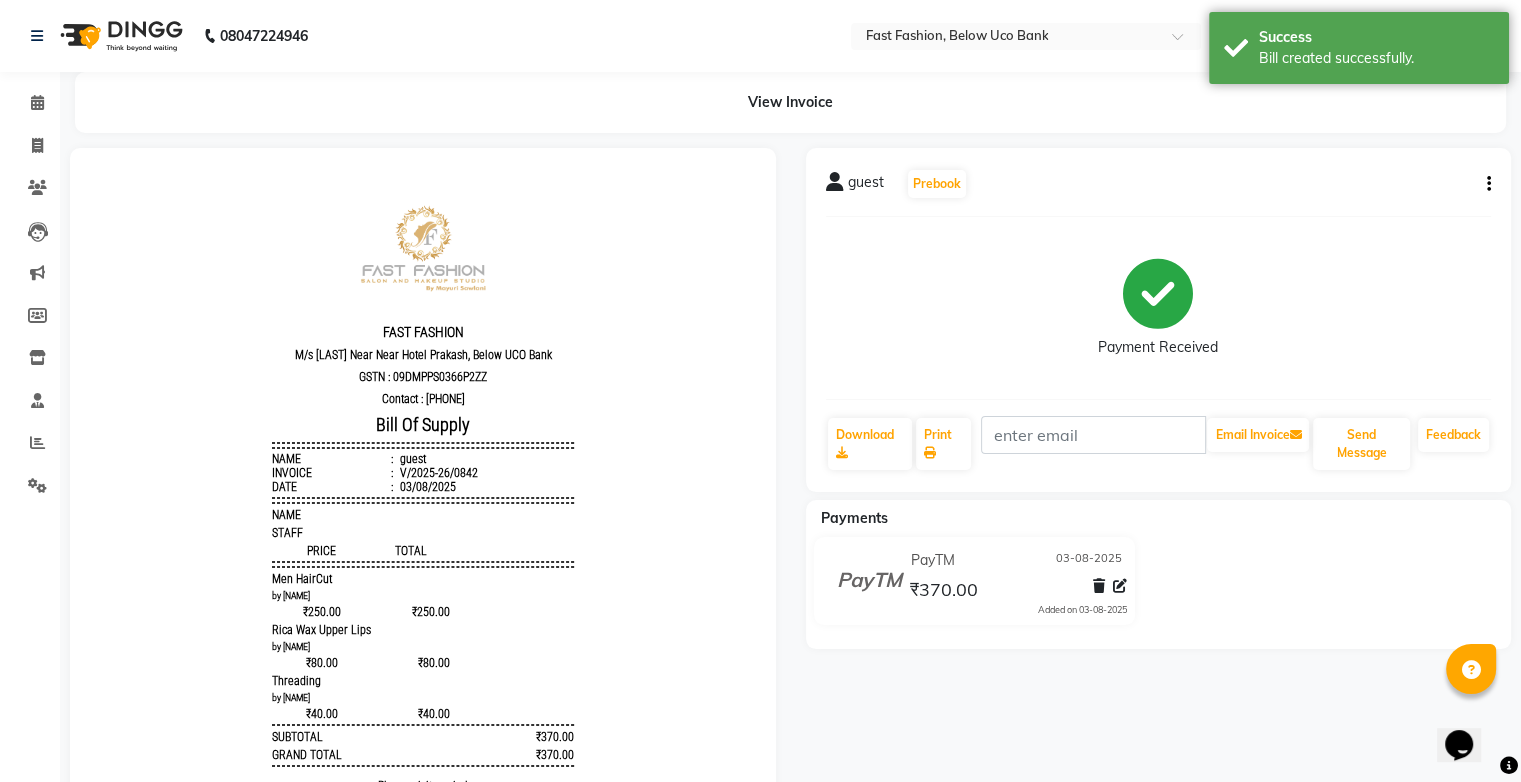 scroll, scrollTop: 0, scrollLeft: 0, axis: both 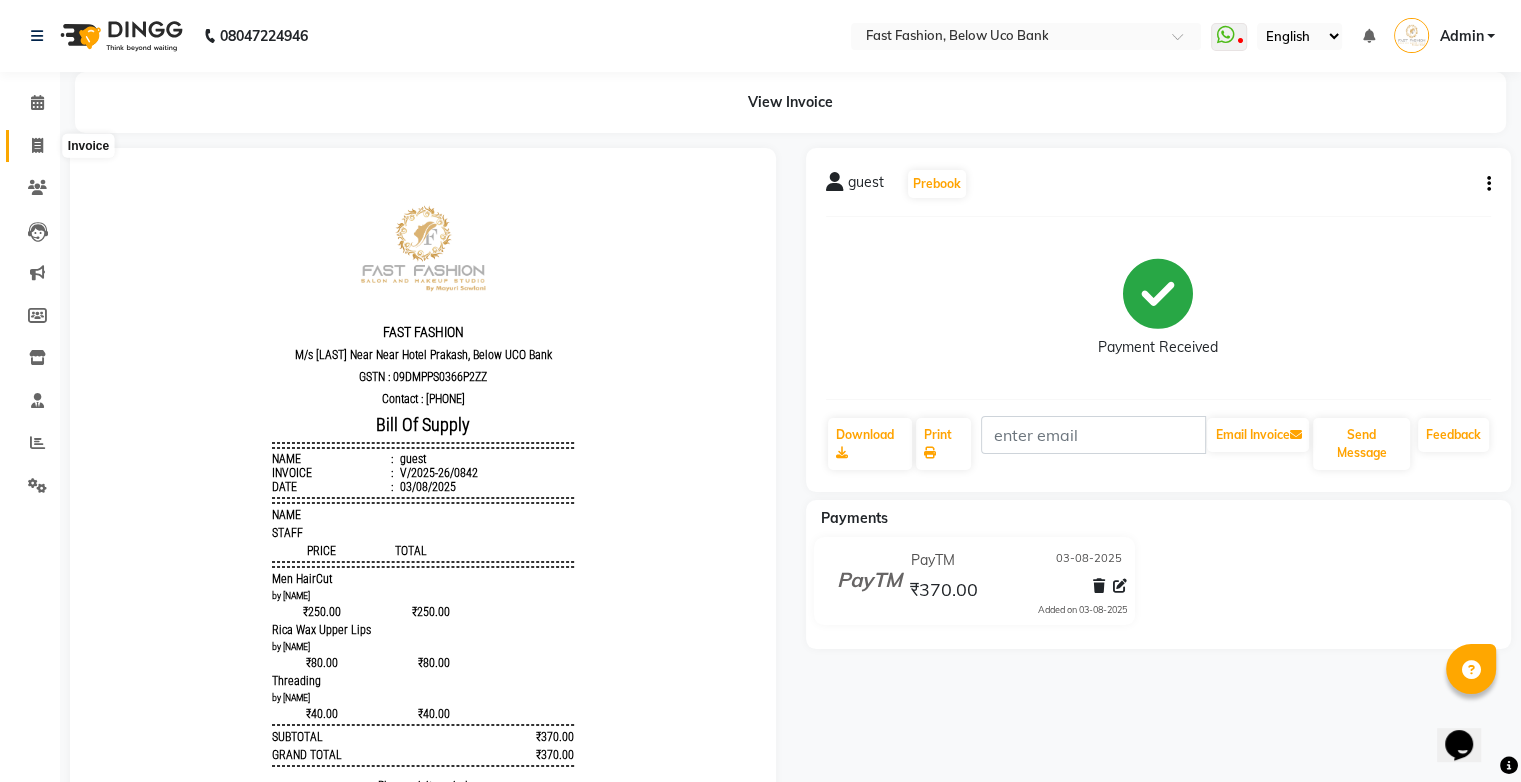 click 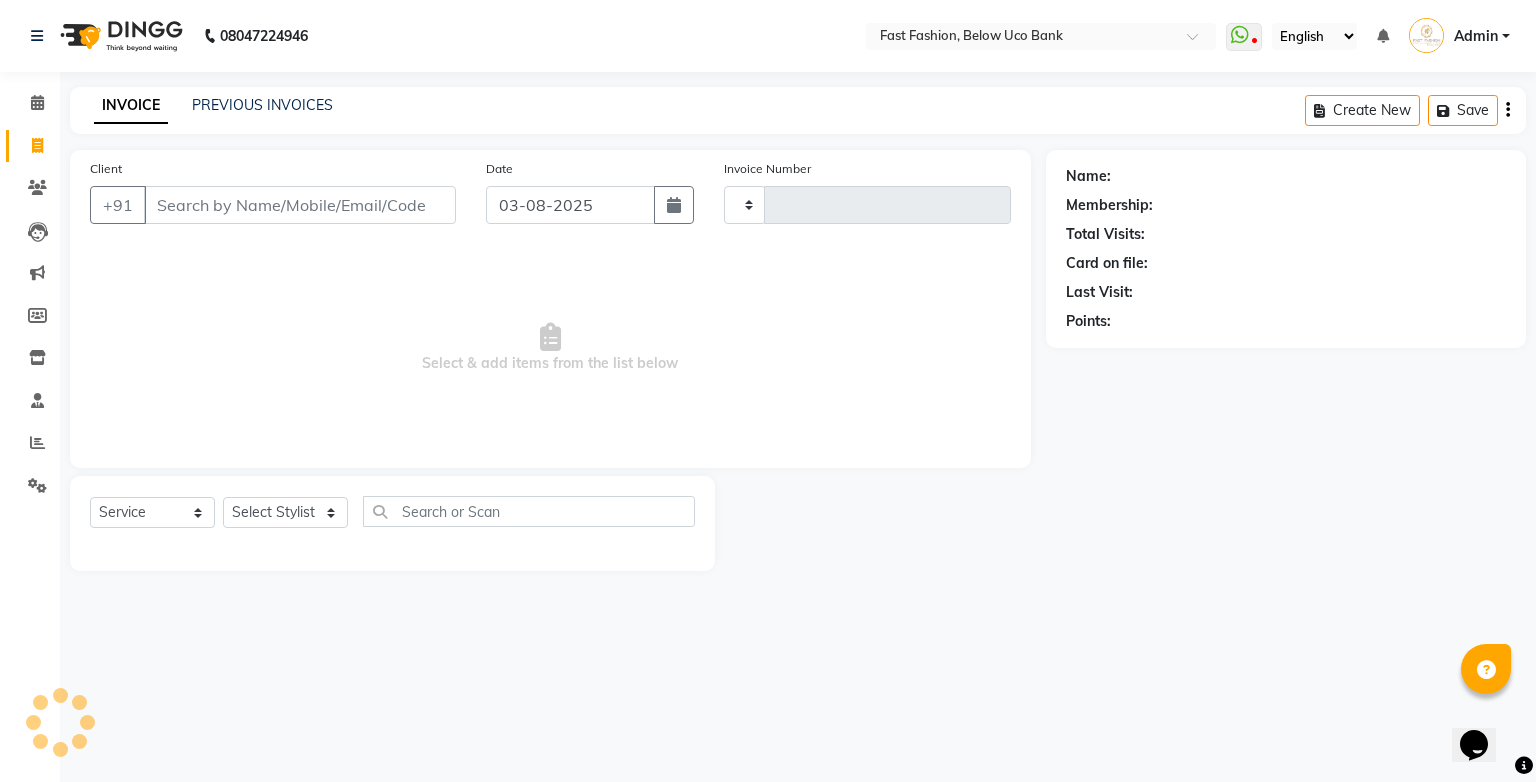 type on "0843" 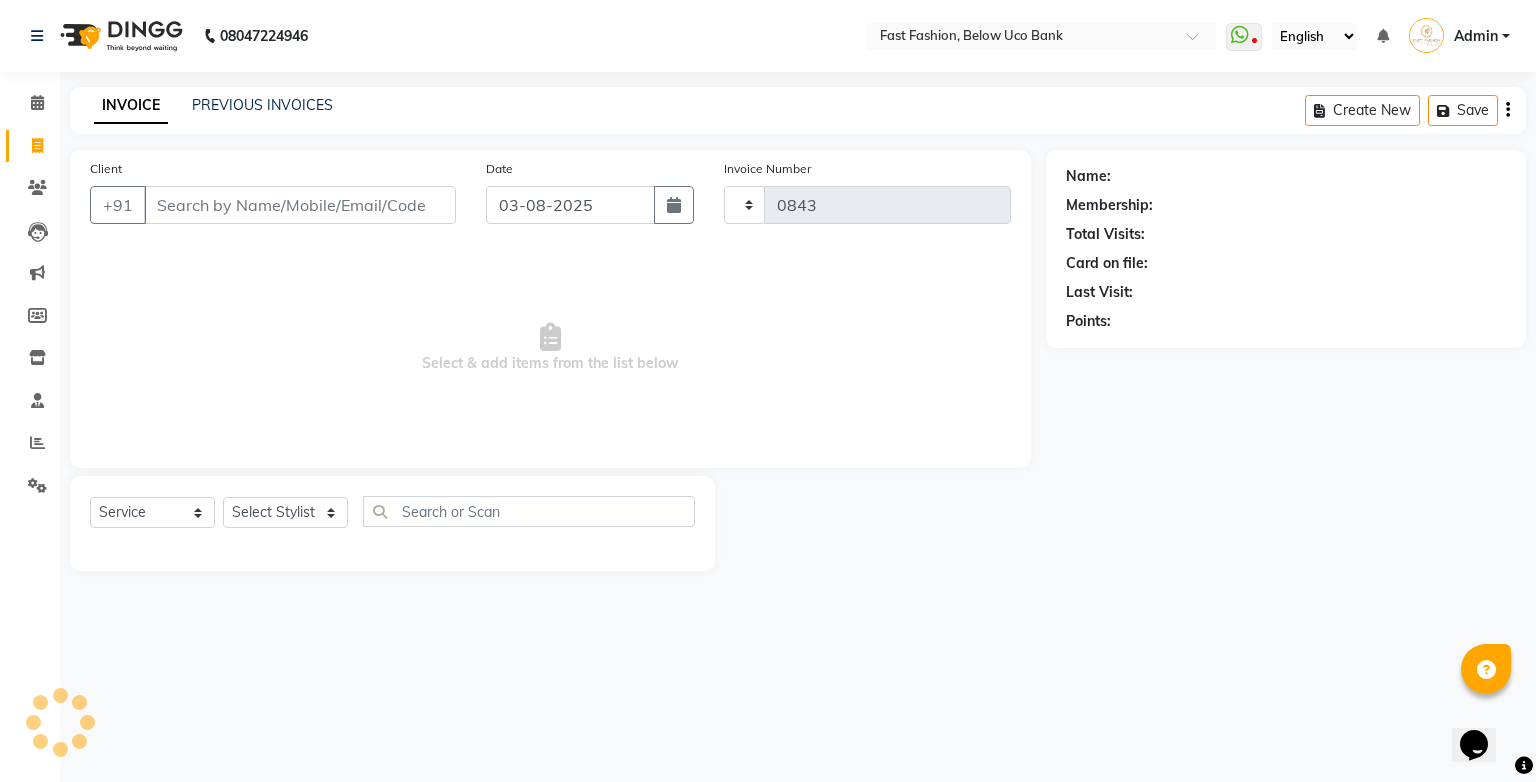 select on "4228" 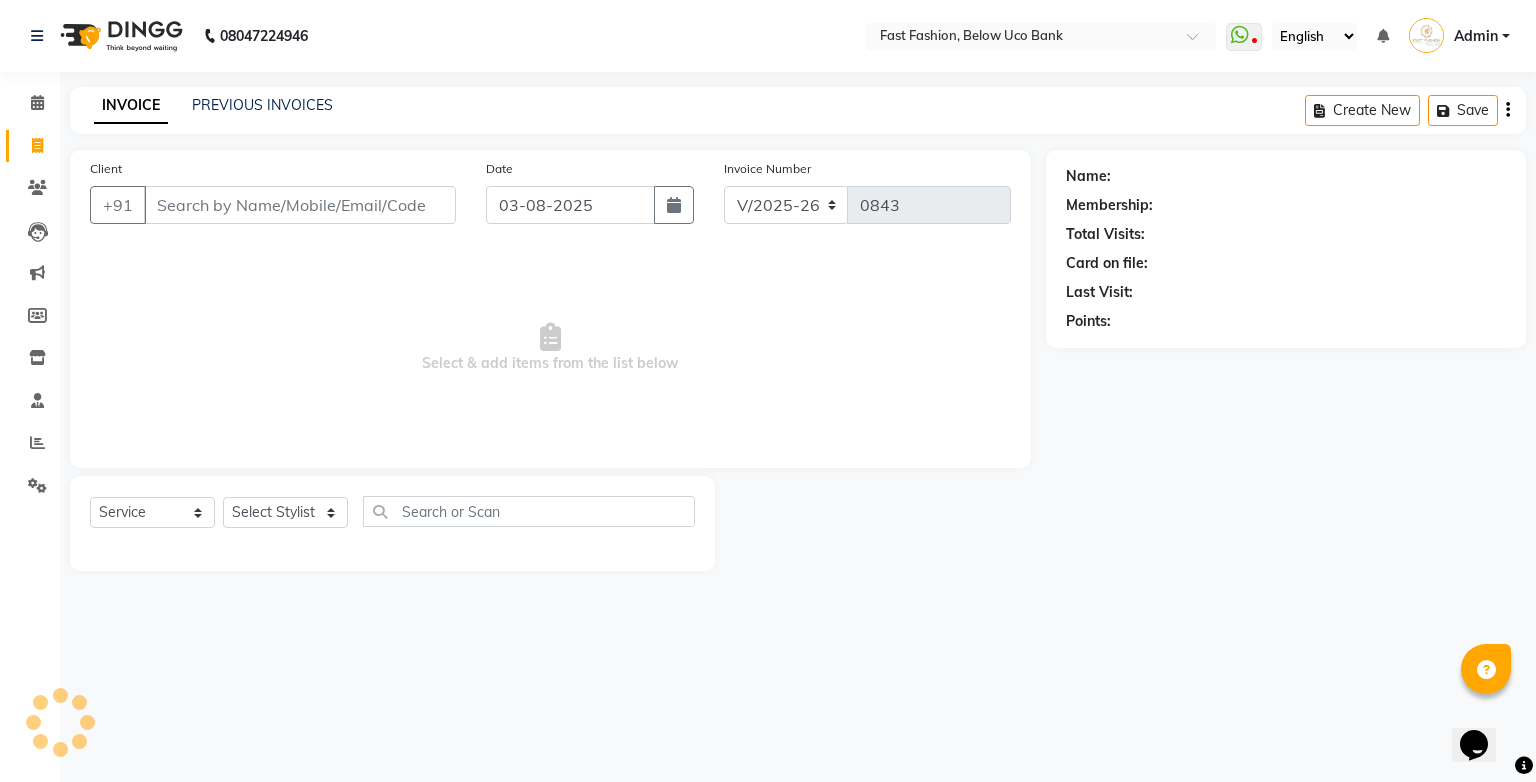 click on "Client" at bounding box center (300, 205) 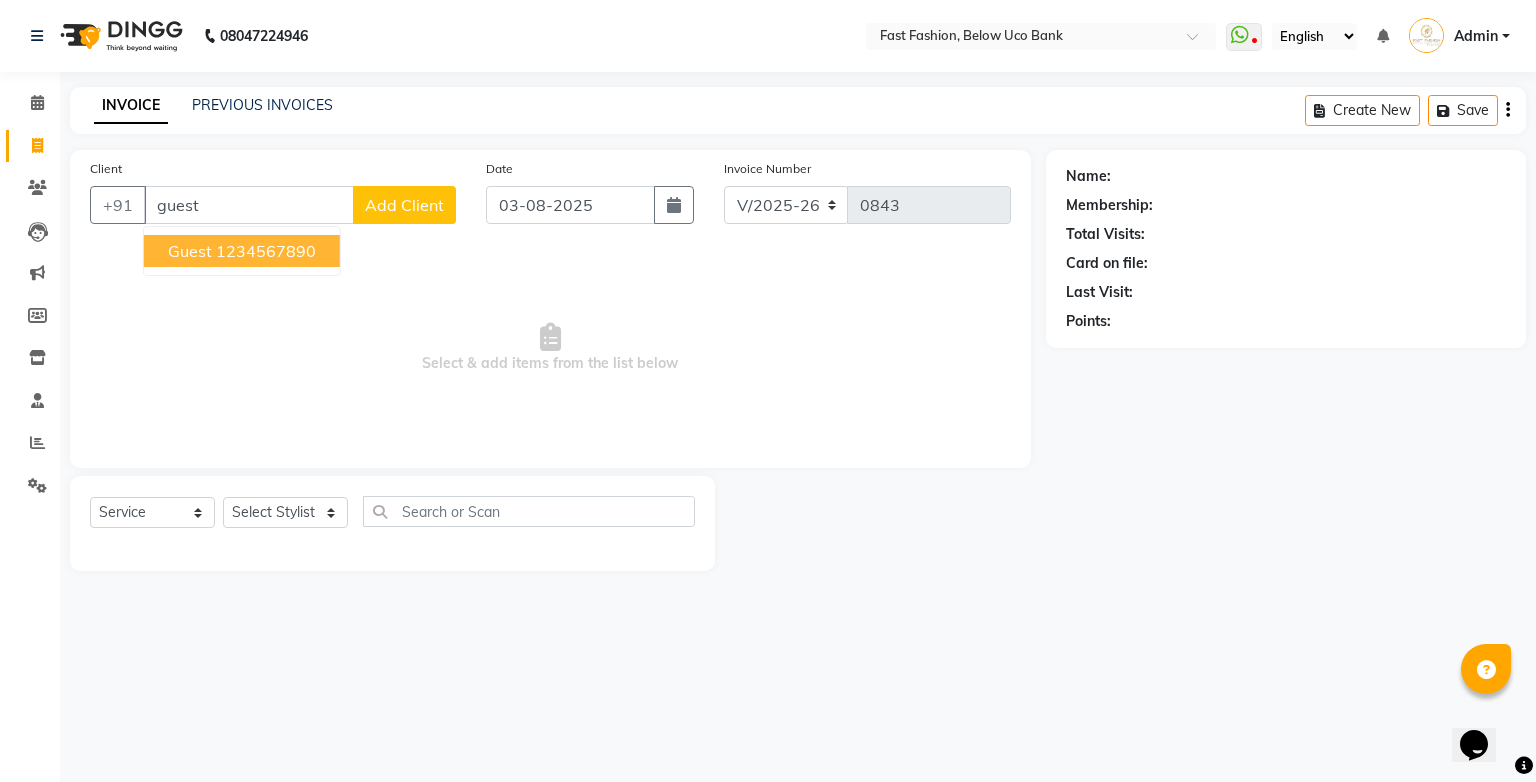 click on "1234567890" at bounding box center (266, 251) 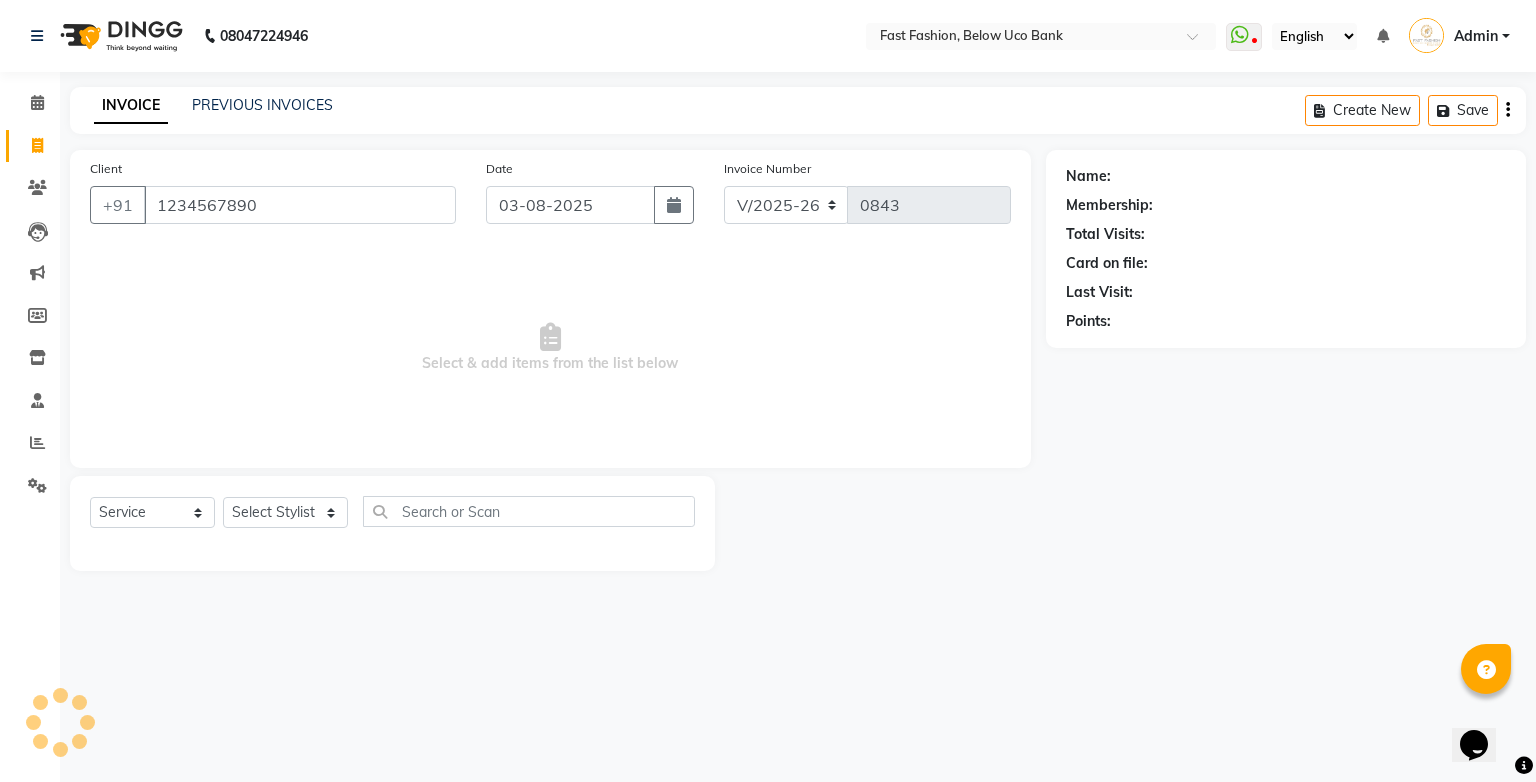 type on "1234567890" 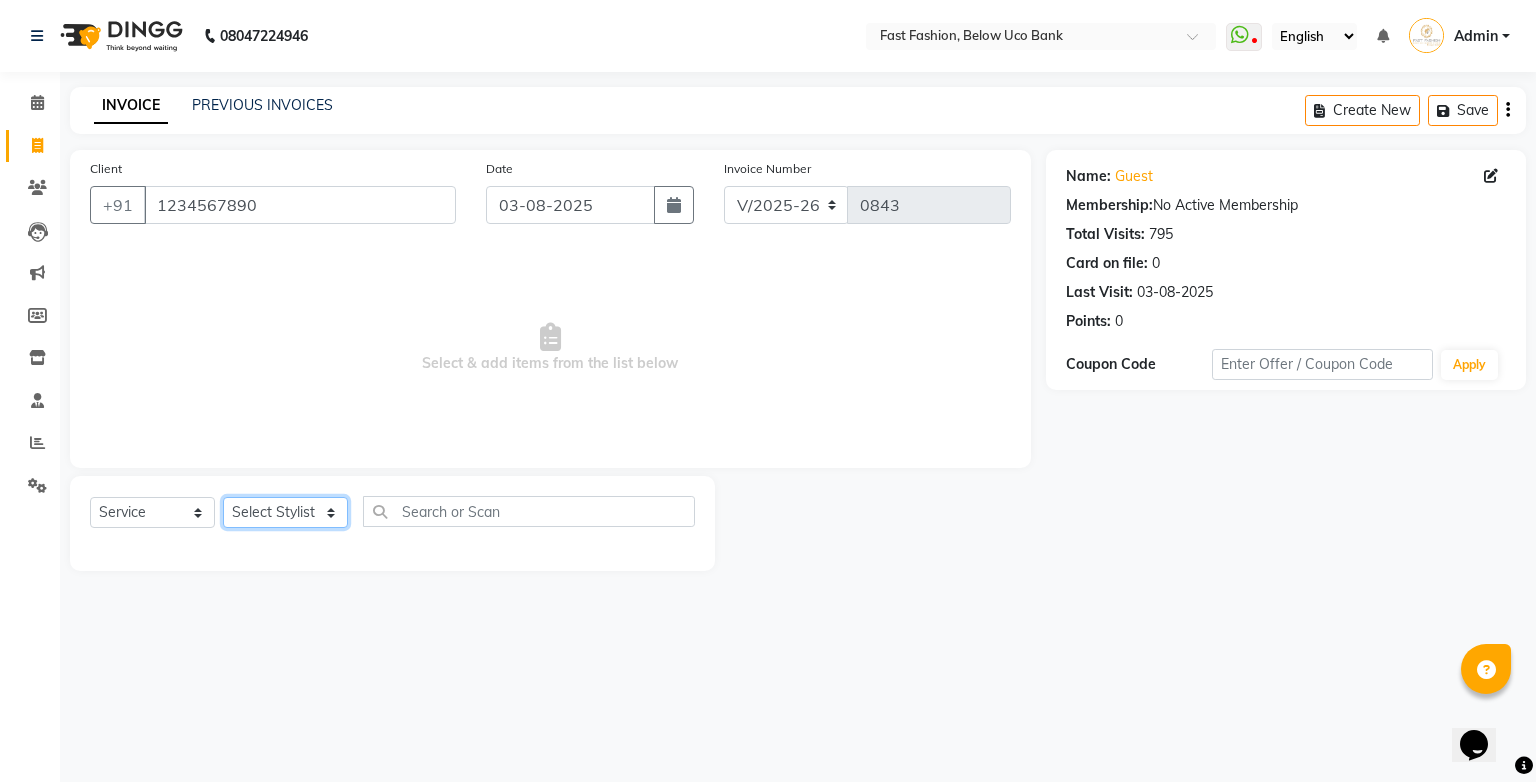 click on "Select Stylist [FIRST] [LAST] [FIRST] [FIRST] [FIRST] [FIRST] [FIRST] [FIRST] [FIRST] [FIRST] [FIRST] [FIRST] [FIRST]" 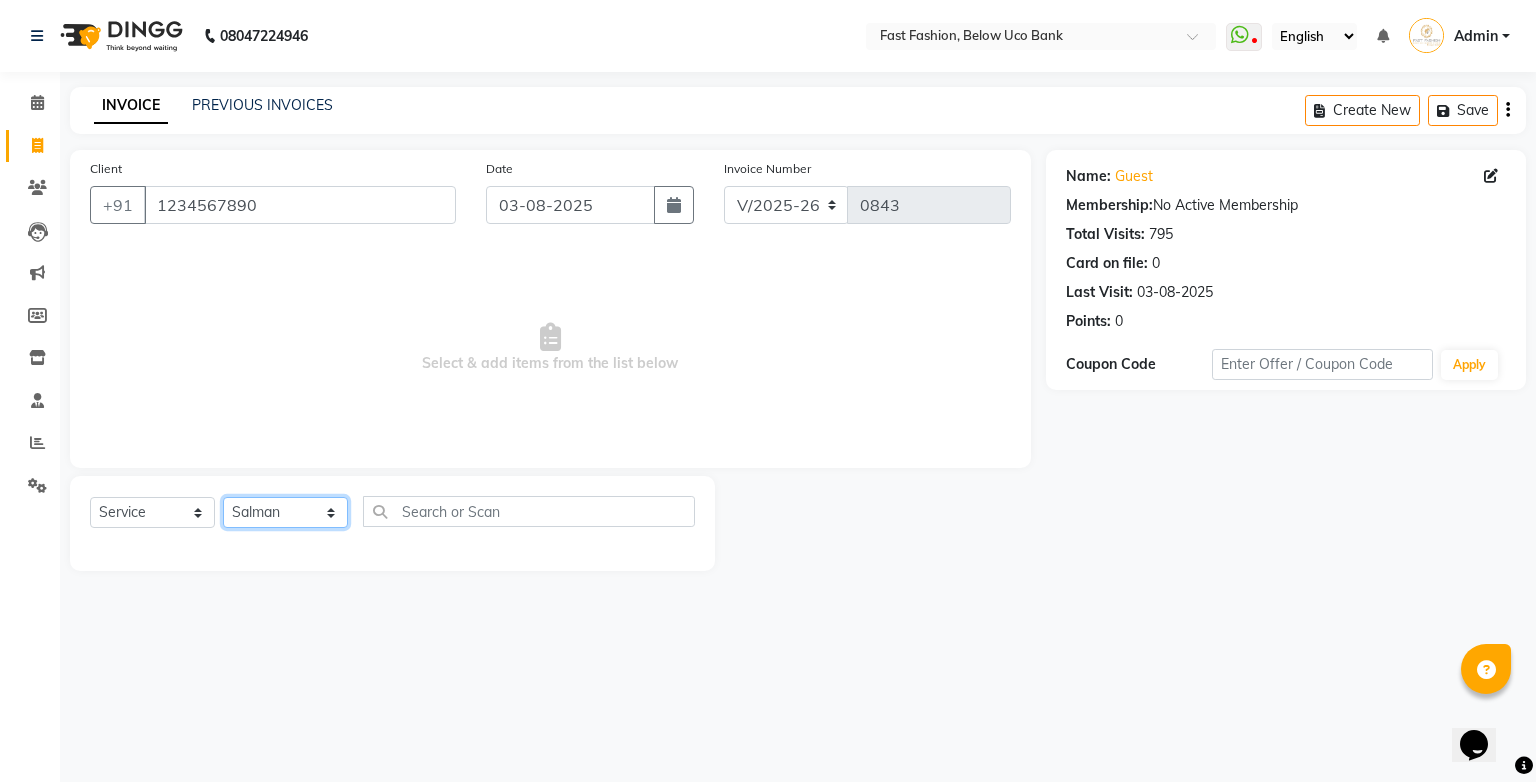click on "Select Stylist [FIRST] [LAST] [FIRST] [FIRST] [FIRST] [FIRST] [FIRST] [FIRST] [FIRST] [FIRST] [FIRST] [FIRST] [FIRST]" 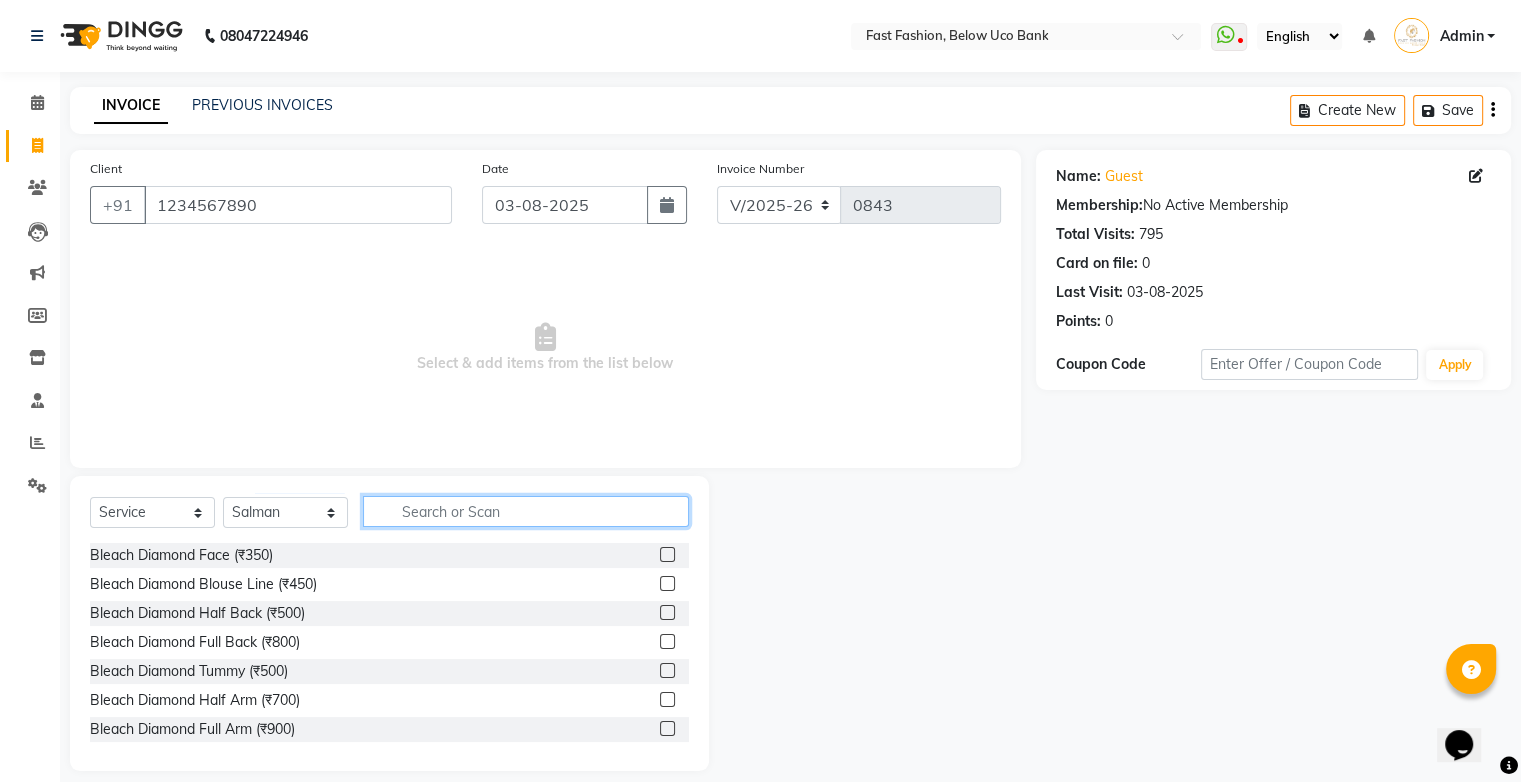 click 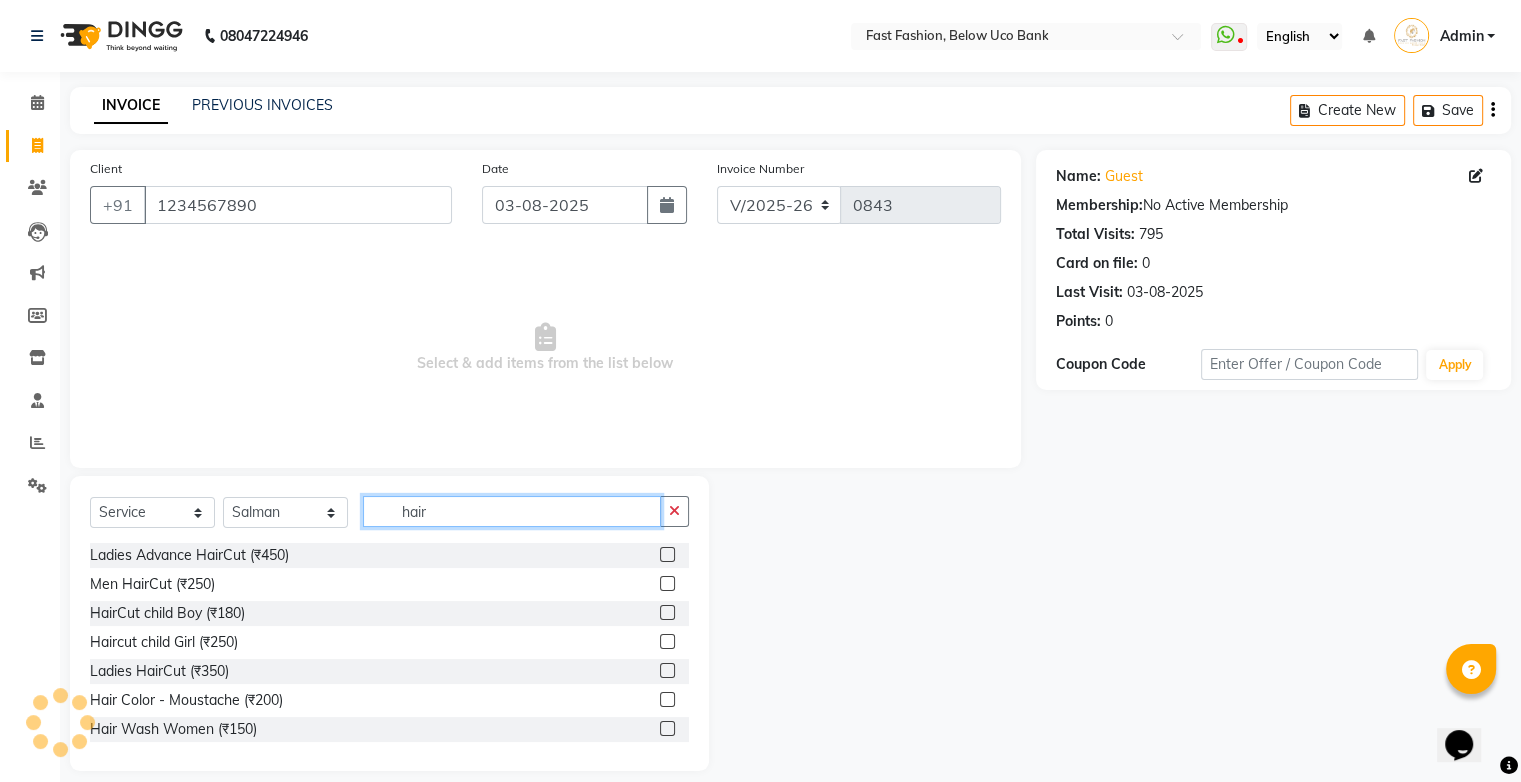 type on "hair" 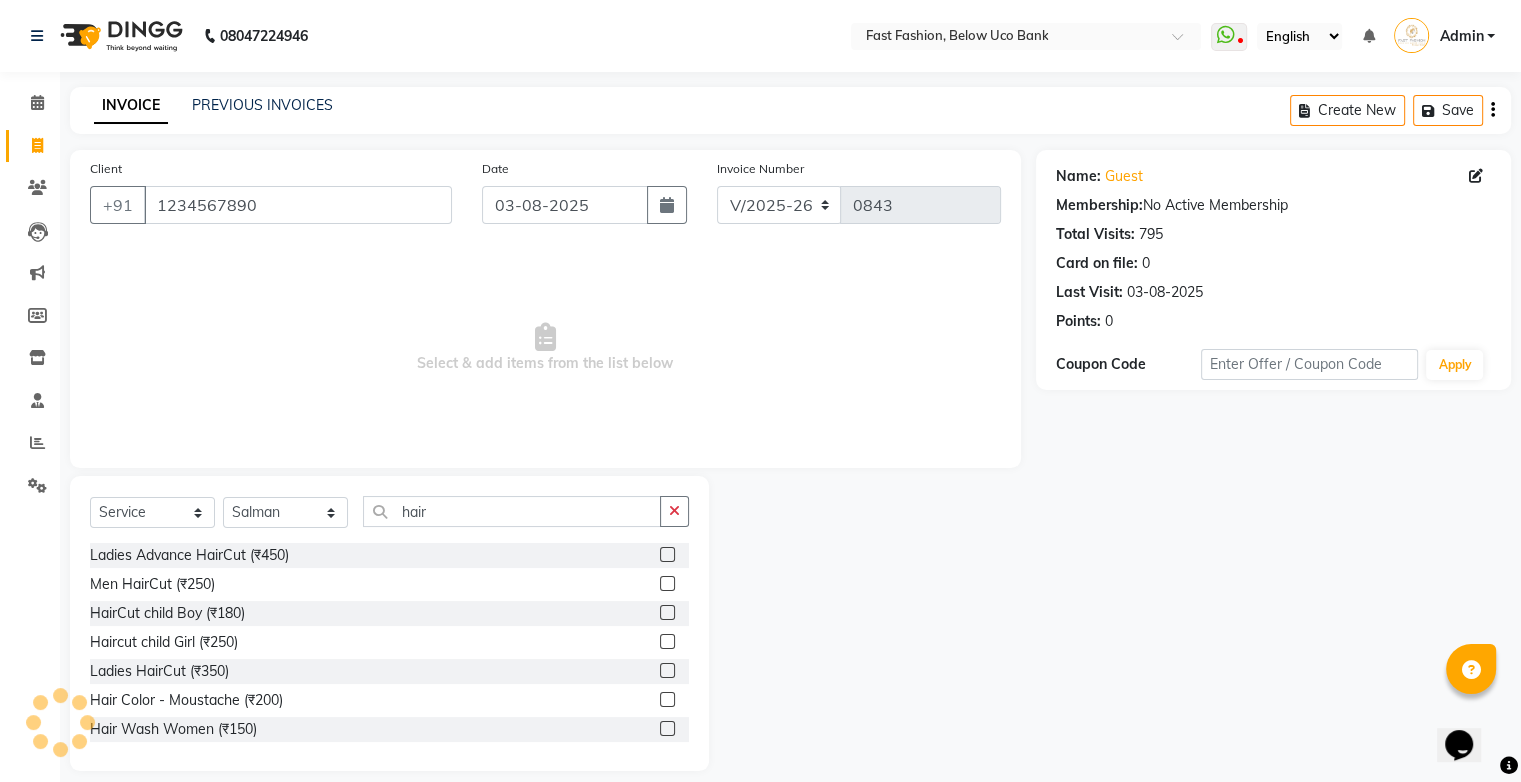 click 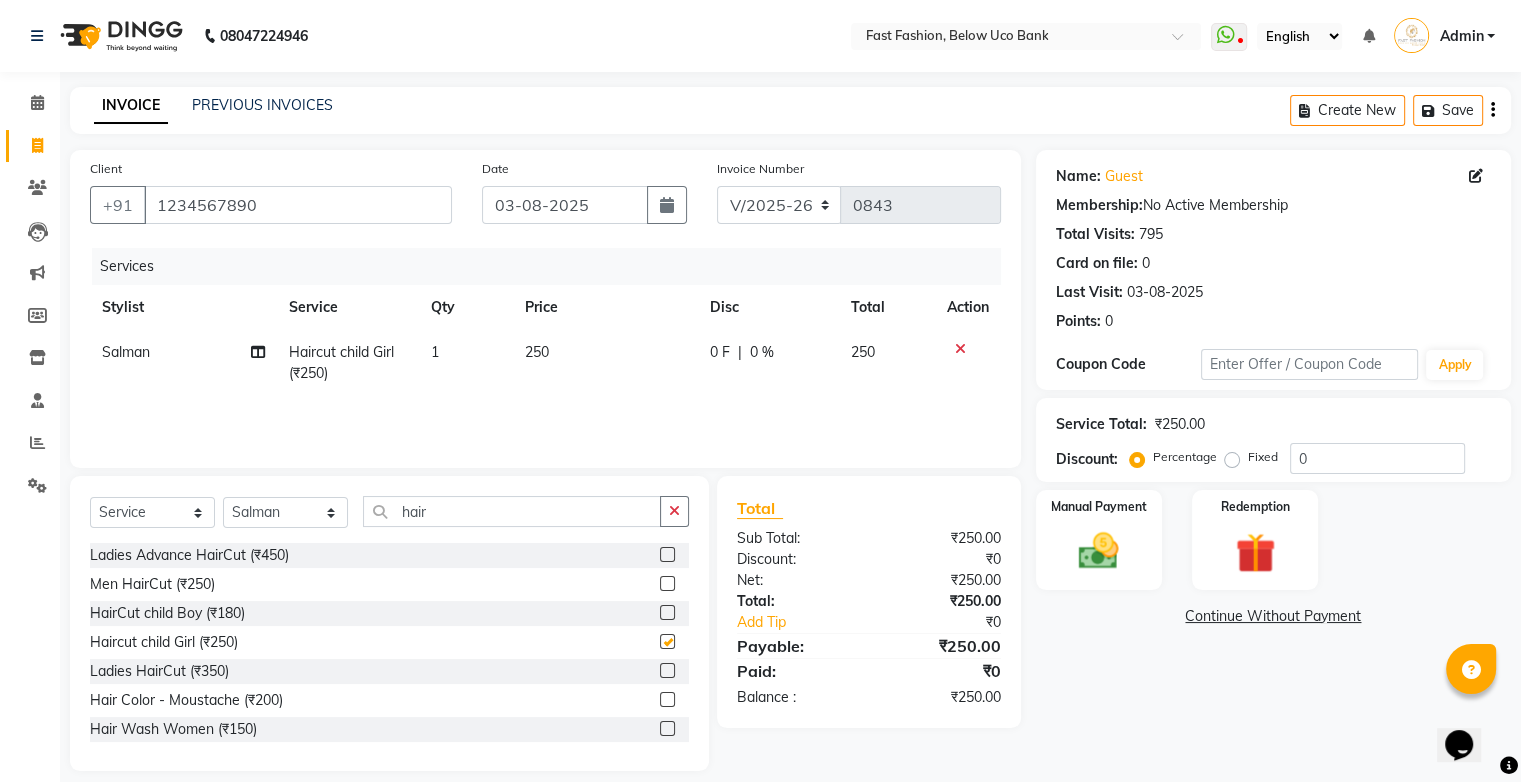 checkbox on "false" 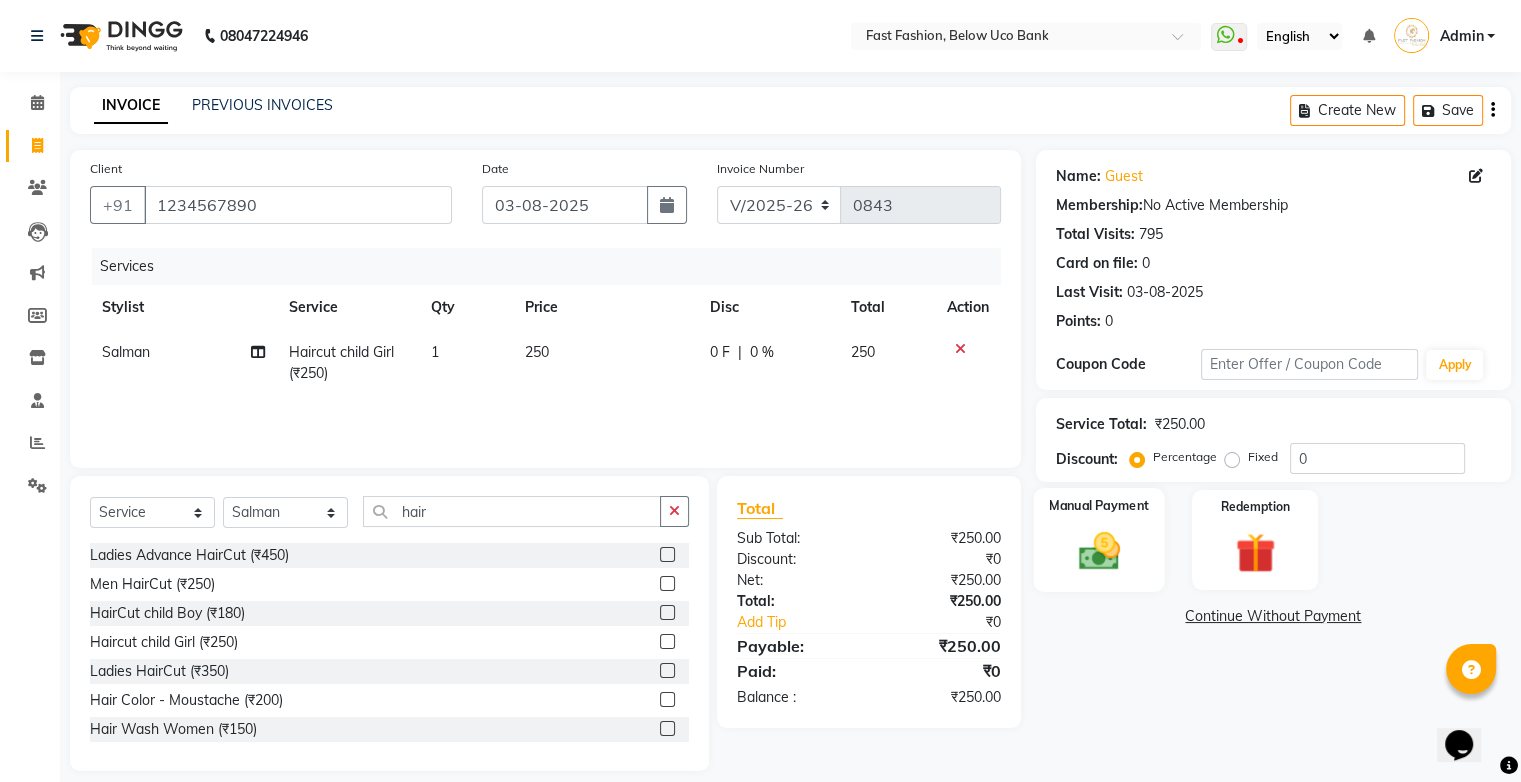click 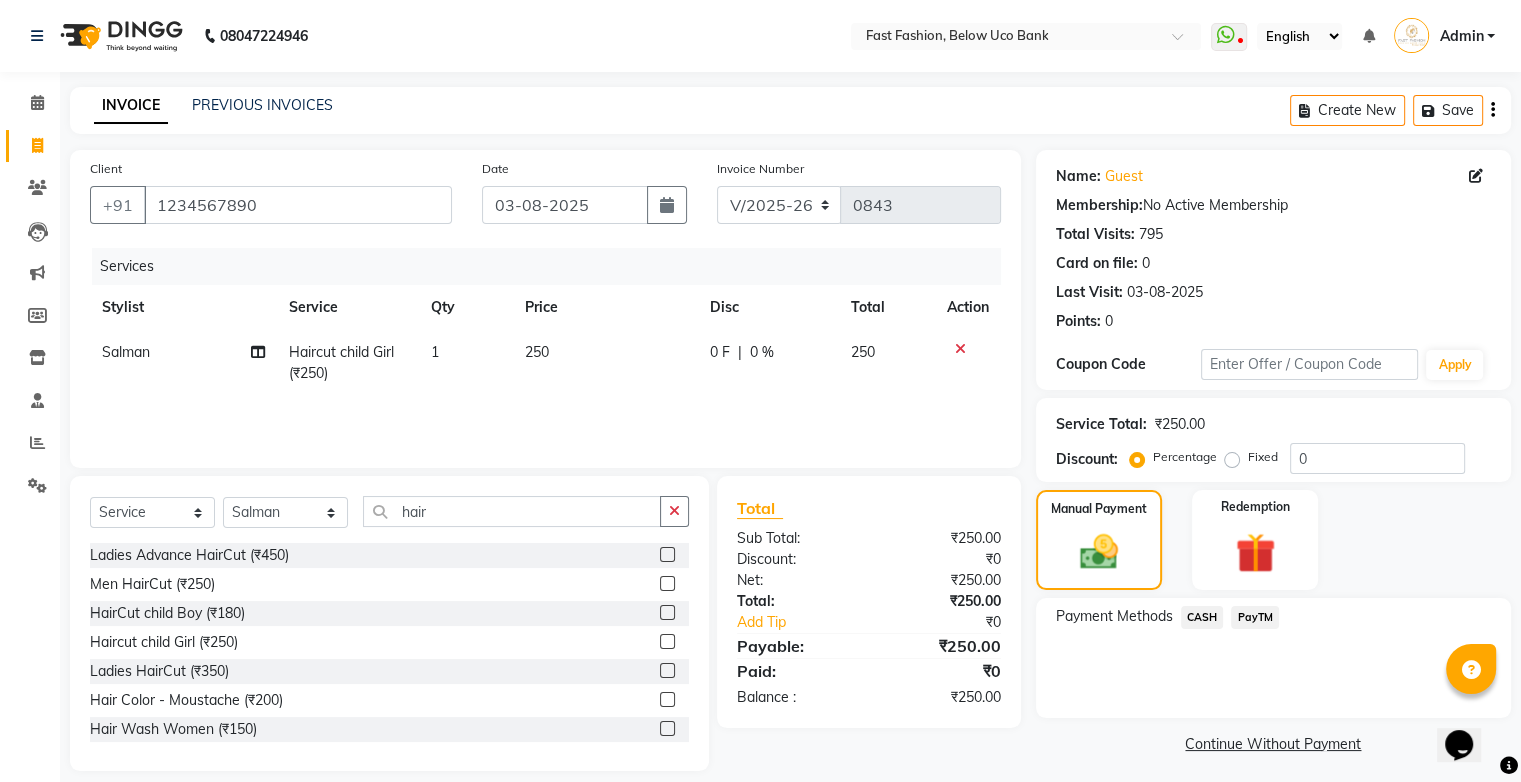 click on "PayTM" 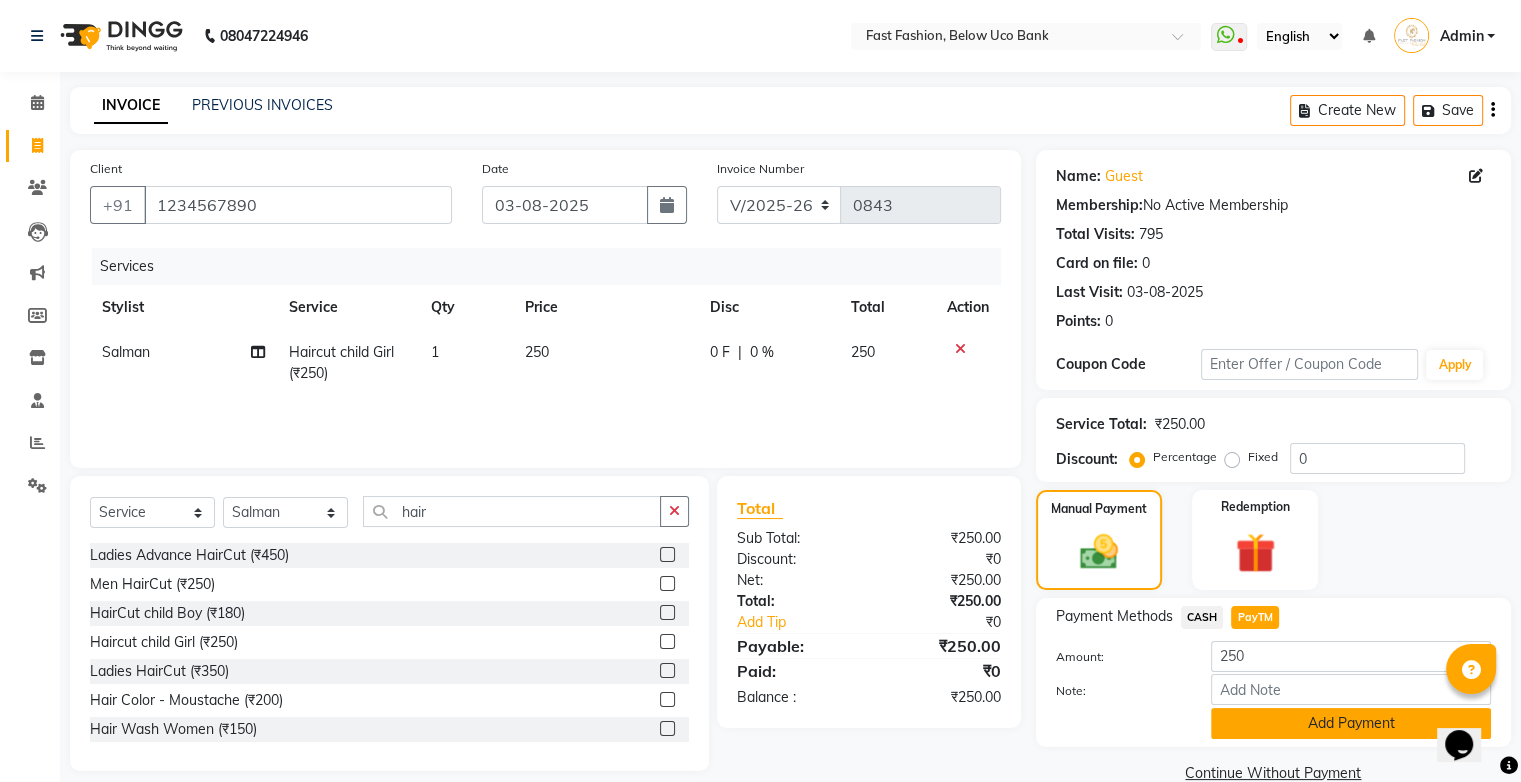 click on "Add Payment" 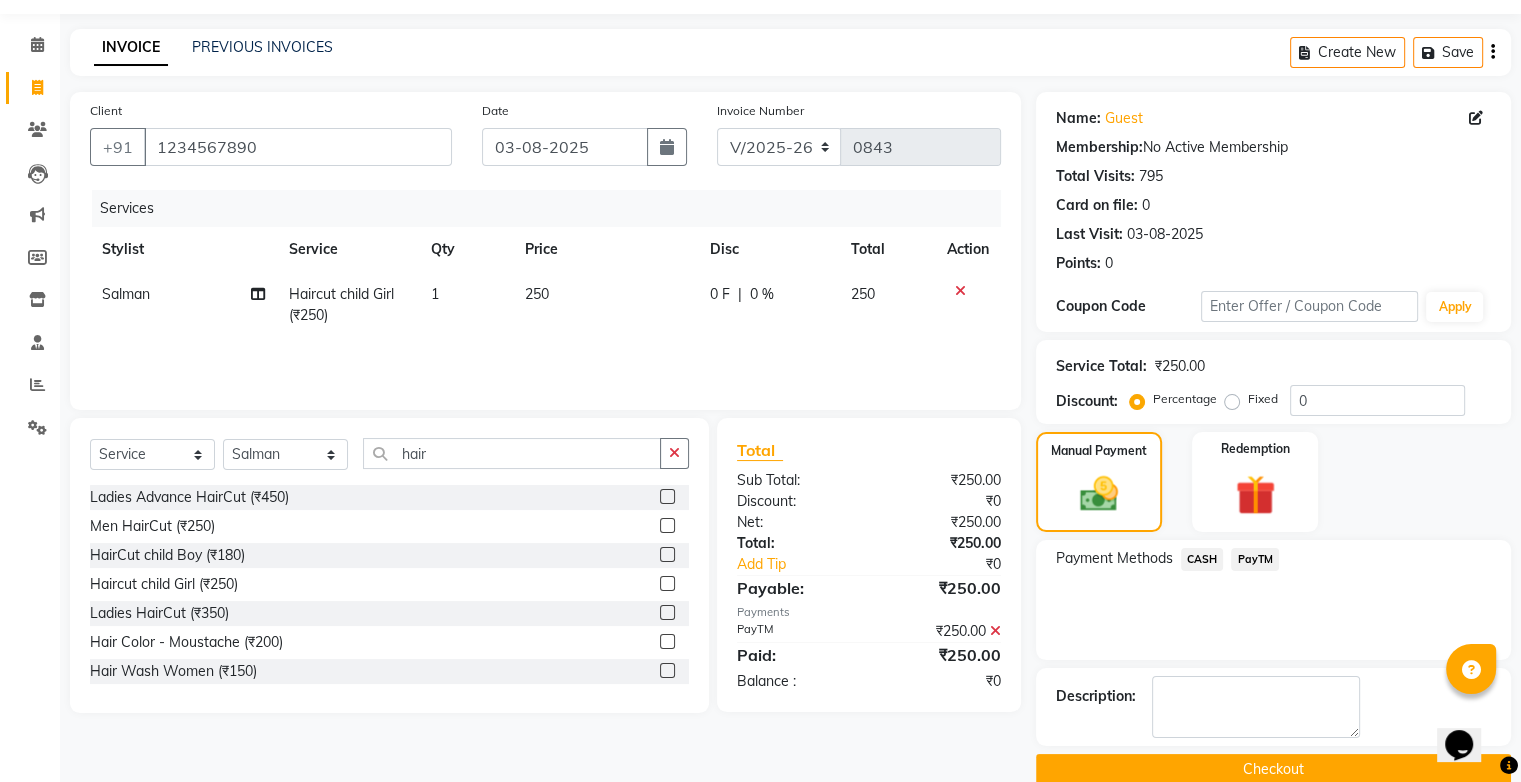 scroll, scrollTop: 88, scrollLeft: 0, axis: vertical 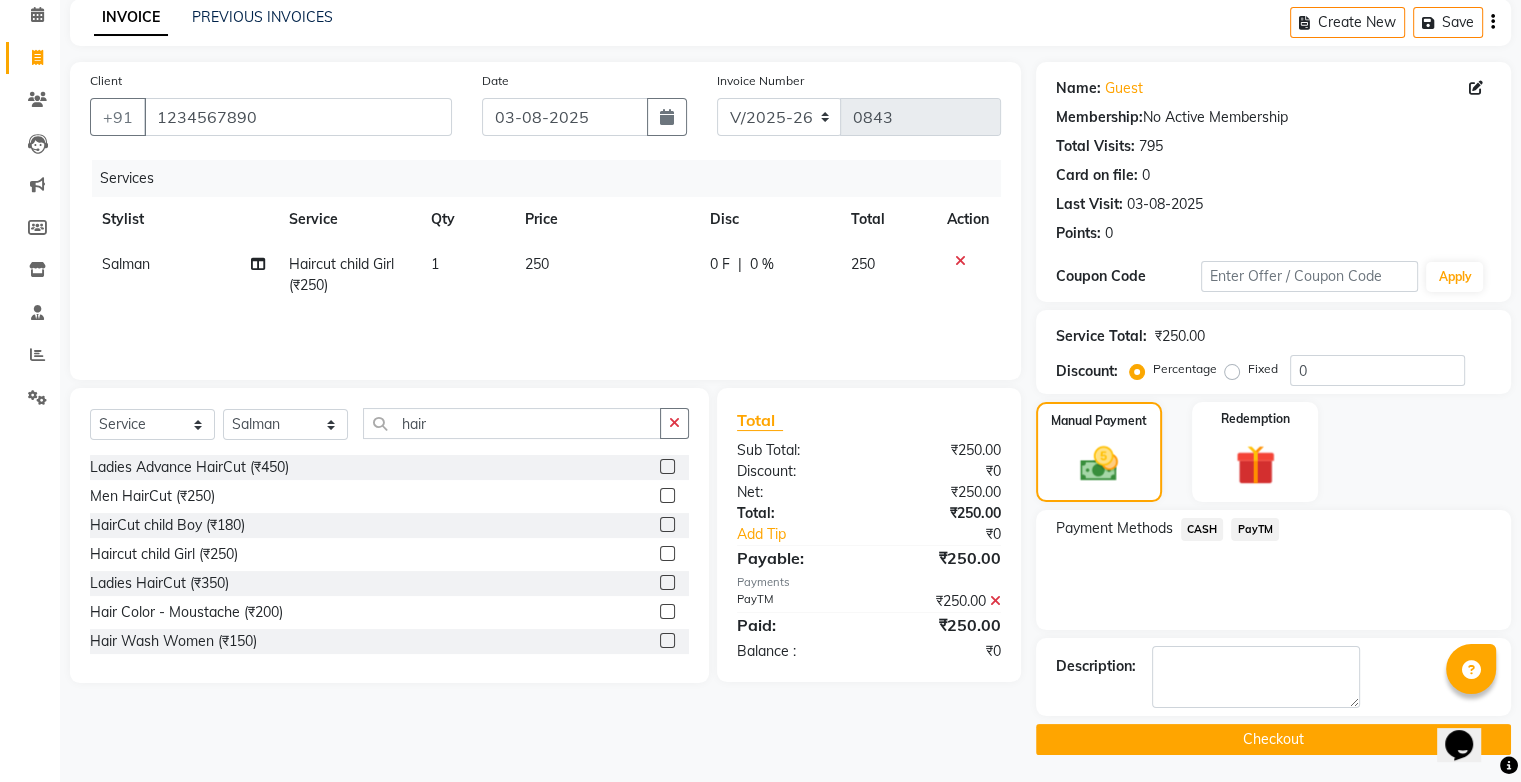 click on "Checkout" 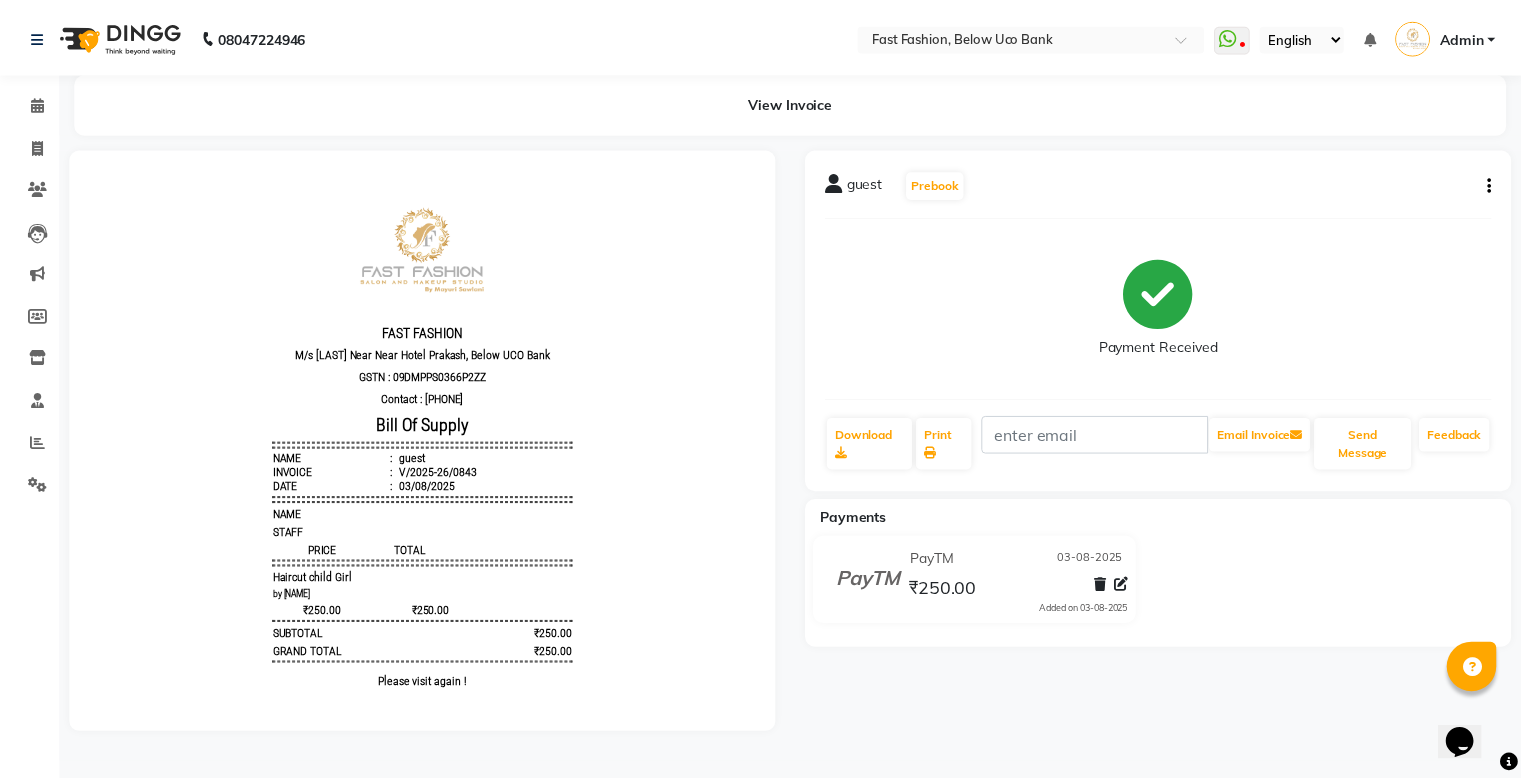 scroll, scrollTop: 0, scrollLeft: 0, axis: both 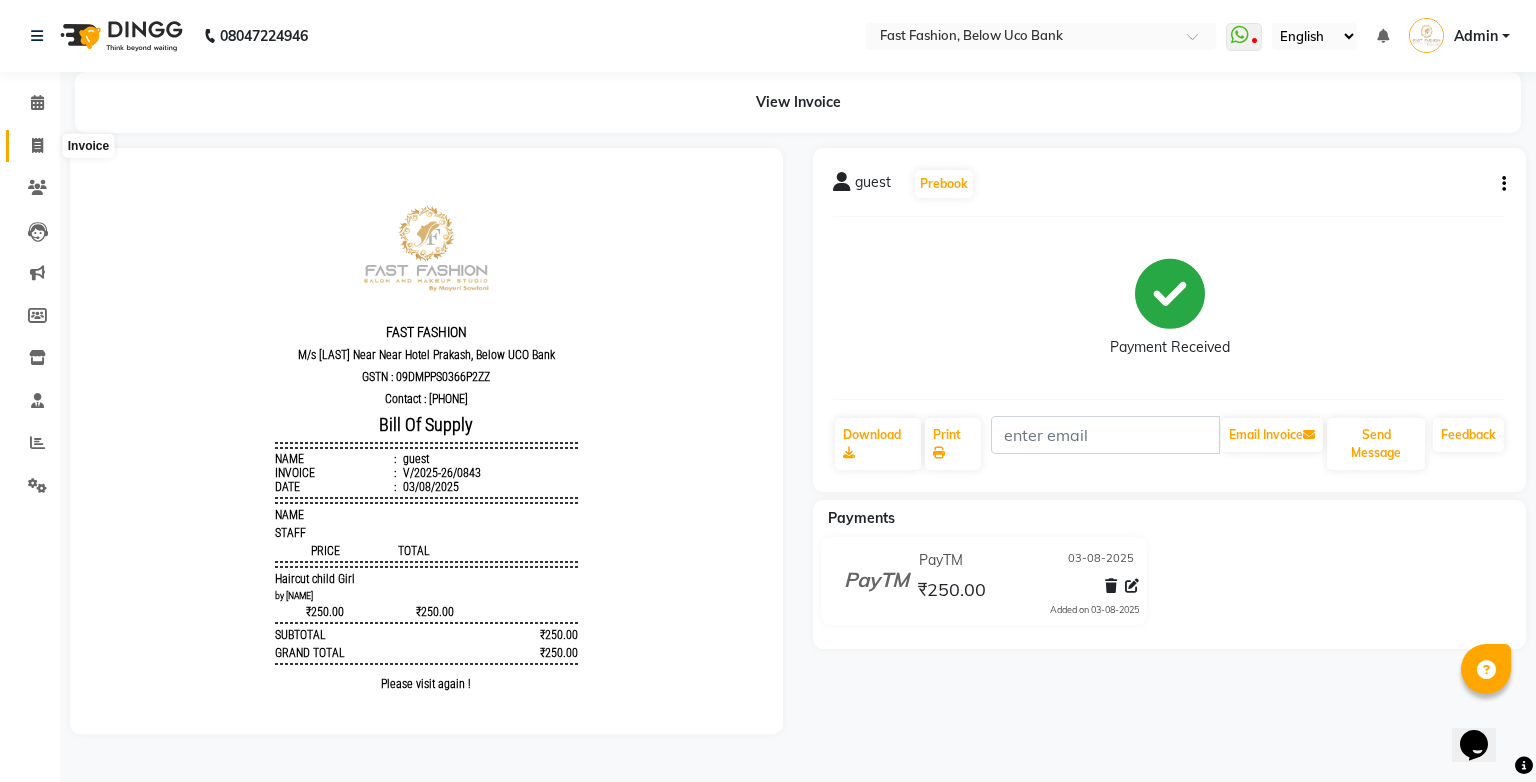 click 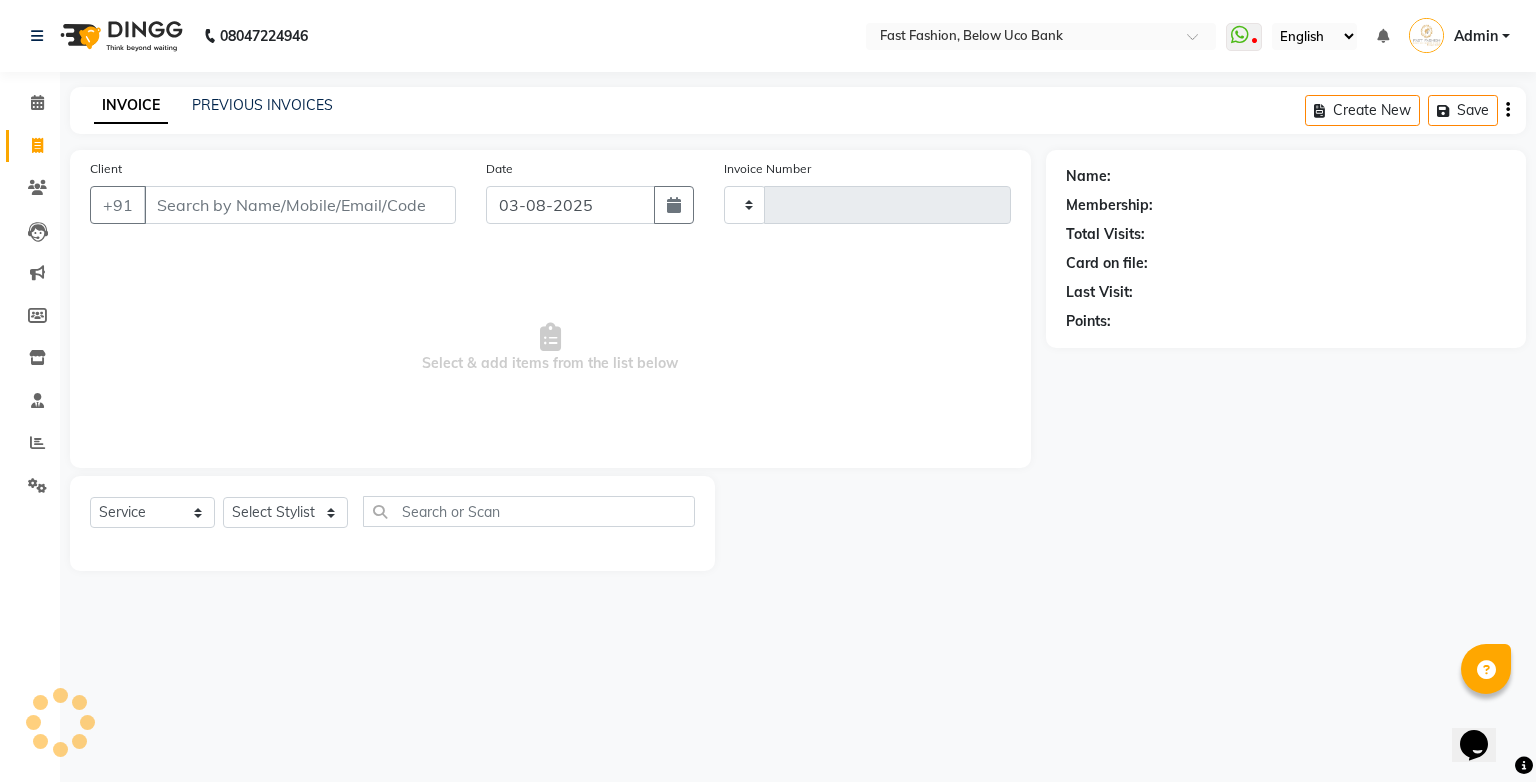 type on "0844" 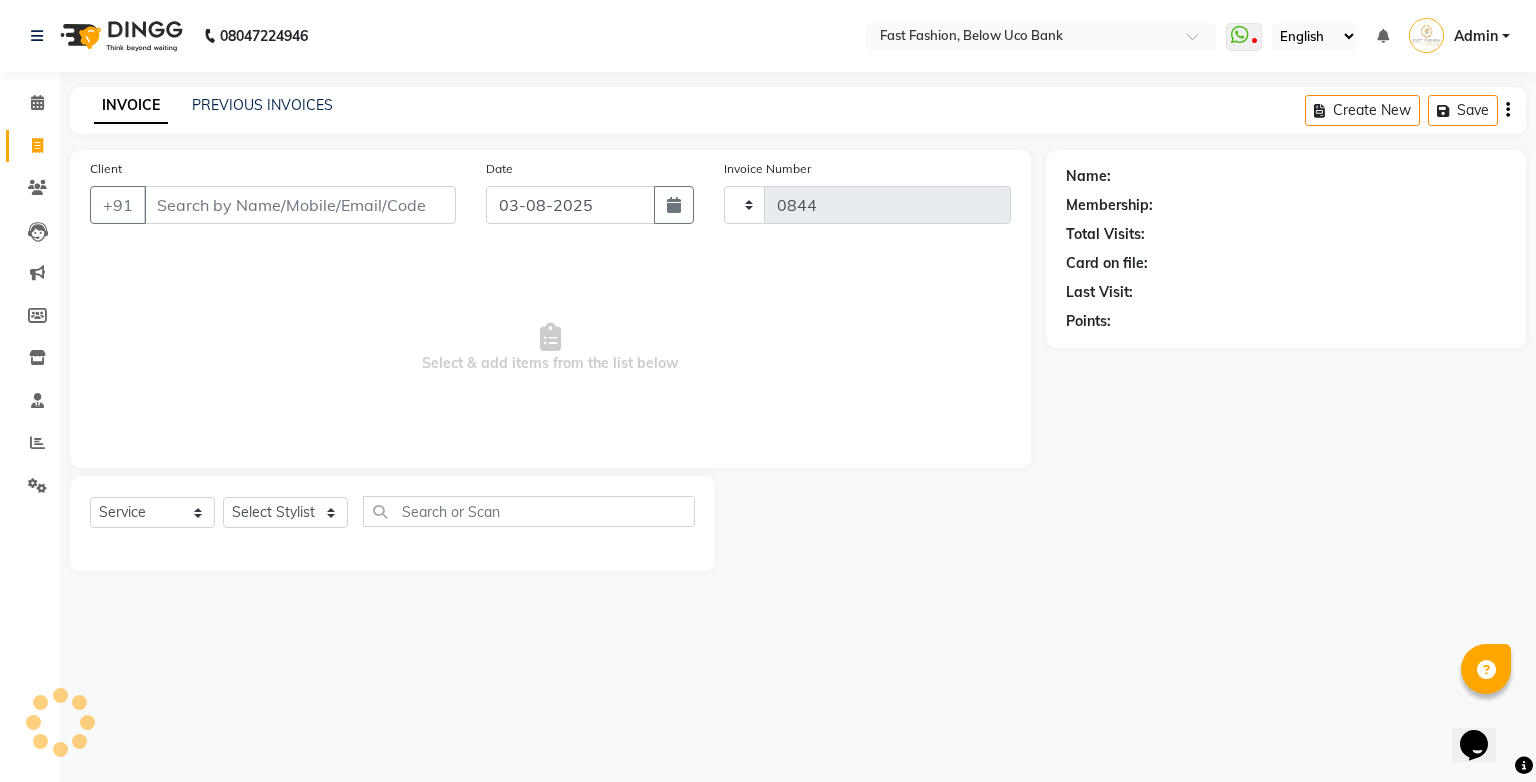 select on "4228" 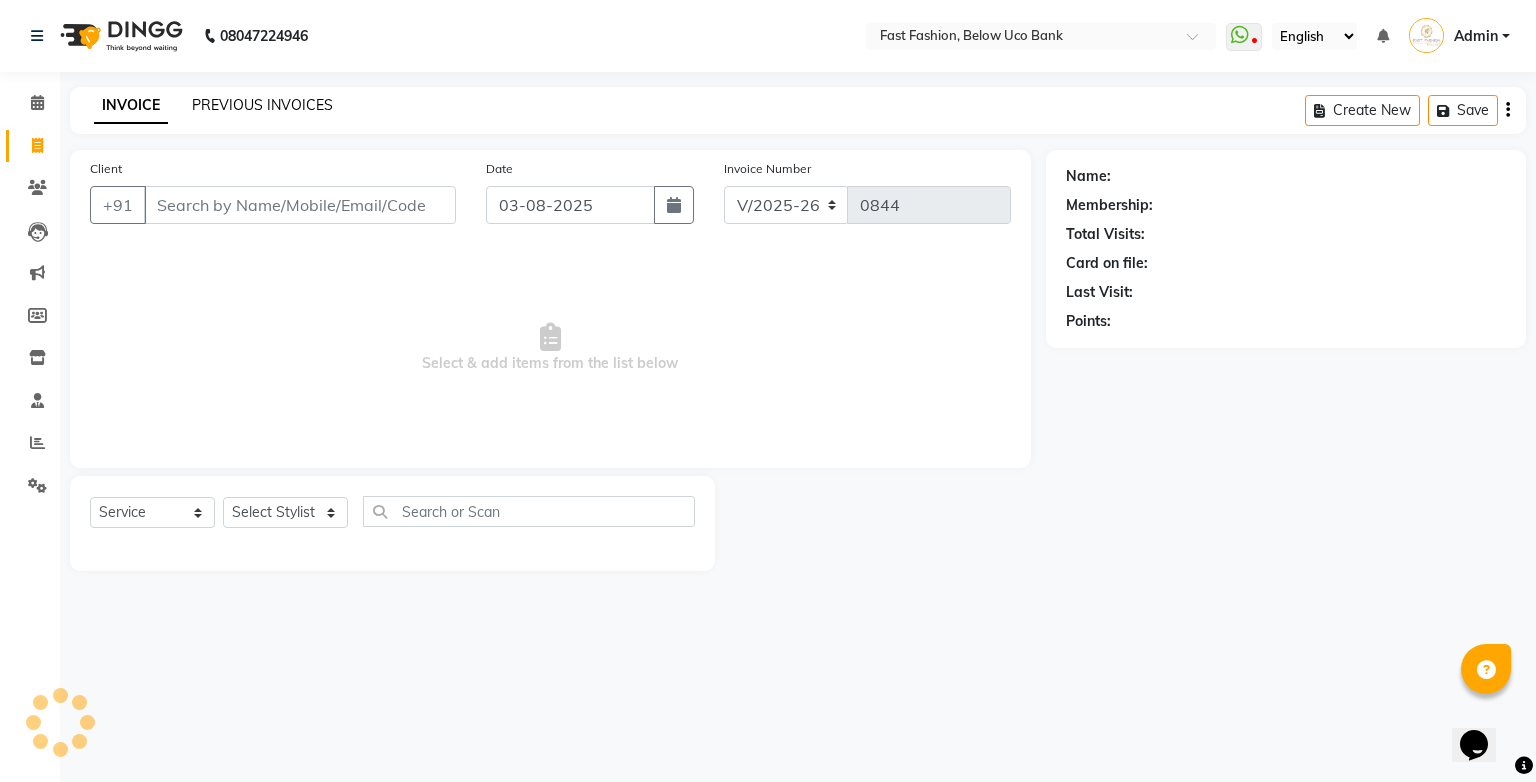 click on "PREVIOUS INVOICES" 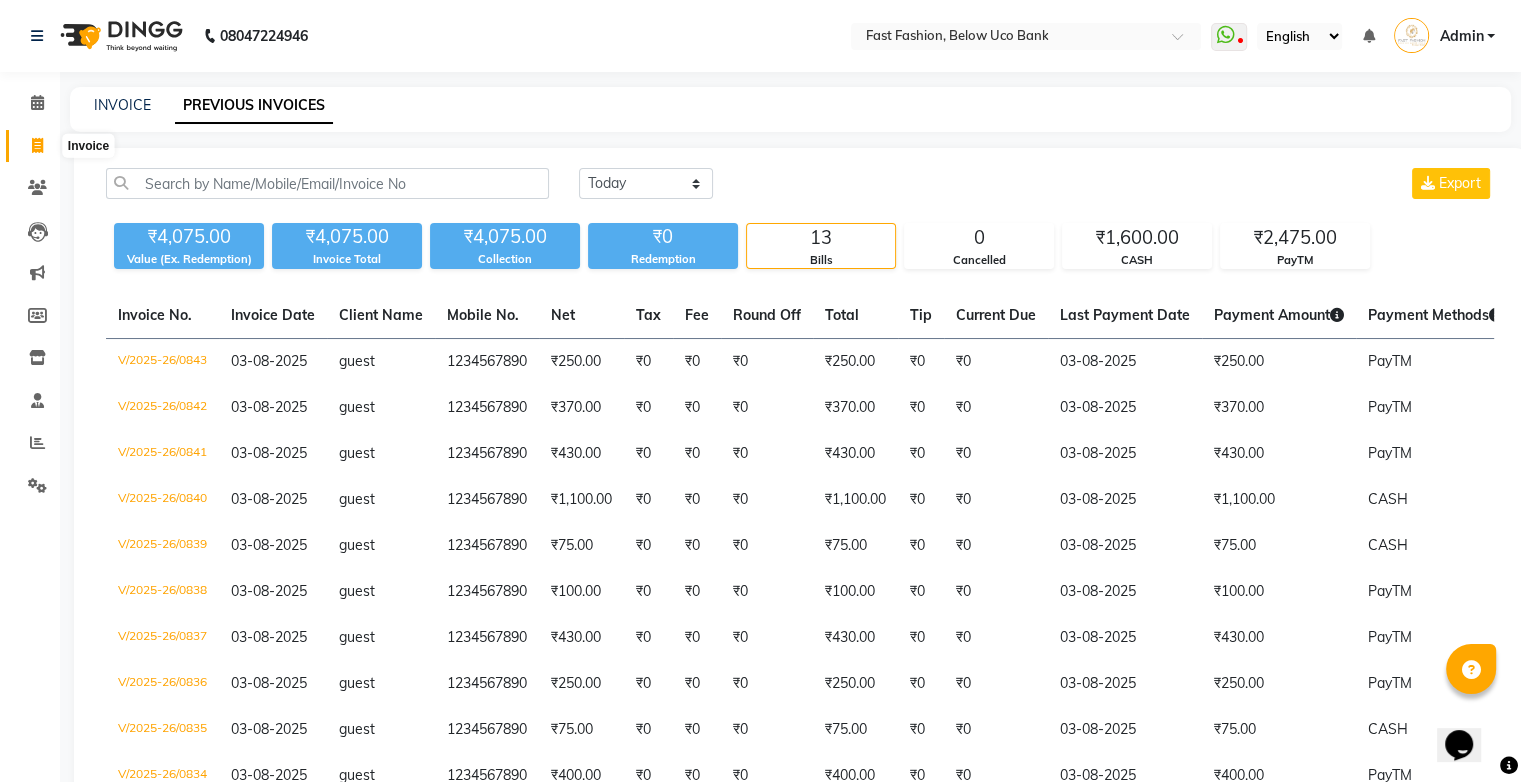 click 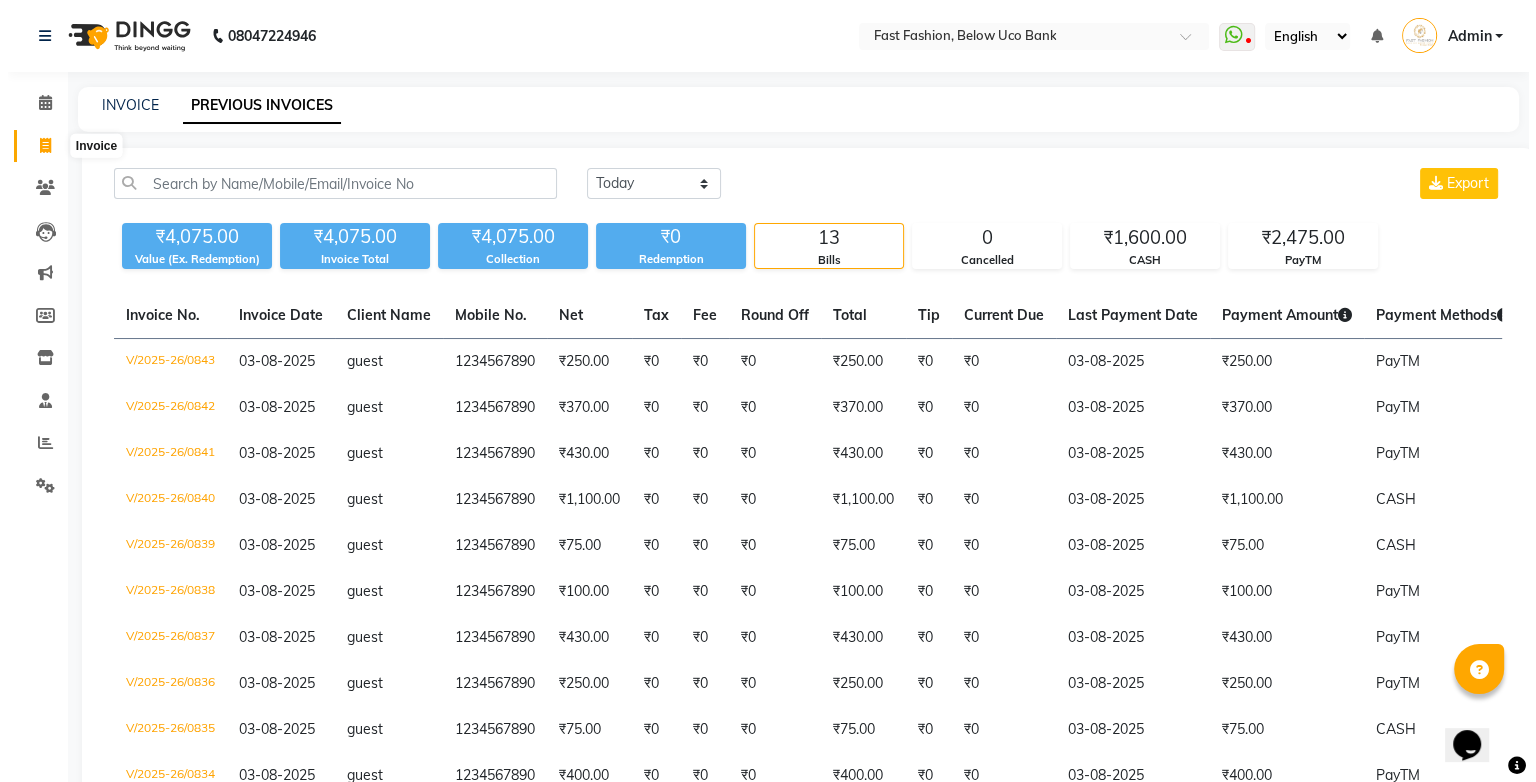 select on "service" 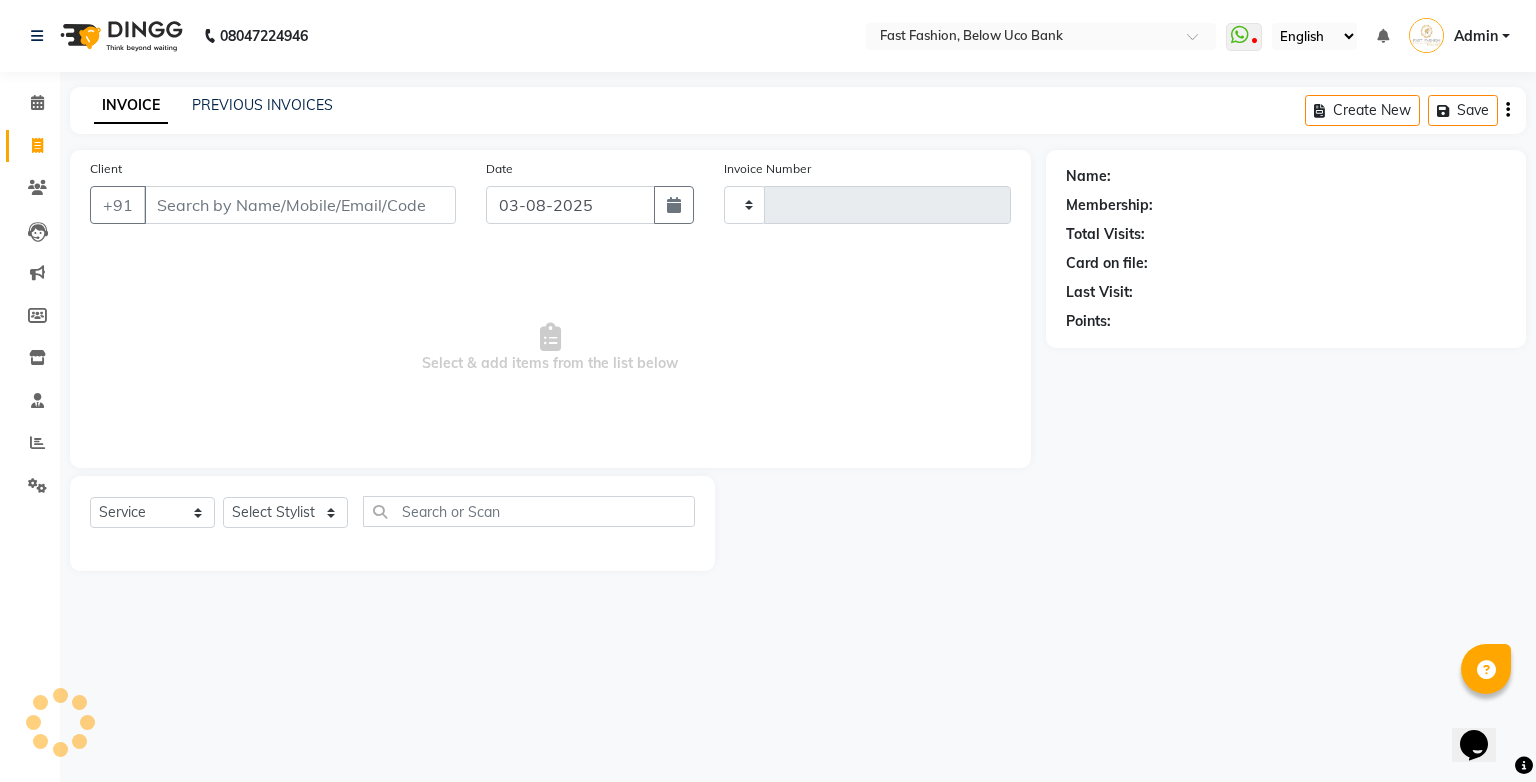 type on "0844" 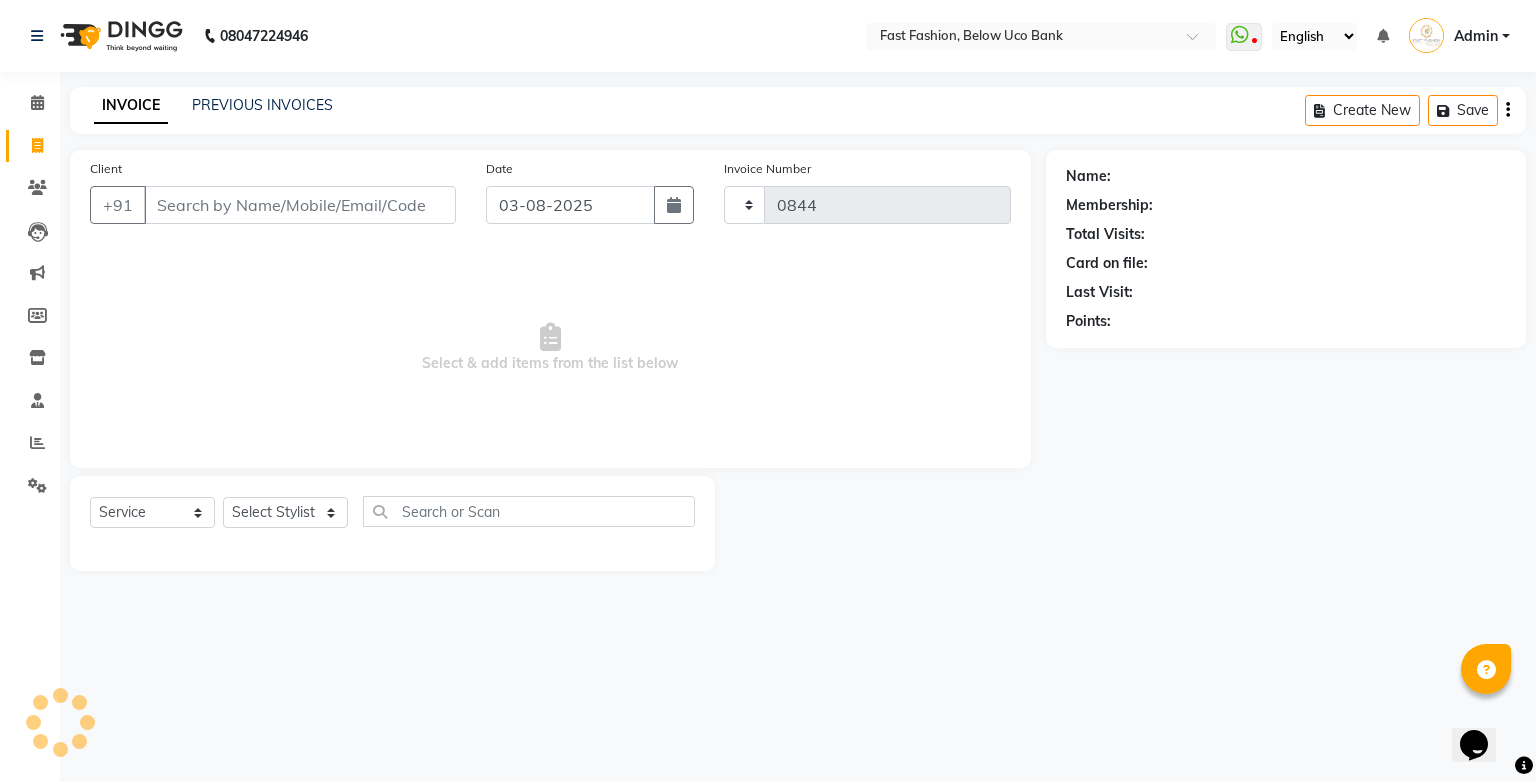 select on "4228" 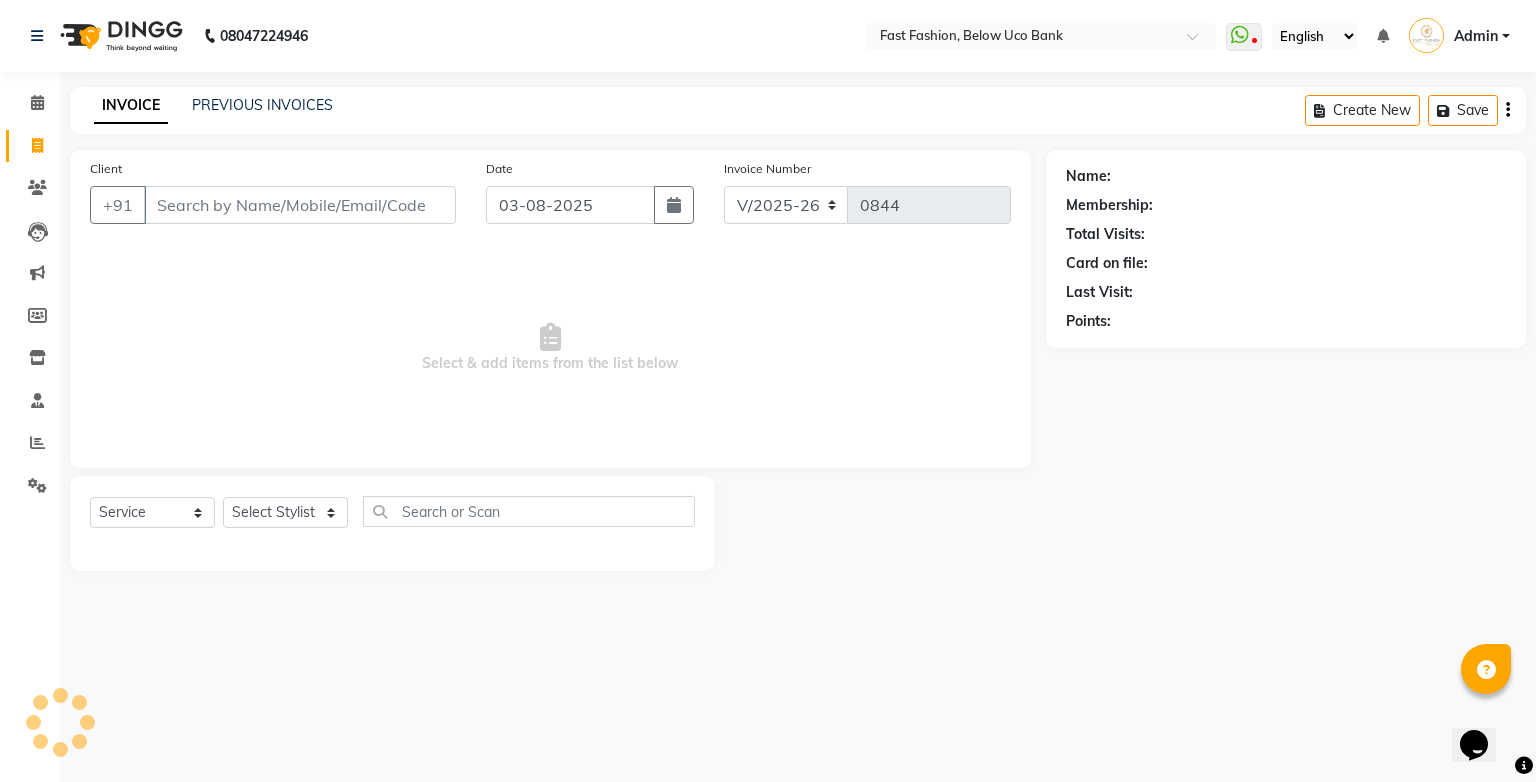 click on "Client" at bounding box center (300, 205) 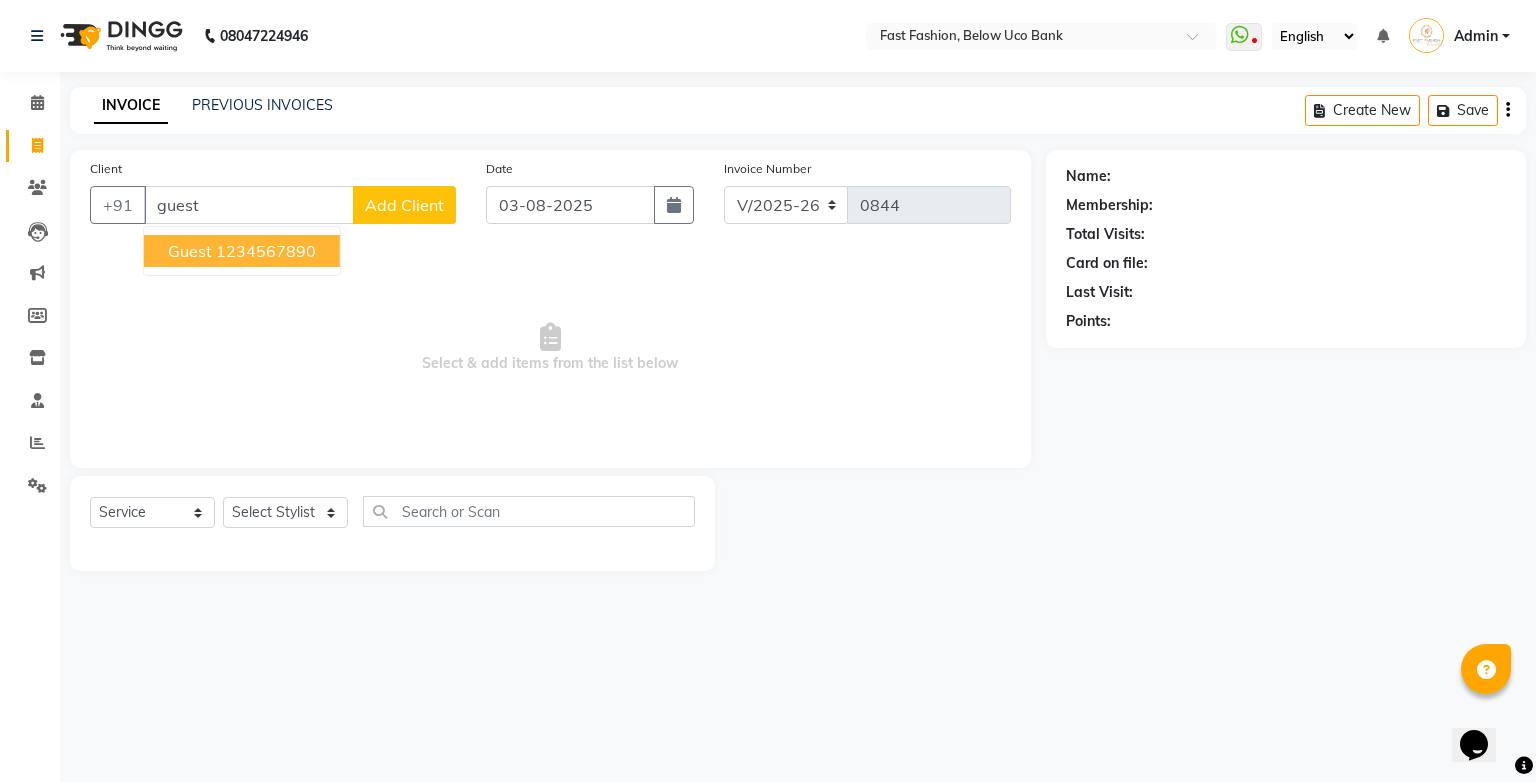 click on "1234567890" at bounding box center (266, 251) 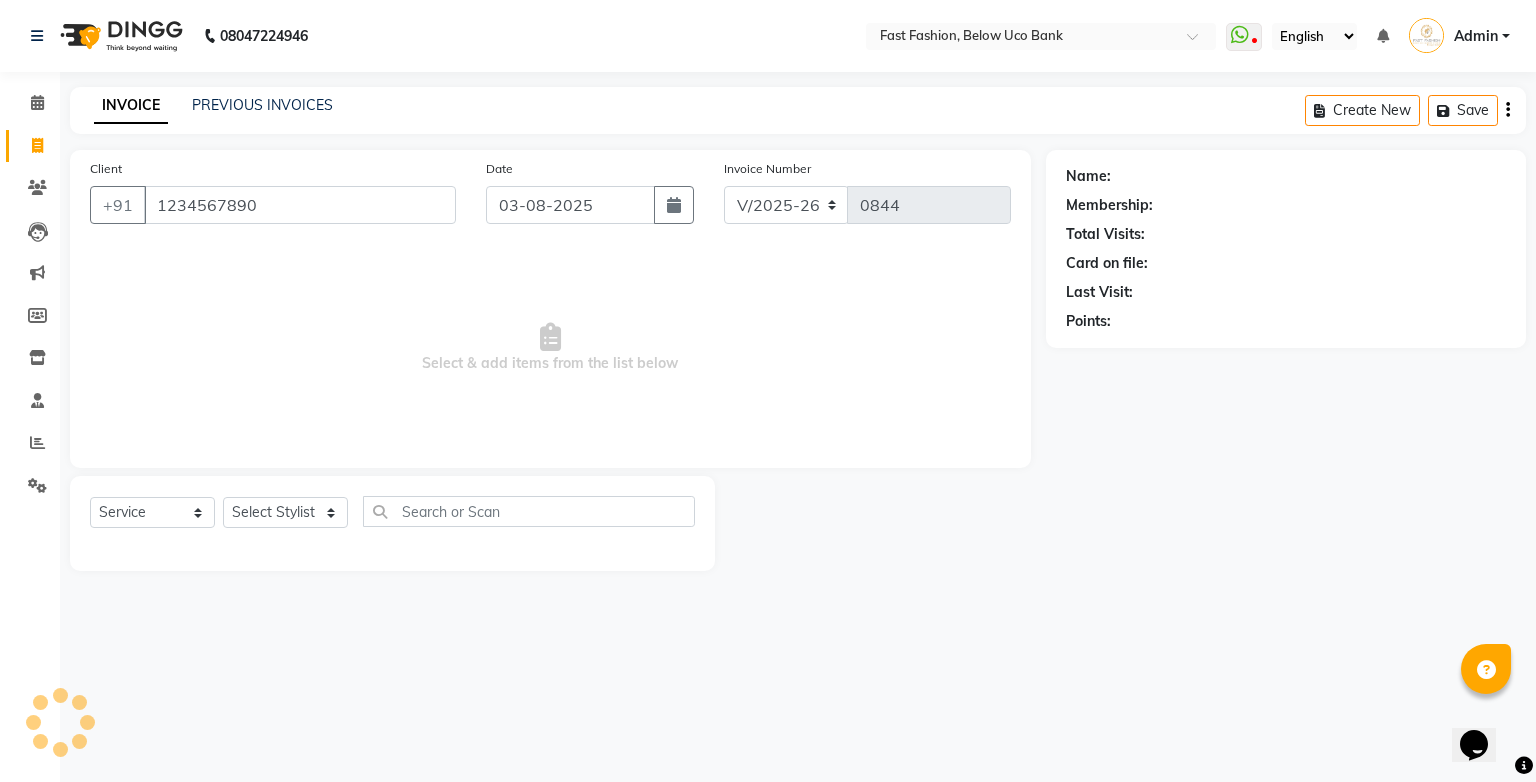 type on "1234567890" 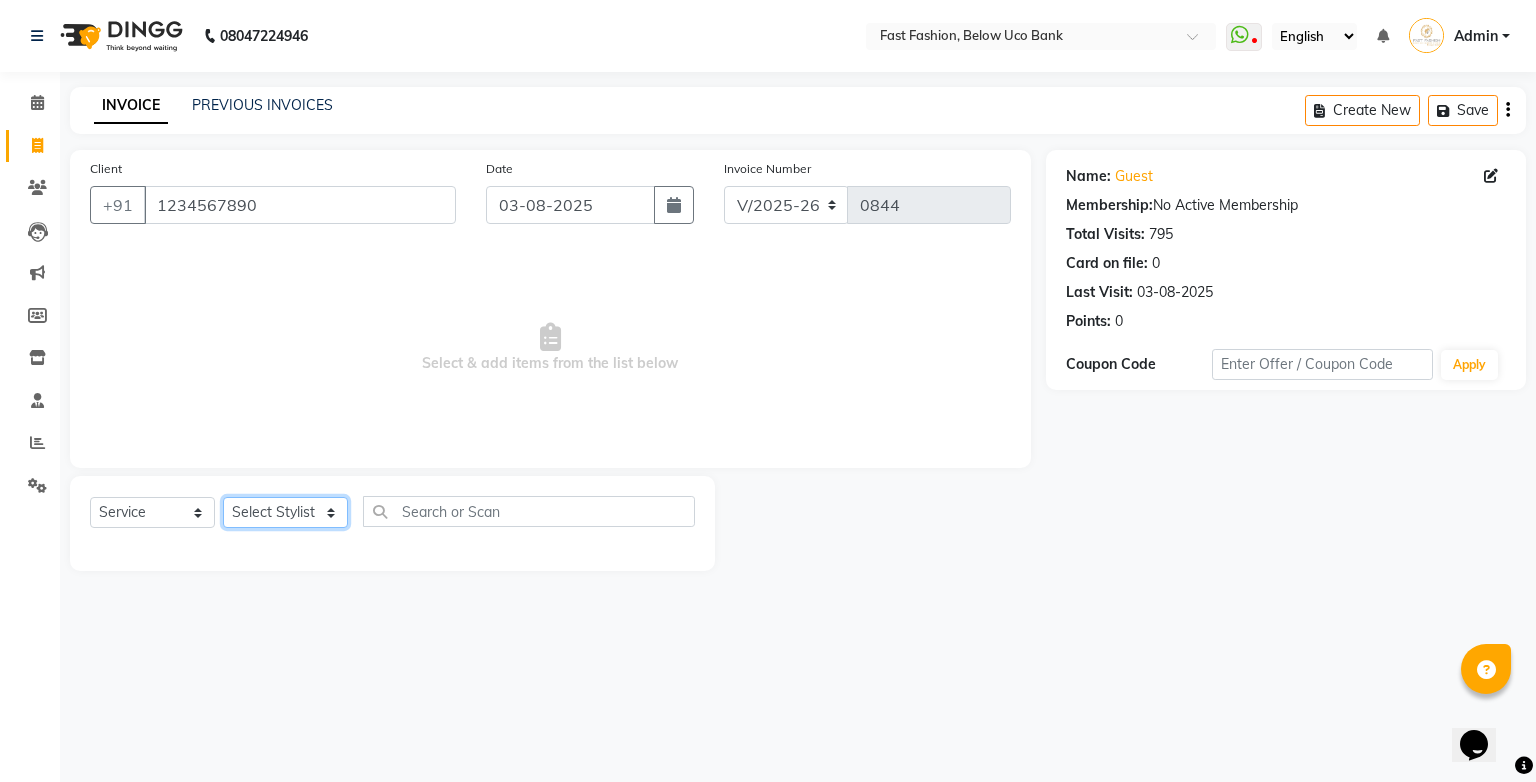 click on "Select Stylist [FIRST] [LAST] [FIRST] [FIRST] [FIRST] [FIRST] [FIRST] [FIRST] [FIRST] [FIRST] [FIRST] [FIRST] [FIRST]" 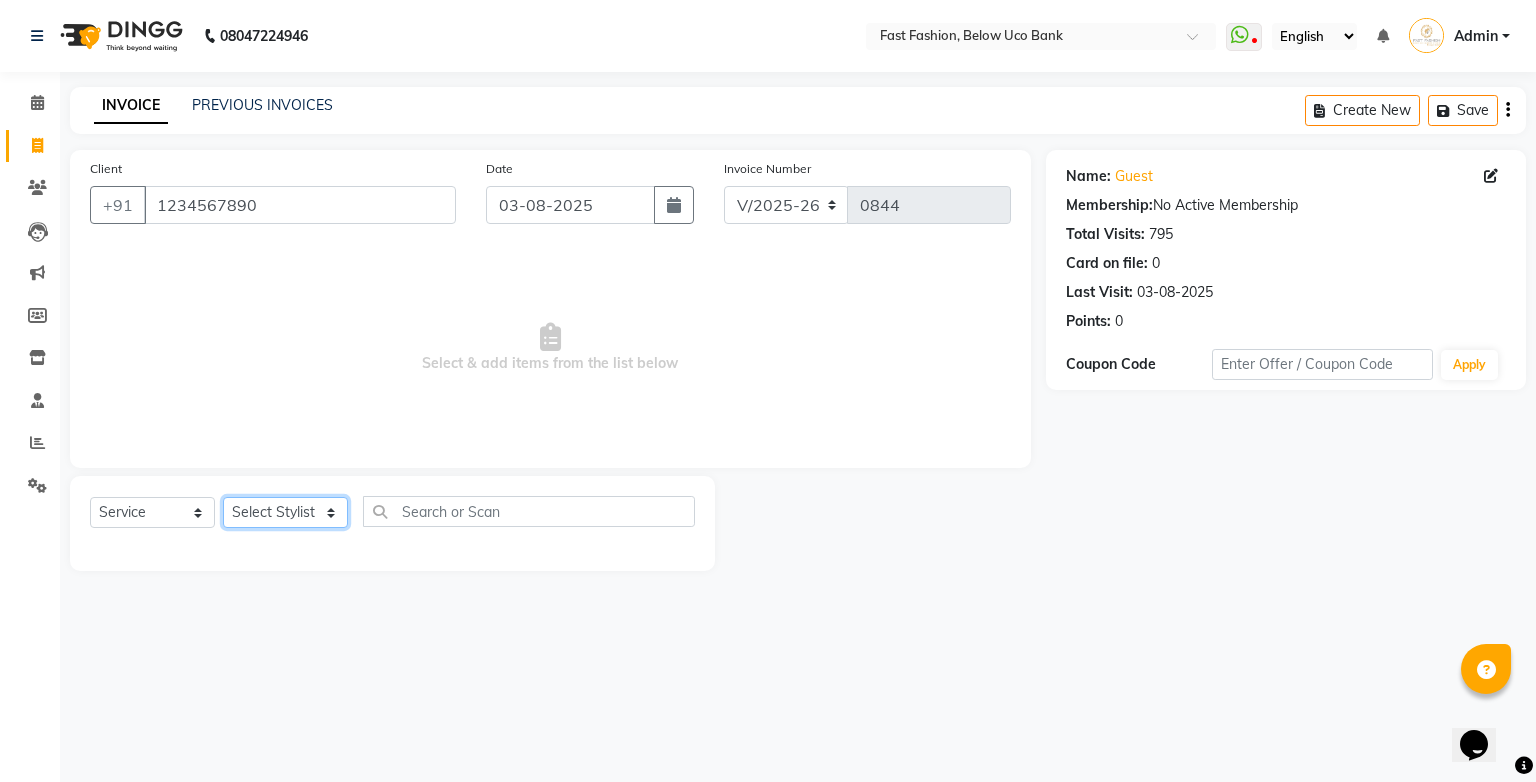 select on "22409" 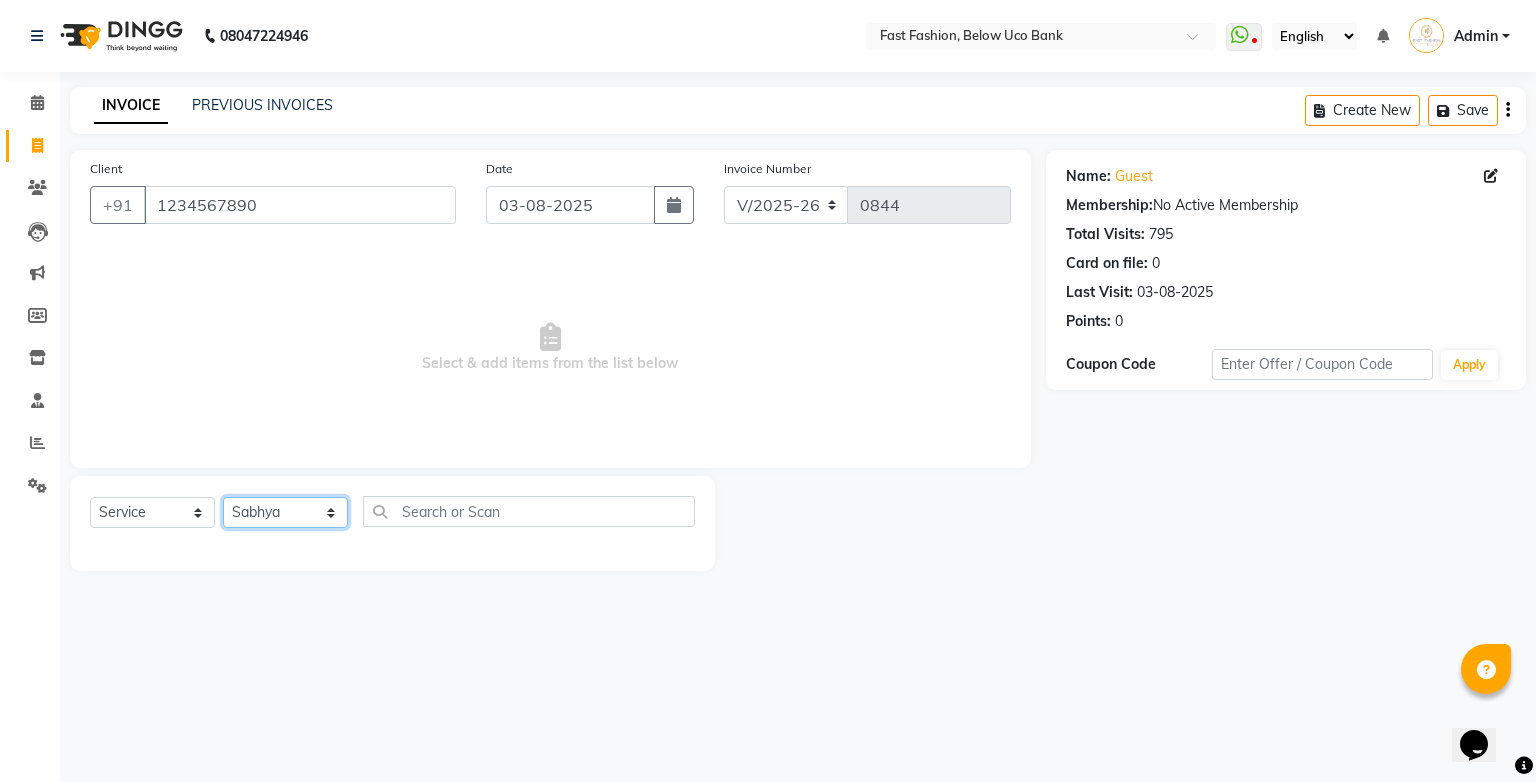 click on "Select Stylist [FIRST] [LAST] [FIRST] [FIRST] [FIRST] [FIRST] [FIRST] [FIRST] [FIRST] [FIRST] [FIRST] [FIRST] [FIRST]" 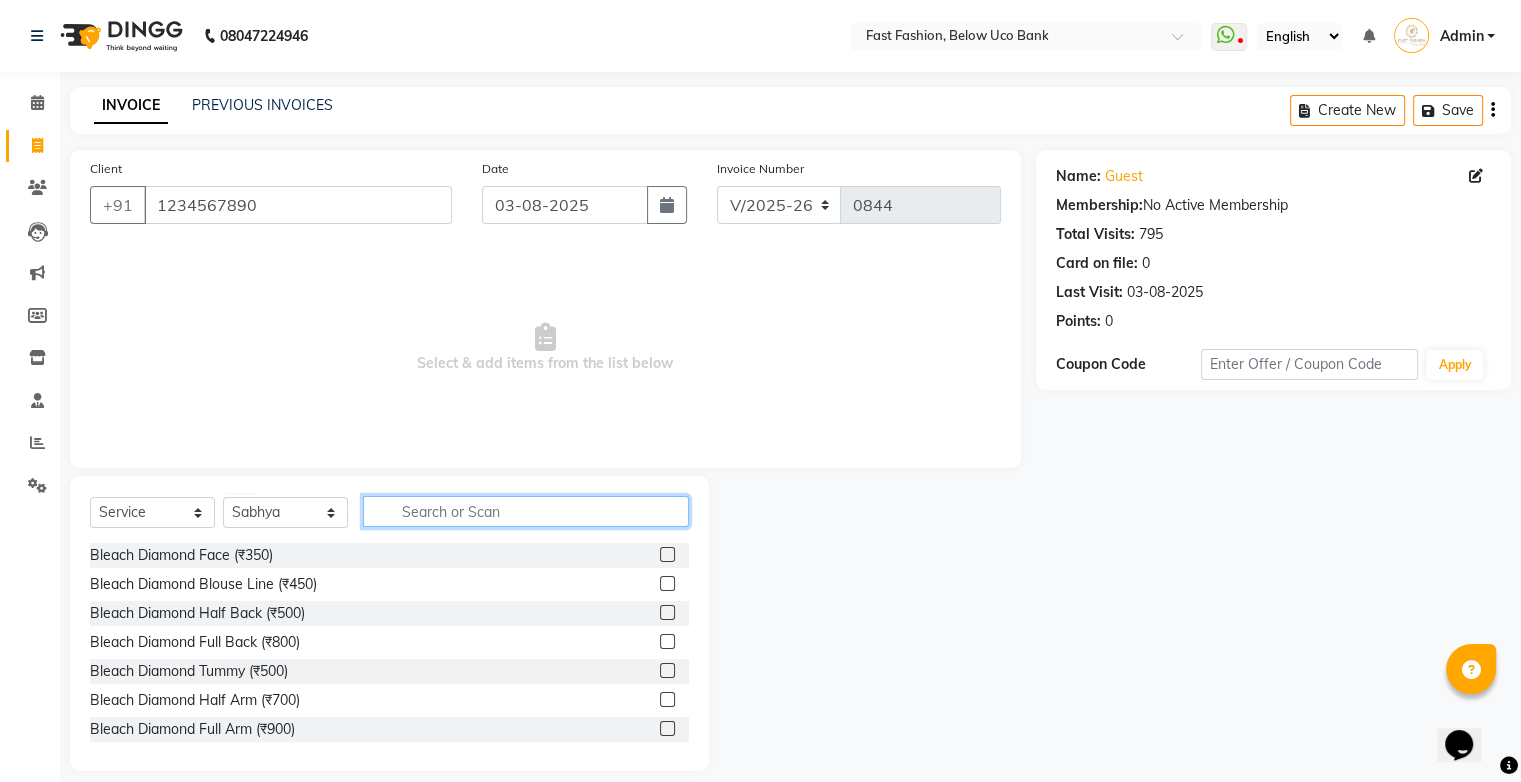click 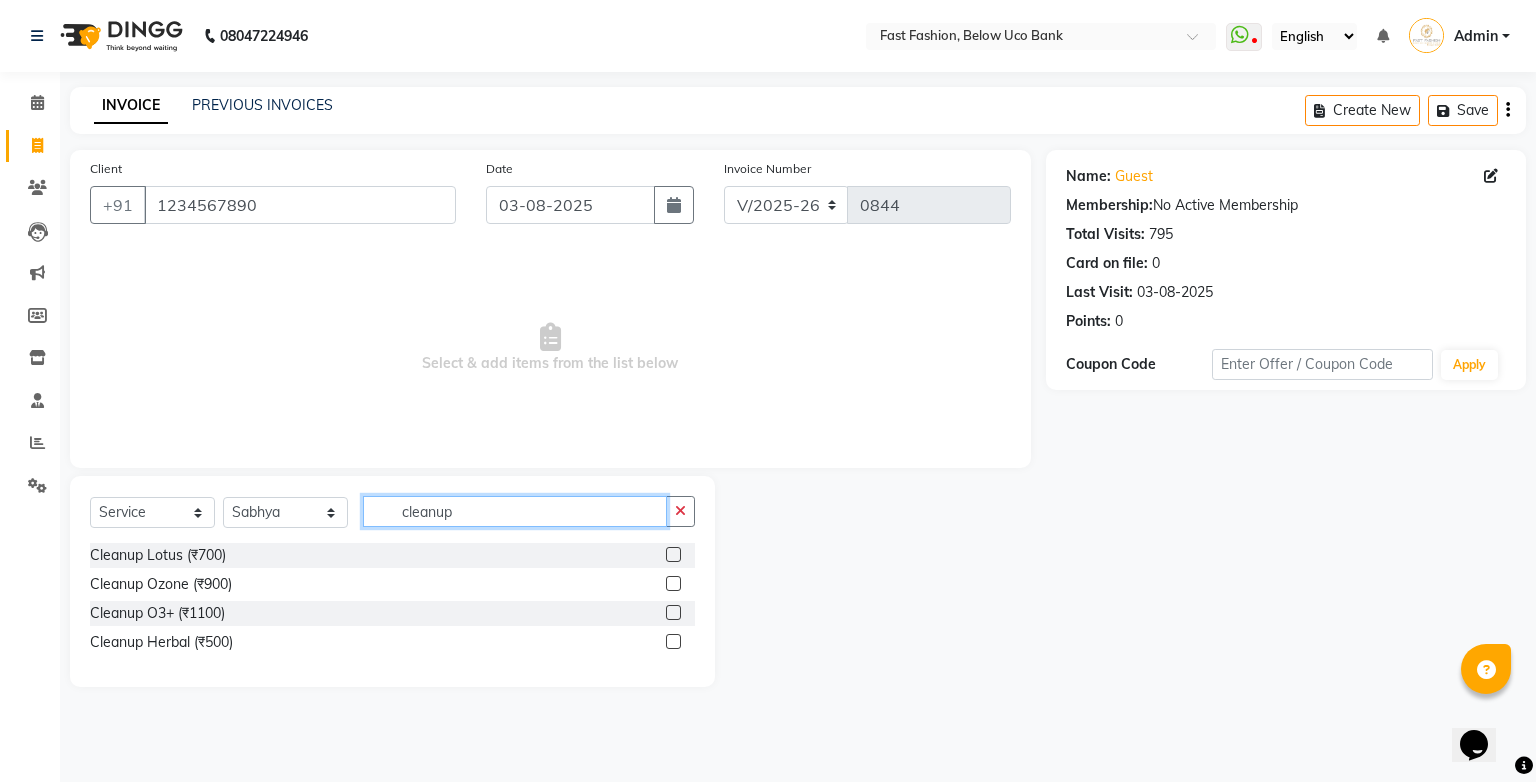 type on "cleanup" 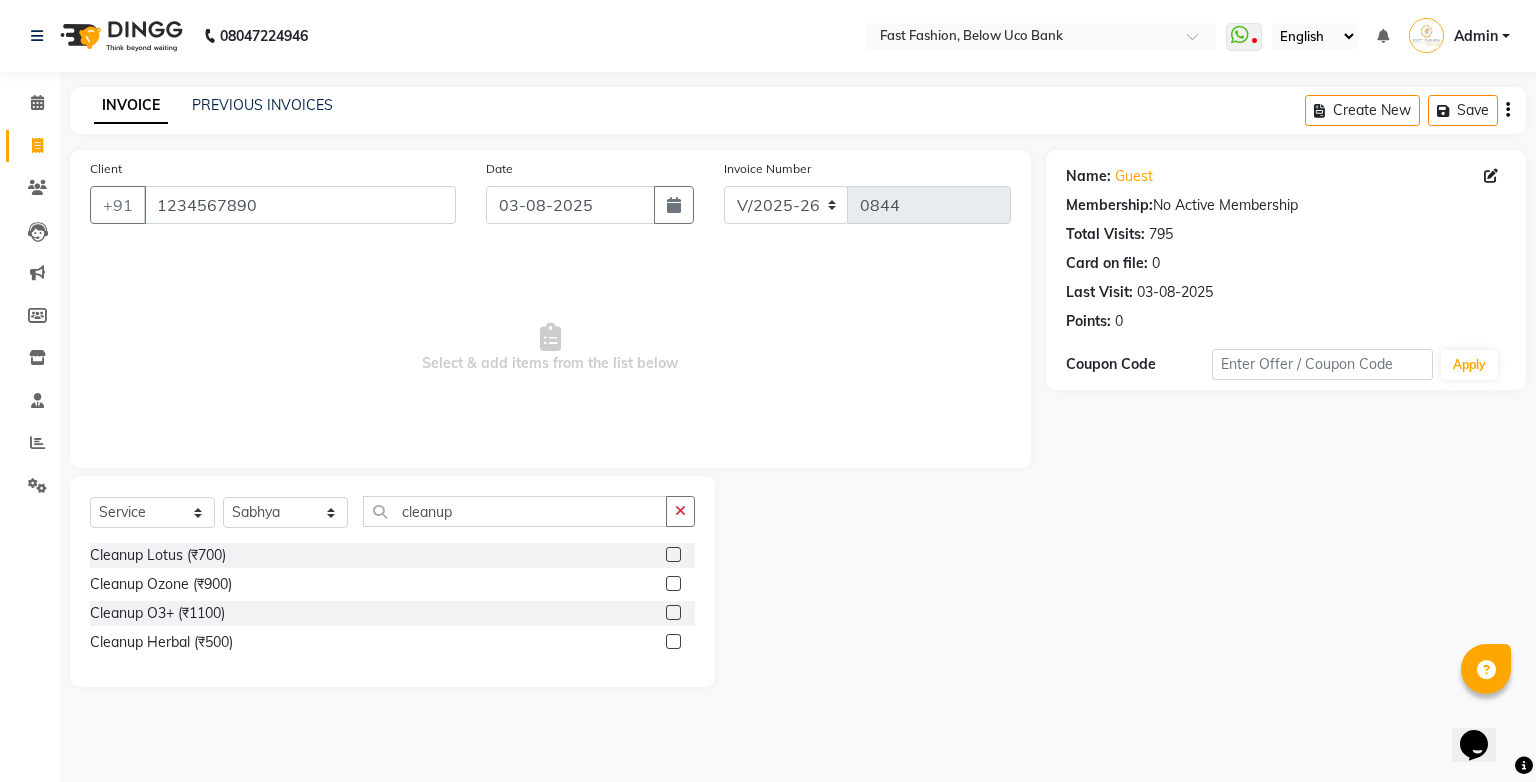 click 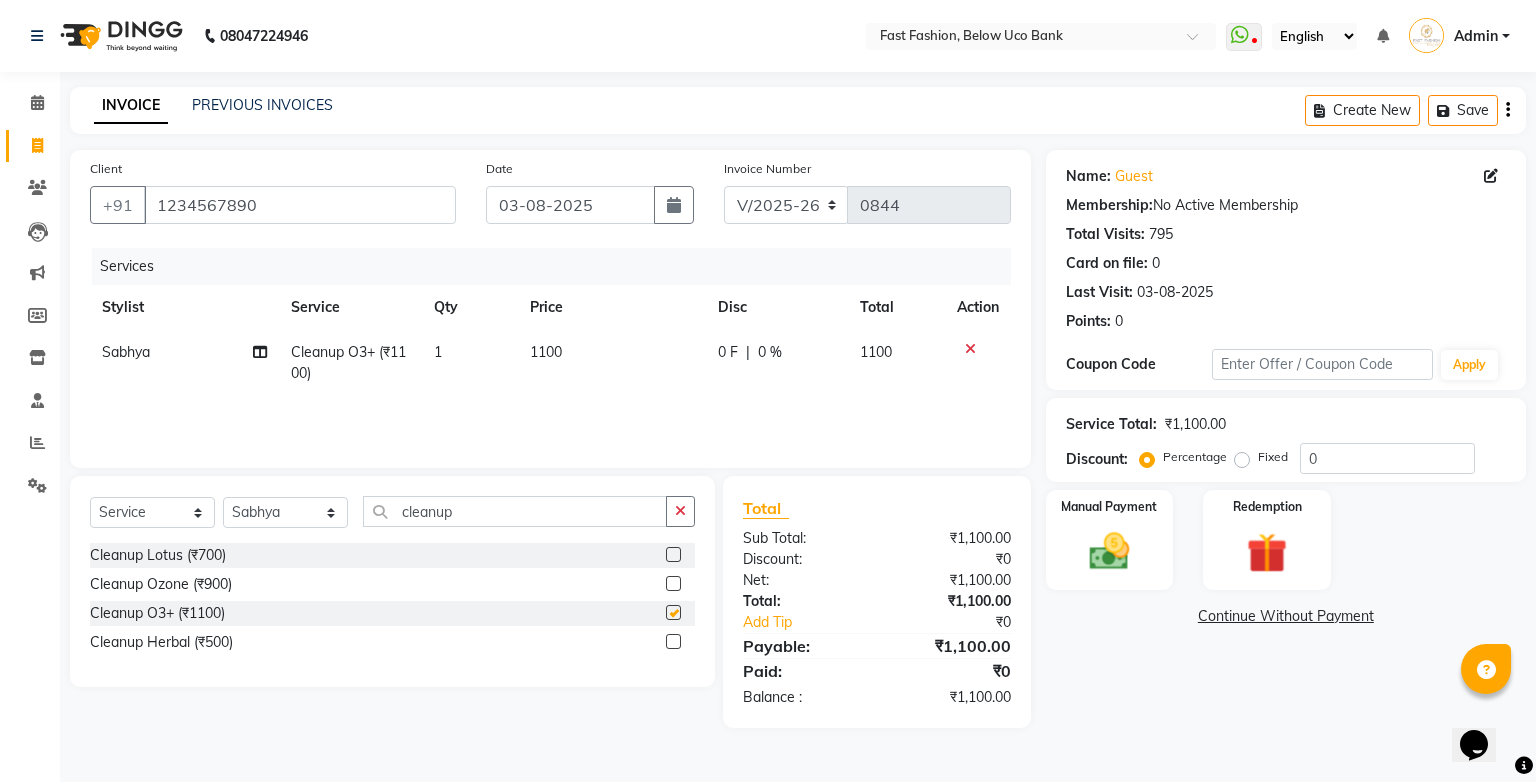 checkbox on "false" 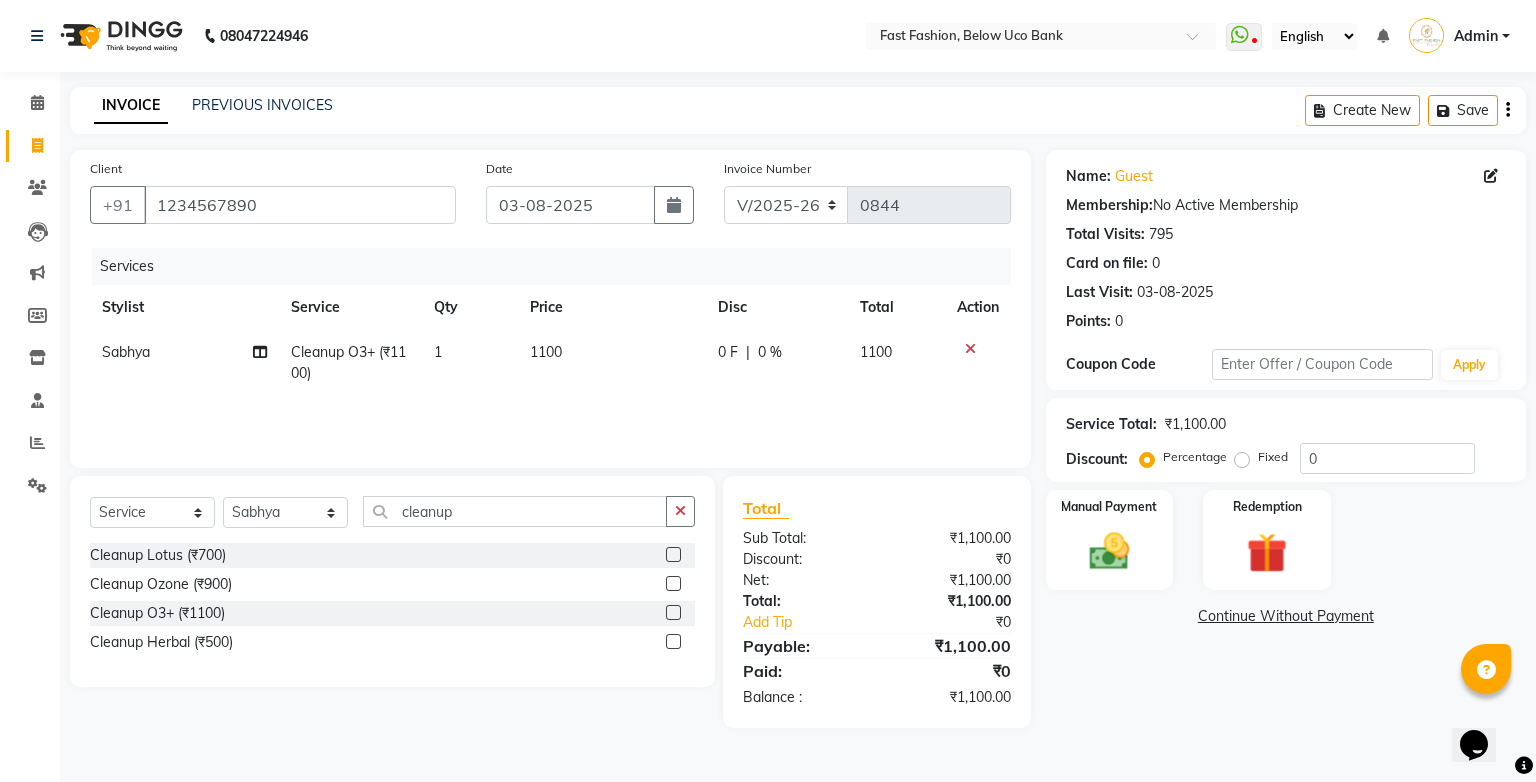 click on "Fixed" 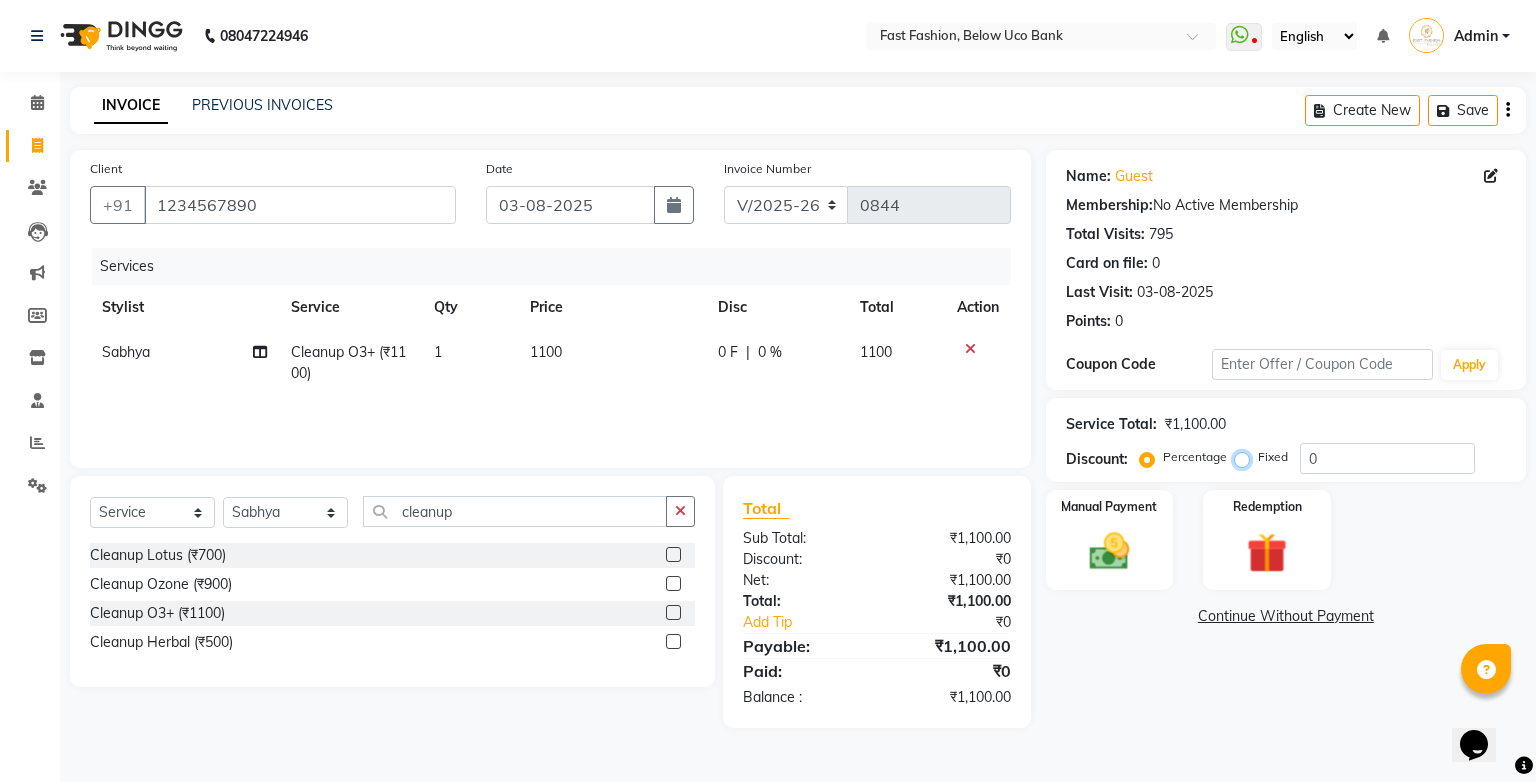 click on "Fixed" at bounding box center (1246, 457) 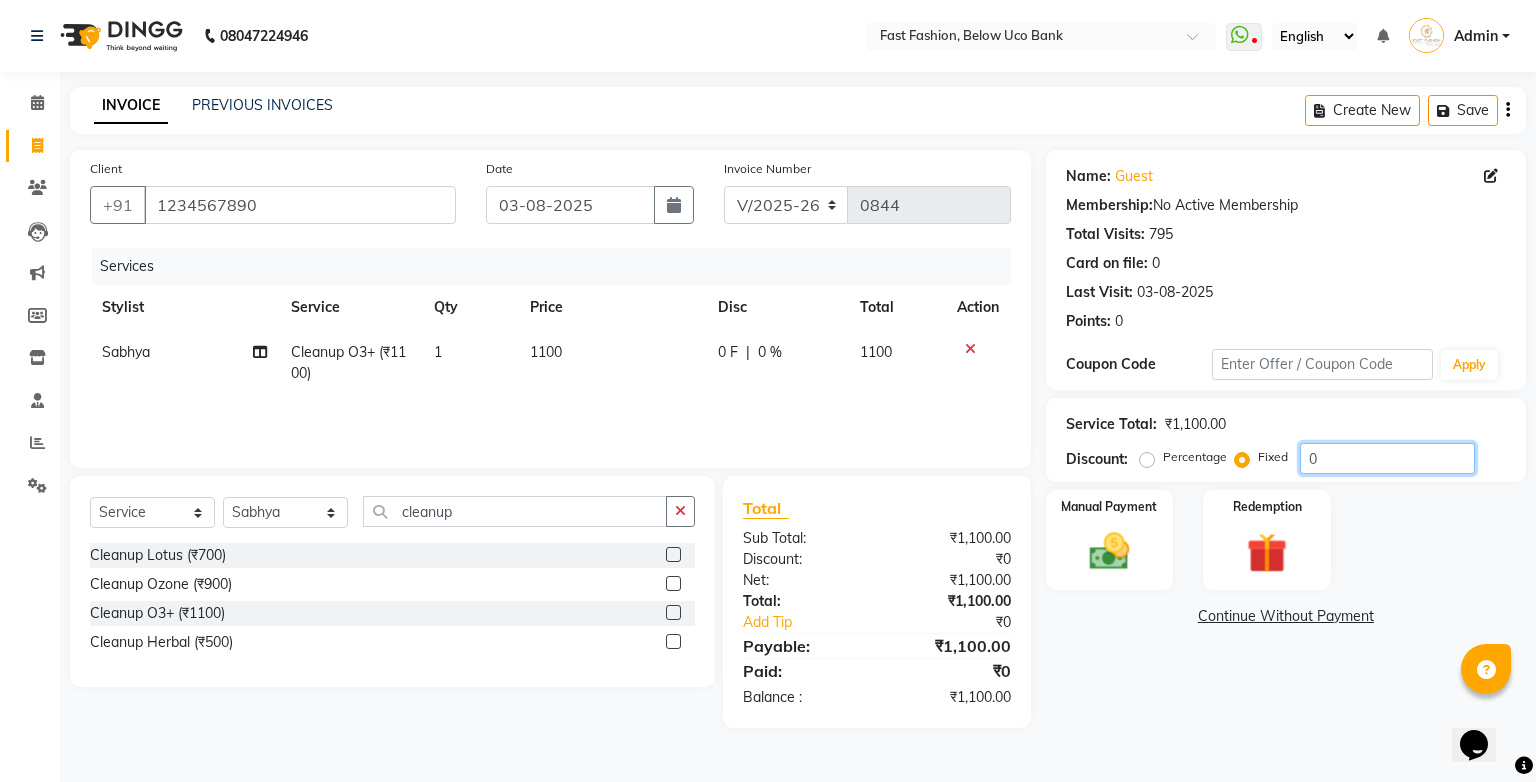 click on "0" 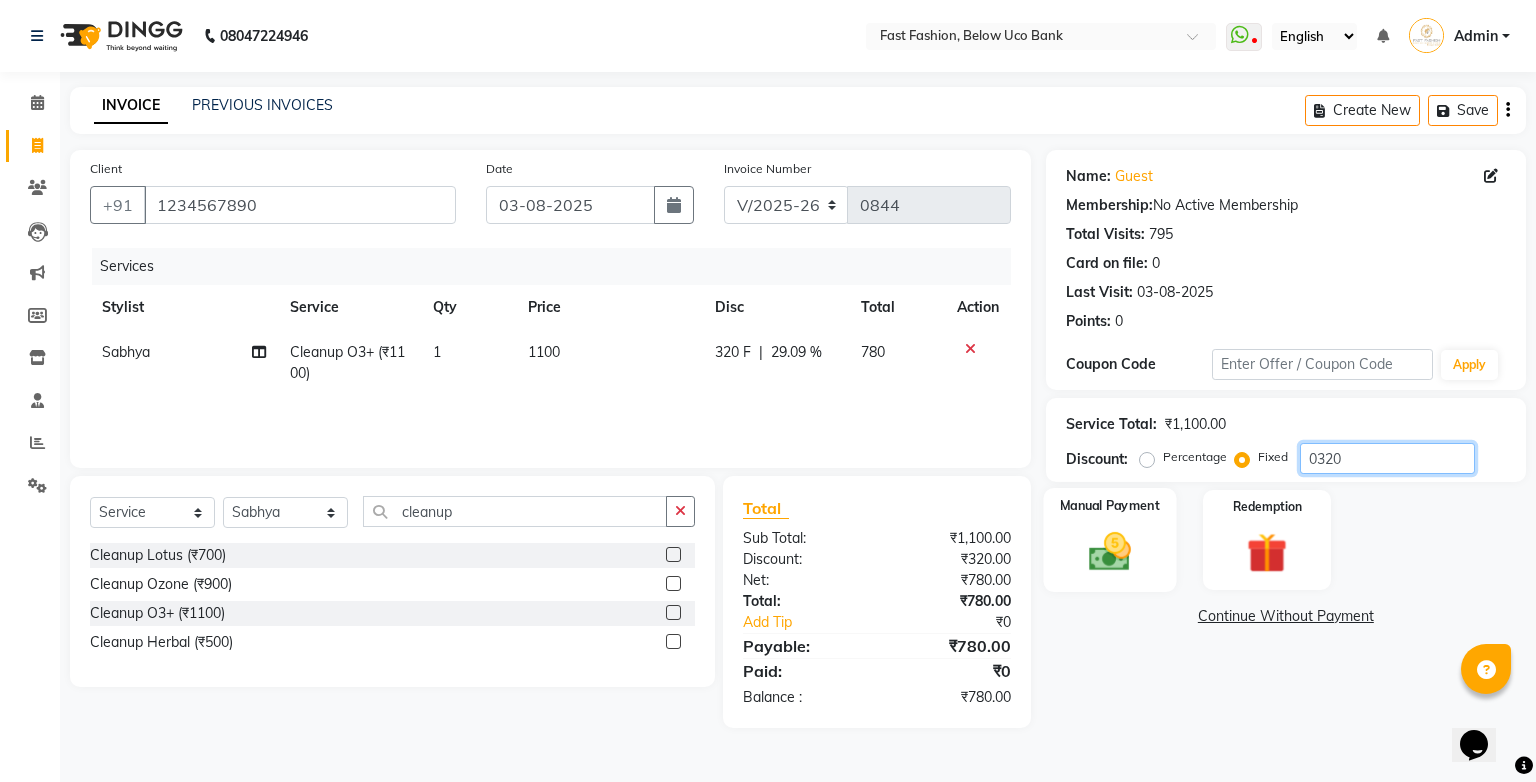 type on "0320" 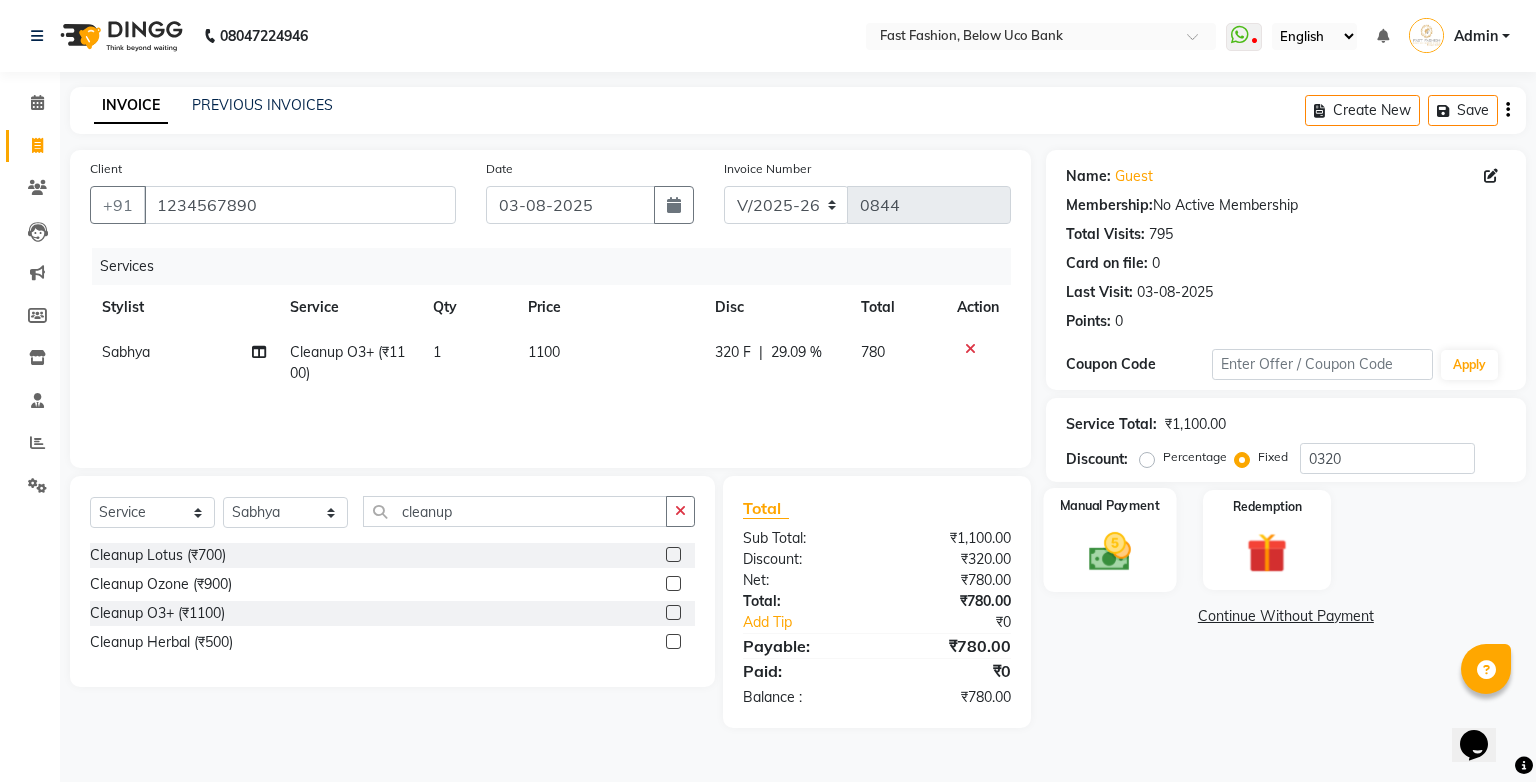 click 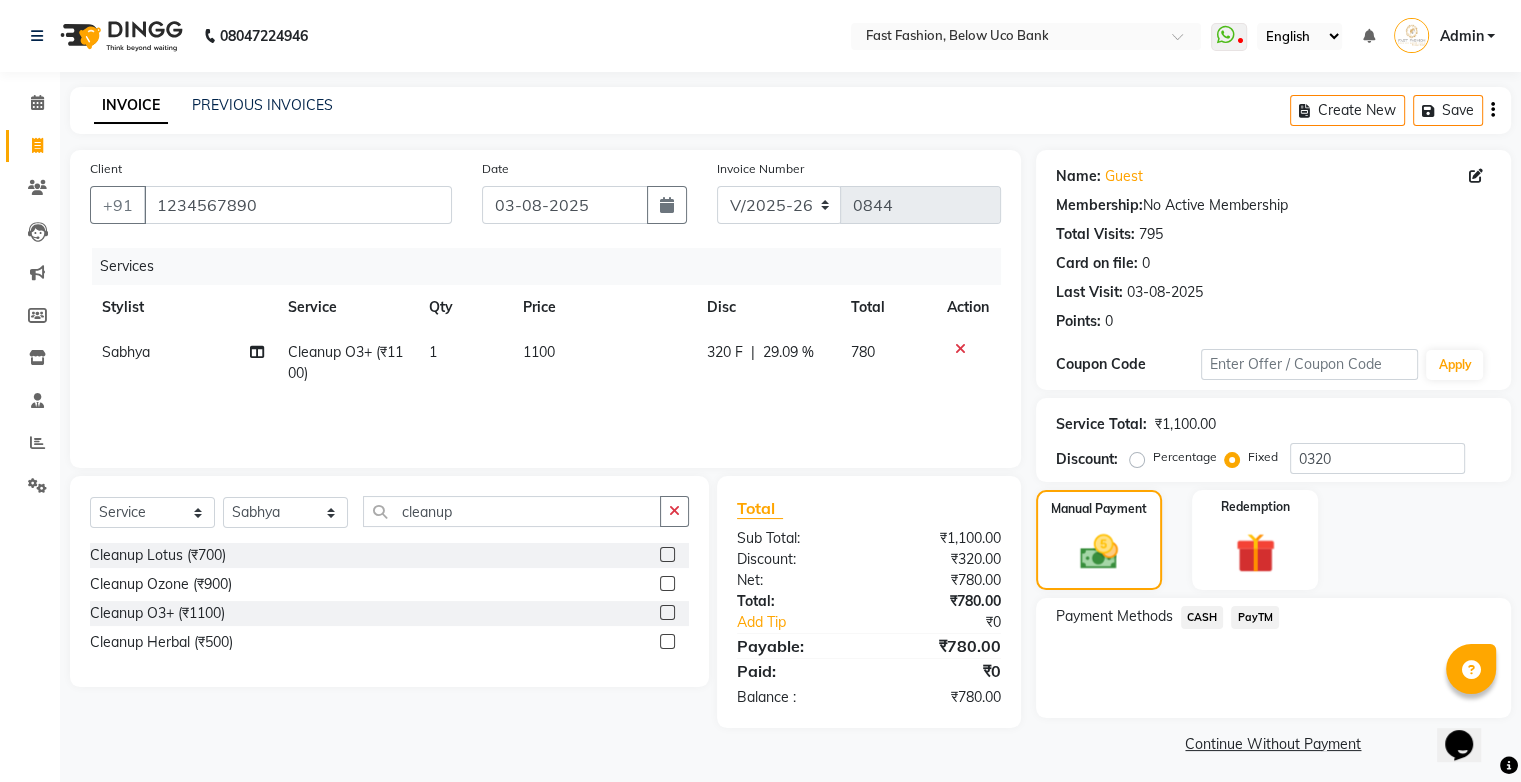 click on "PayTM" 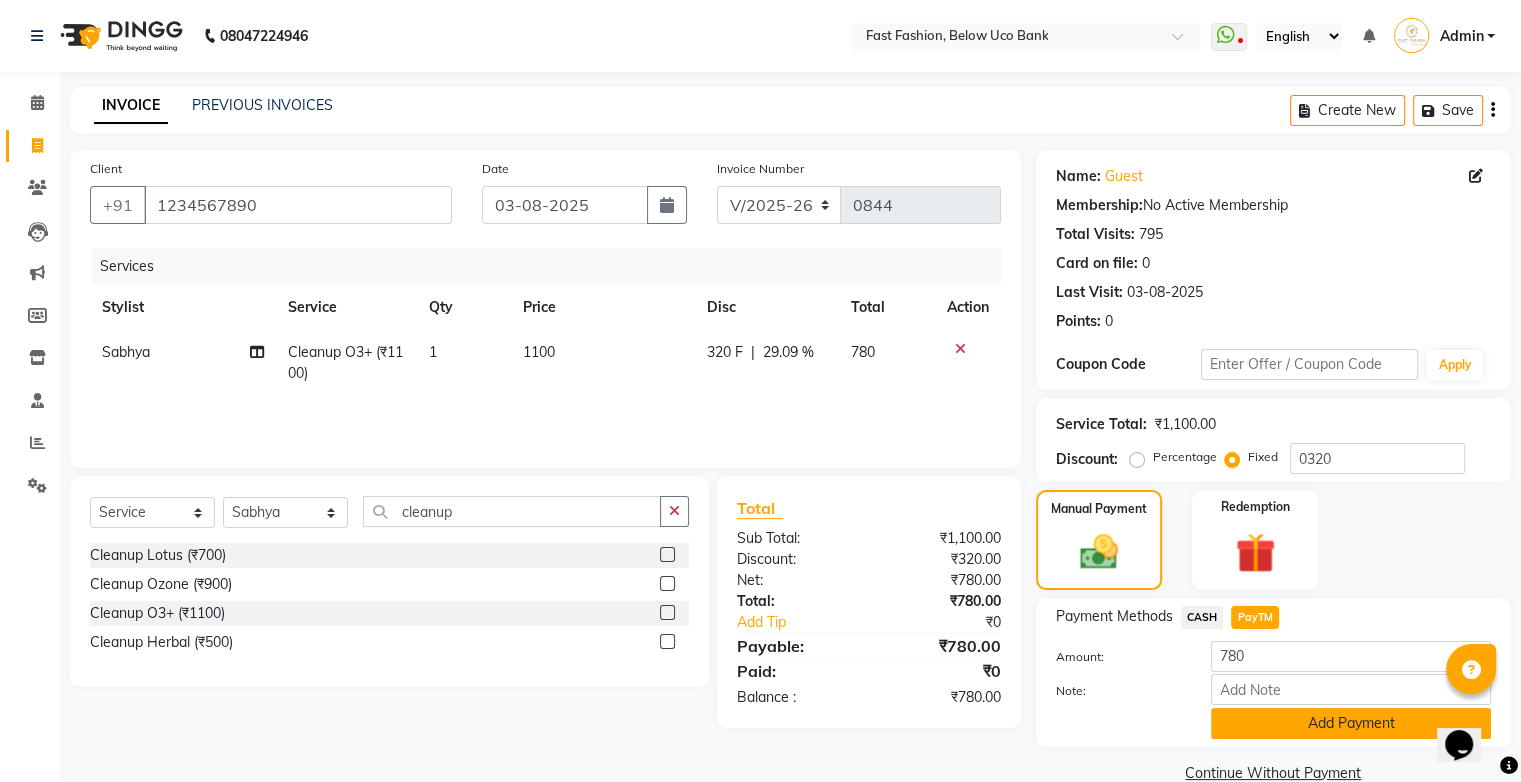 click on "Add Payment" 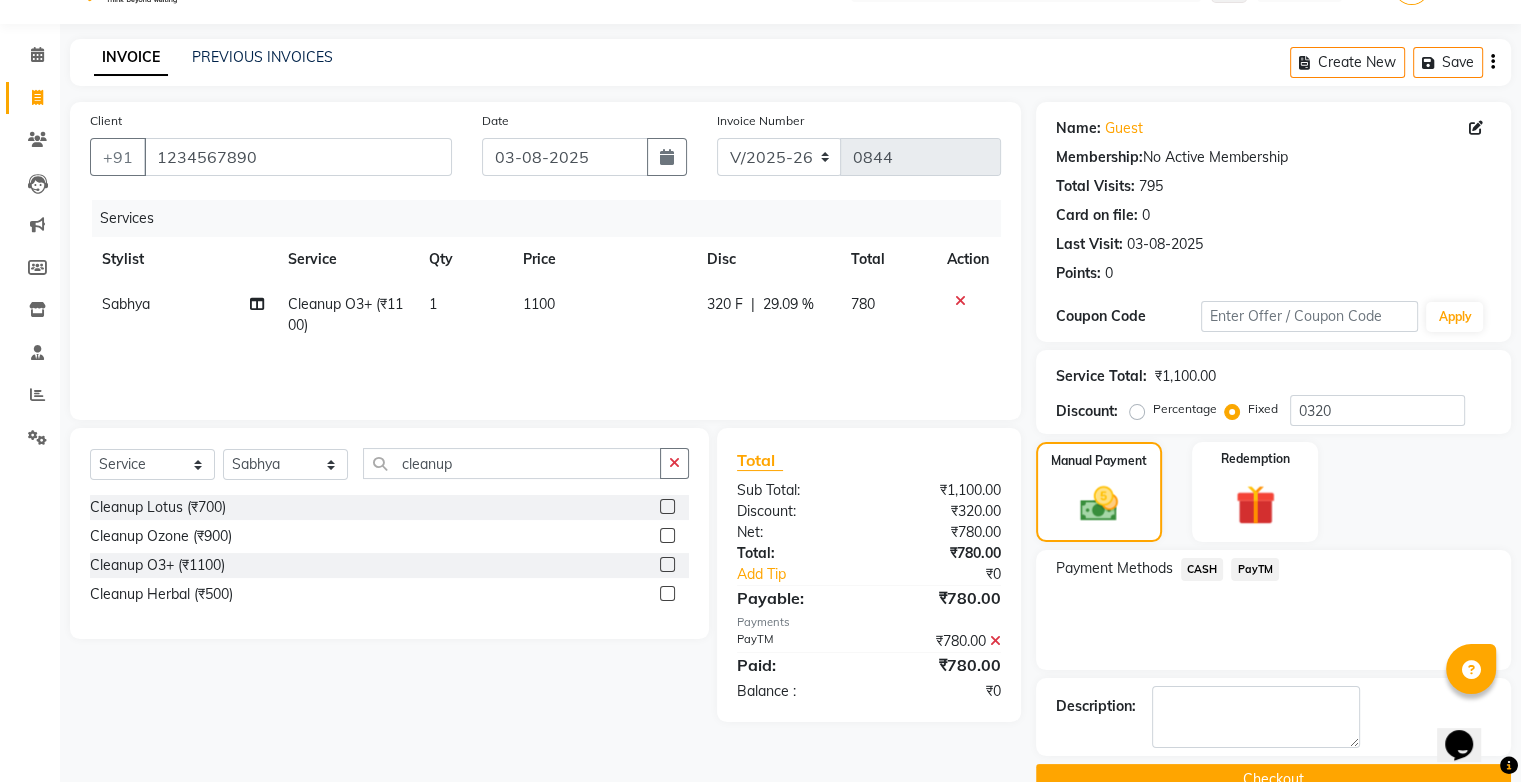 scroll, scrollTop: 88, scrollLeft: 0, axis: vertical 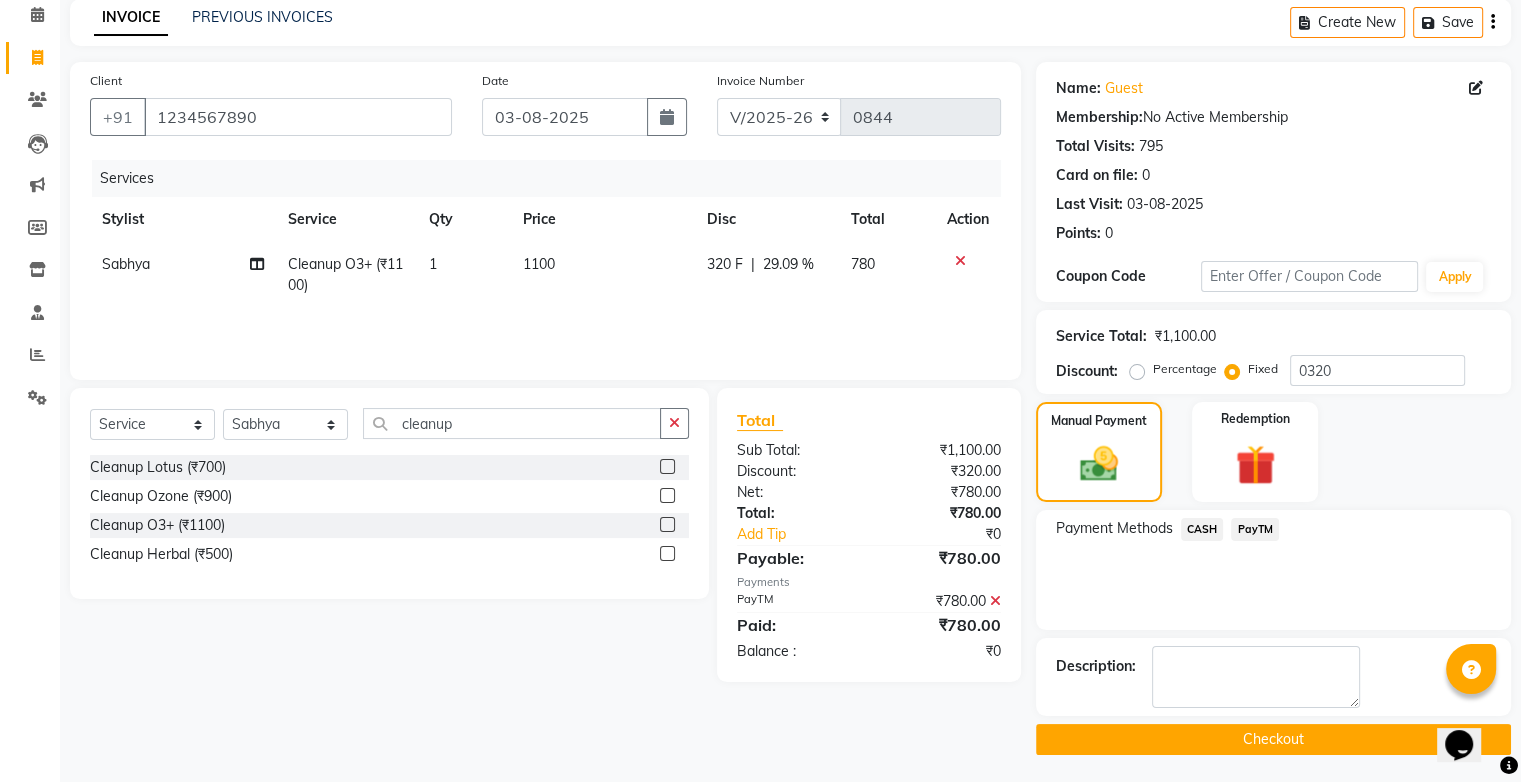 click on "Checkout" 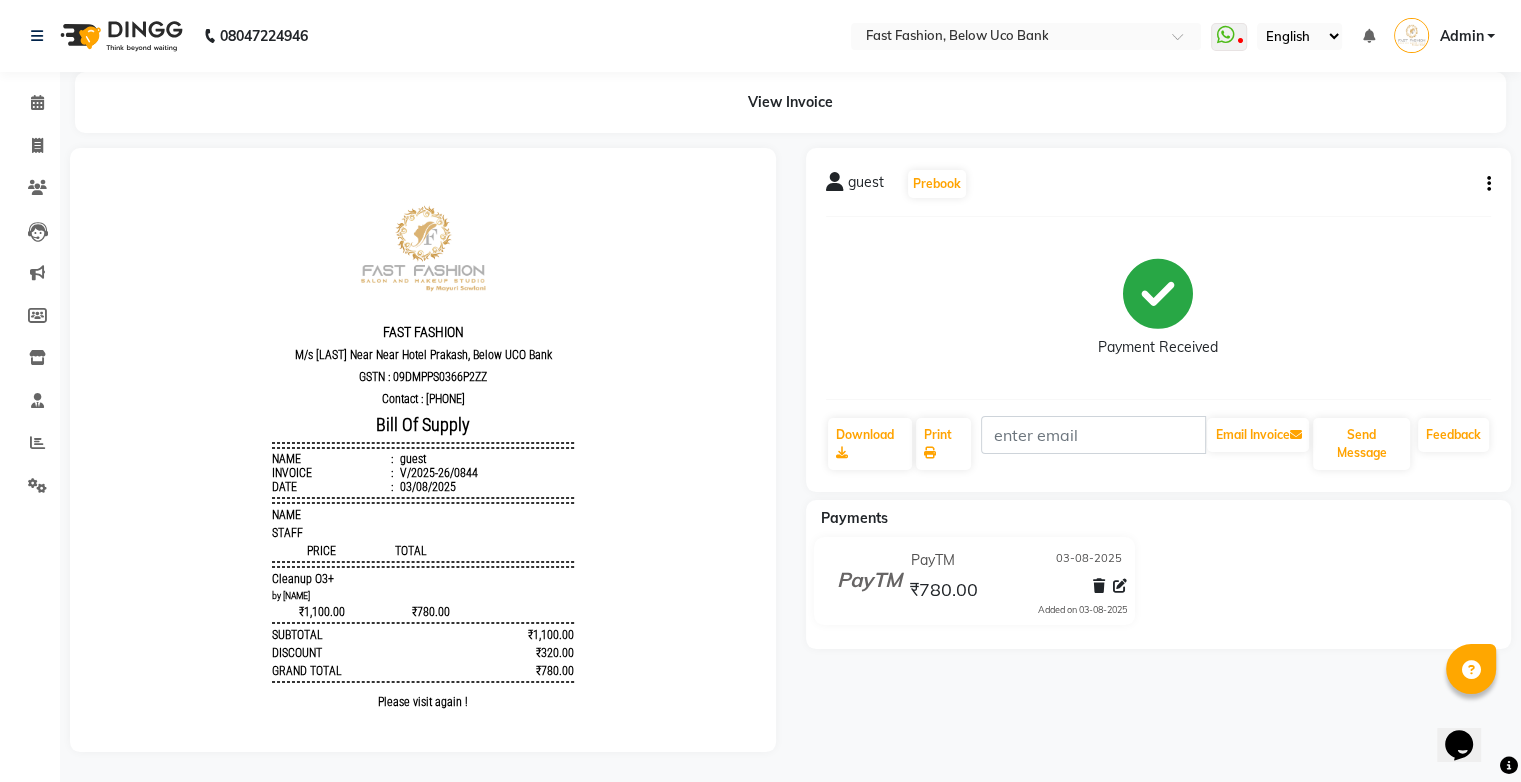 scroll, scrollTop: 0, scrollLeft: 0, axis: both 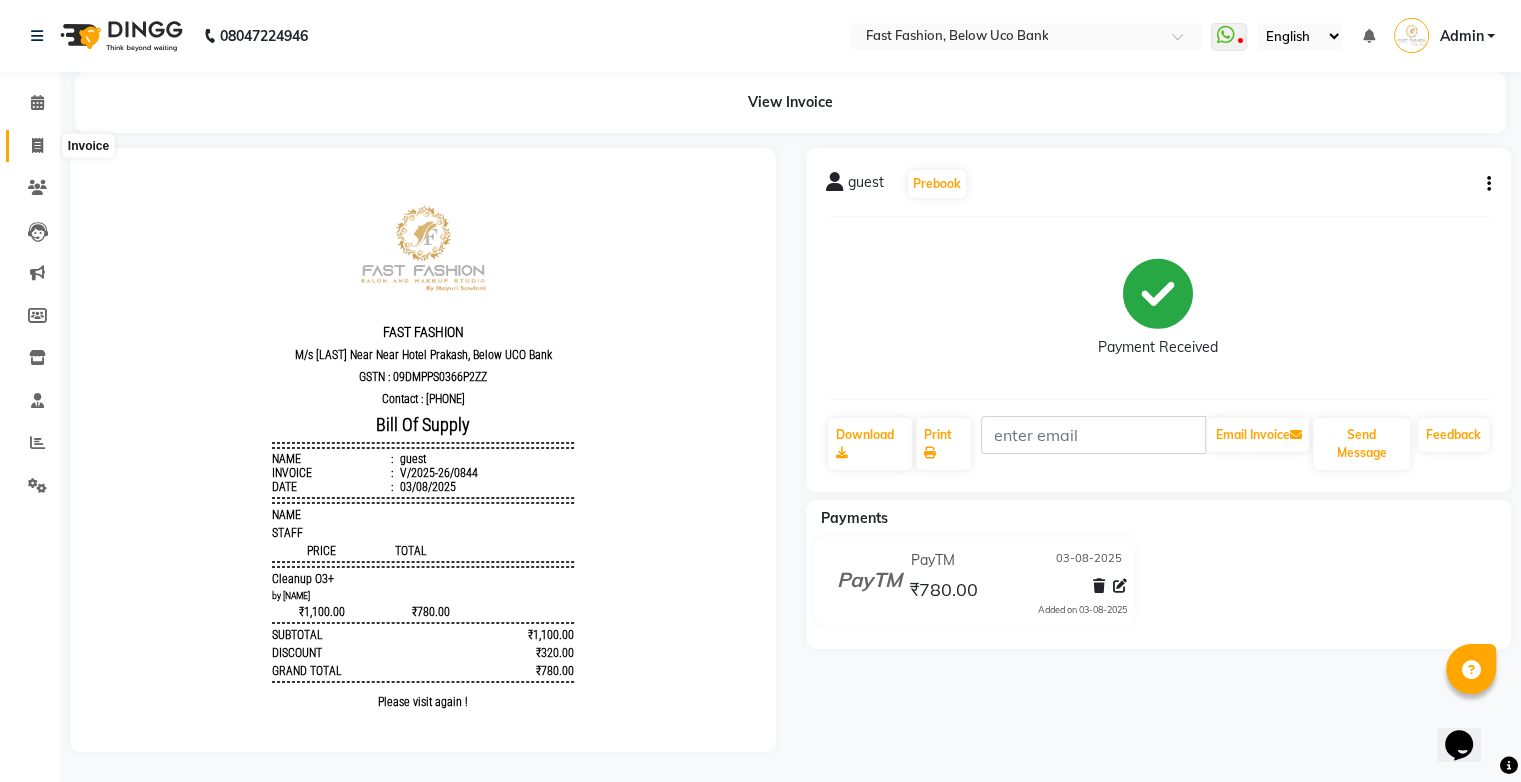 click 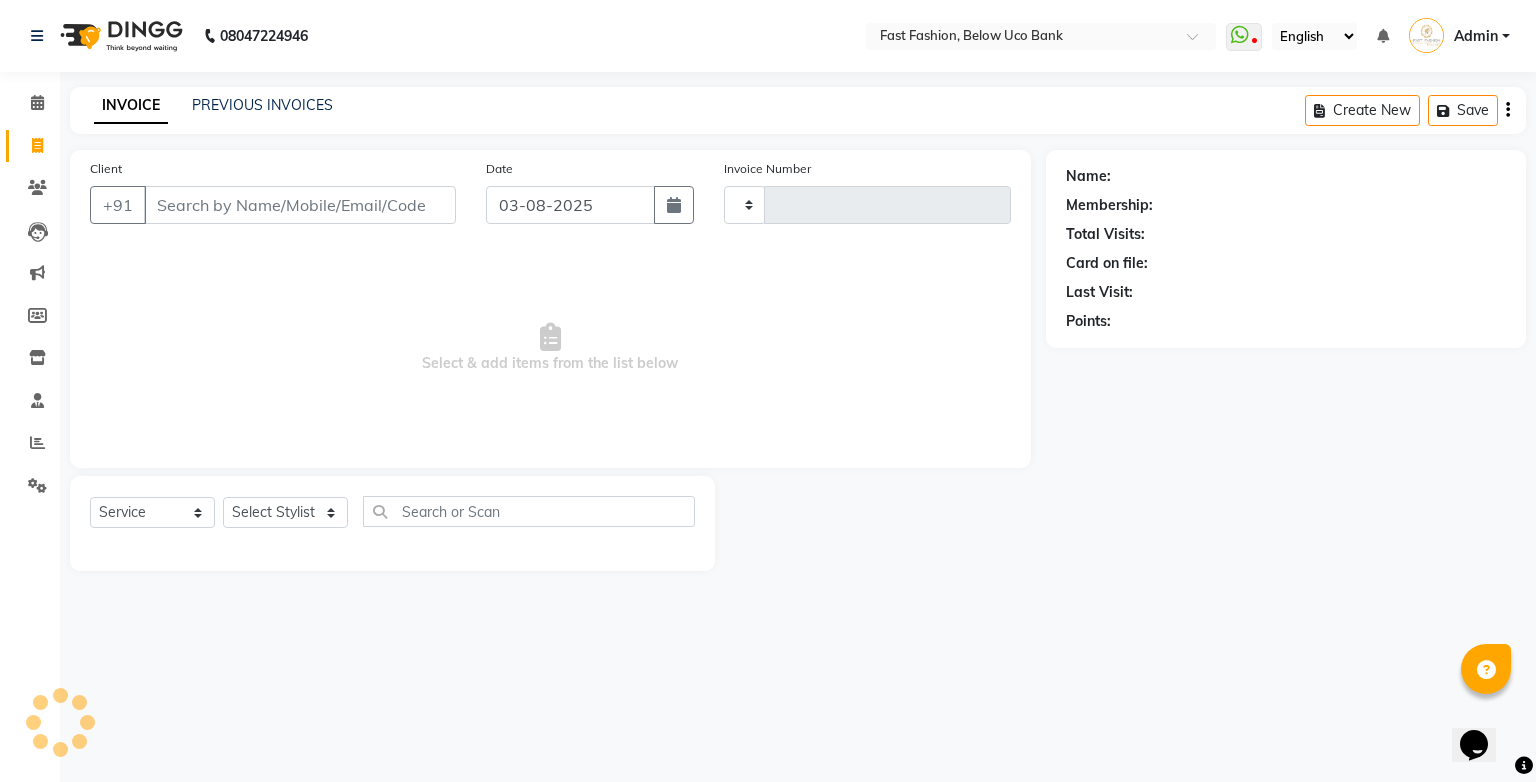 type on "0845" 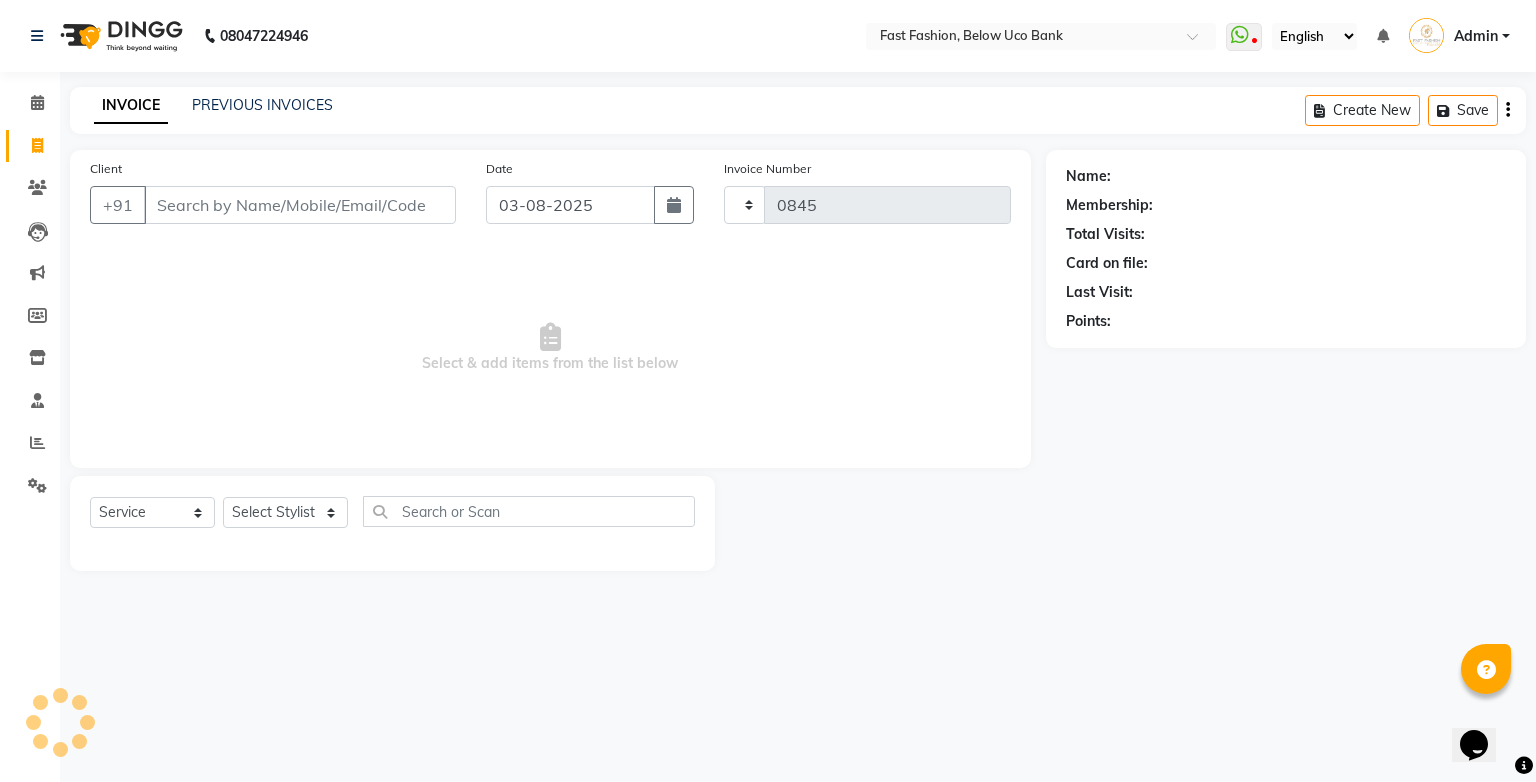 select on "4228" 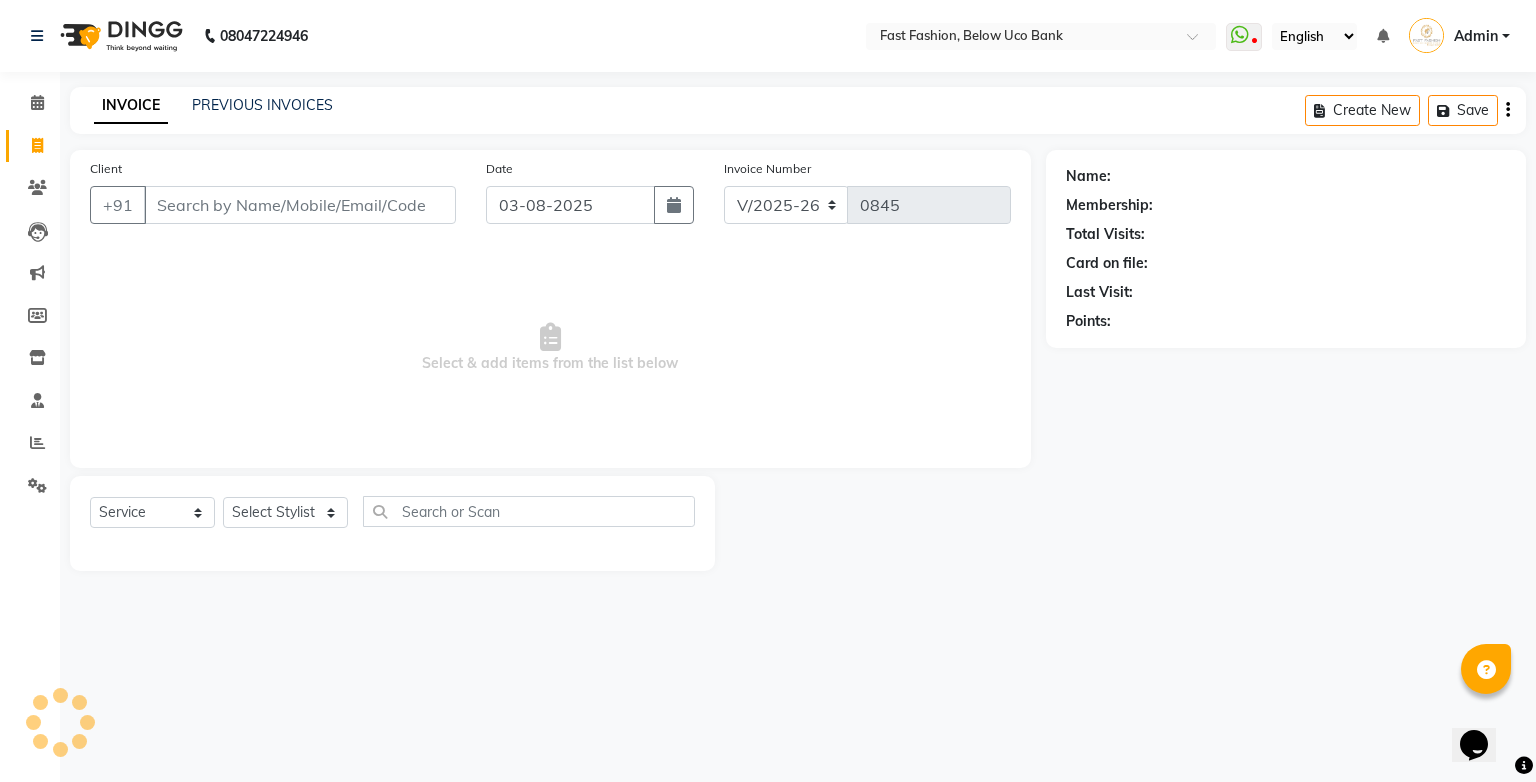 click on "Client" at bounding box center (300, 205) 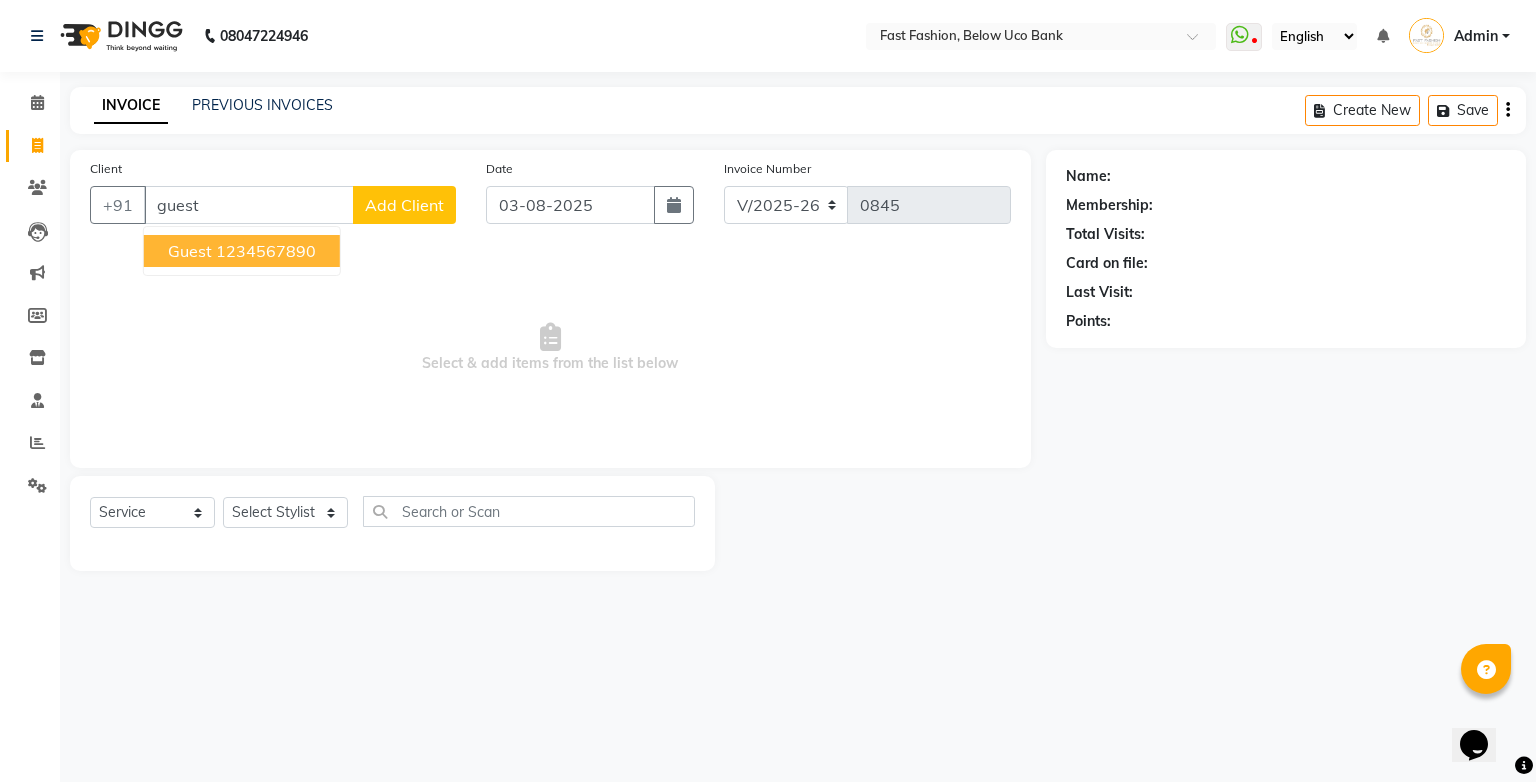 click on "guest  [PHONE]" at bounding box center (242, 251) 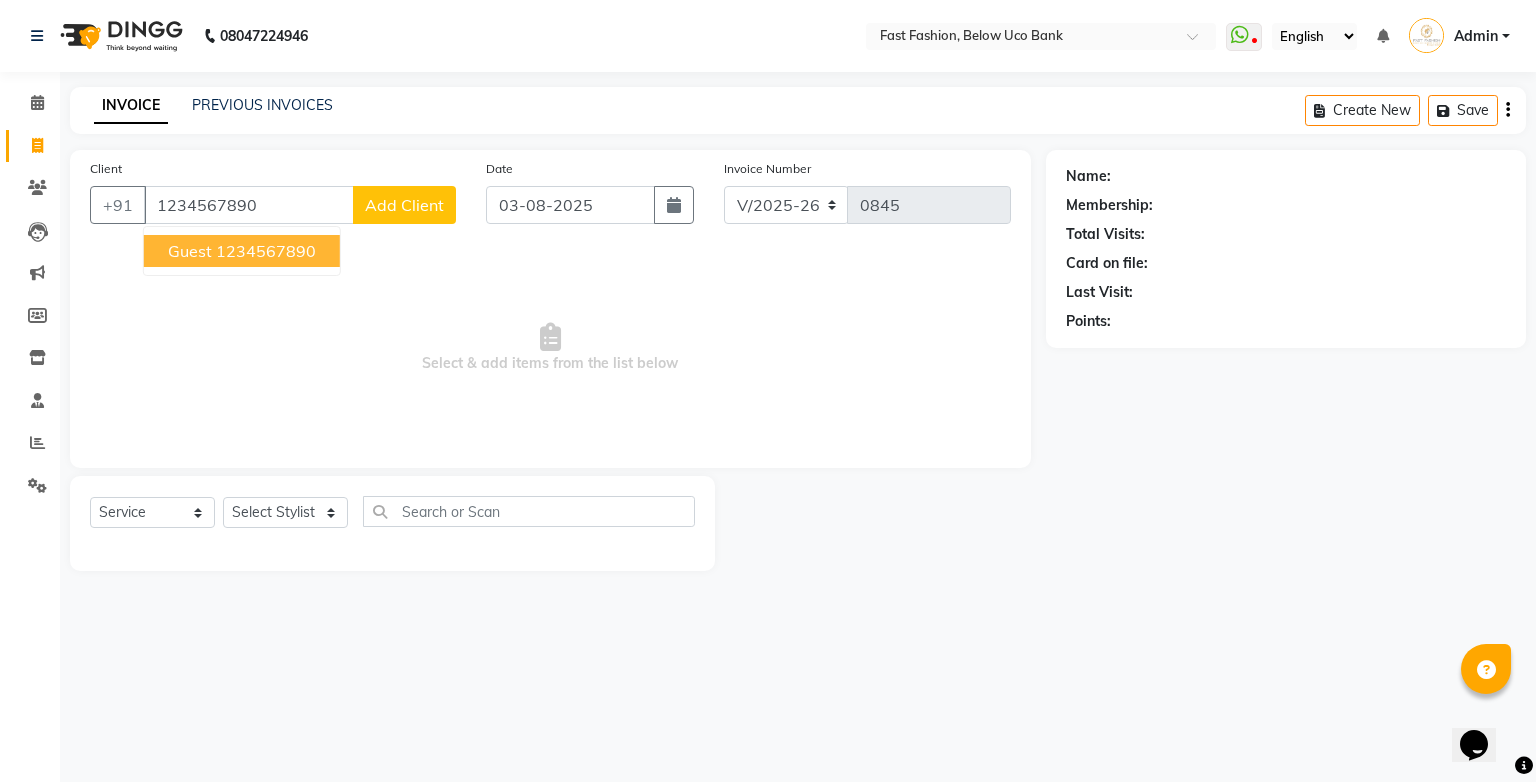 type on "1234567890" 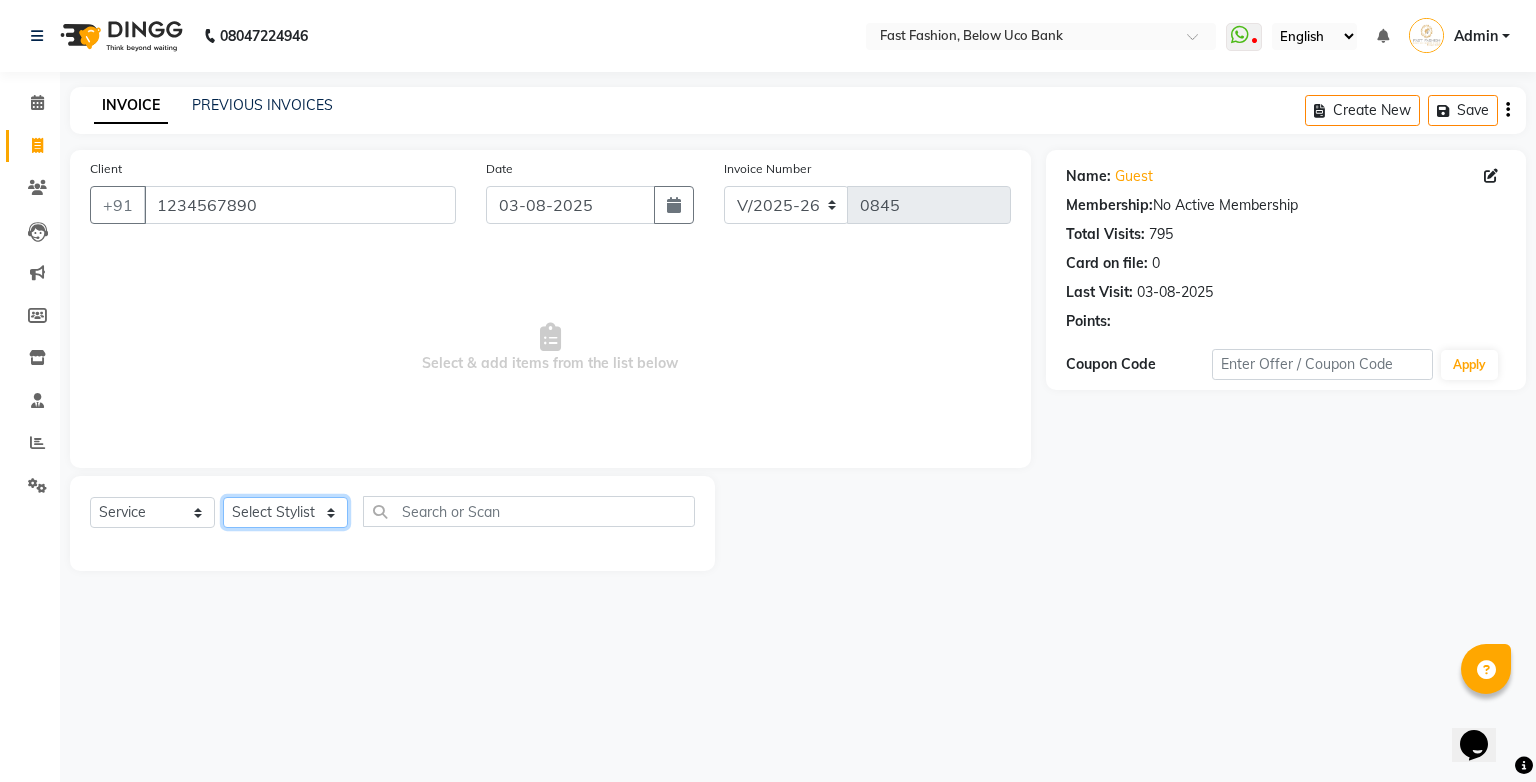 click on "Select Stylist [FIRST] [LAST] [FIRST] [FIRST] [FIRST] [FIRST] [FIRST] [FIRST] [FIRST] [FIRST] [FIRST] [FIRST] [FIRST]" 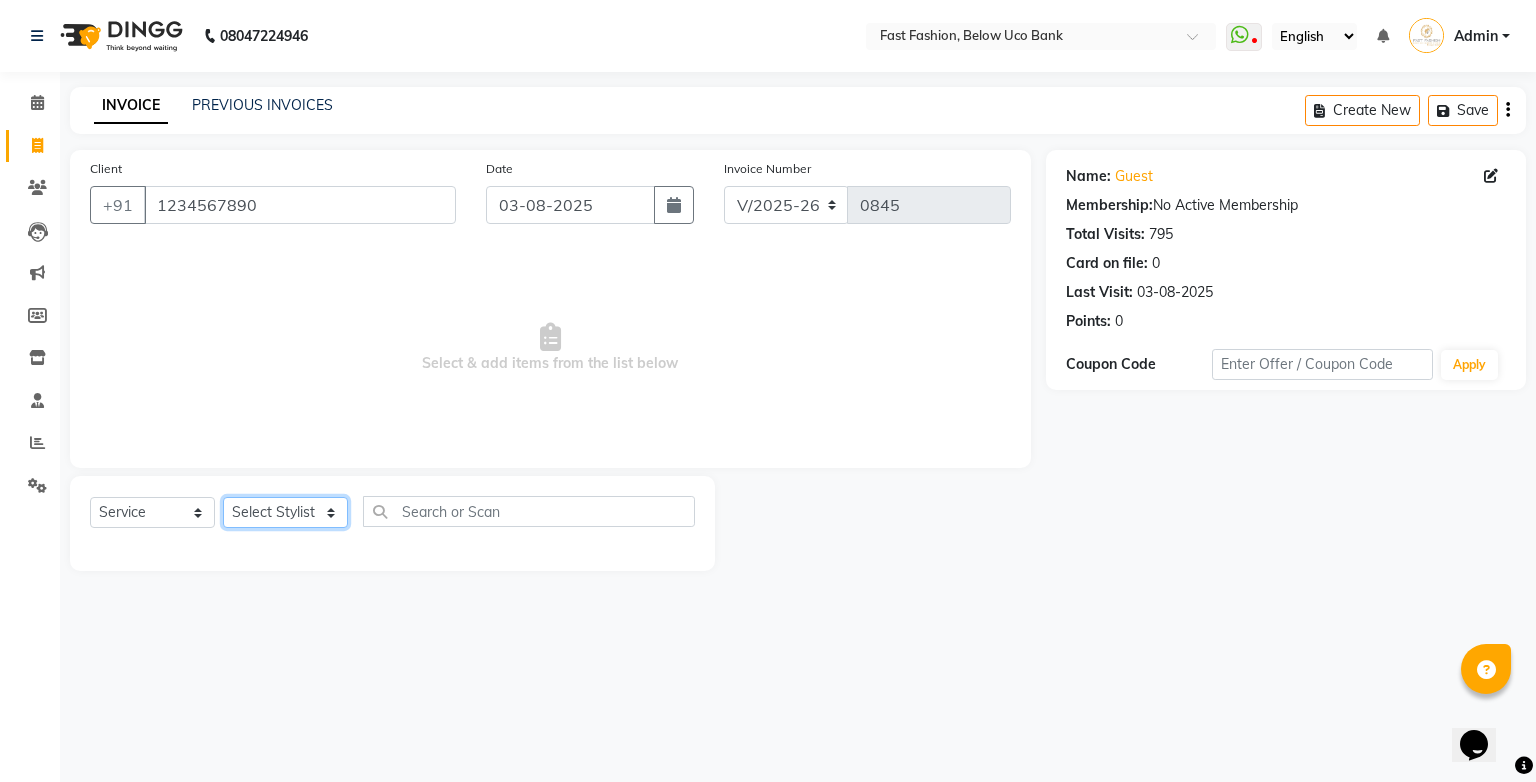 select on "22048" 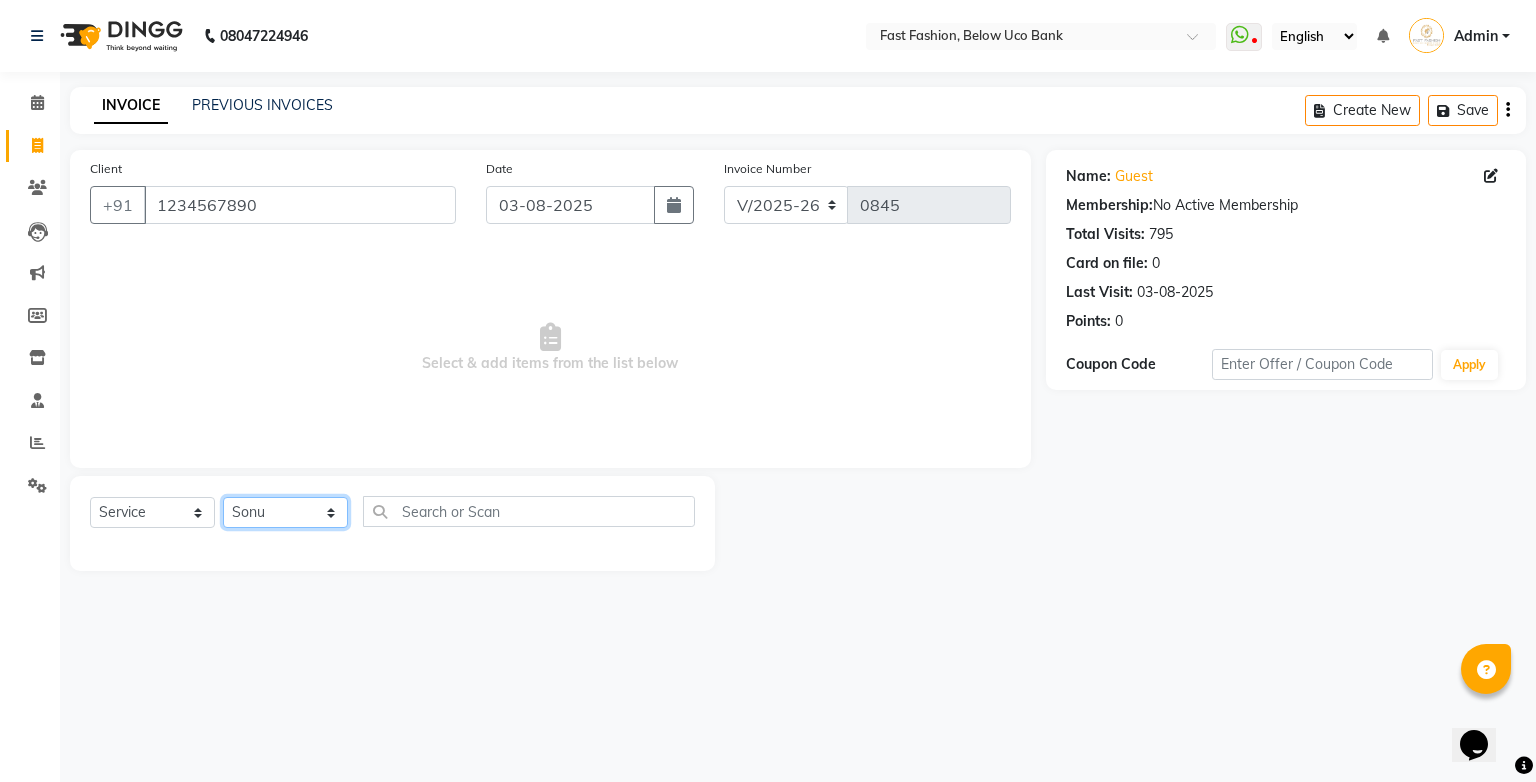 click on "Select Stylist [FIRST] [LAST] [FIRST] [FIRST] [FIRST] [FIRST] [FIRST] [FIRST] [FIRST] [FIRST] [FIRST] [FIRST] [FIRST]" 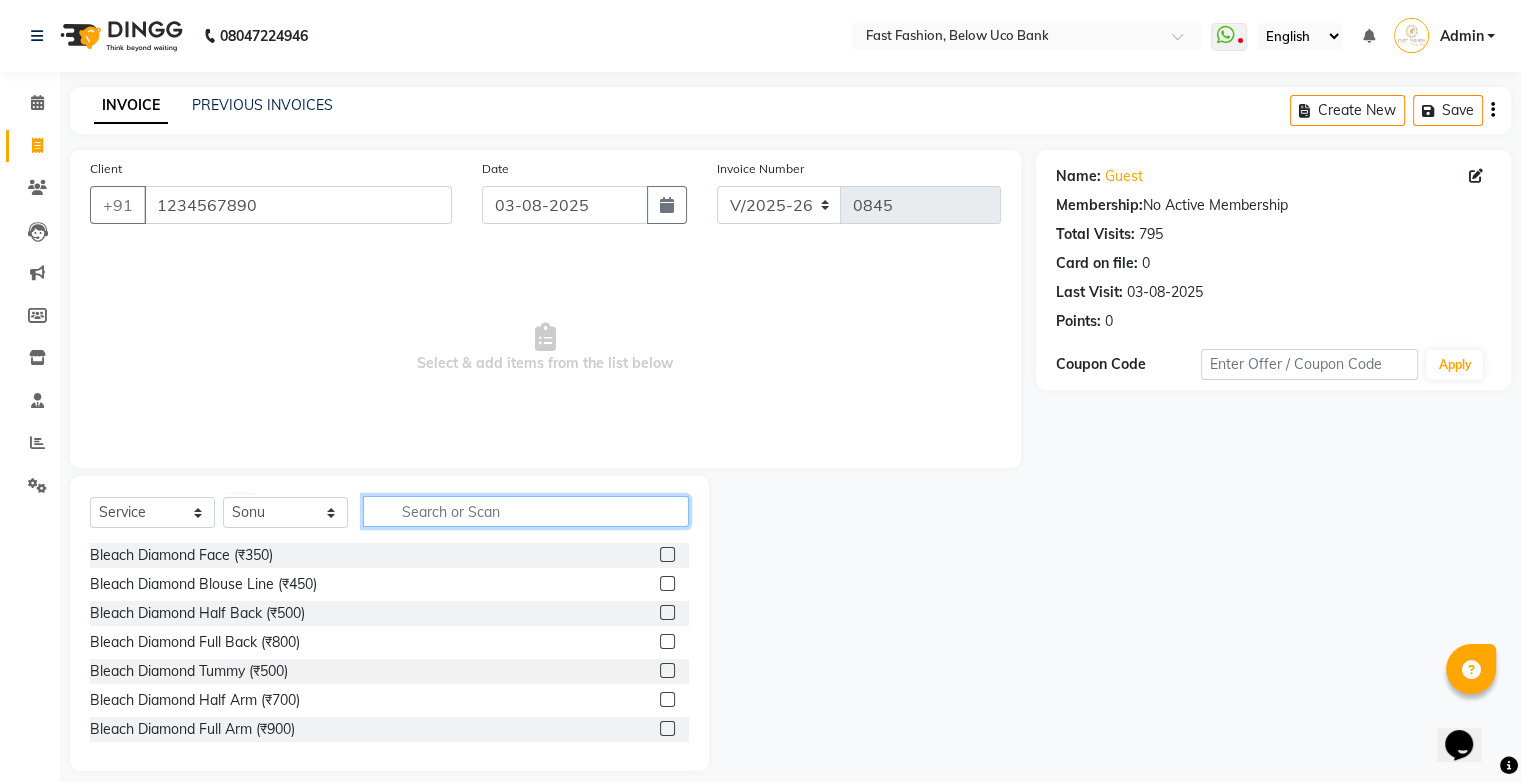 click 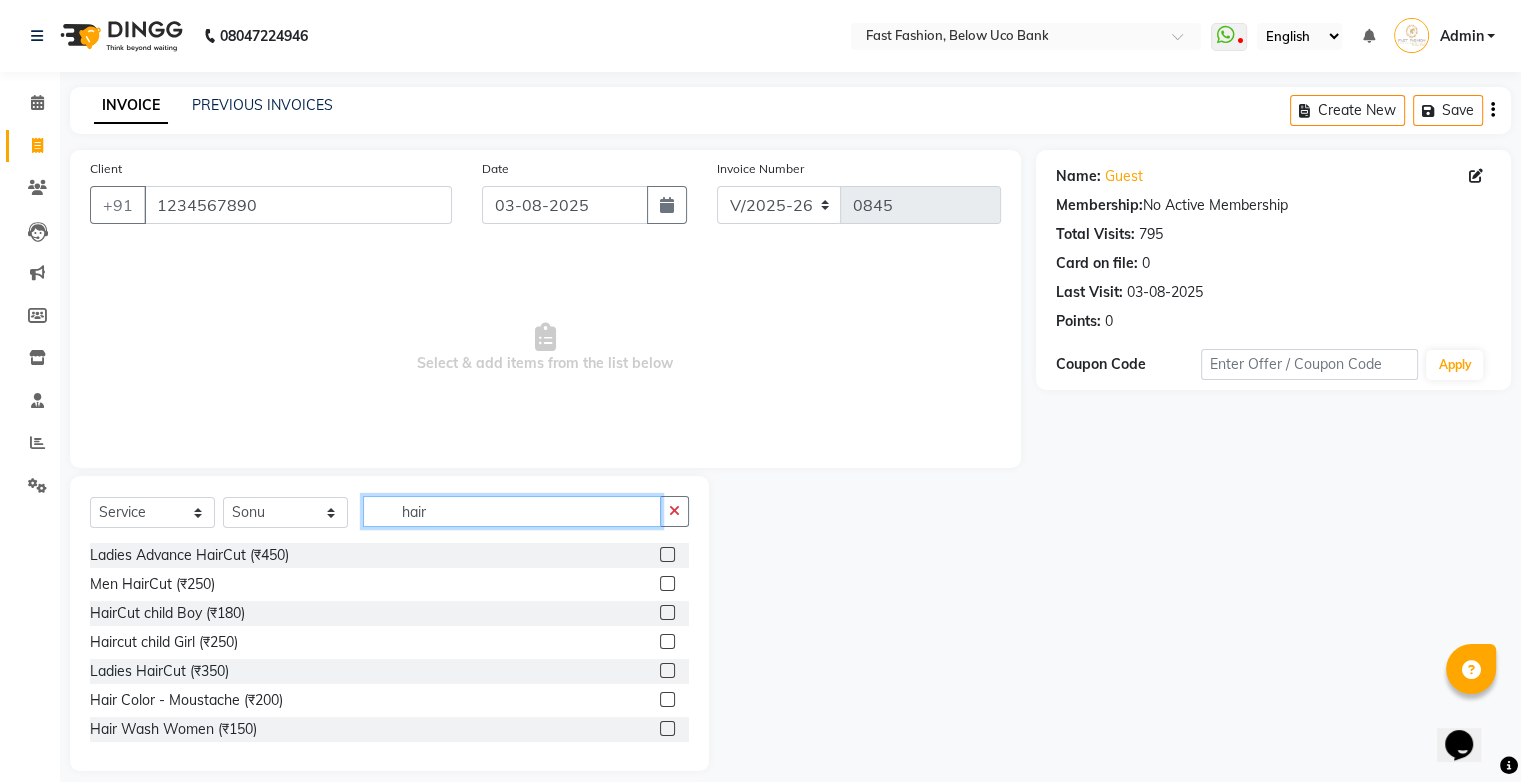 type on "hair" 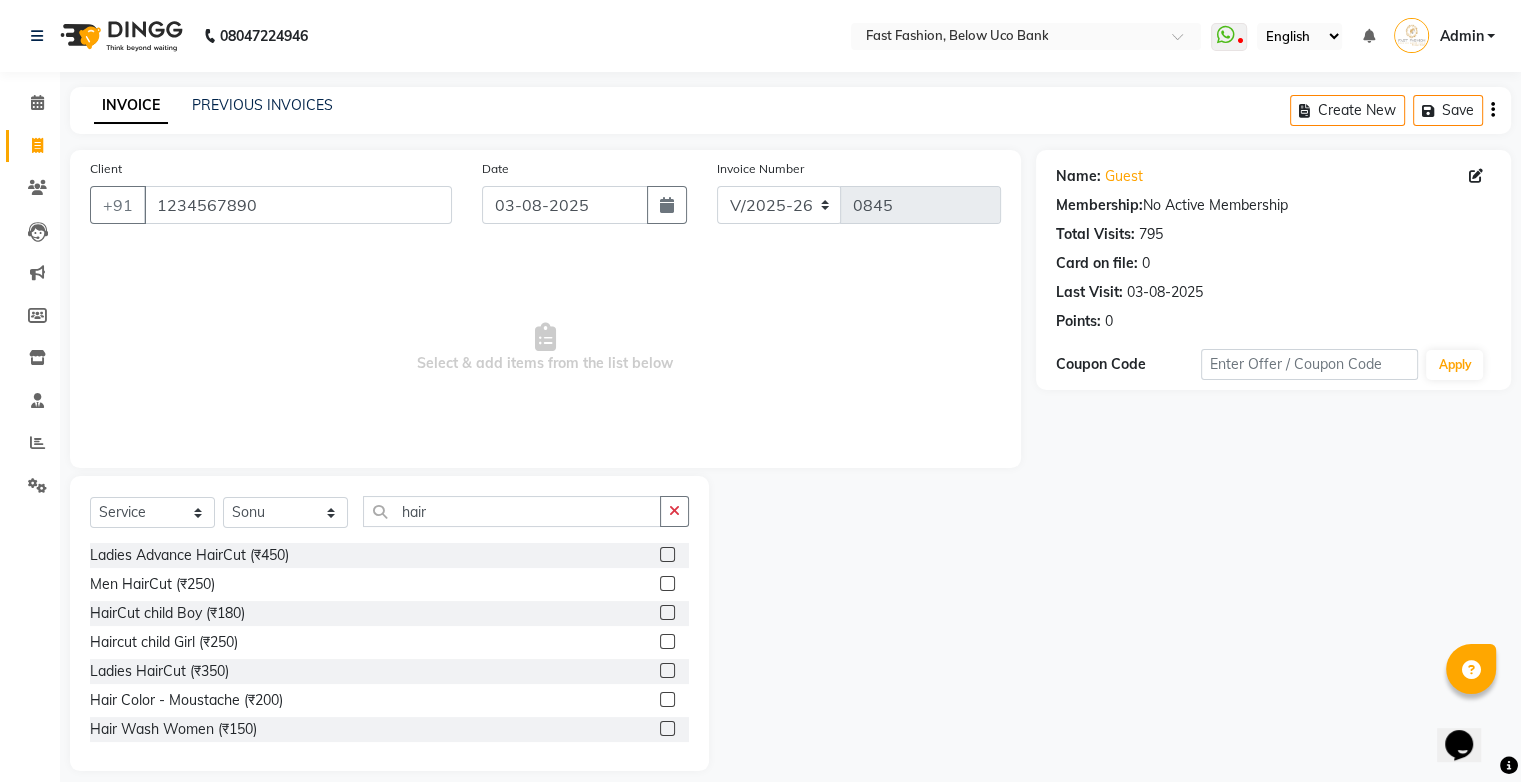 click 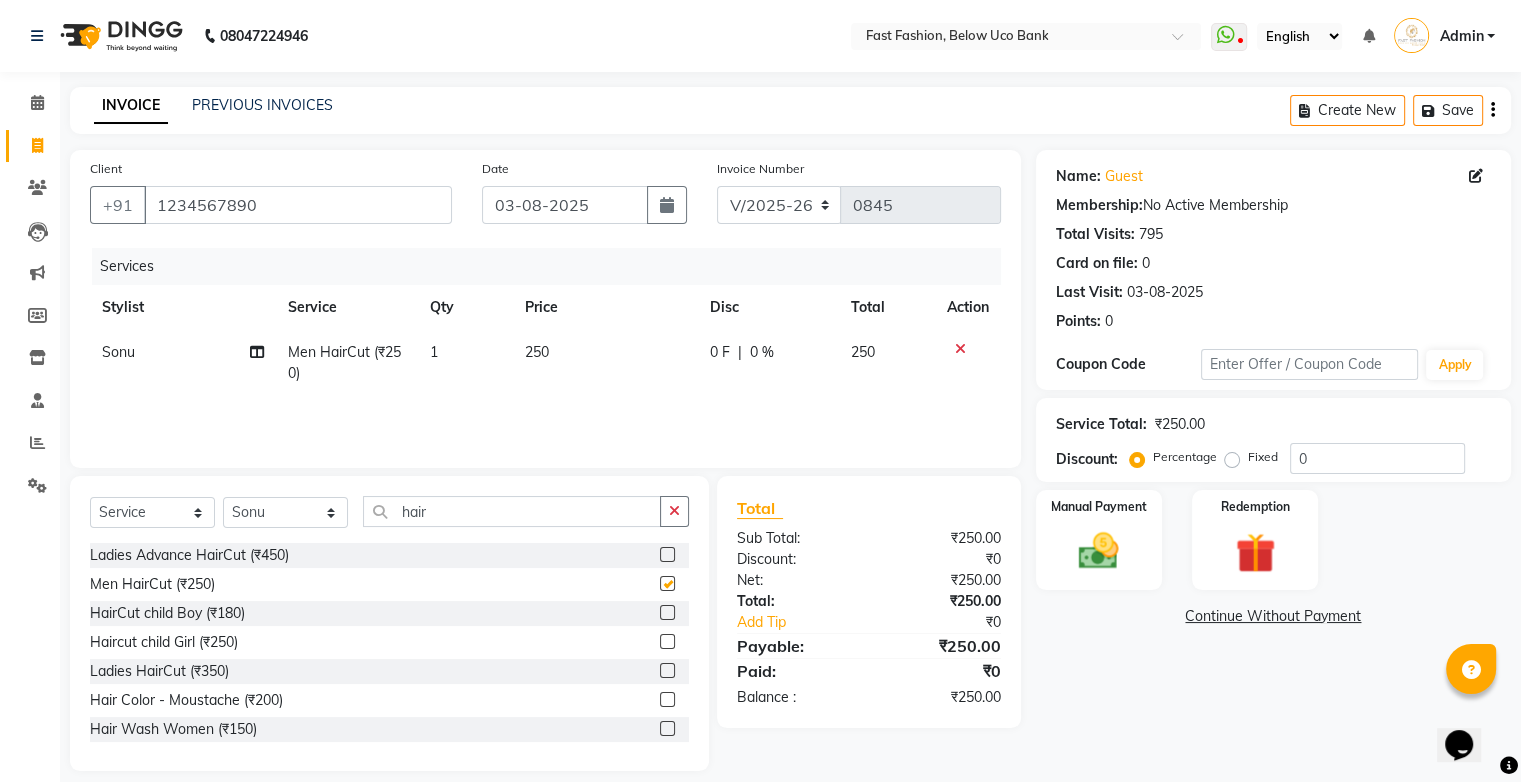 checkbox on "false" 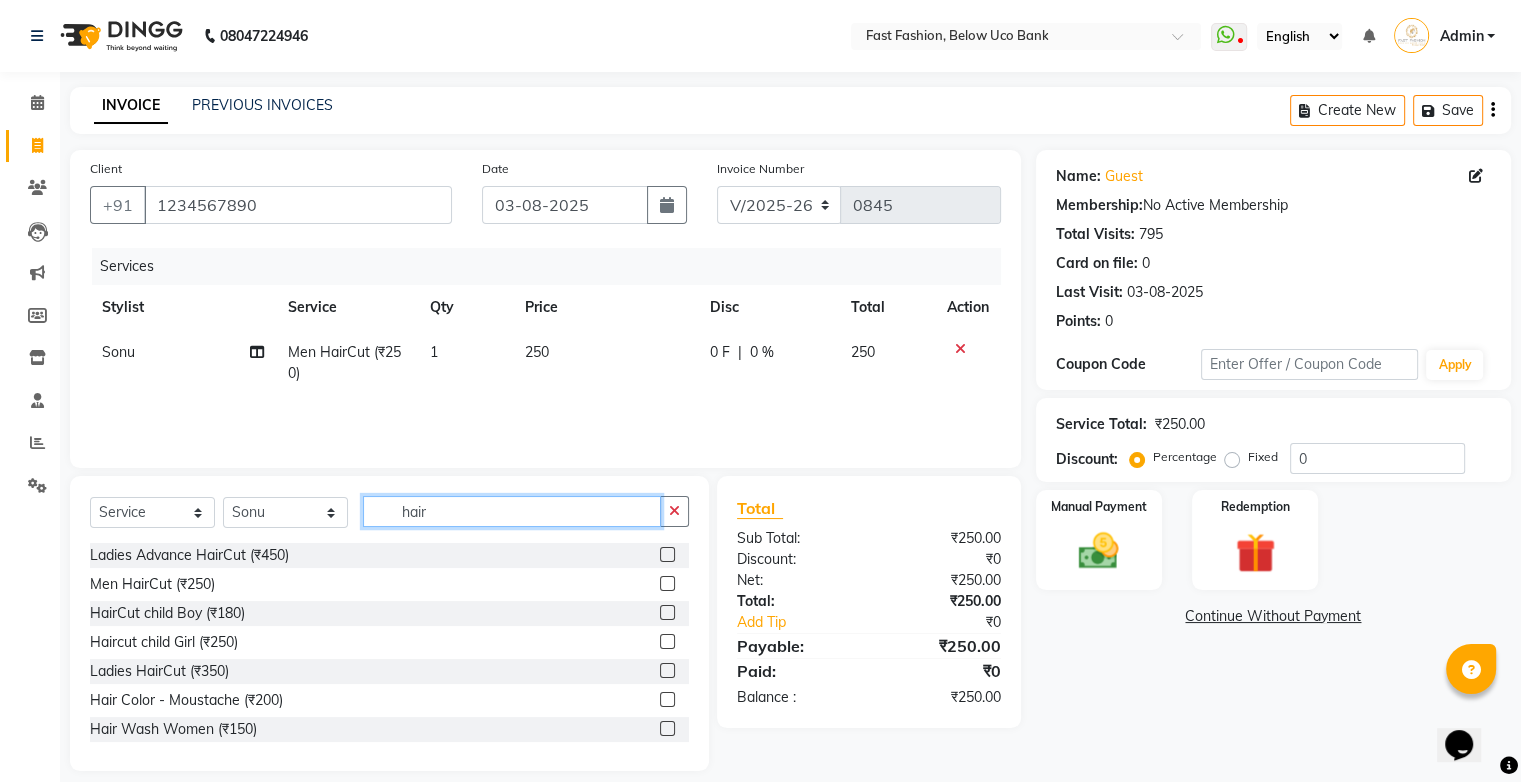 click on "hair" 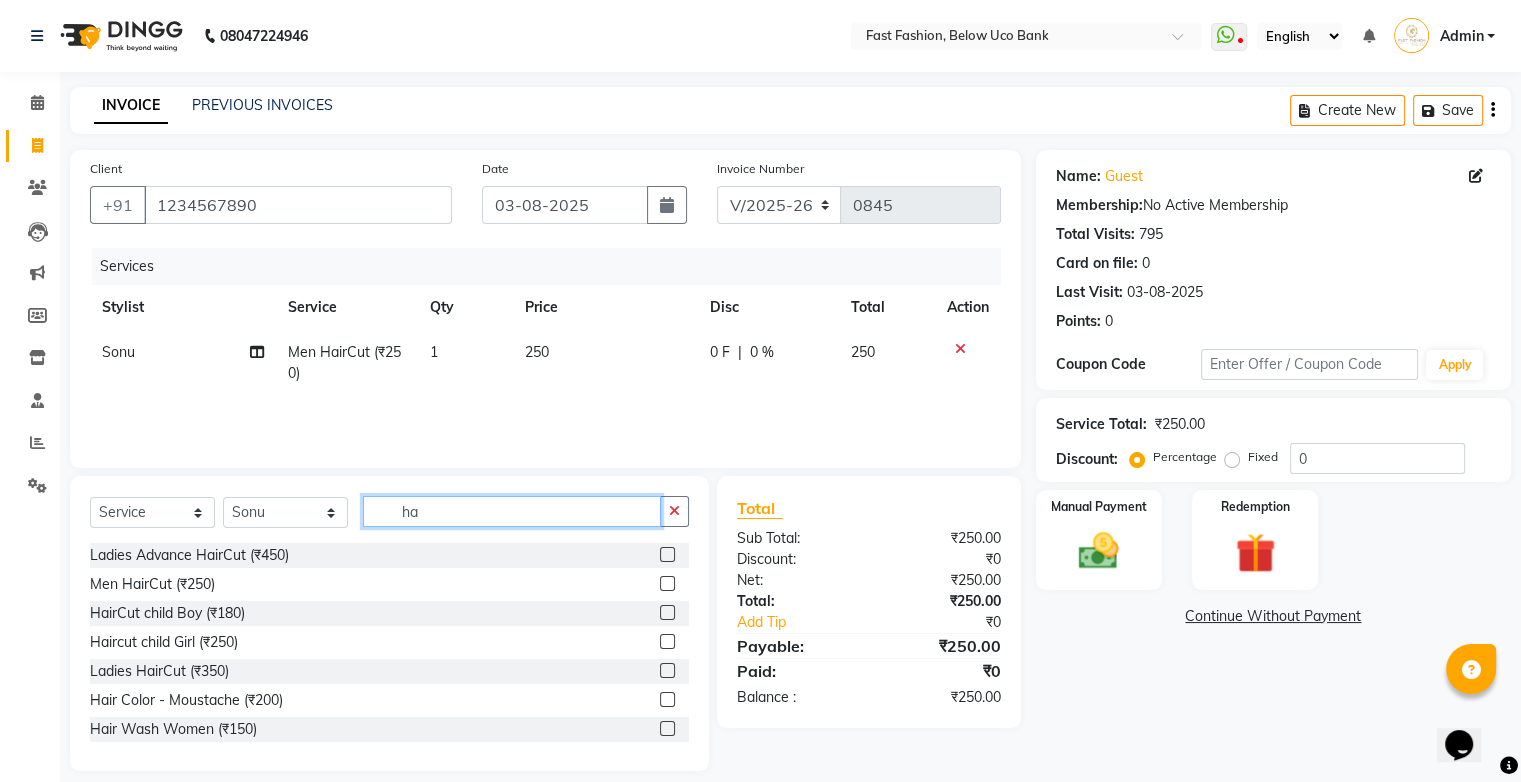 type on "h" 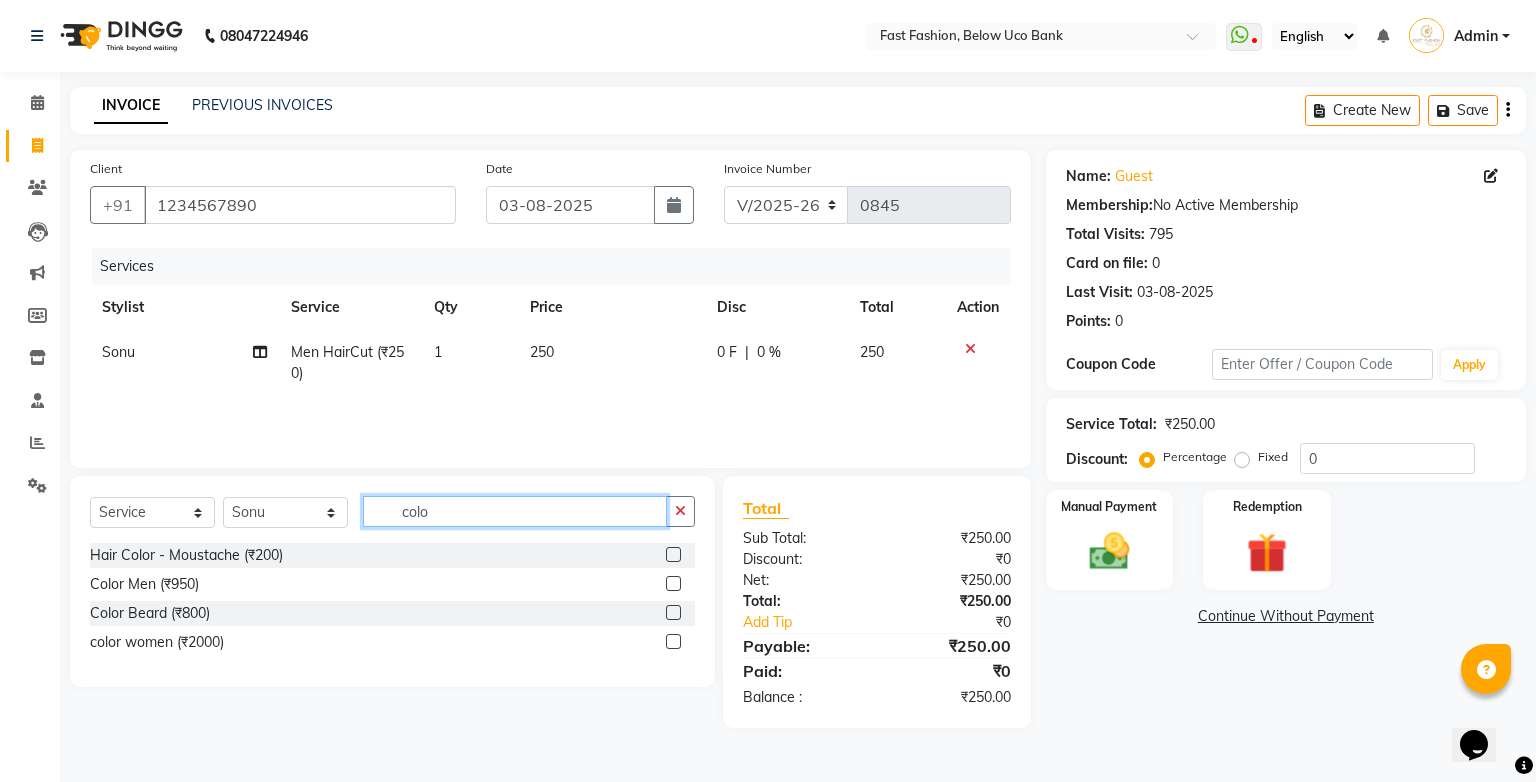 type on "colo" 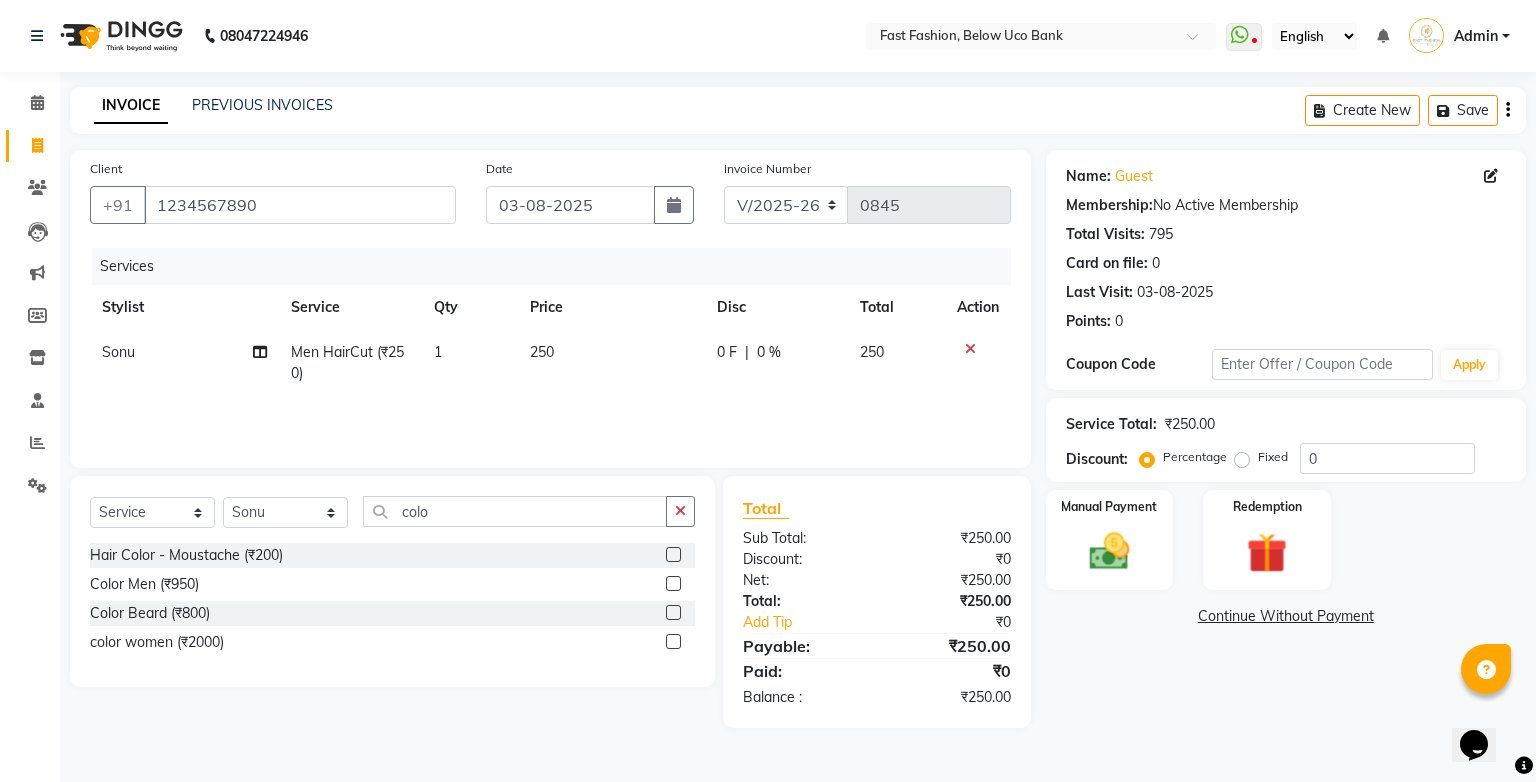 click 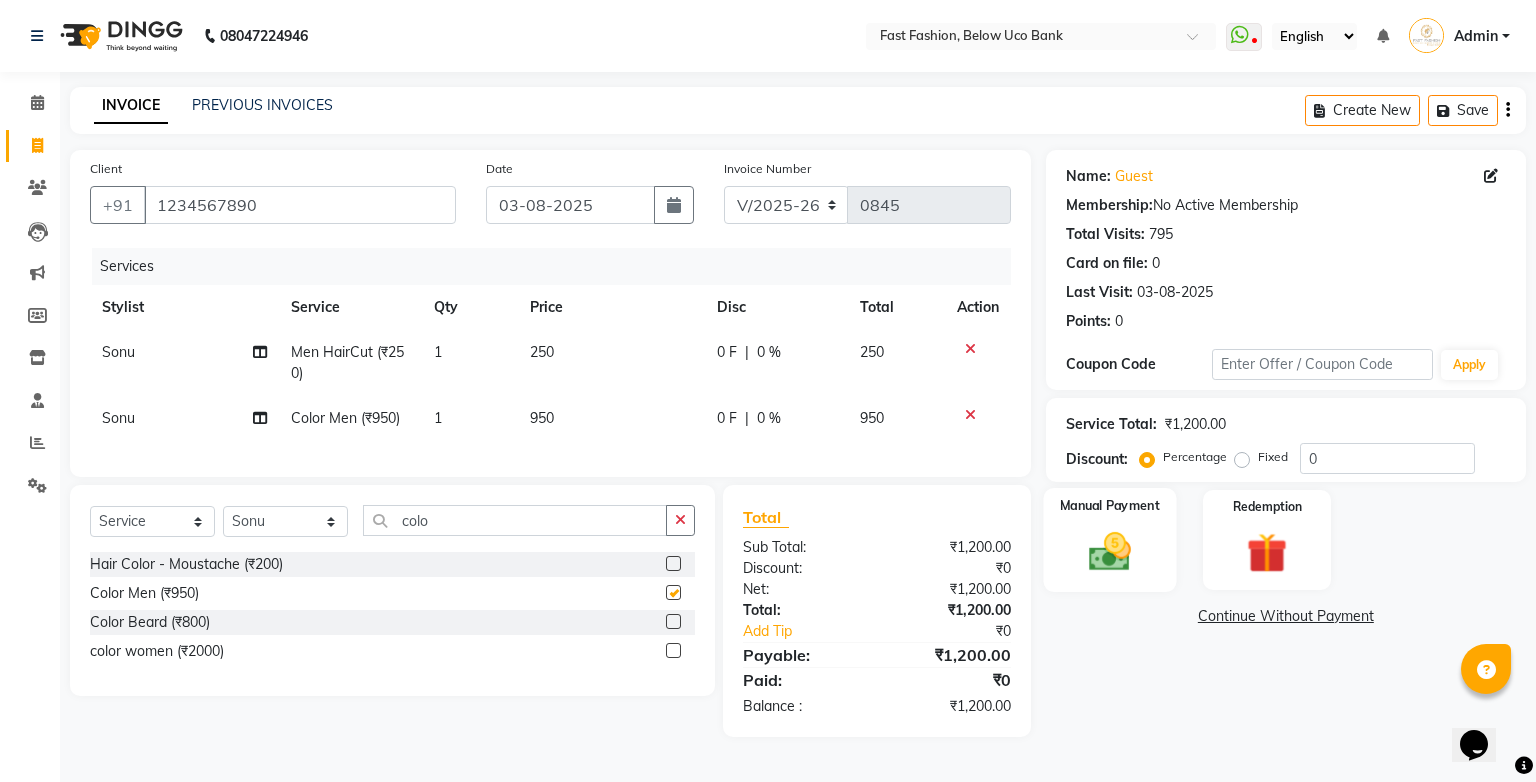 checkbox on "false" 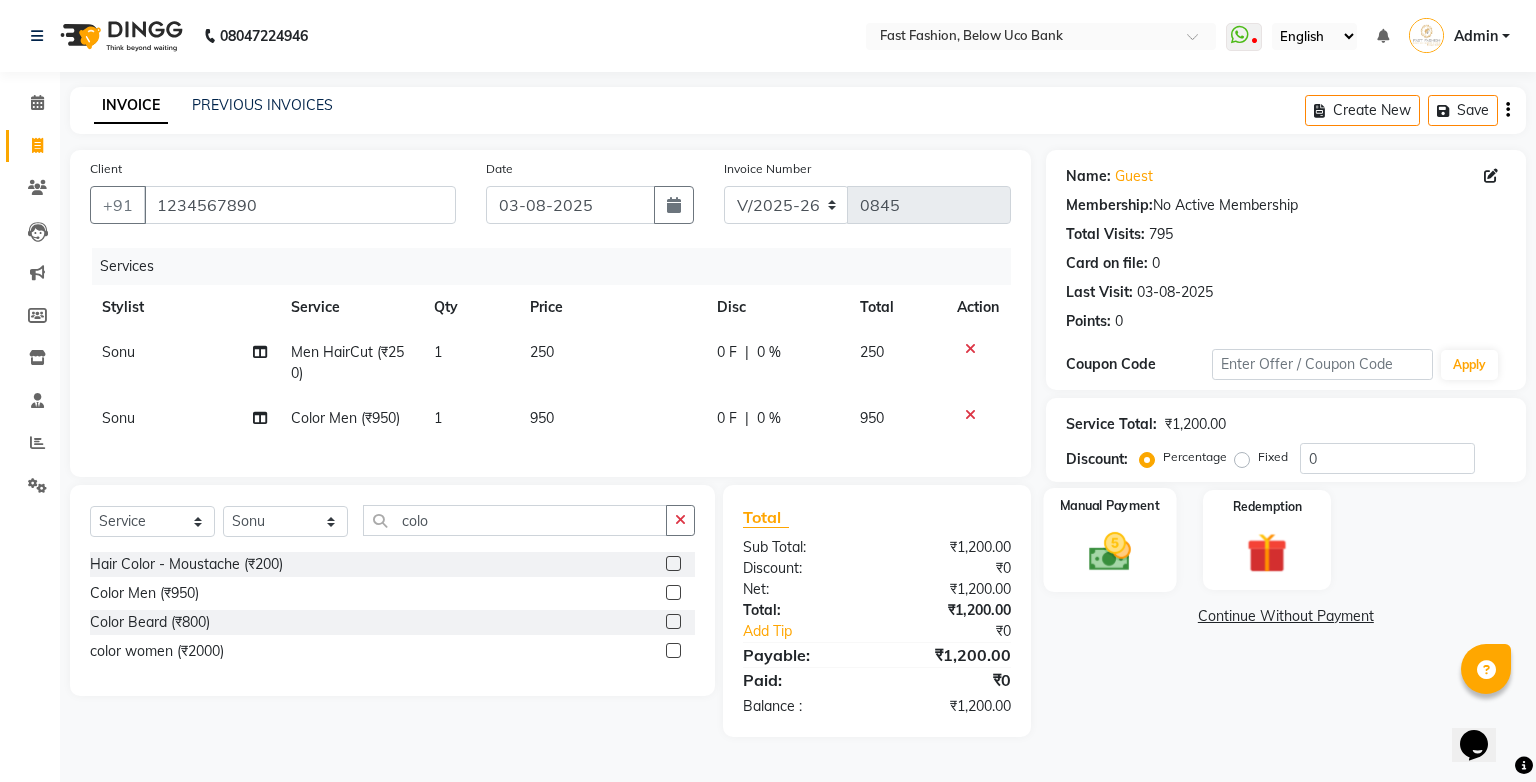 click 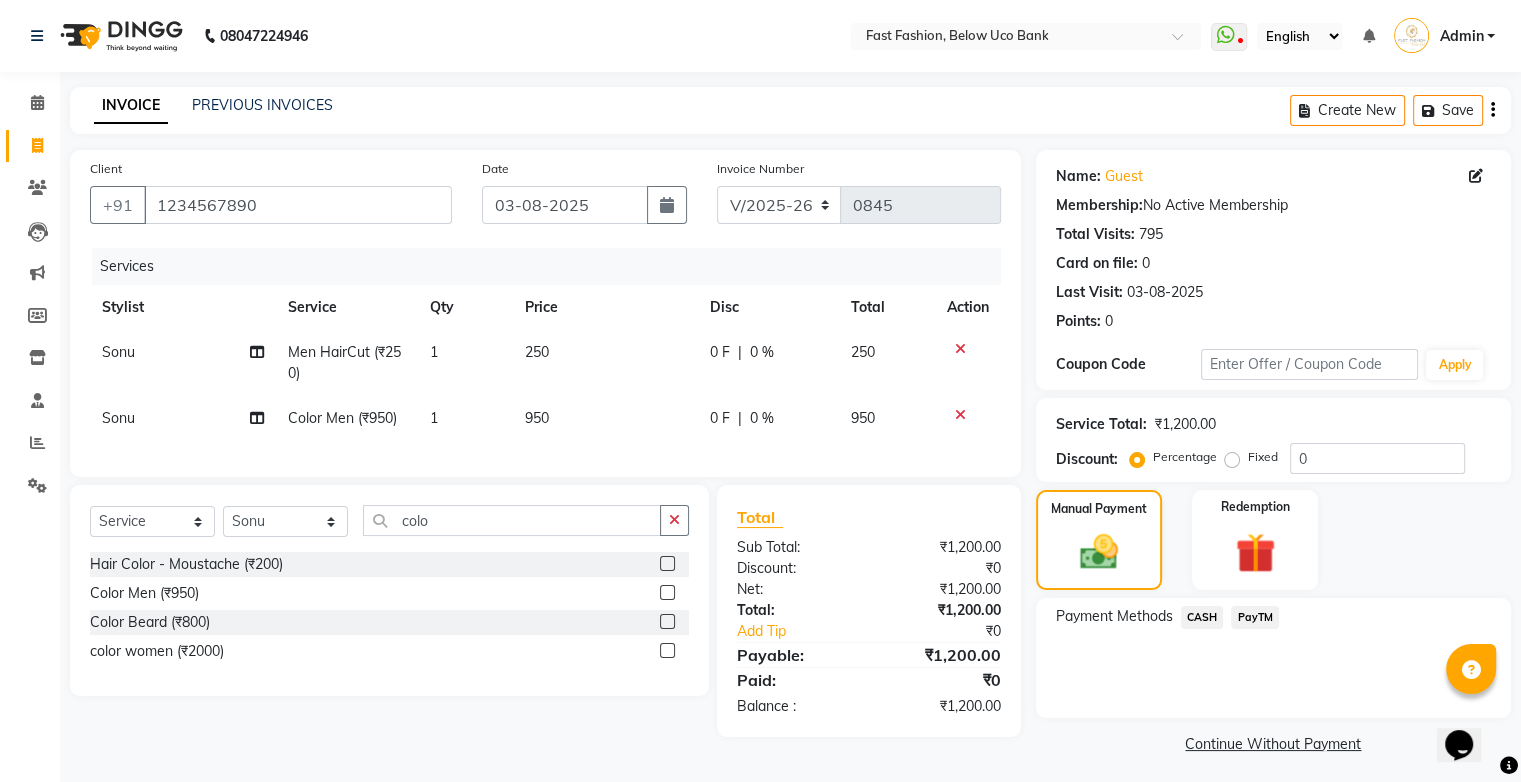 click on "PayTM" 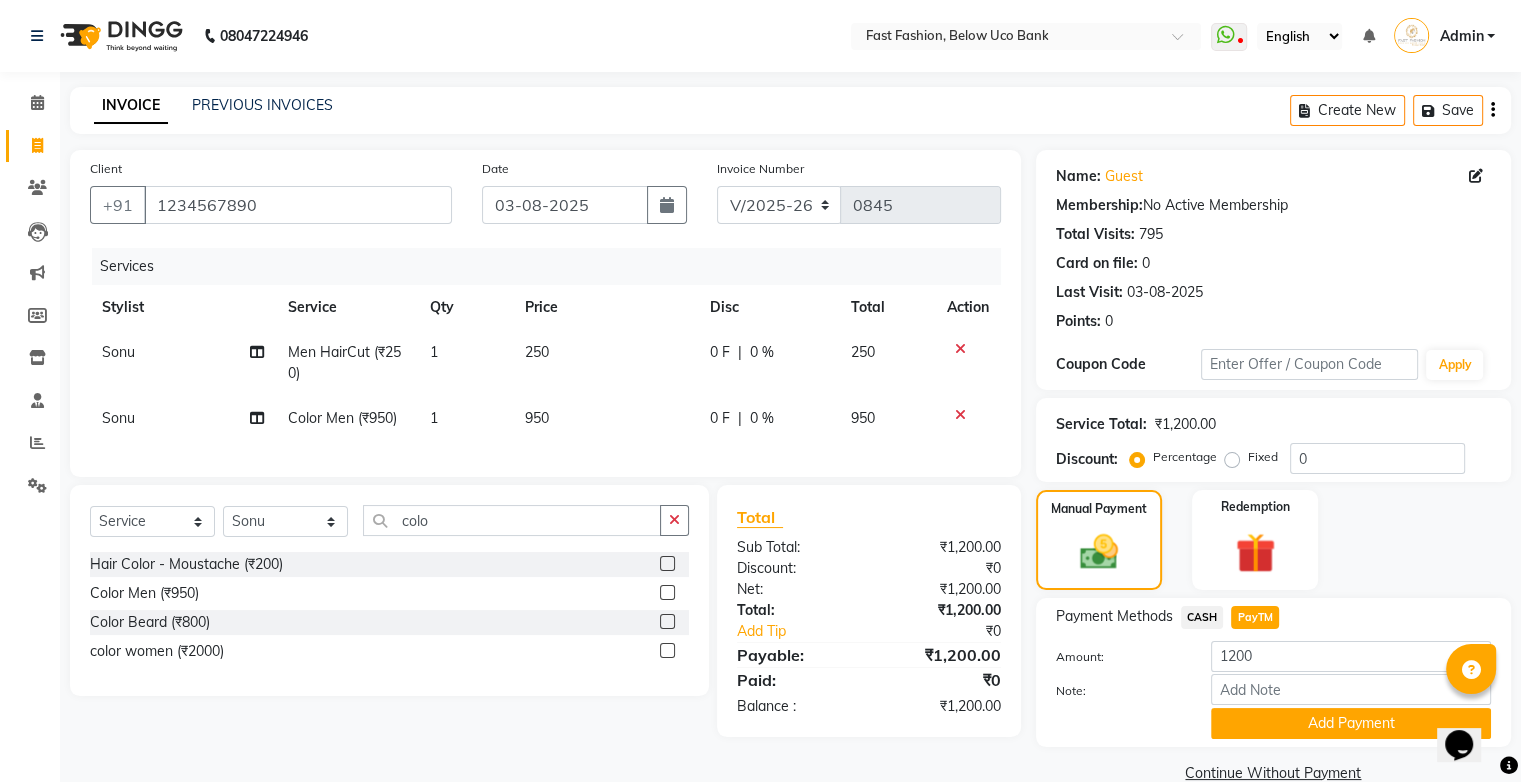 click on "Add Payment" 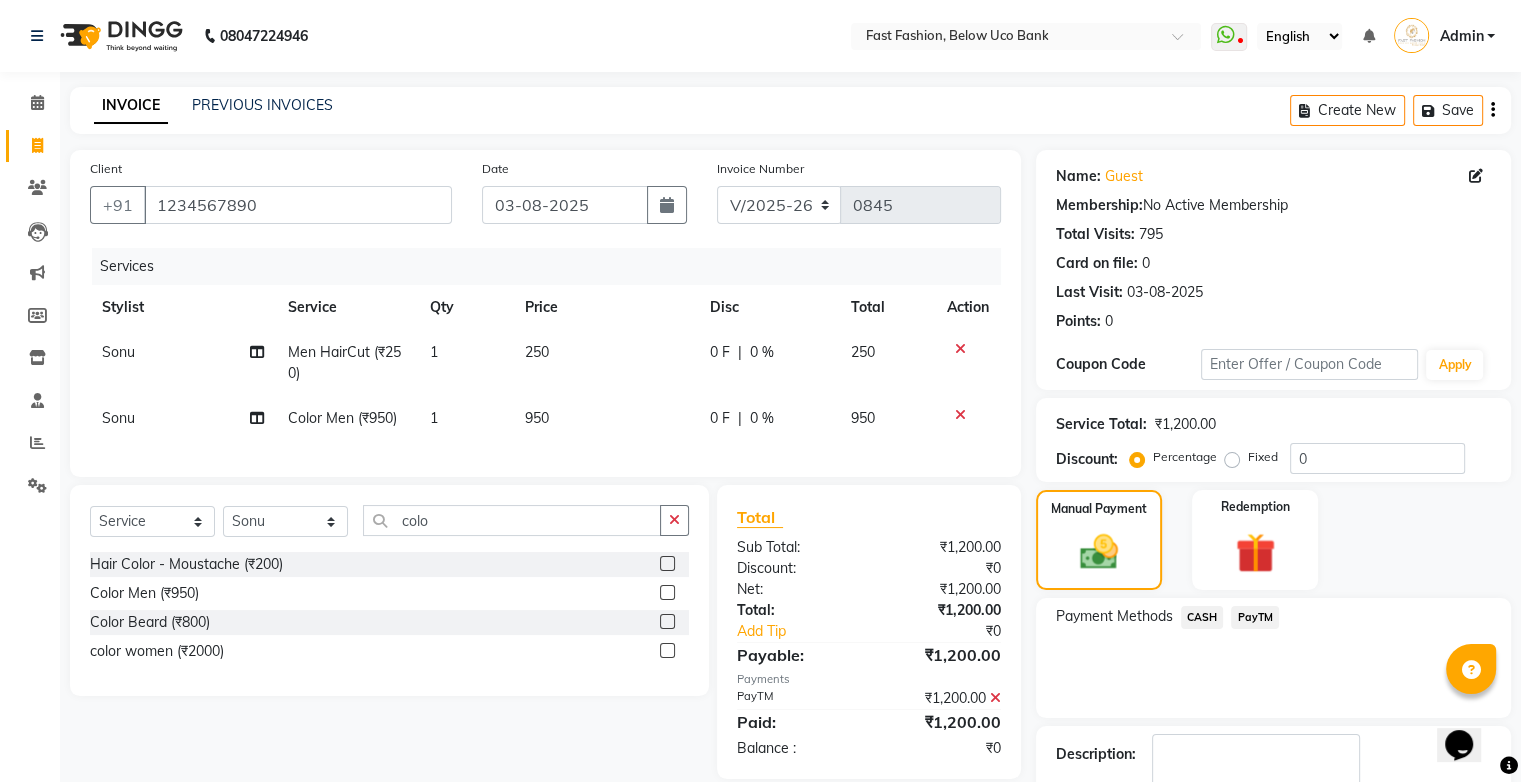 scroll, scrollTop: 88, scrollLeft: 0, axis: vertical 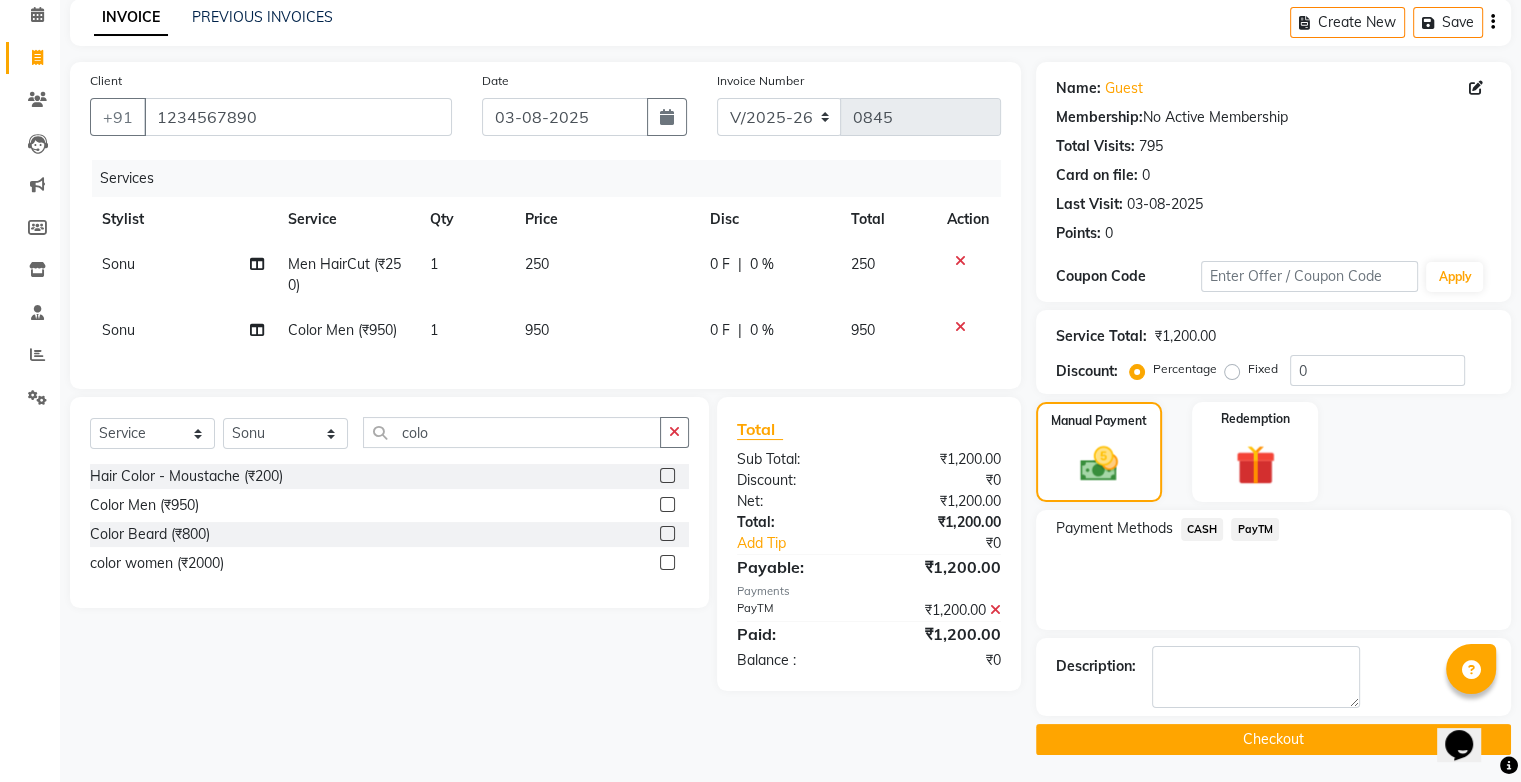 click 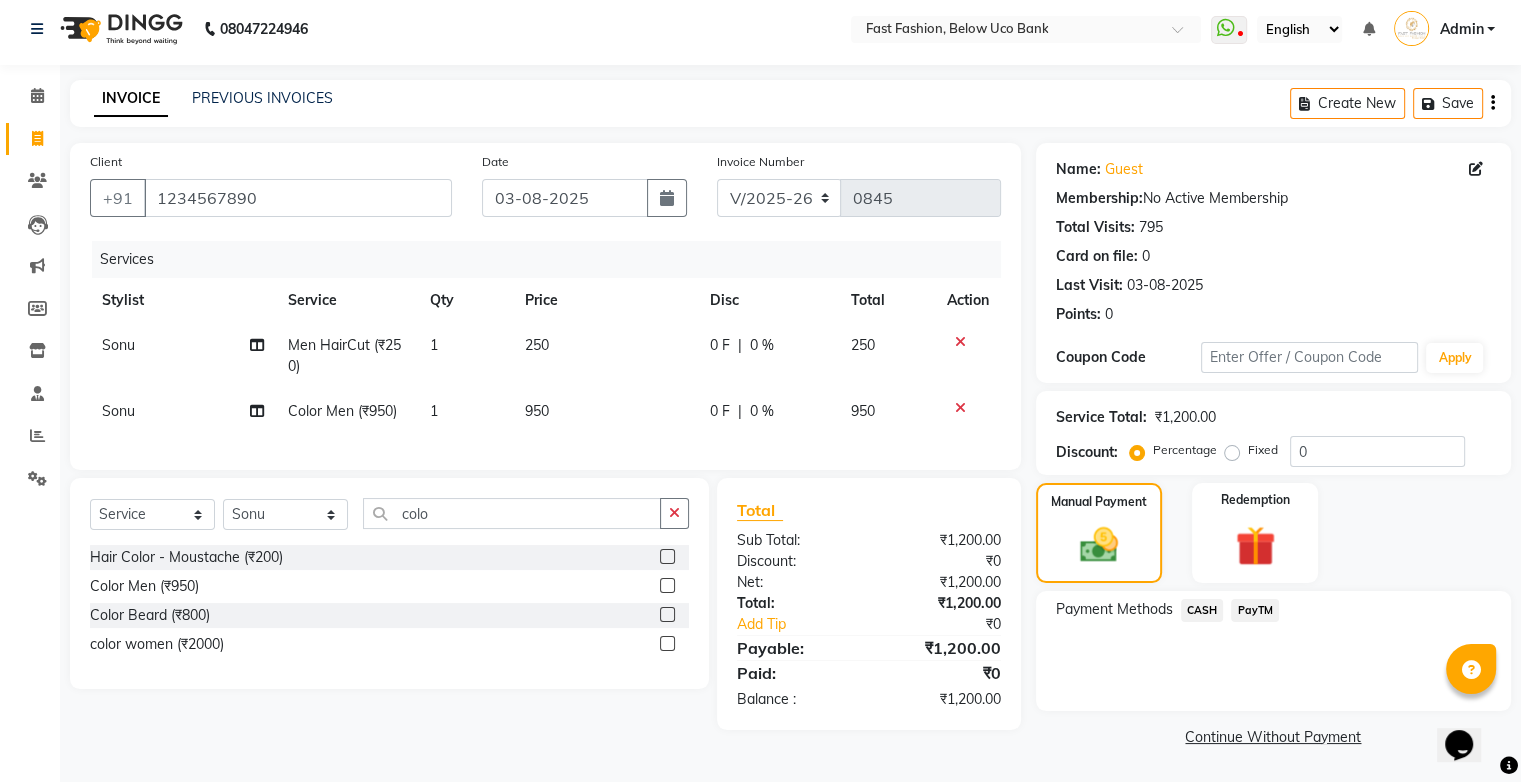 scroll, scrollTop: 5, scrollLeft: 0, axis: vertical 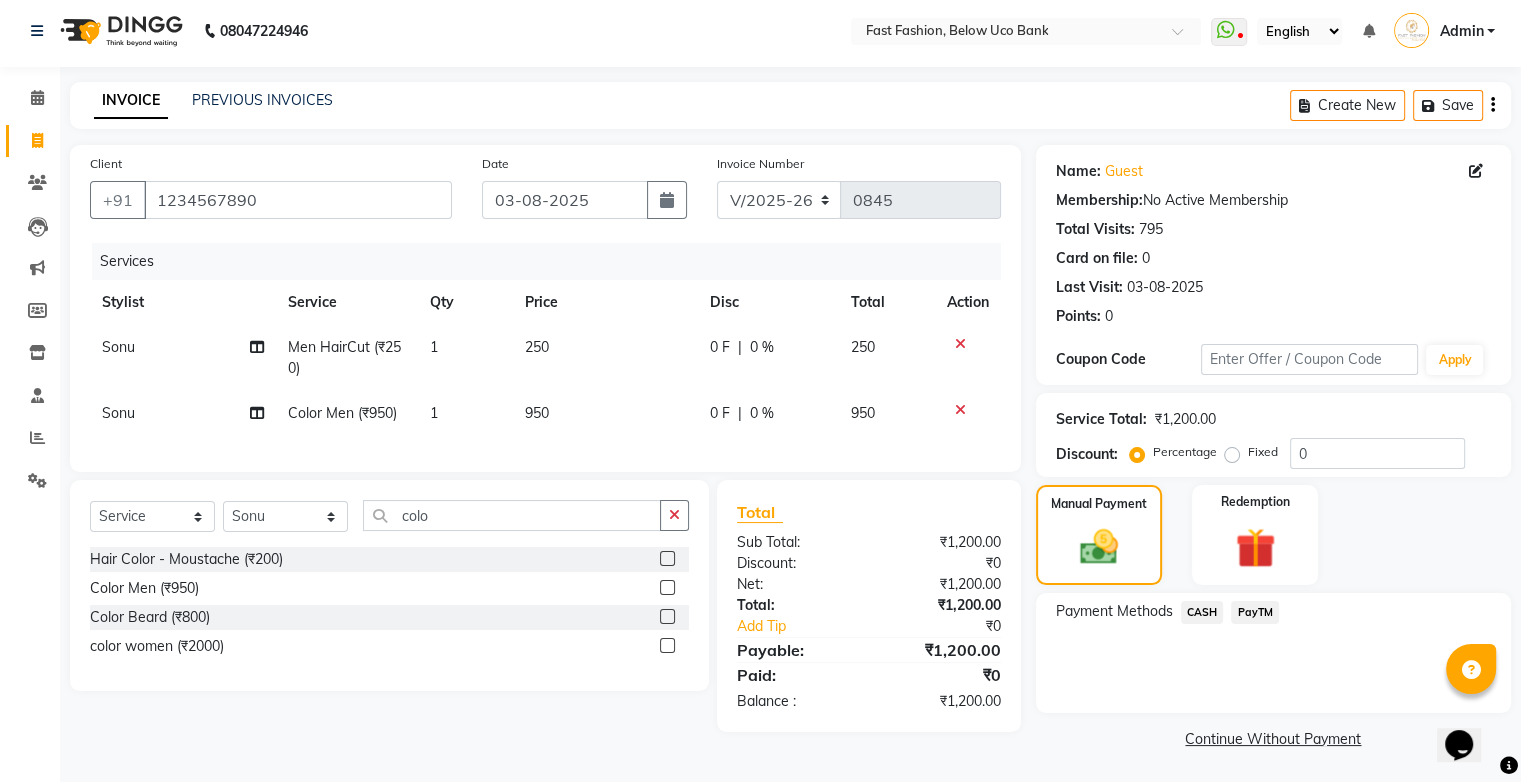 click on "CASH" 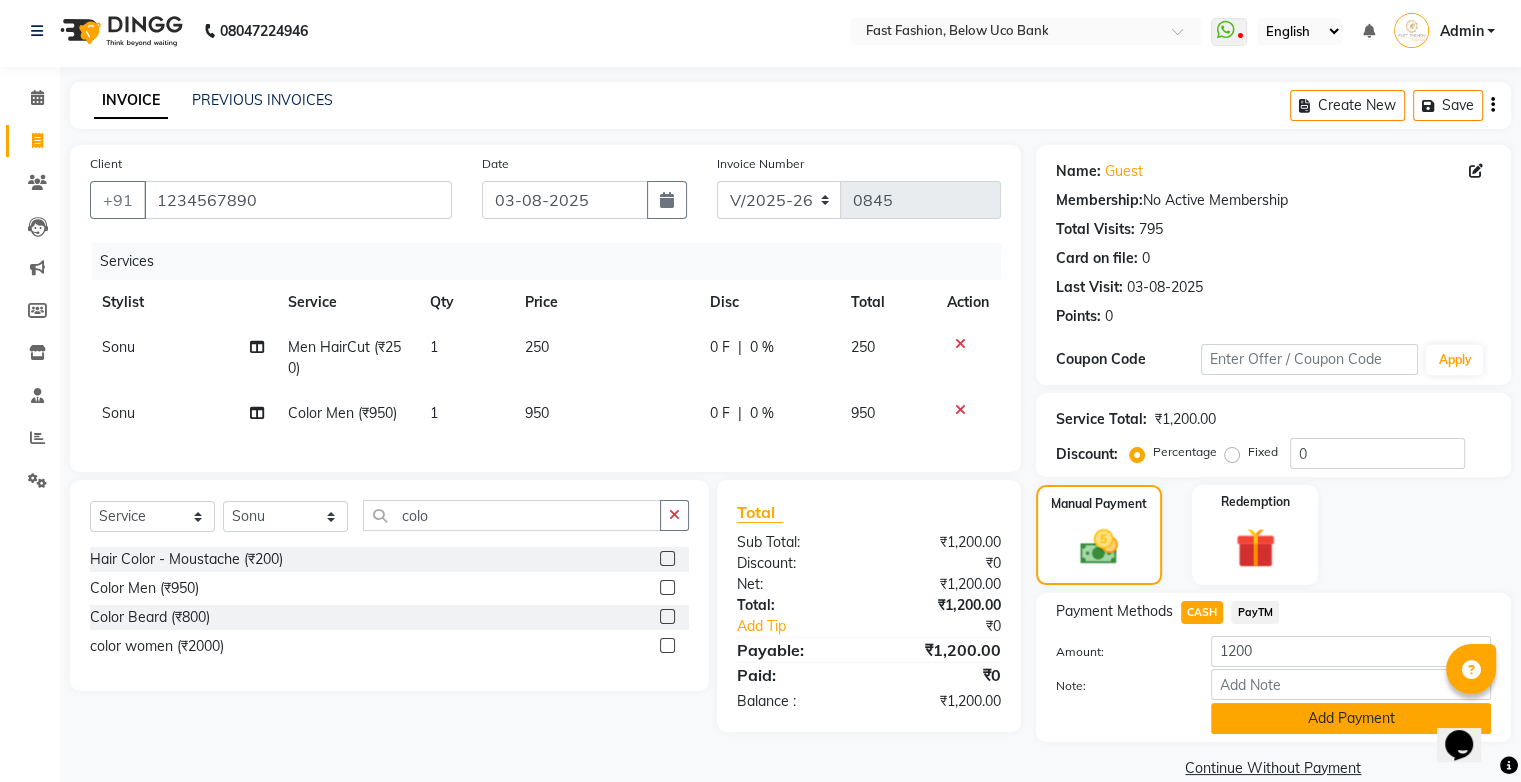 scroll, scrollTop: 36, scrollLeft: 0, axis: vertical 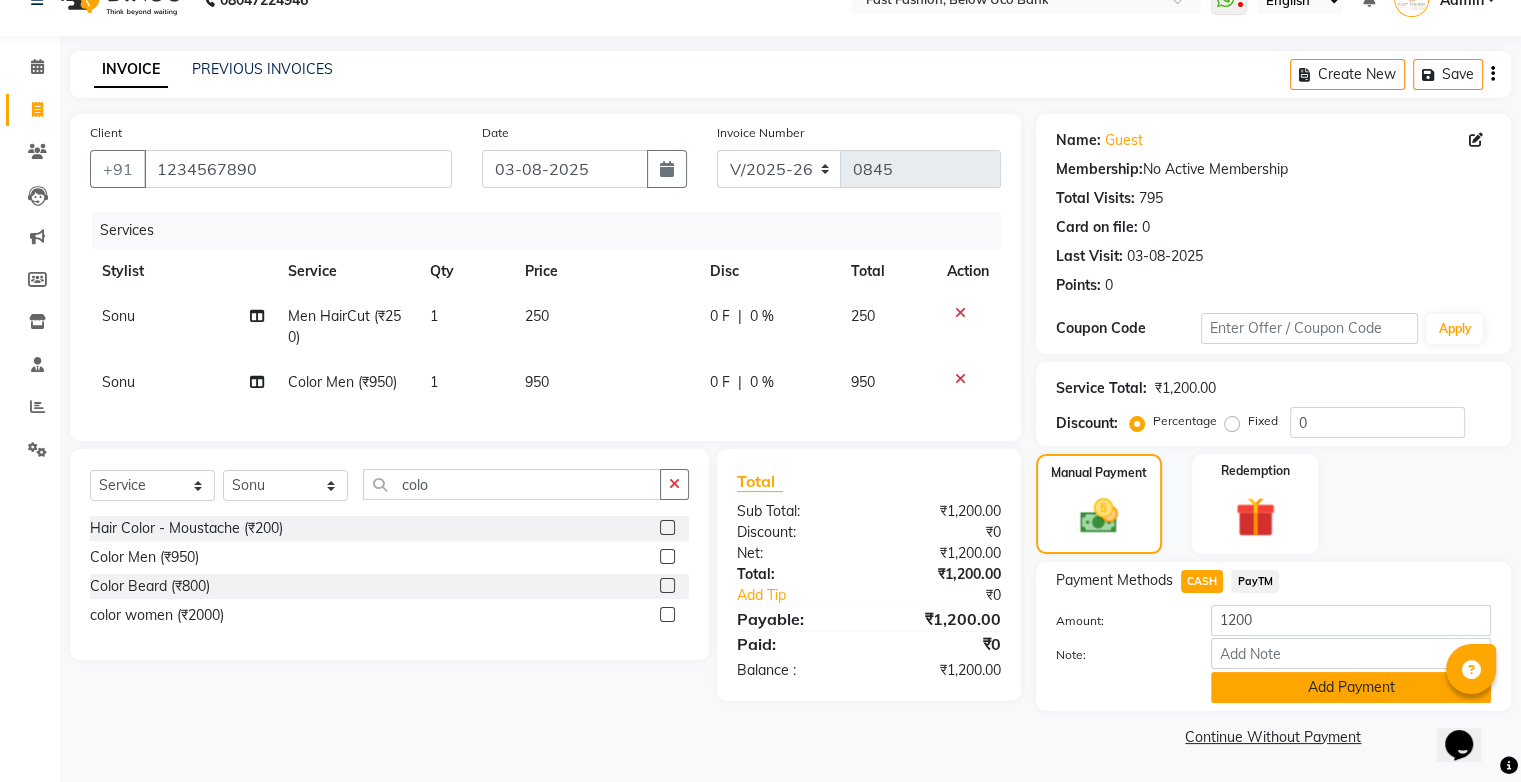 click on "Add Payment" 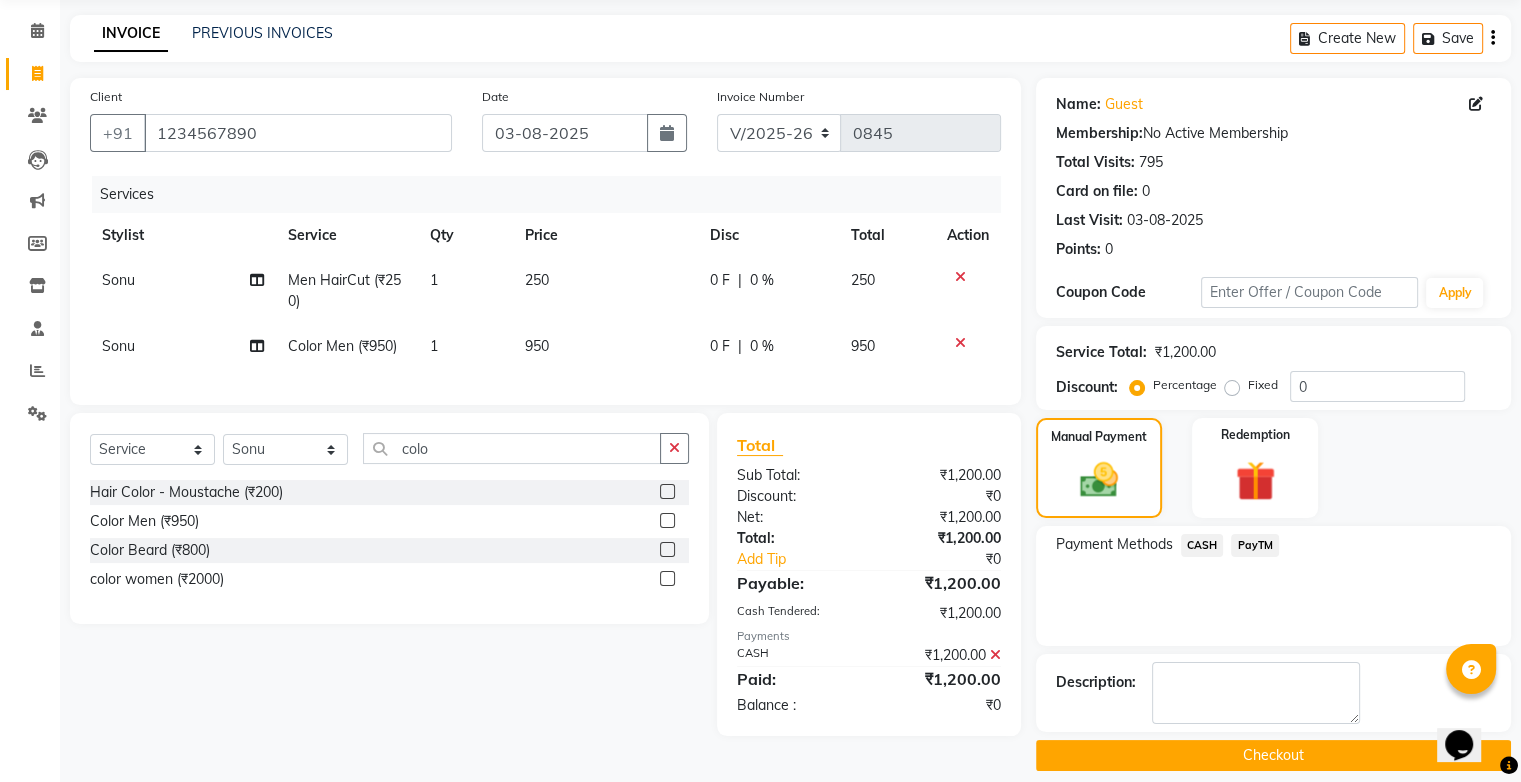 scroll, scrollTop: 88, scrollLeft: 0, axis: vertical 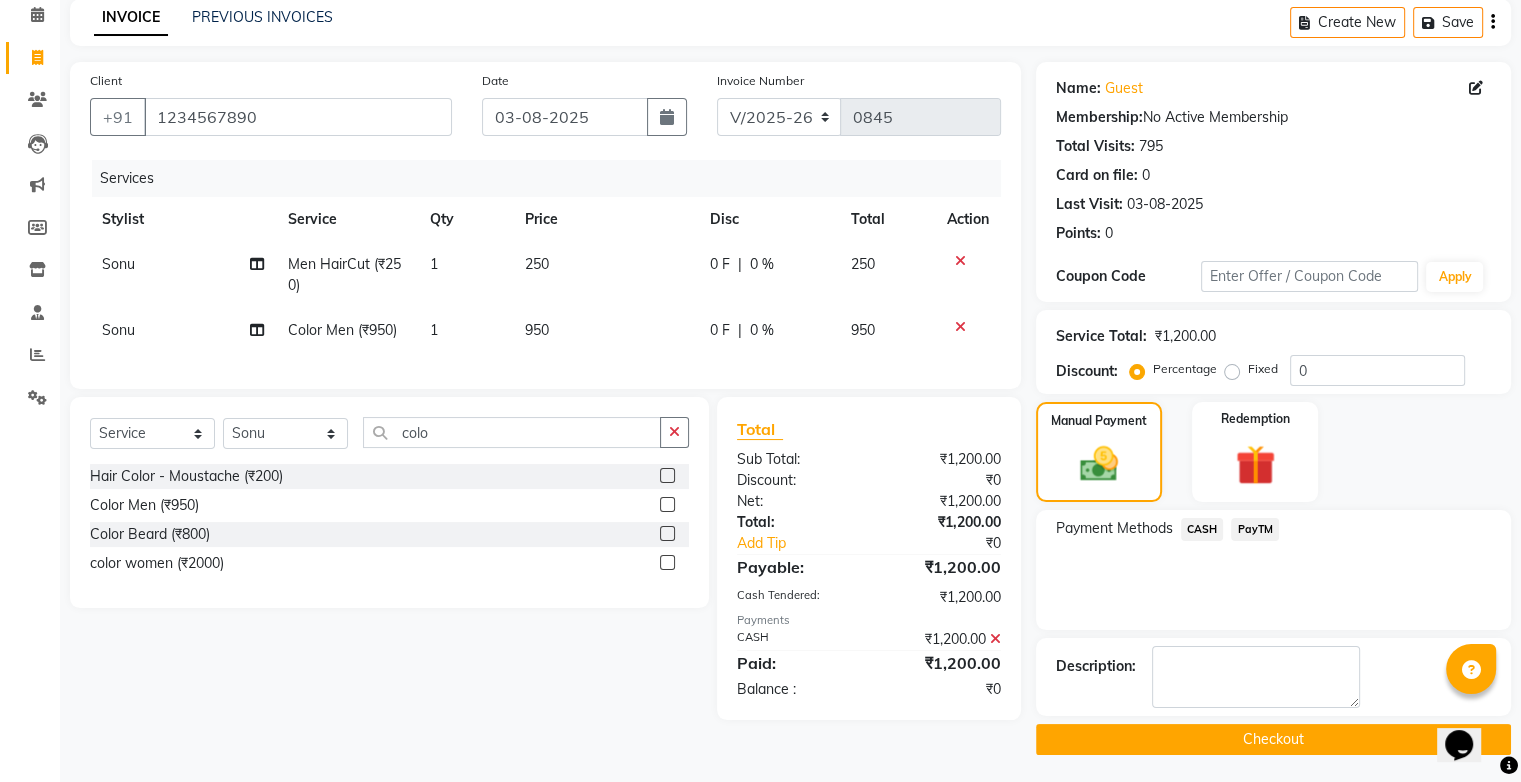click on "Checkout" 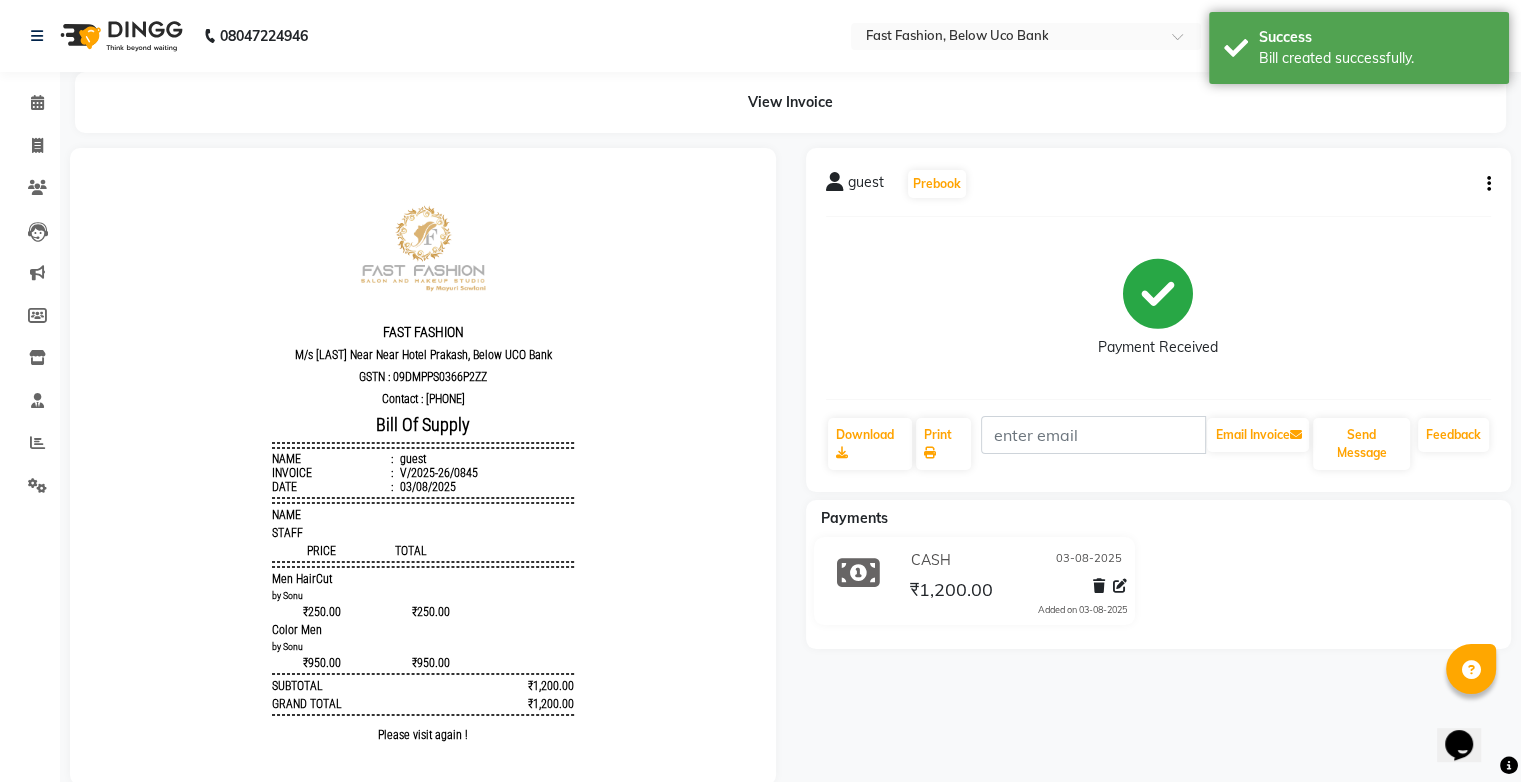 scroll, scrollTop: 0, scrollLeft: 0, axis: both 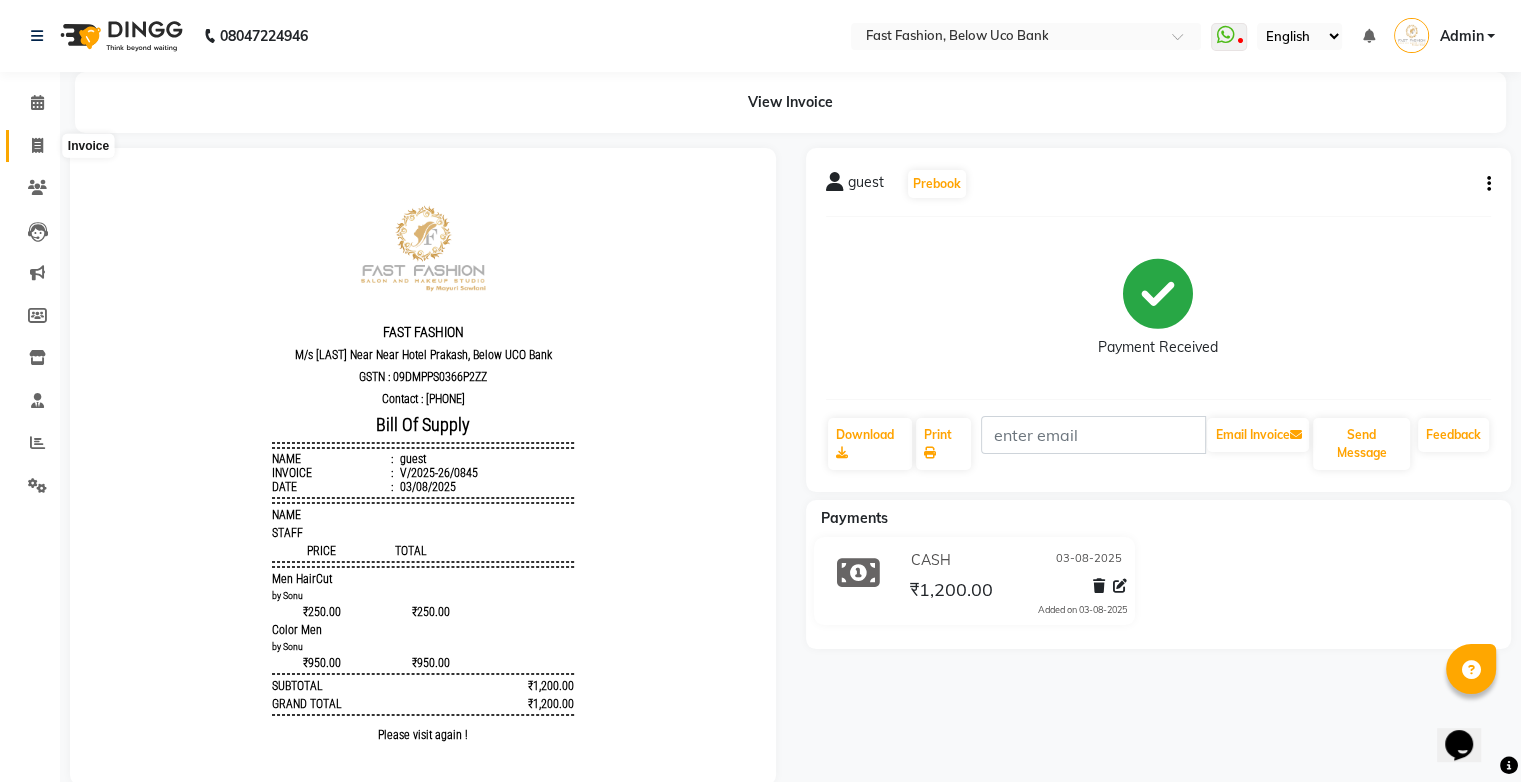 click 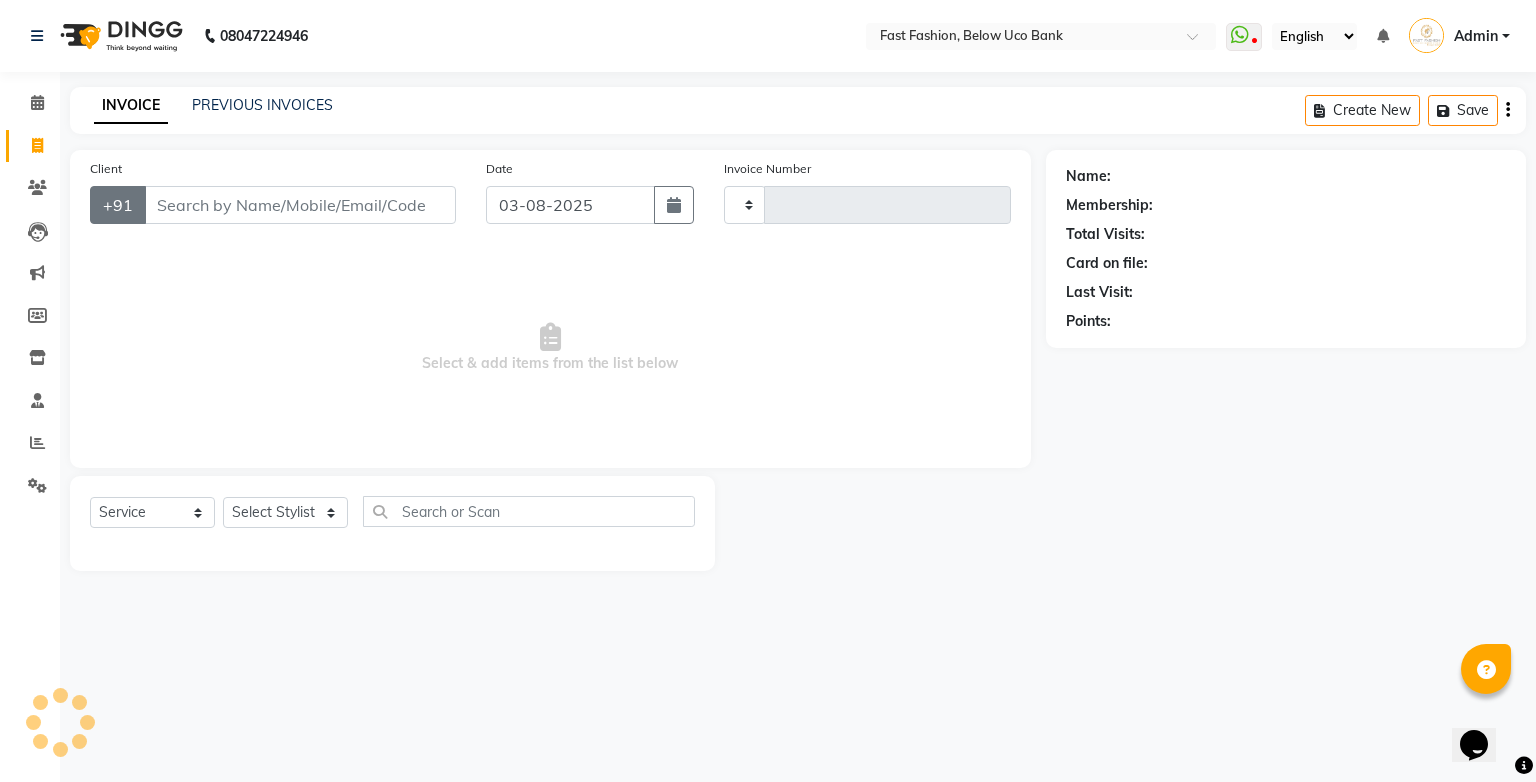 type on "0846" 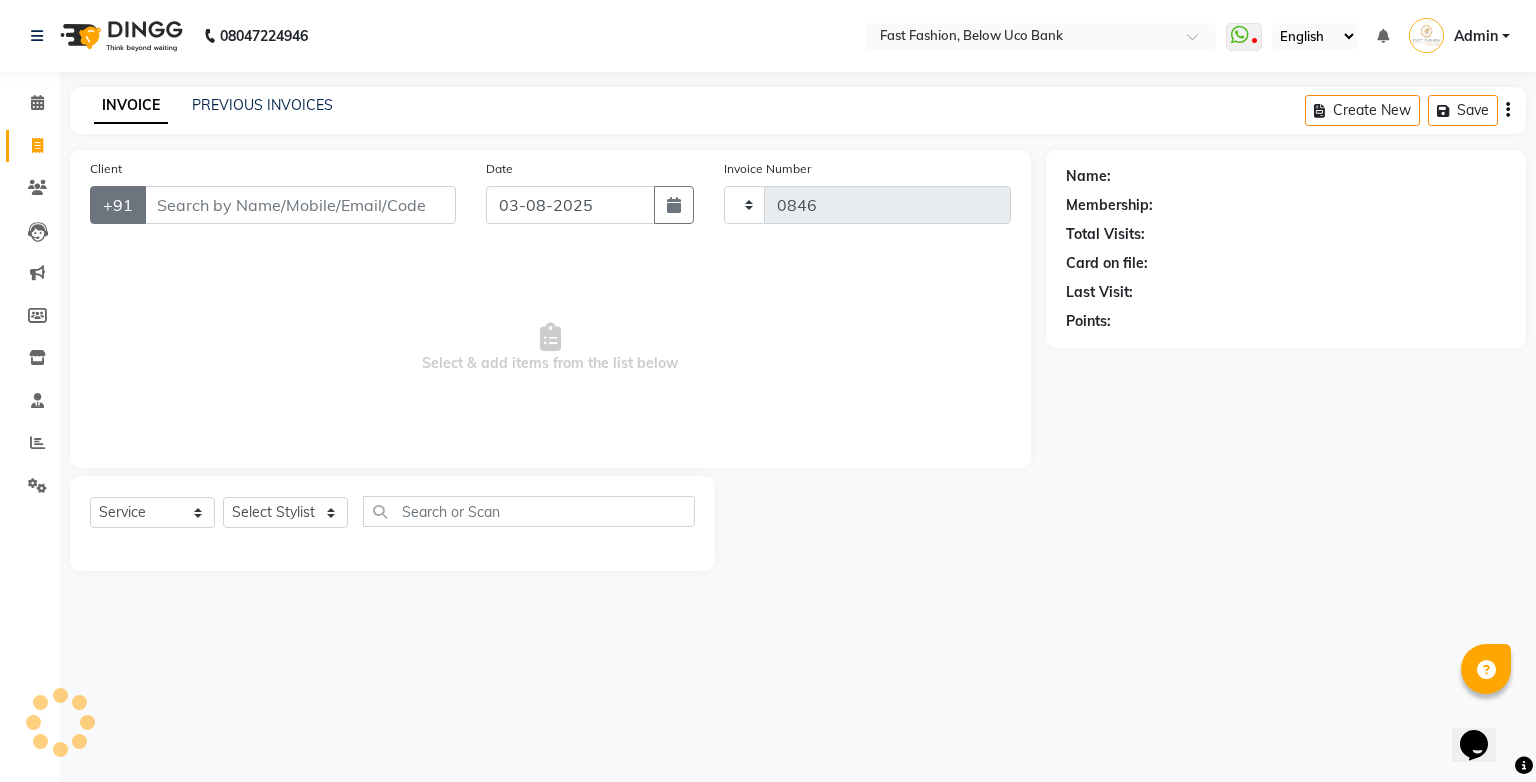 select on "4228" 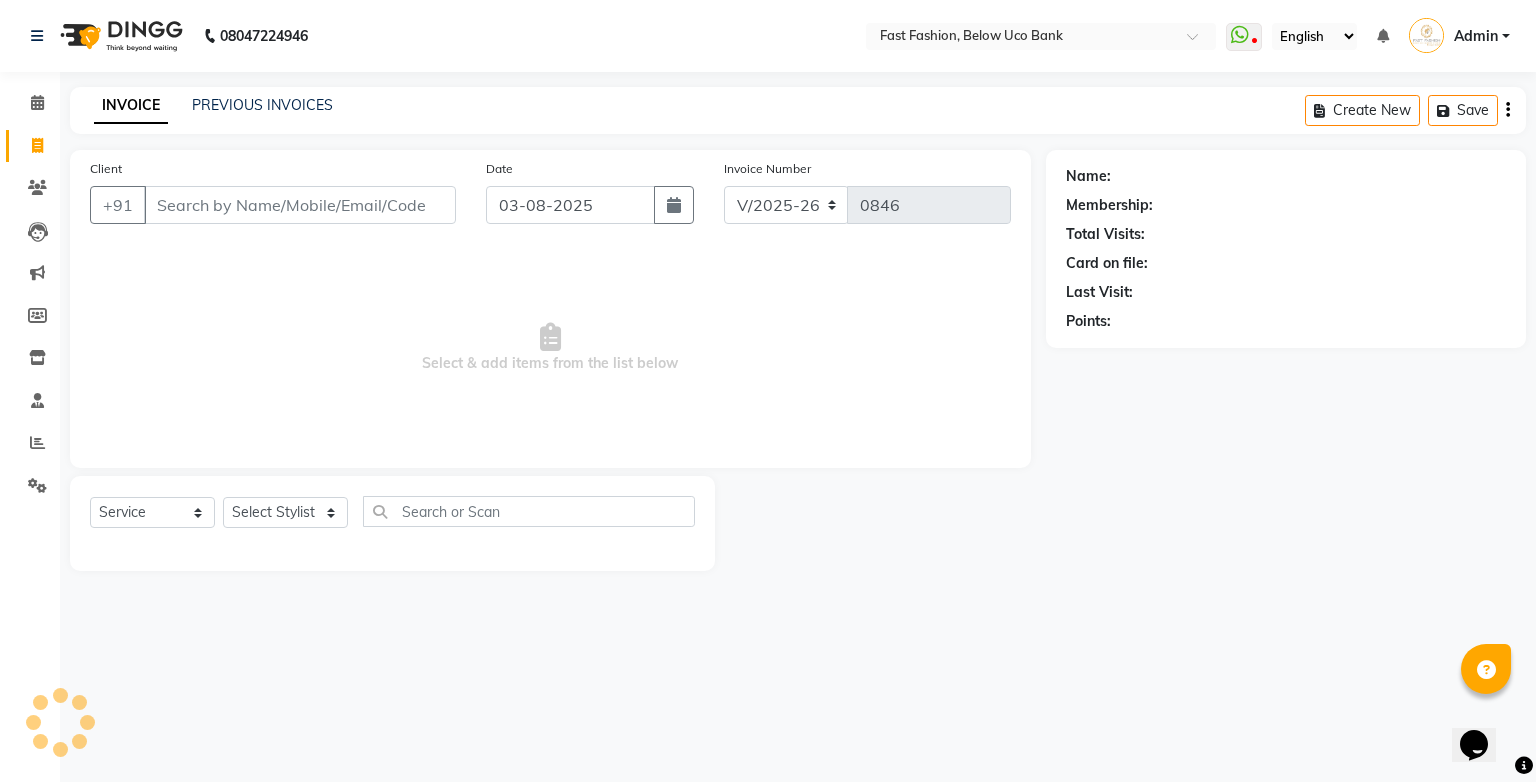 click on "Client" at bounding box center [300, 205] 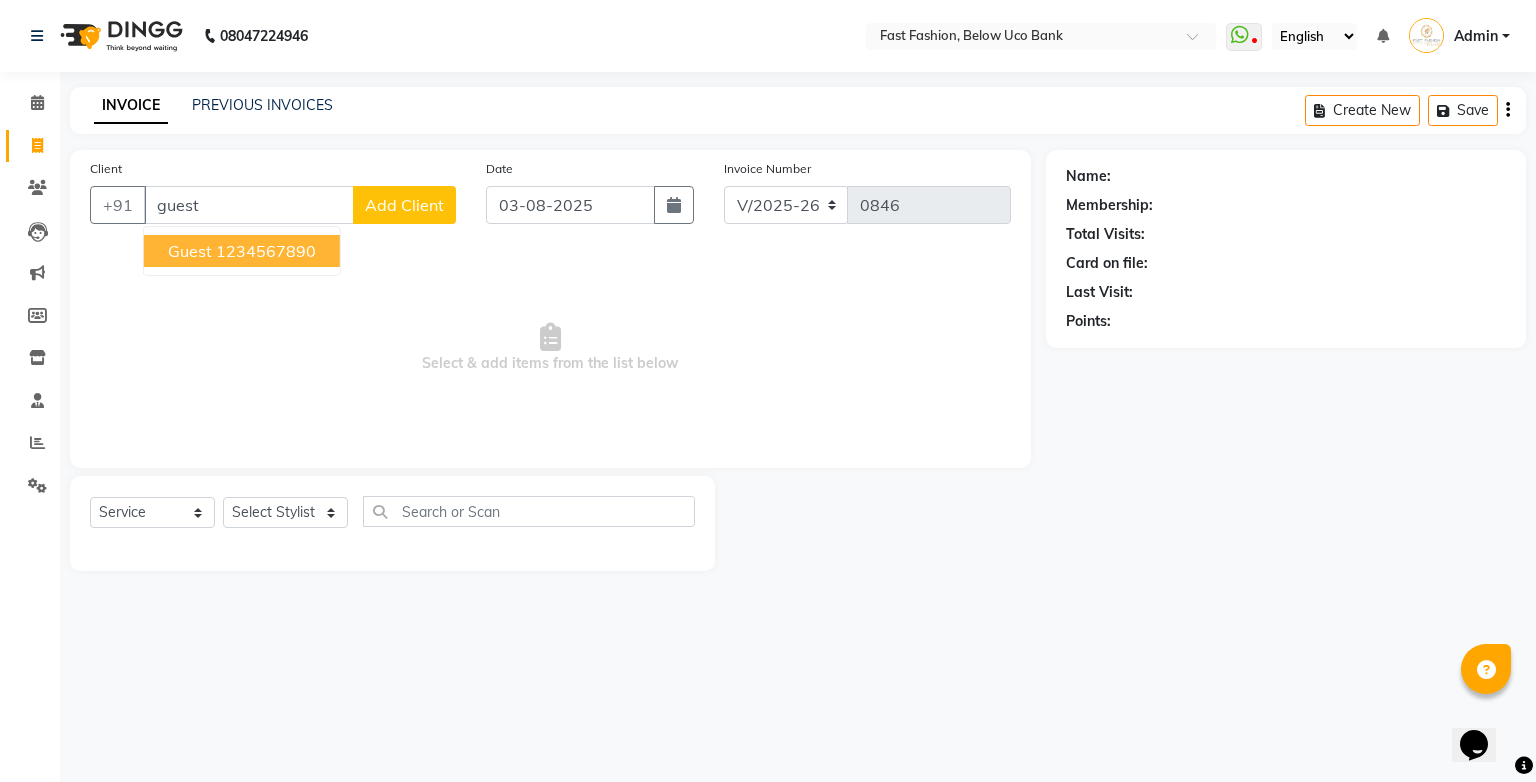 click on "1234567890" at bounding box center (266, 251) 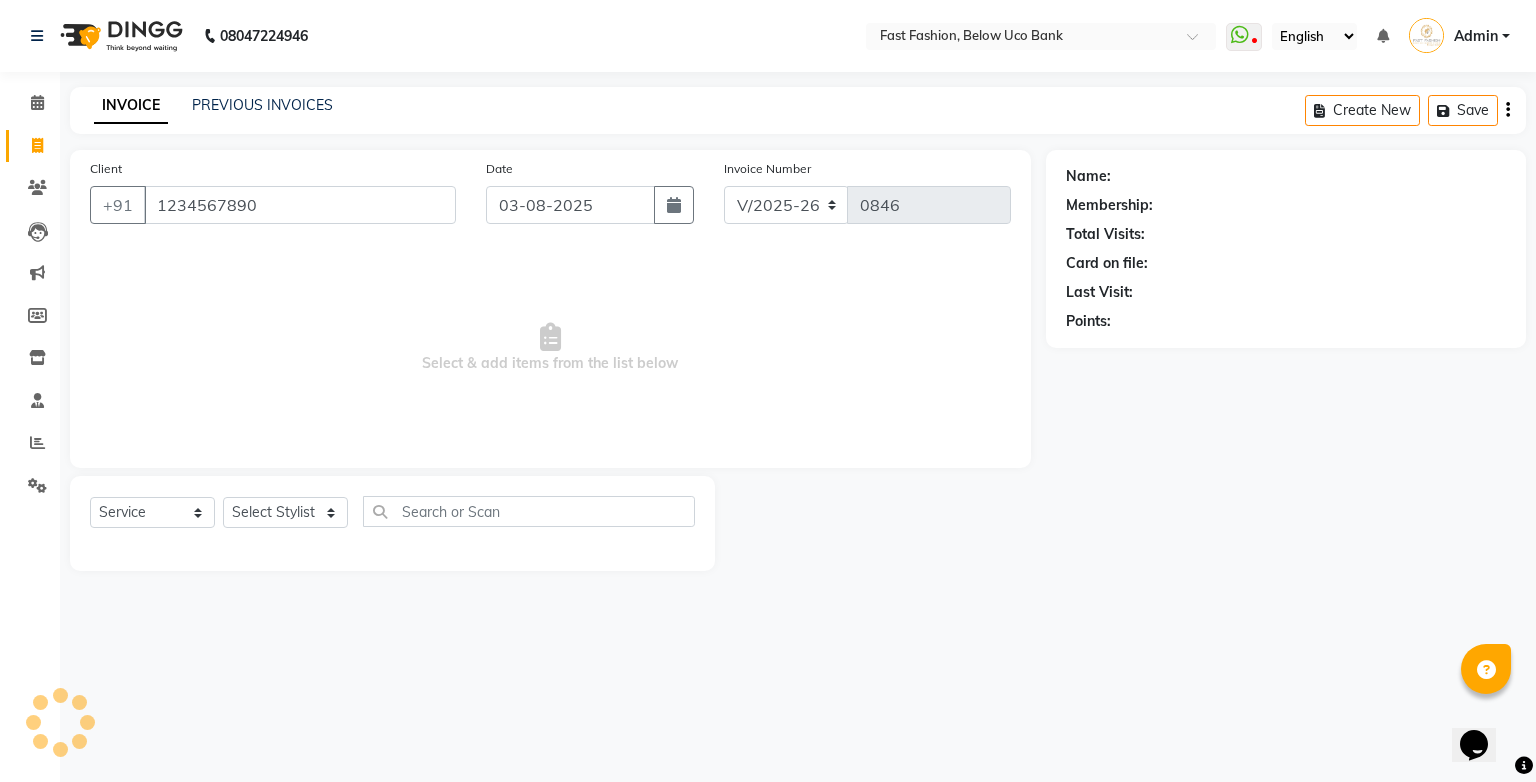 type on "1234567890" 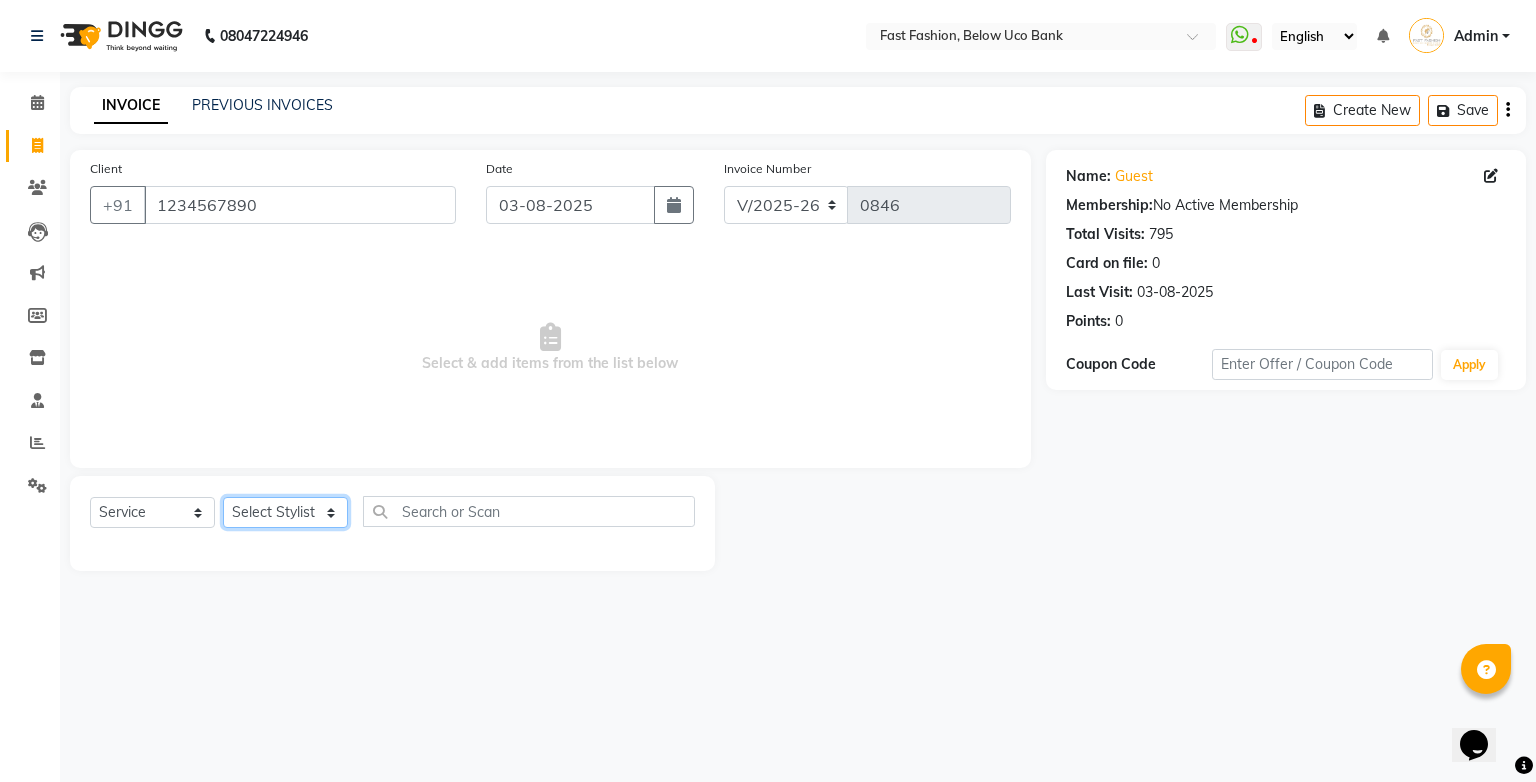 click on "Select Stylist [FIRST] [LAST] [FIRST] [FIRST] [FIRST] [FIRST] [FIRST] [FIRST] [FIRST] [FIRST] [FIRST] [FIRST] [FIRST]" 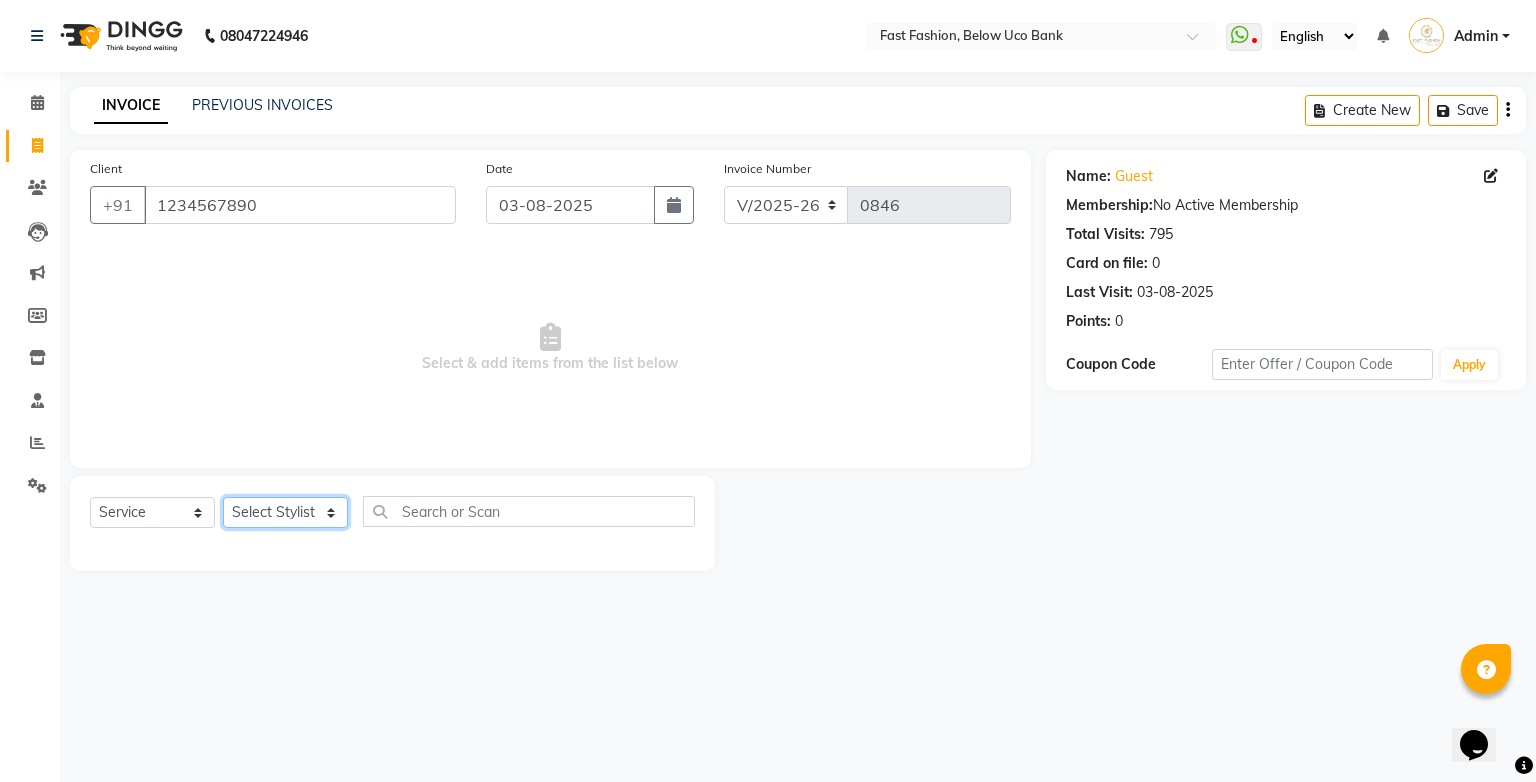 select on "22409" 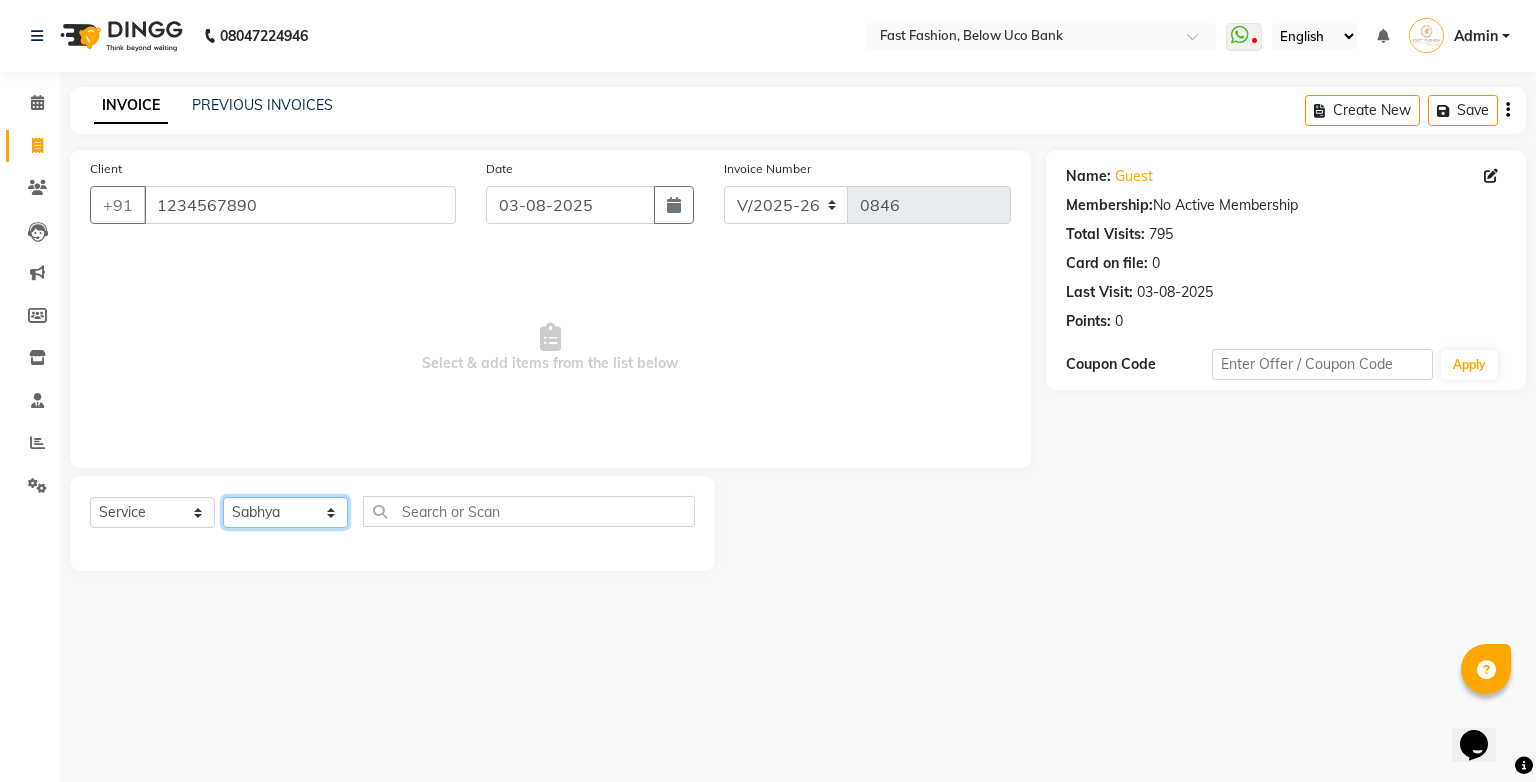 click on "Select Stylist [FIRST] [LAST] [FIRST] [FIRST] [FIRST] [FIRST] [FIRST] [FIRST] [FIRST] [FIRST] [FIRST] [FIRST] [FIRST]" 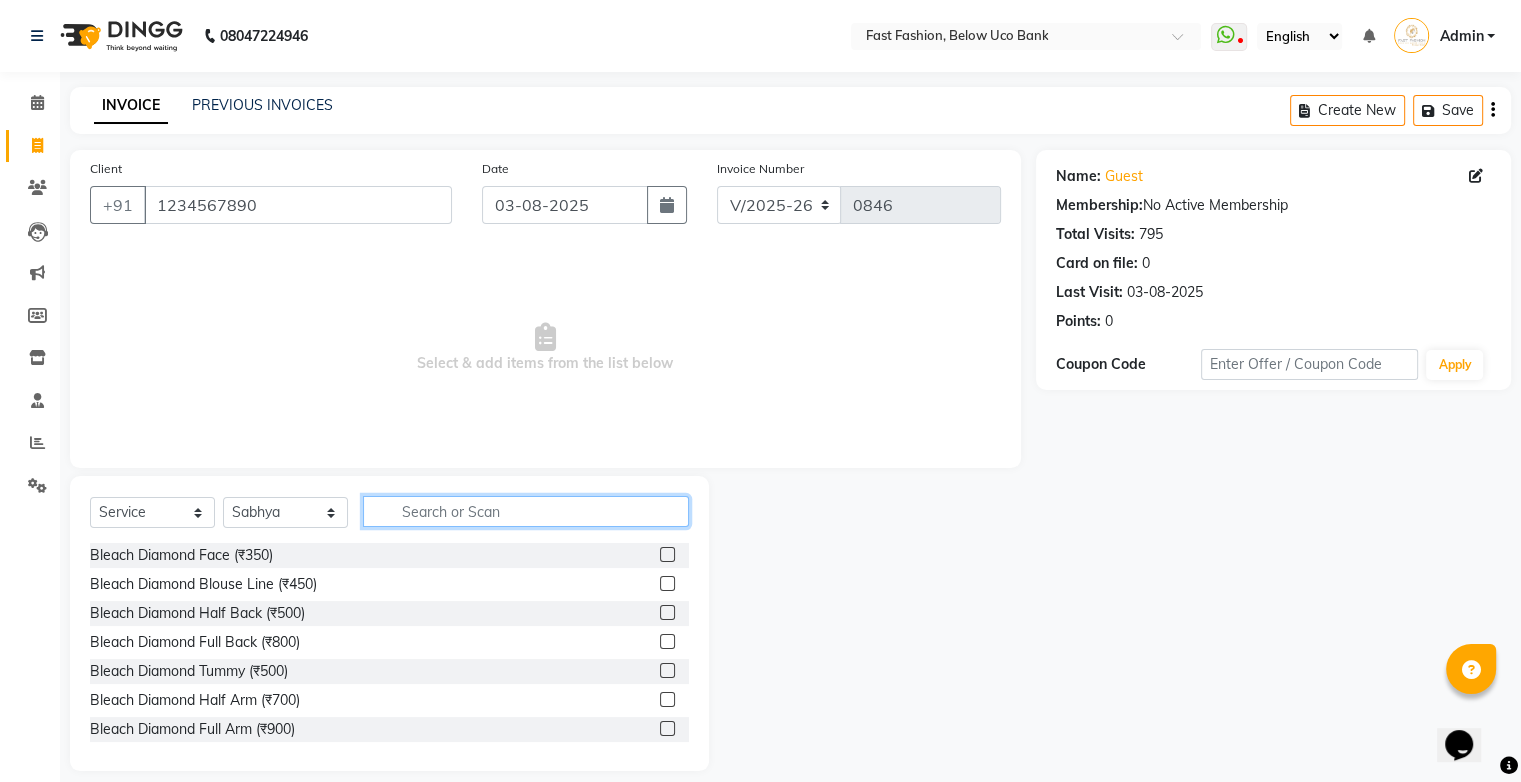click 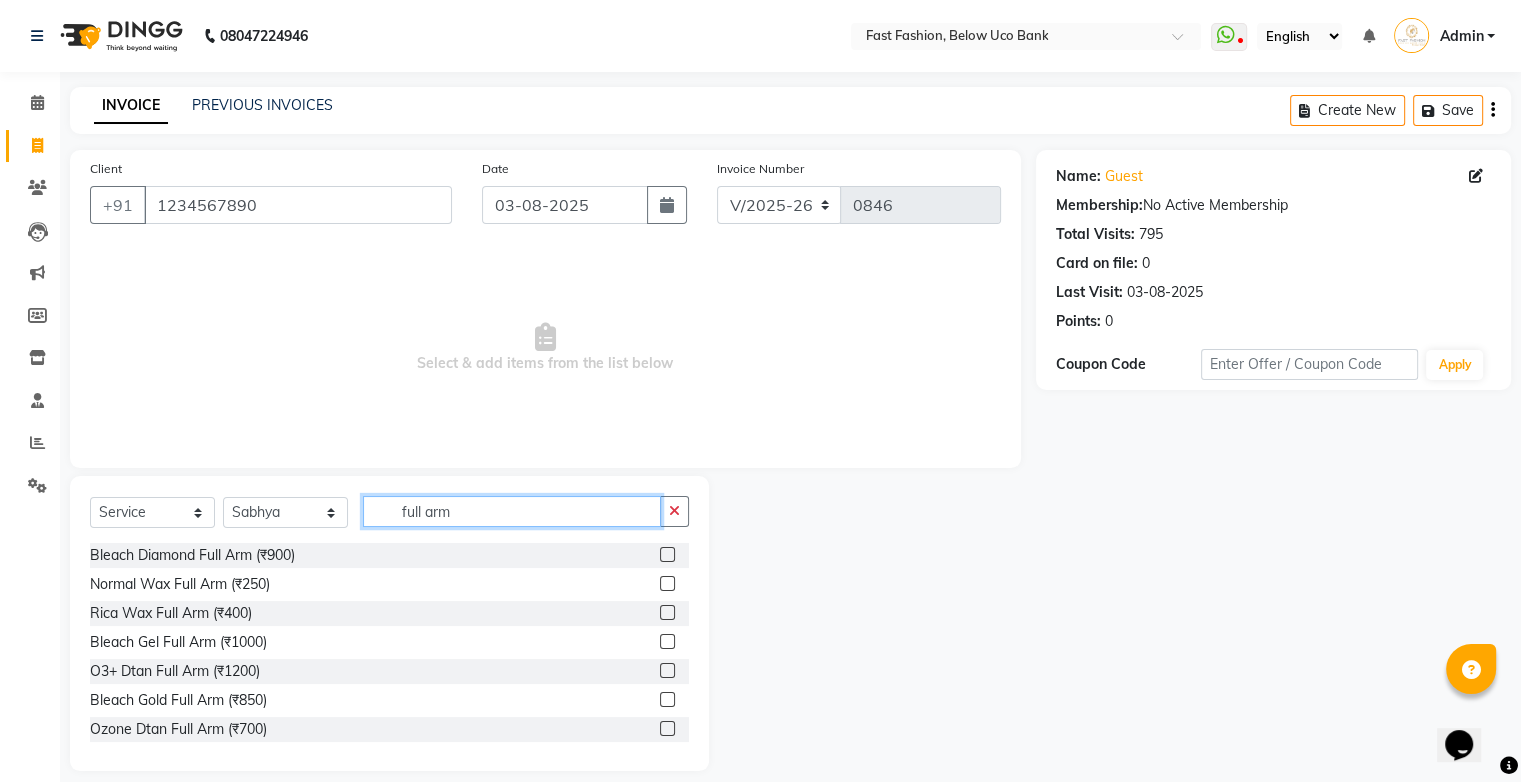 type on "full arm" 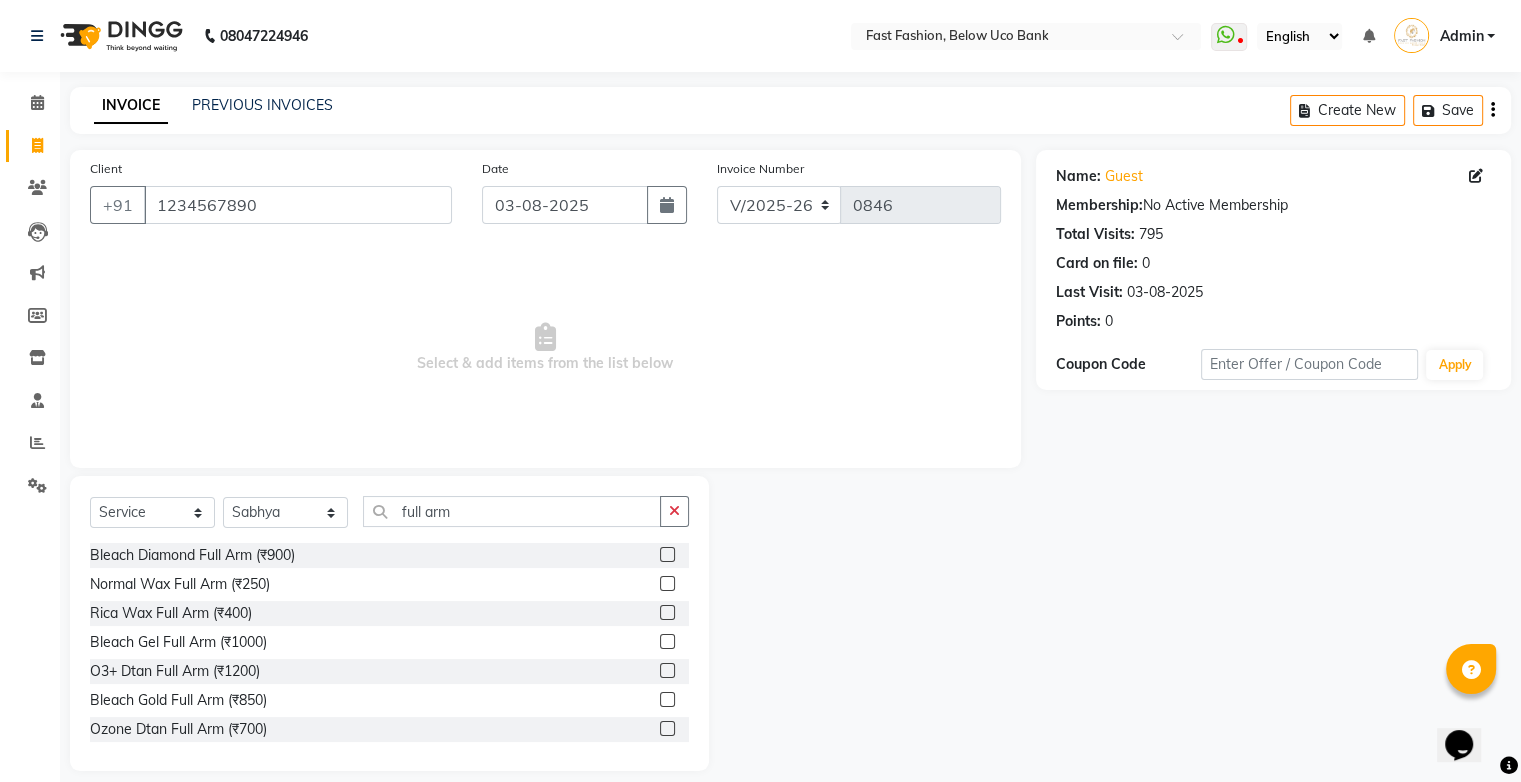 click 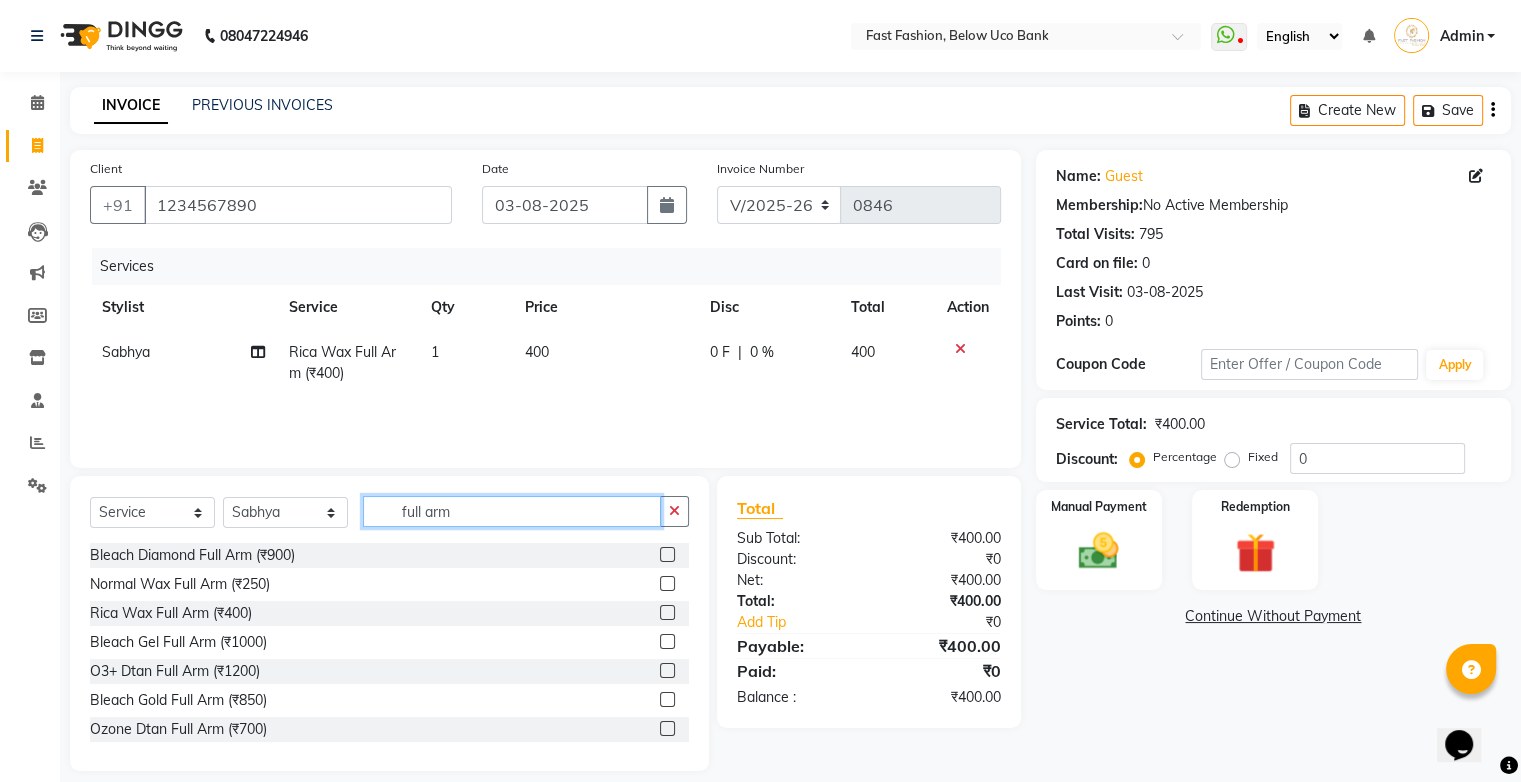 checkbox on "false" 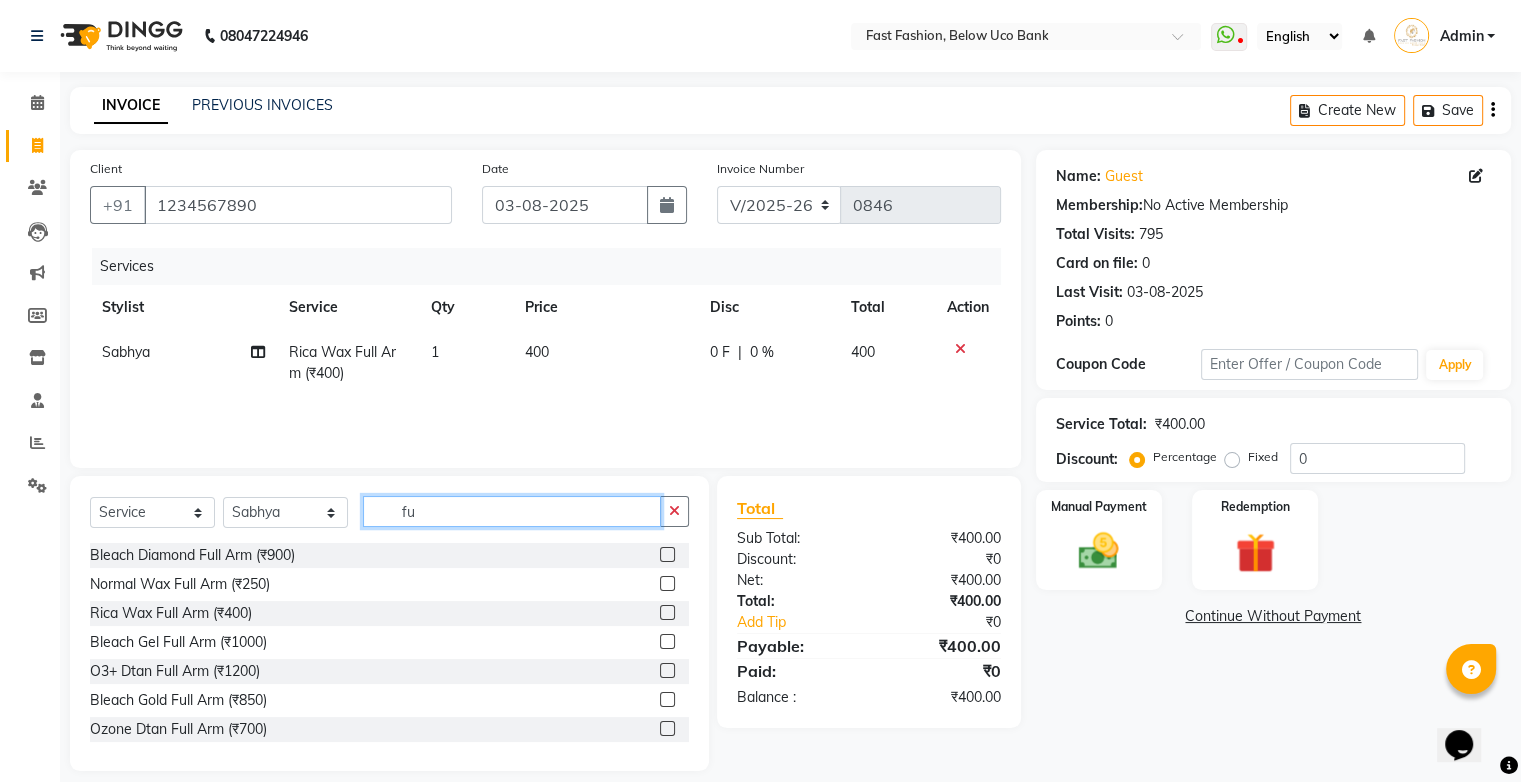 type on "f" 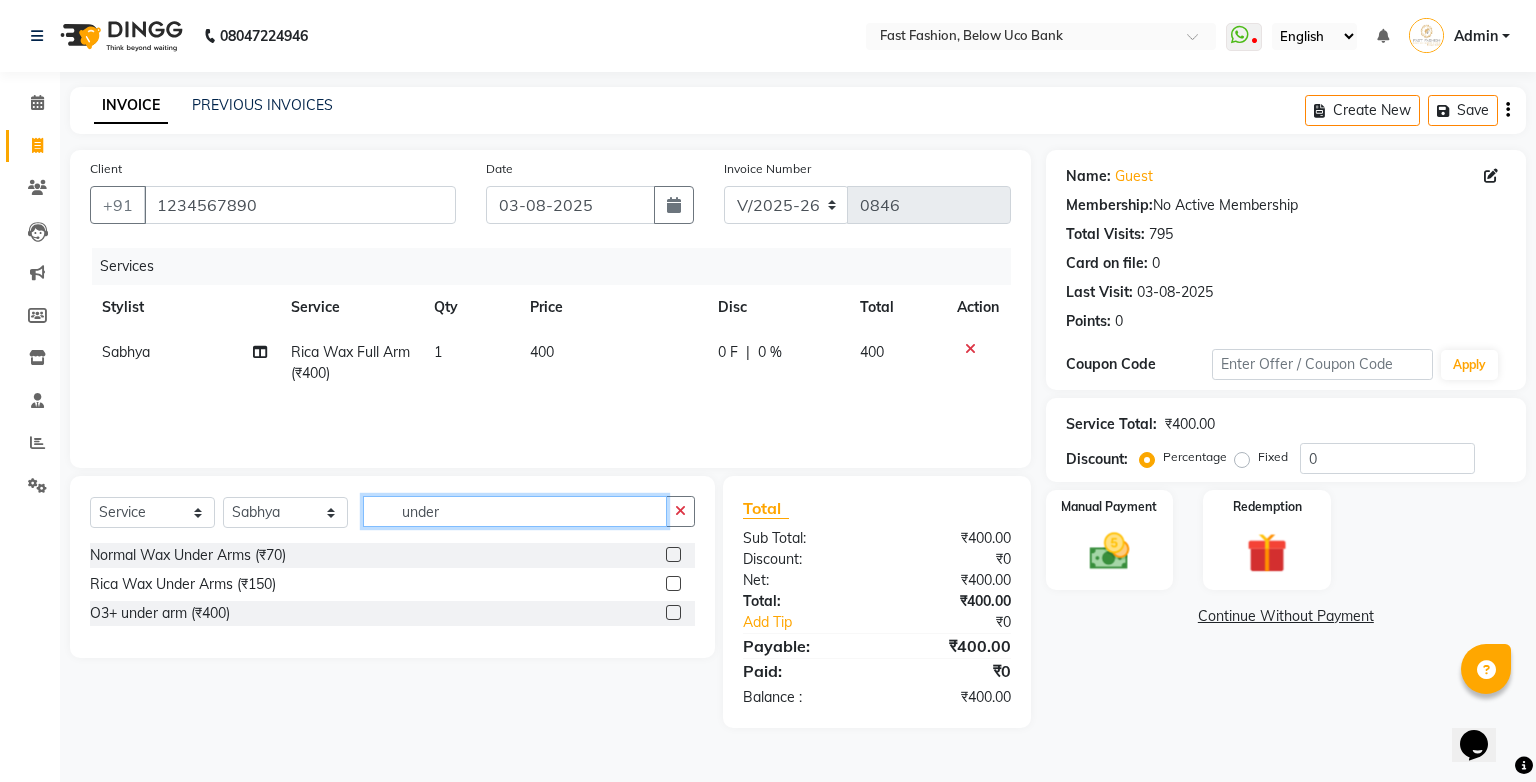 type on "under" 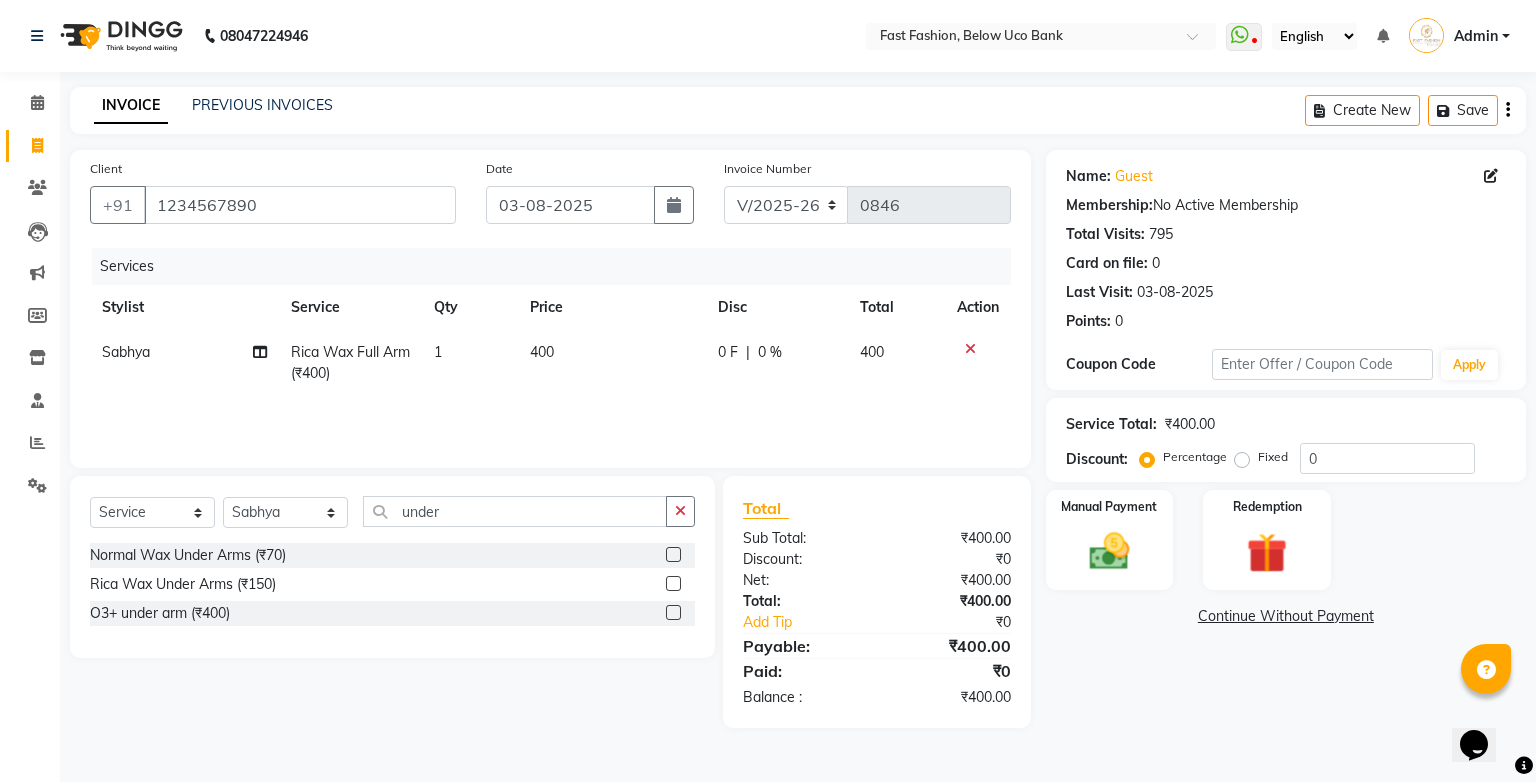 click 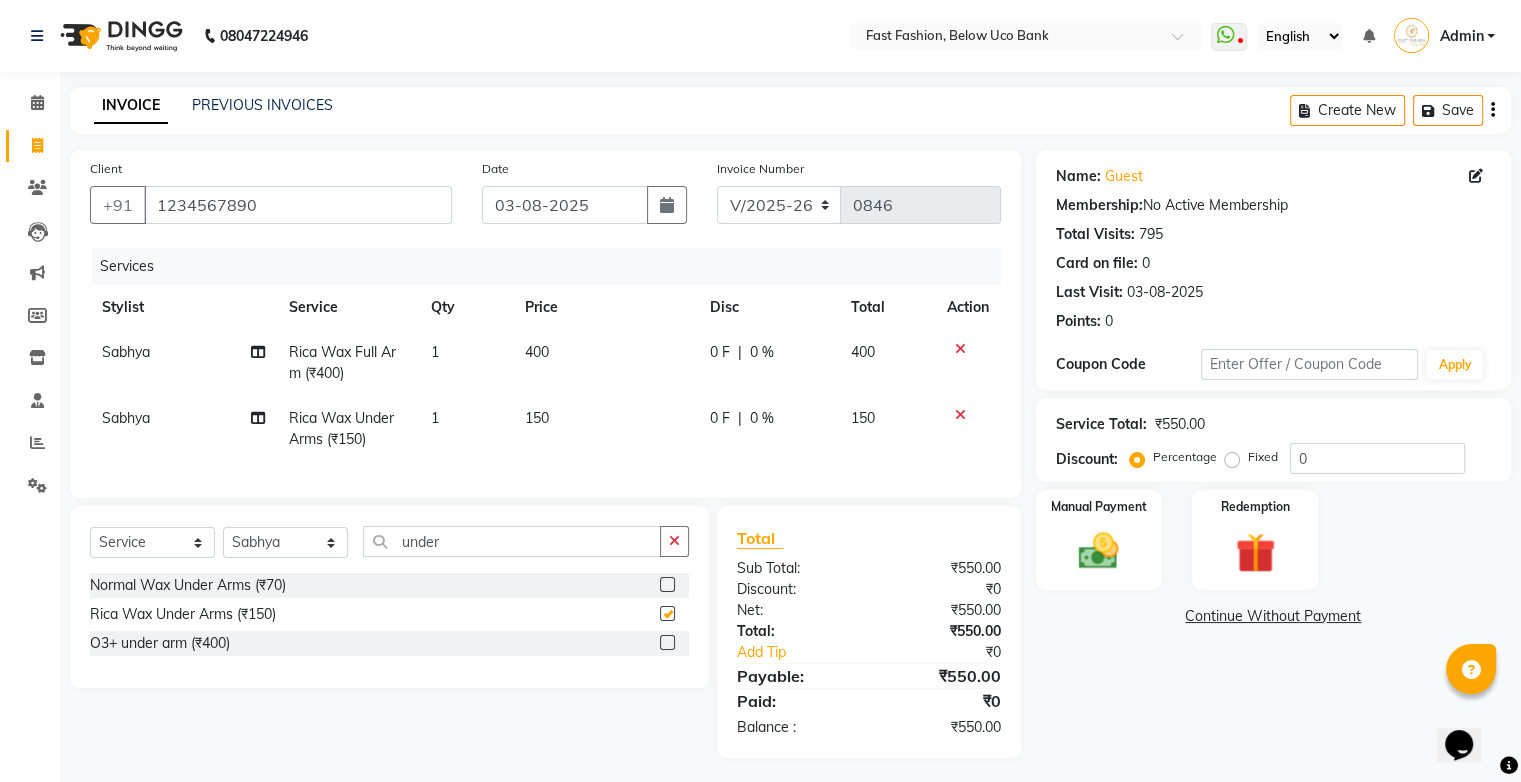 checkbox on "false" 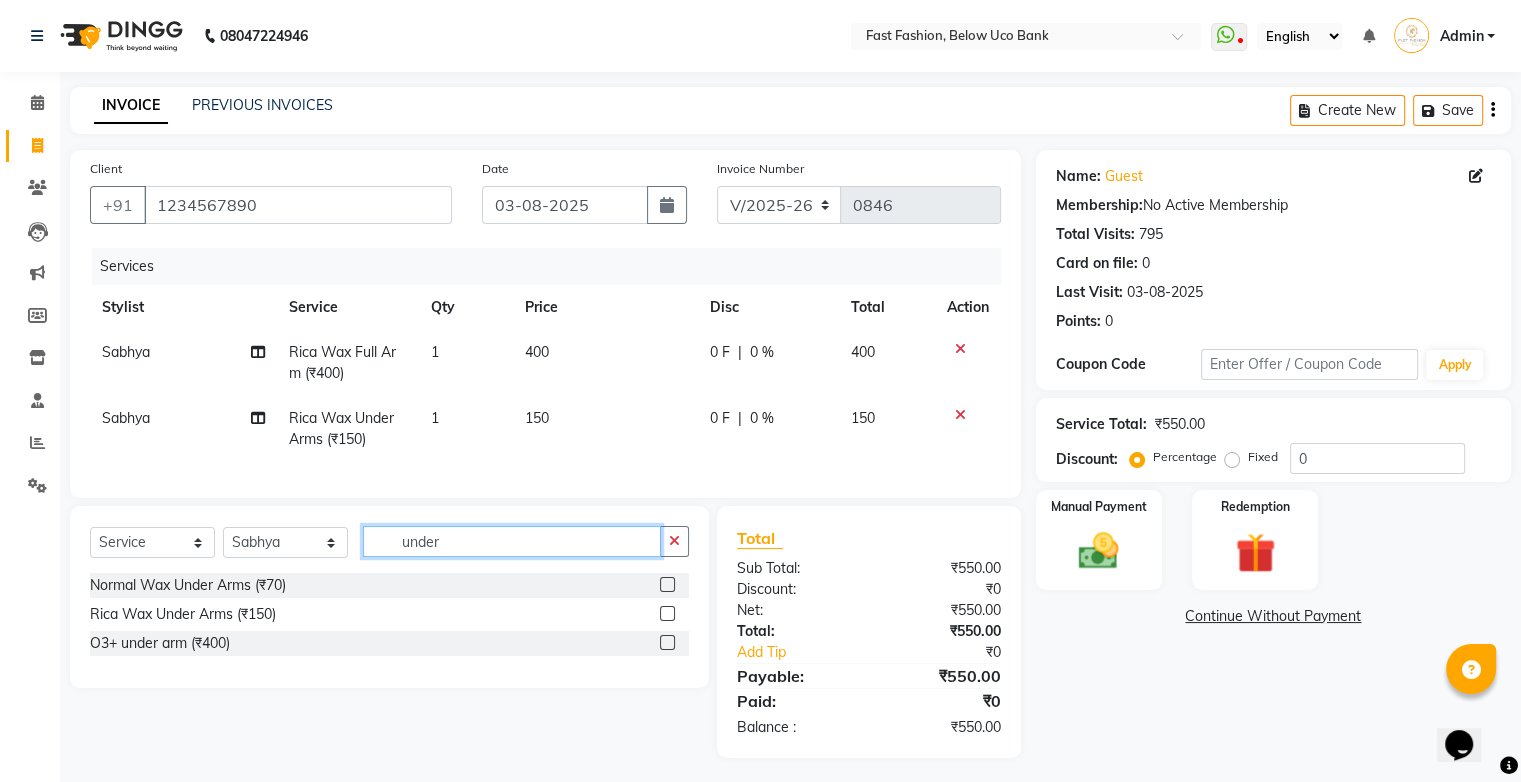 click on "under" 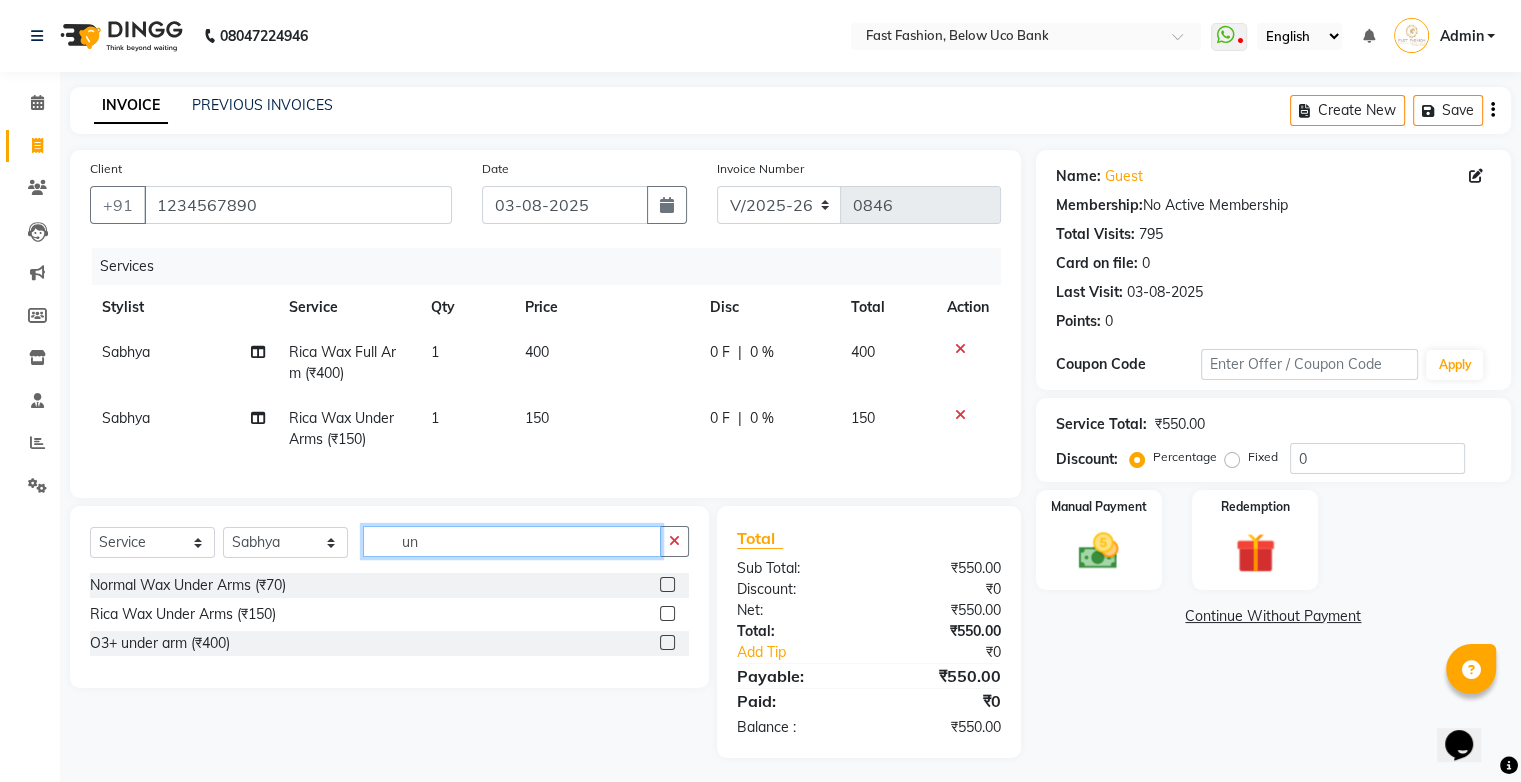 type on "u" 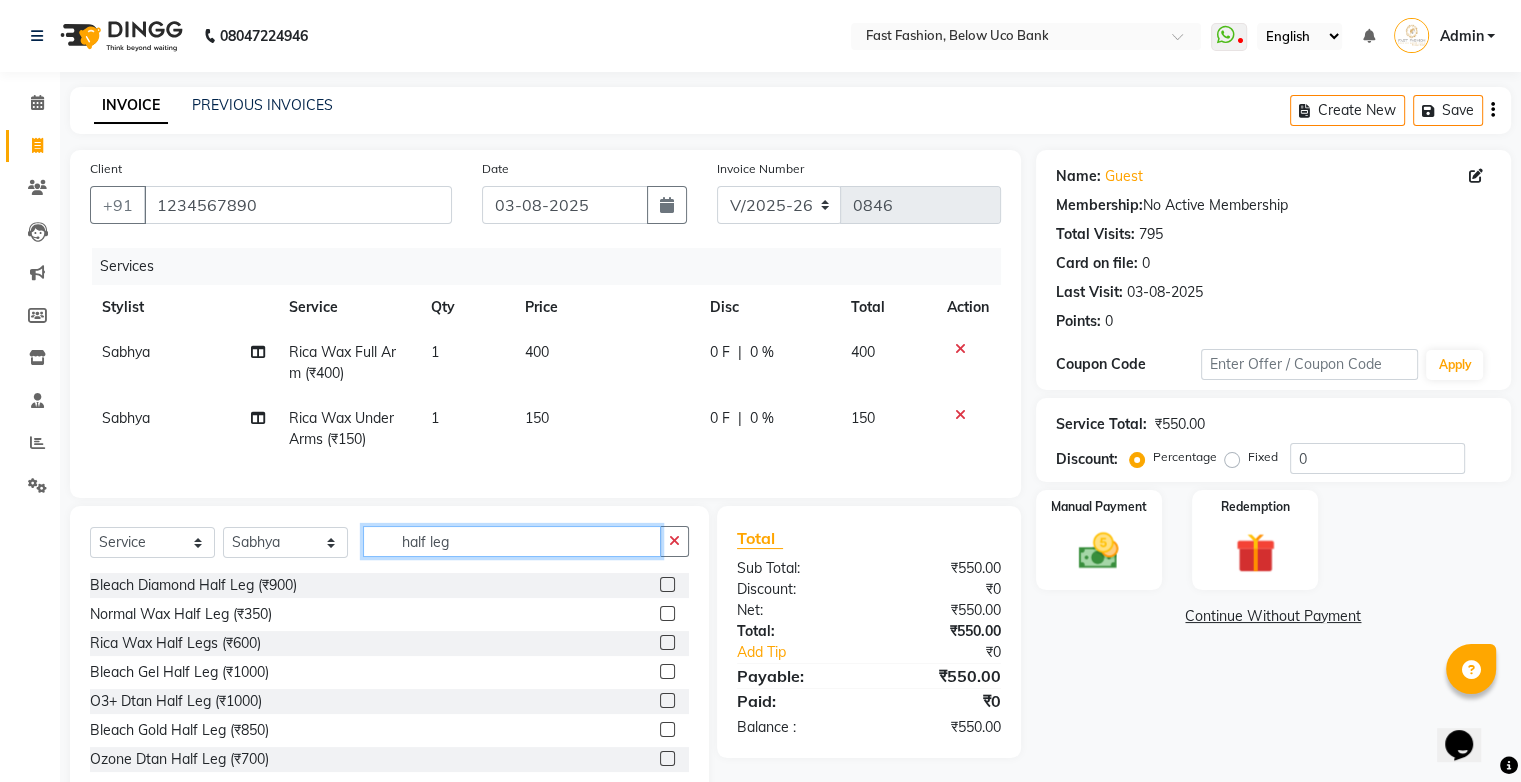 scroll, scrollTop: 3, scrollLeft: 0, axis: vertical 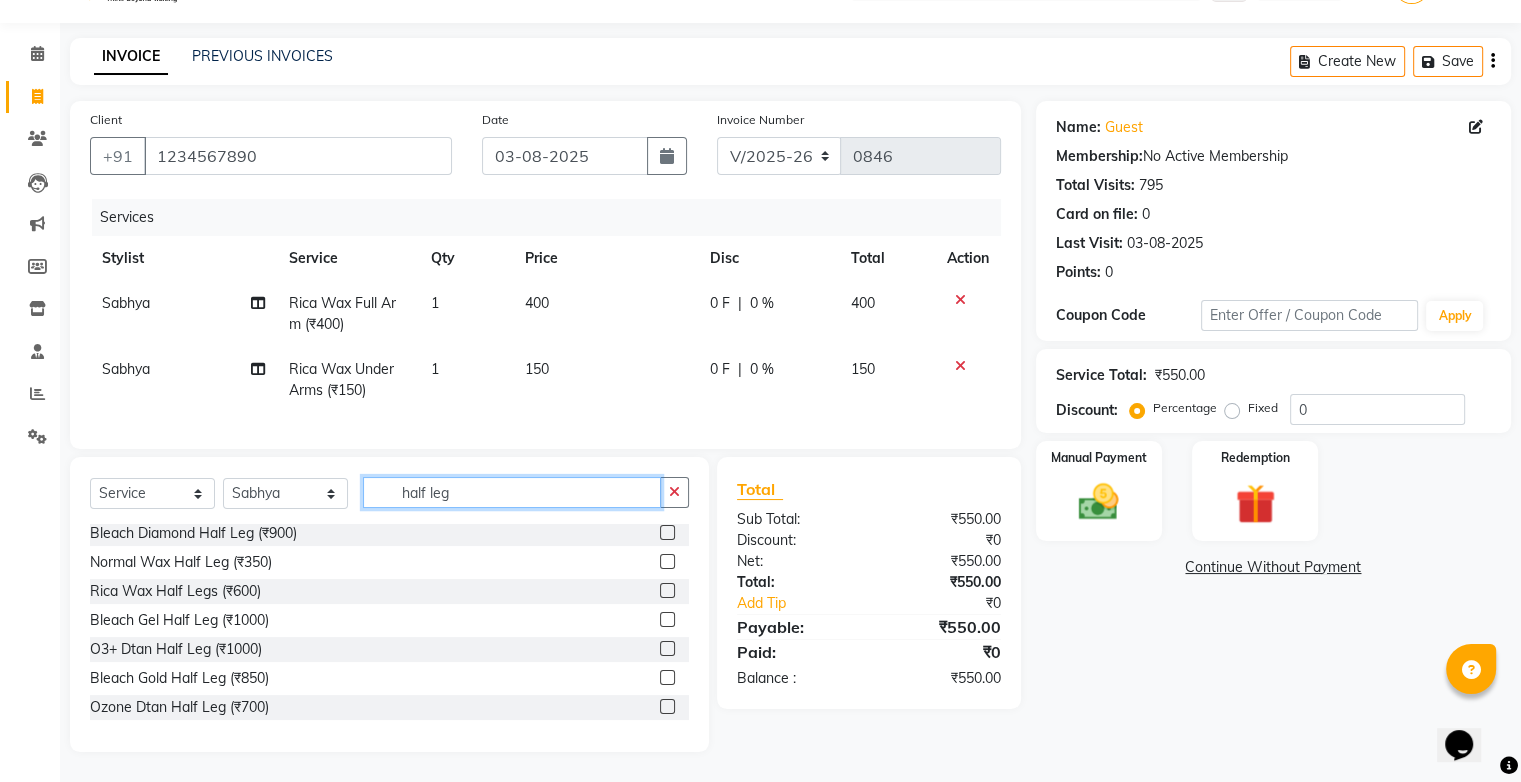click on "half leg" 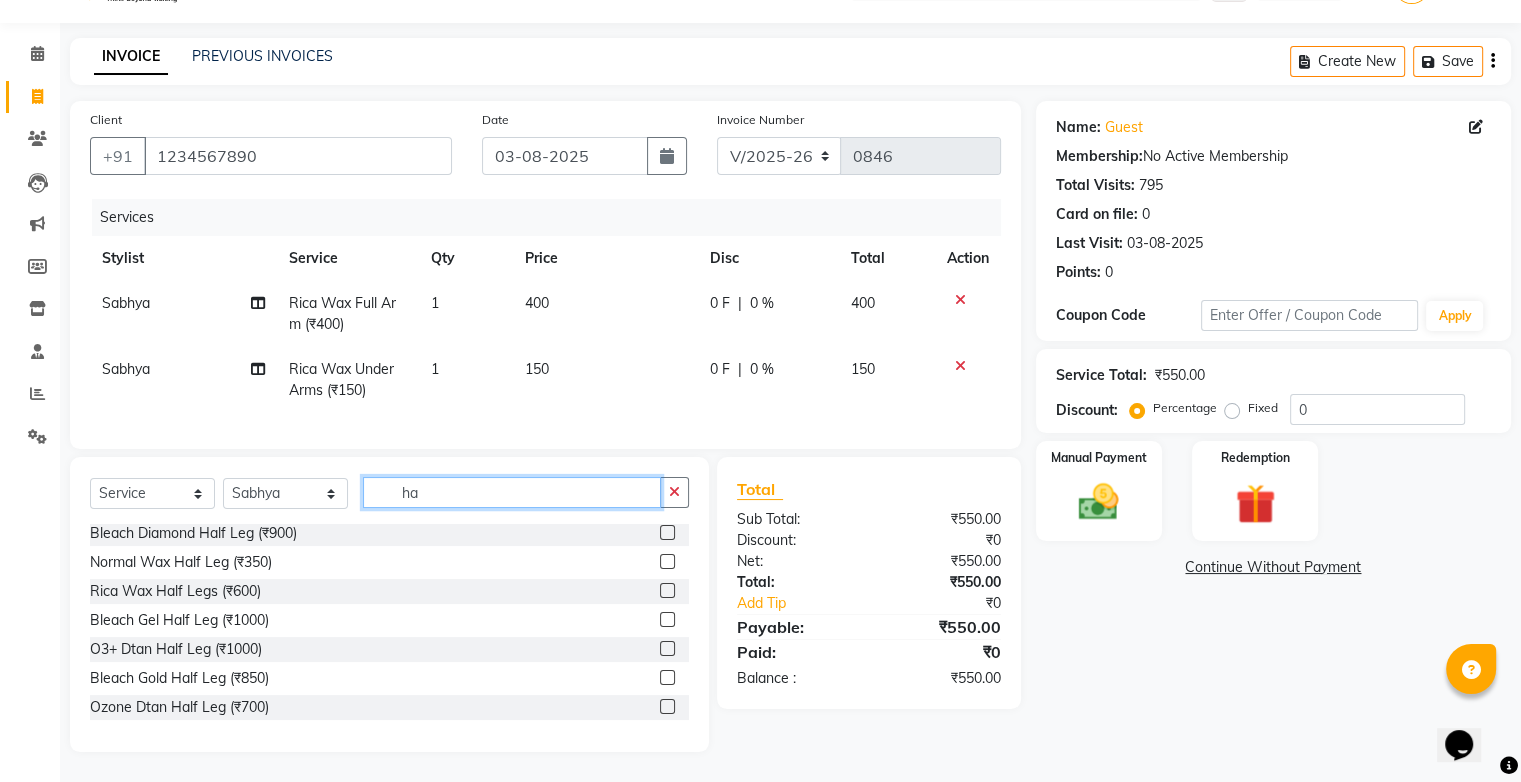 type on "h" 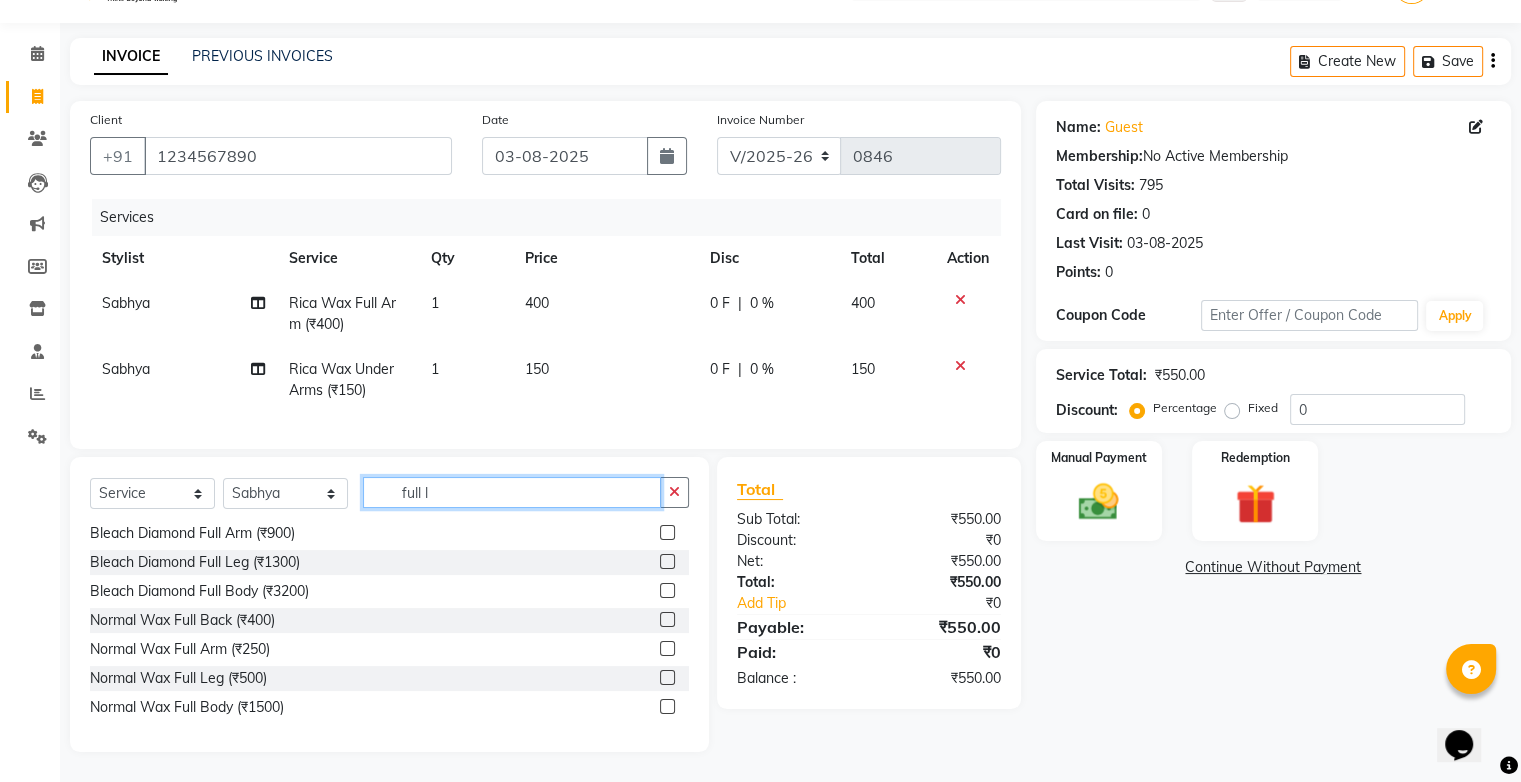 scroll, scrollTop: 0, scrollLeft: 0, axis: both 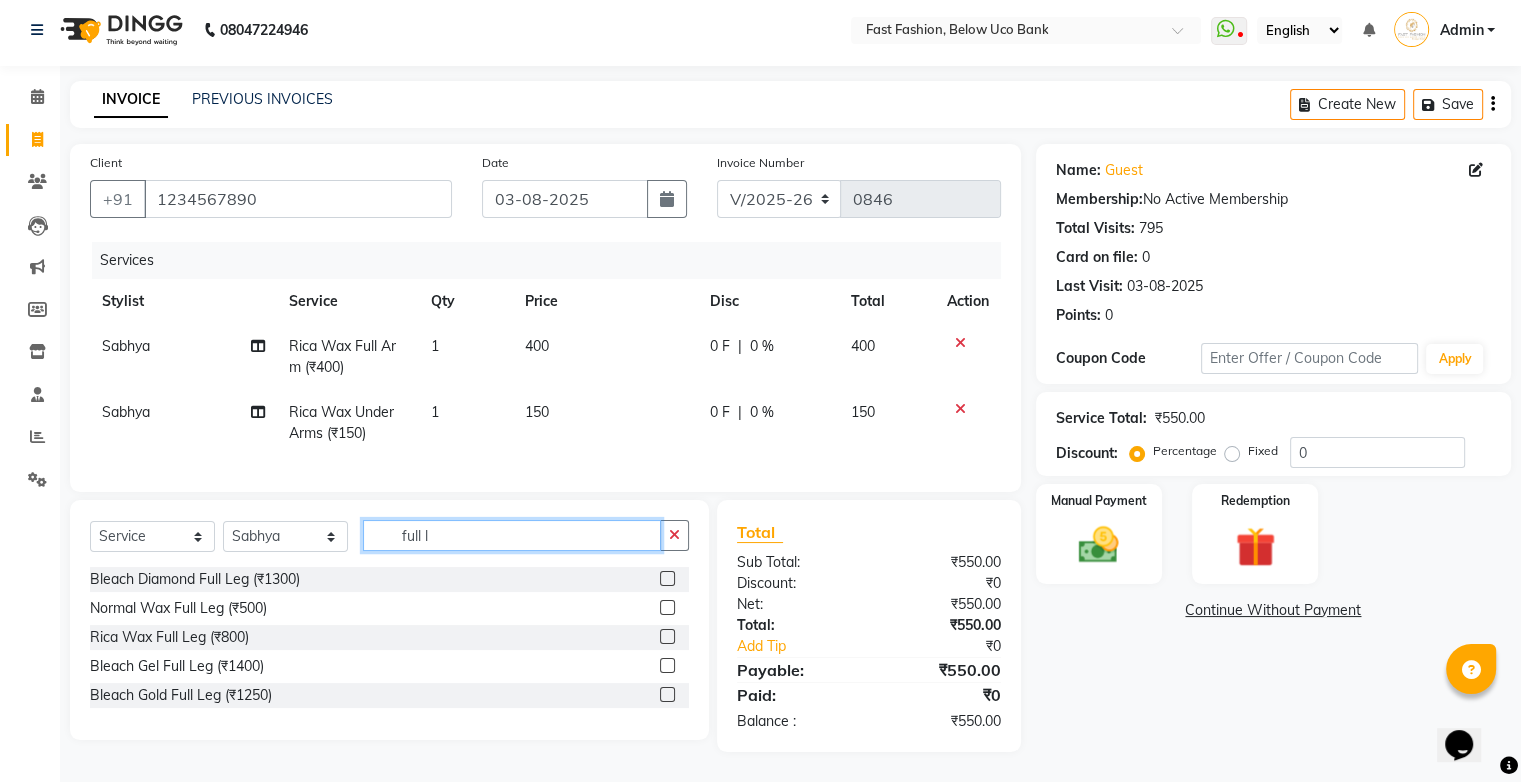type on "full l" 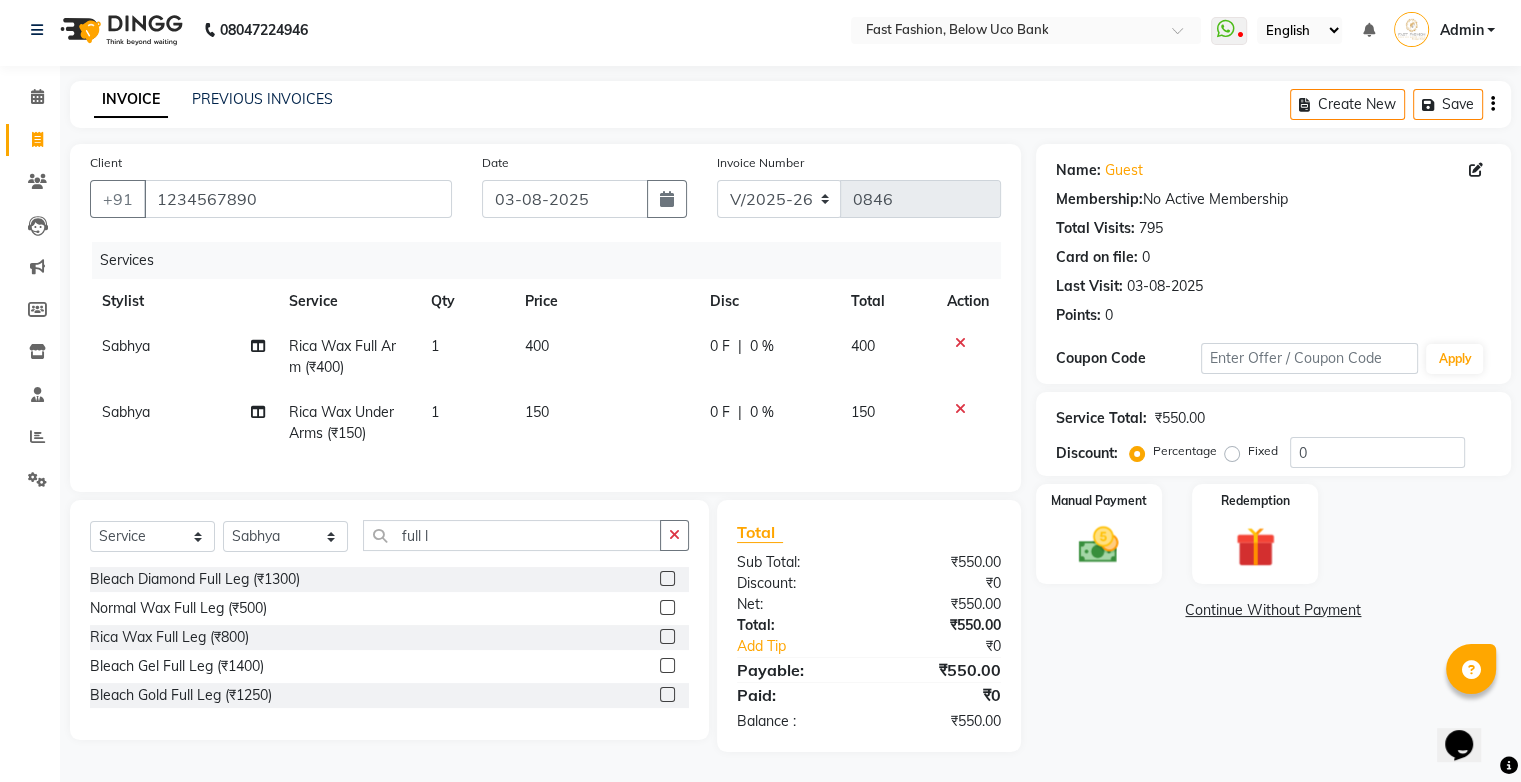 click 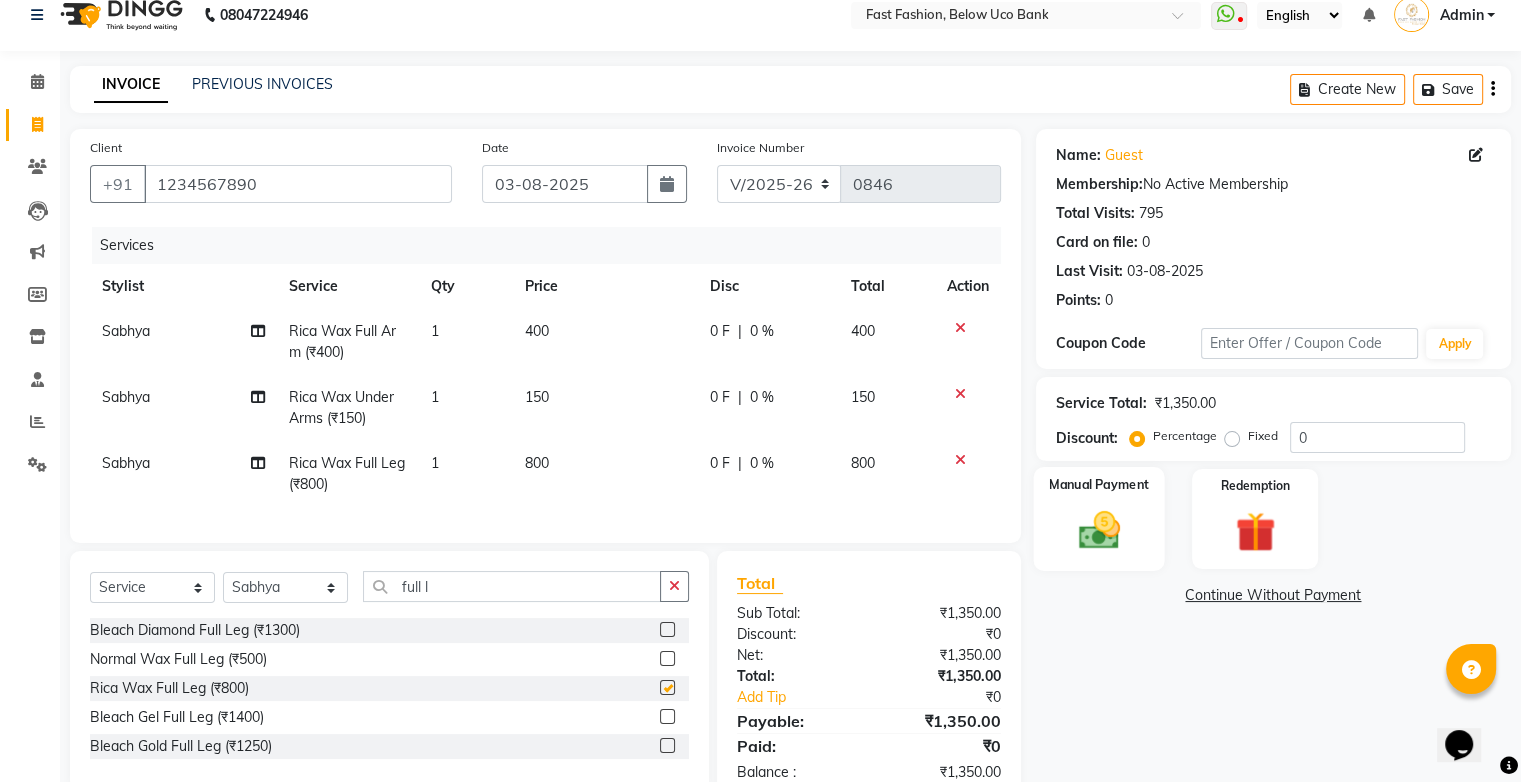 checkbox on "false" 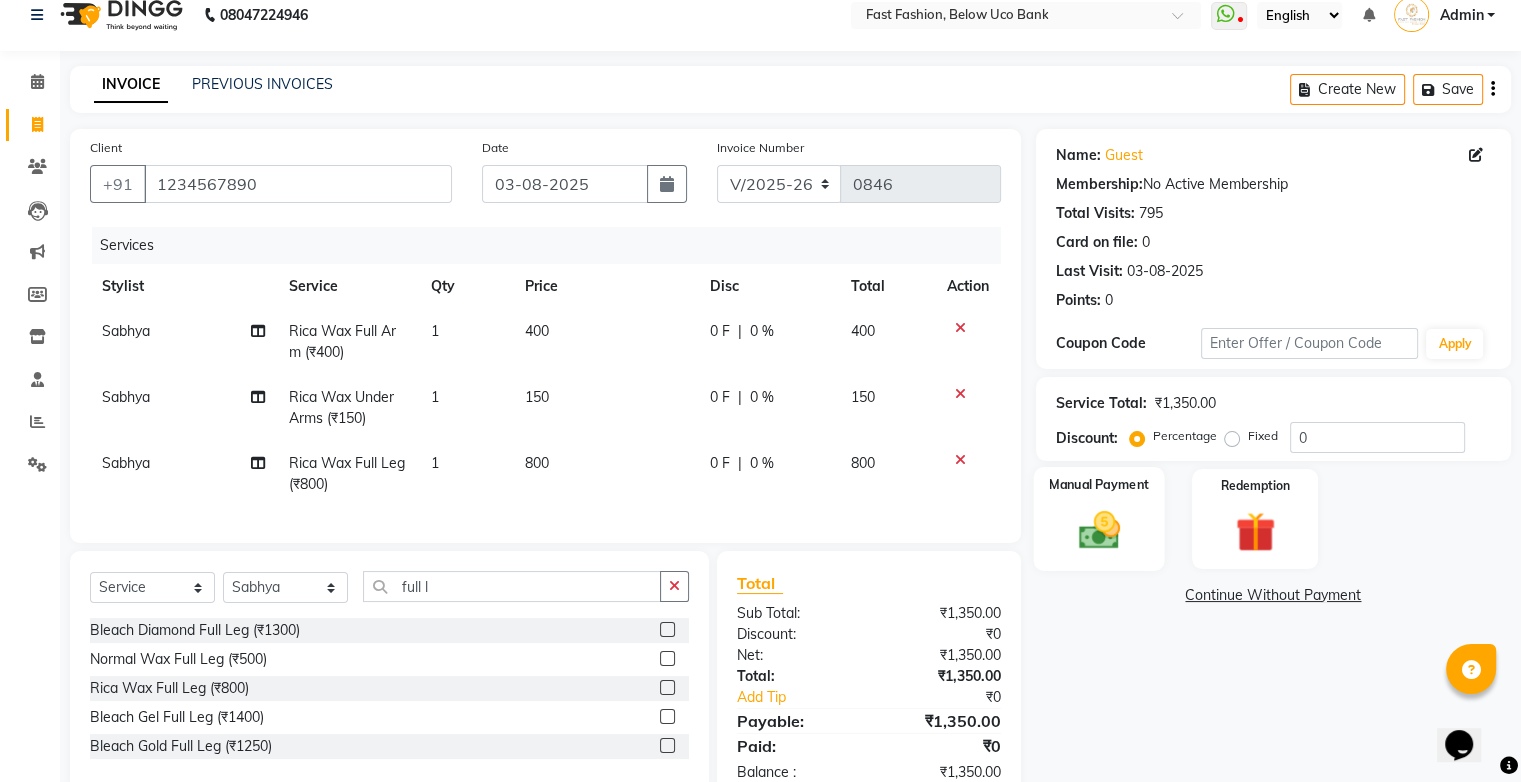 click on "Manual Payment" 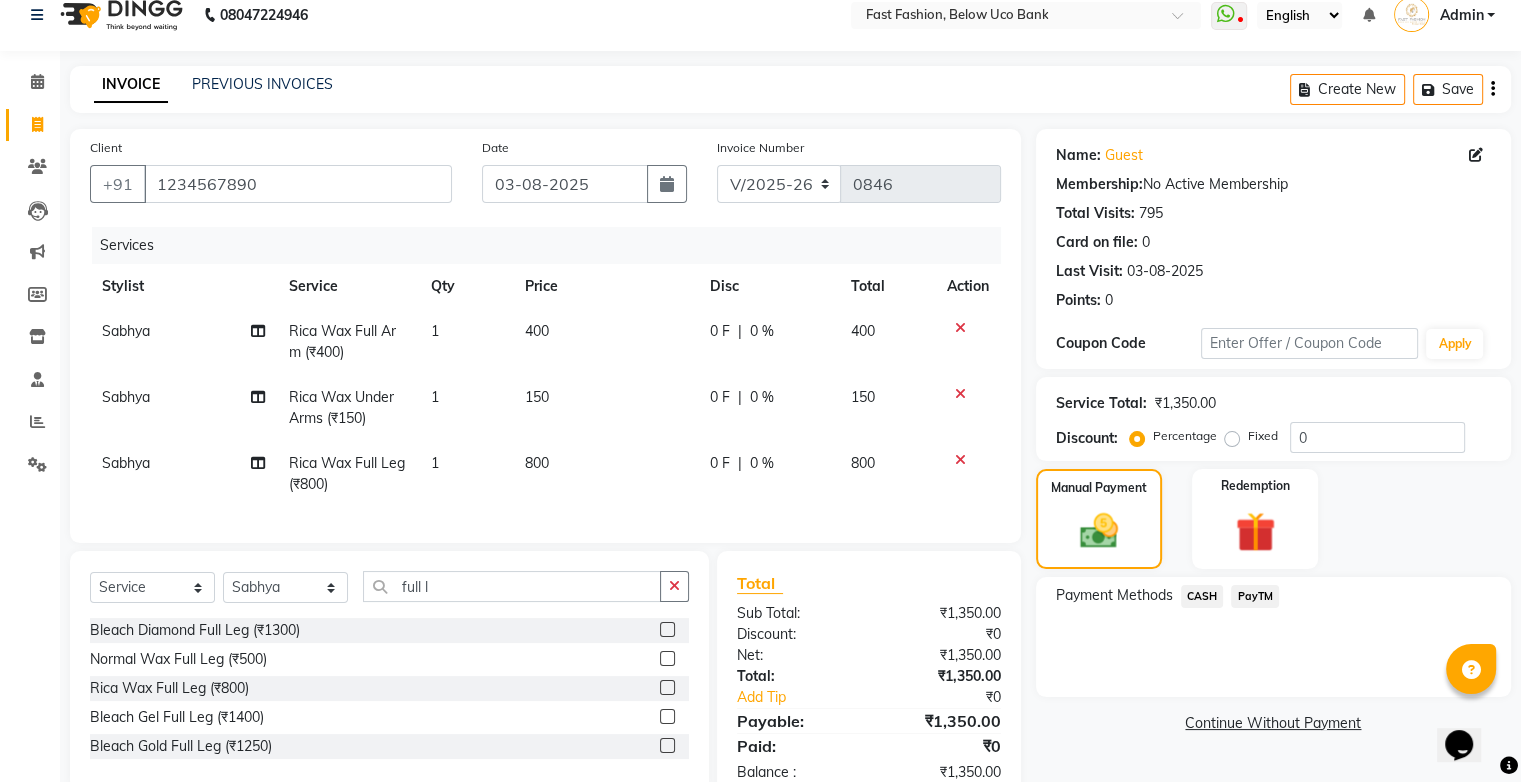 click on "PayTM" 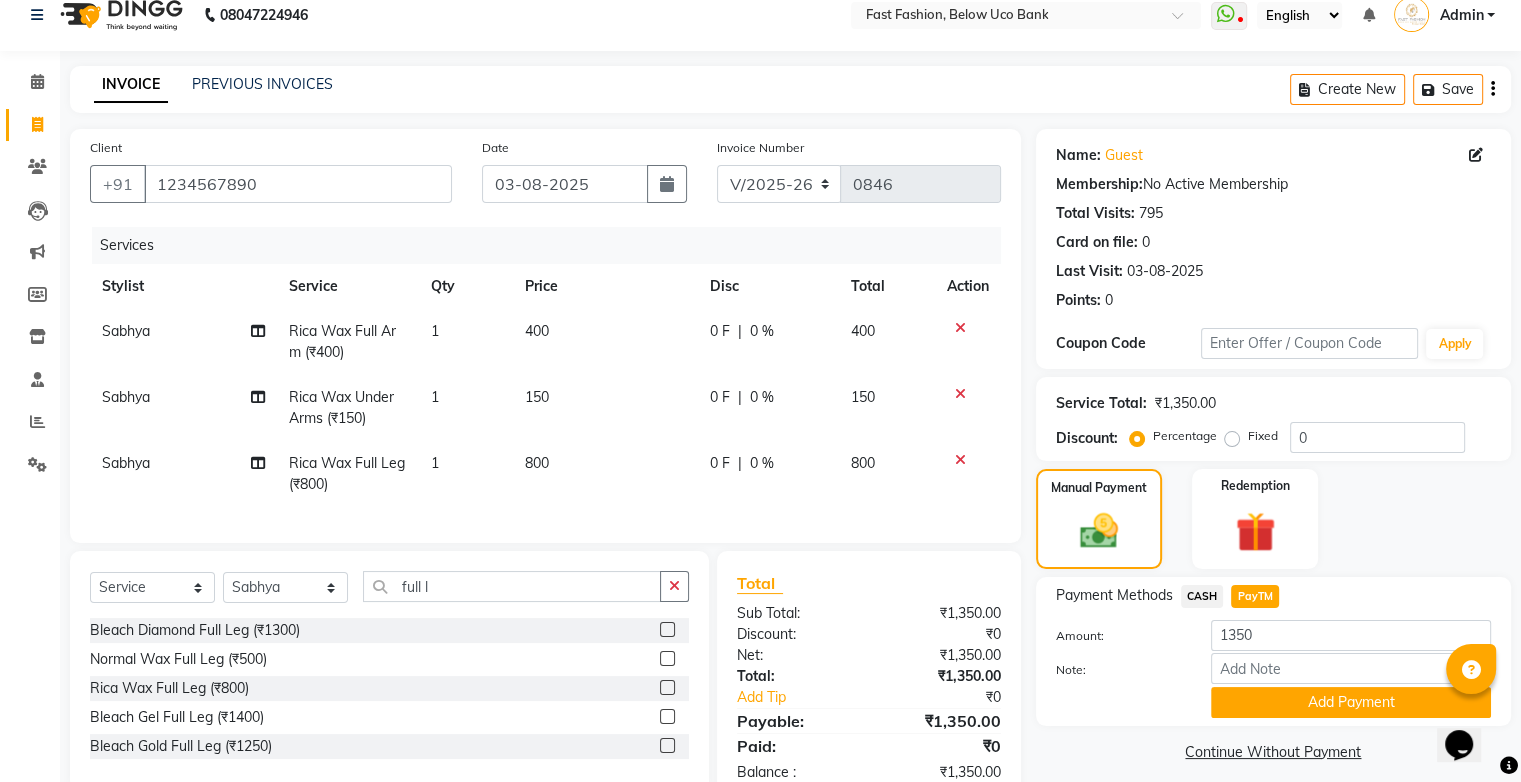 click on "Add Payment" 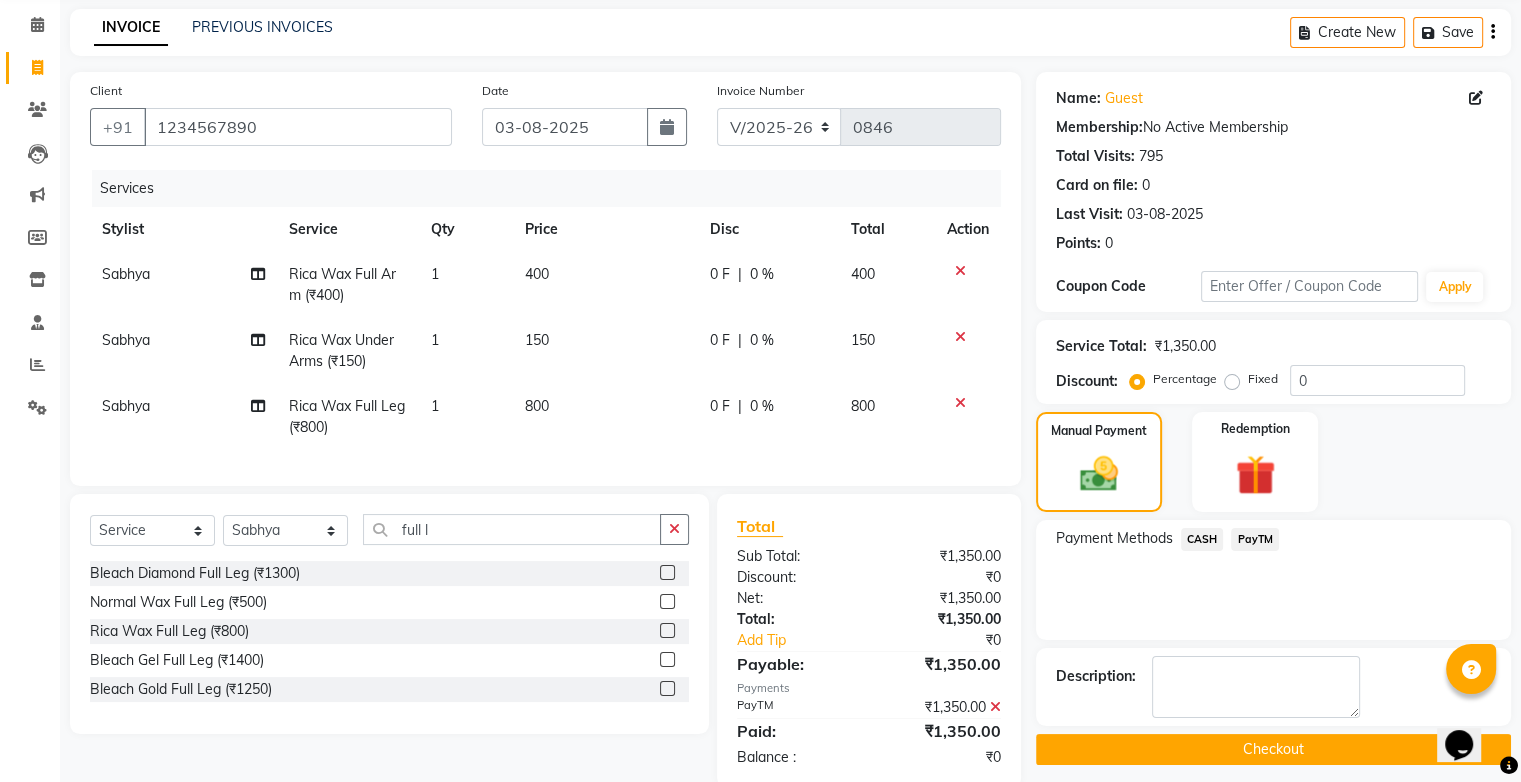 scroll, scrollTop: 128, scrollLeft: 0, axis: vertical 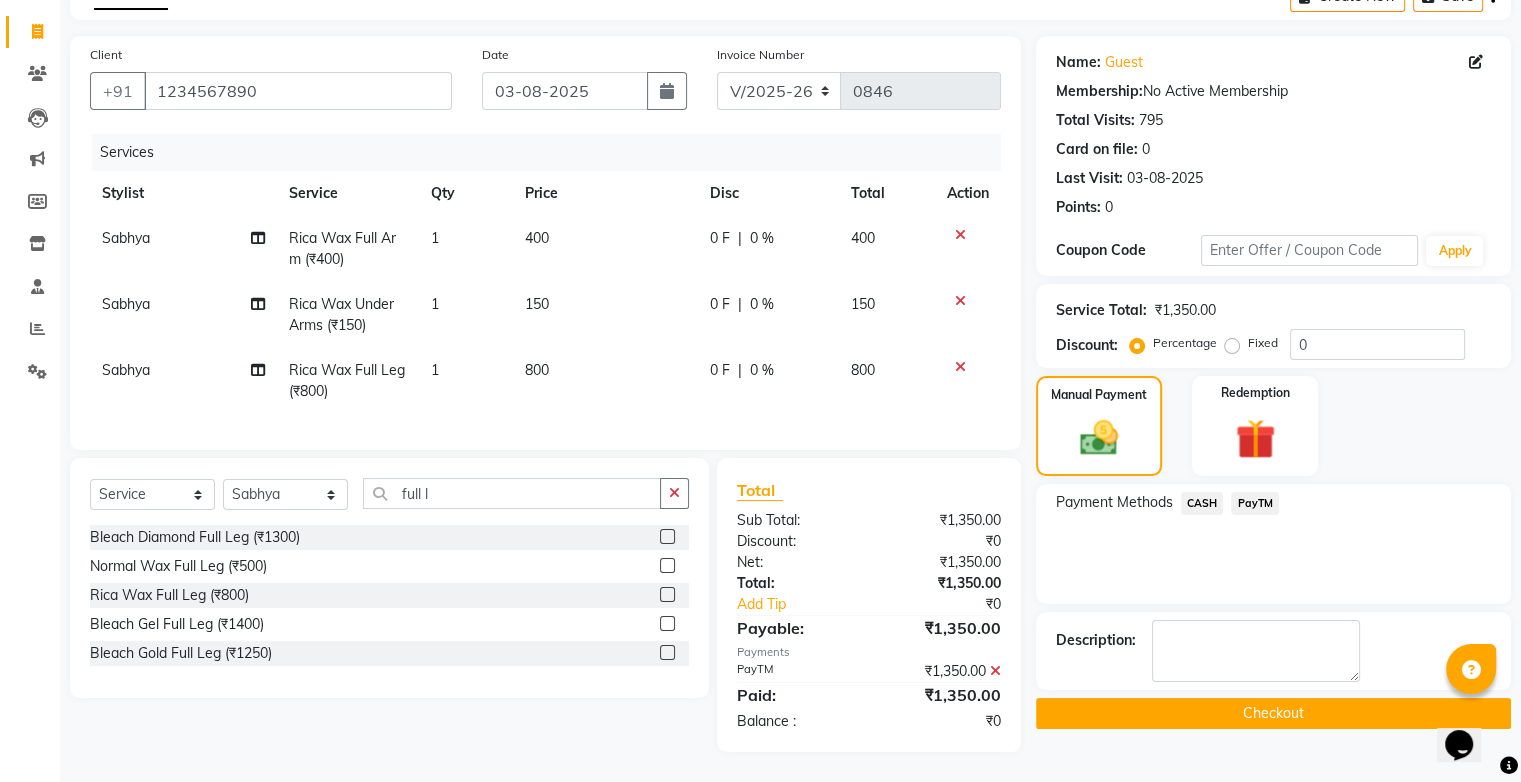 click on "Checkout" 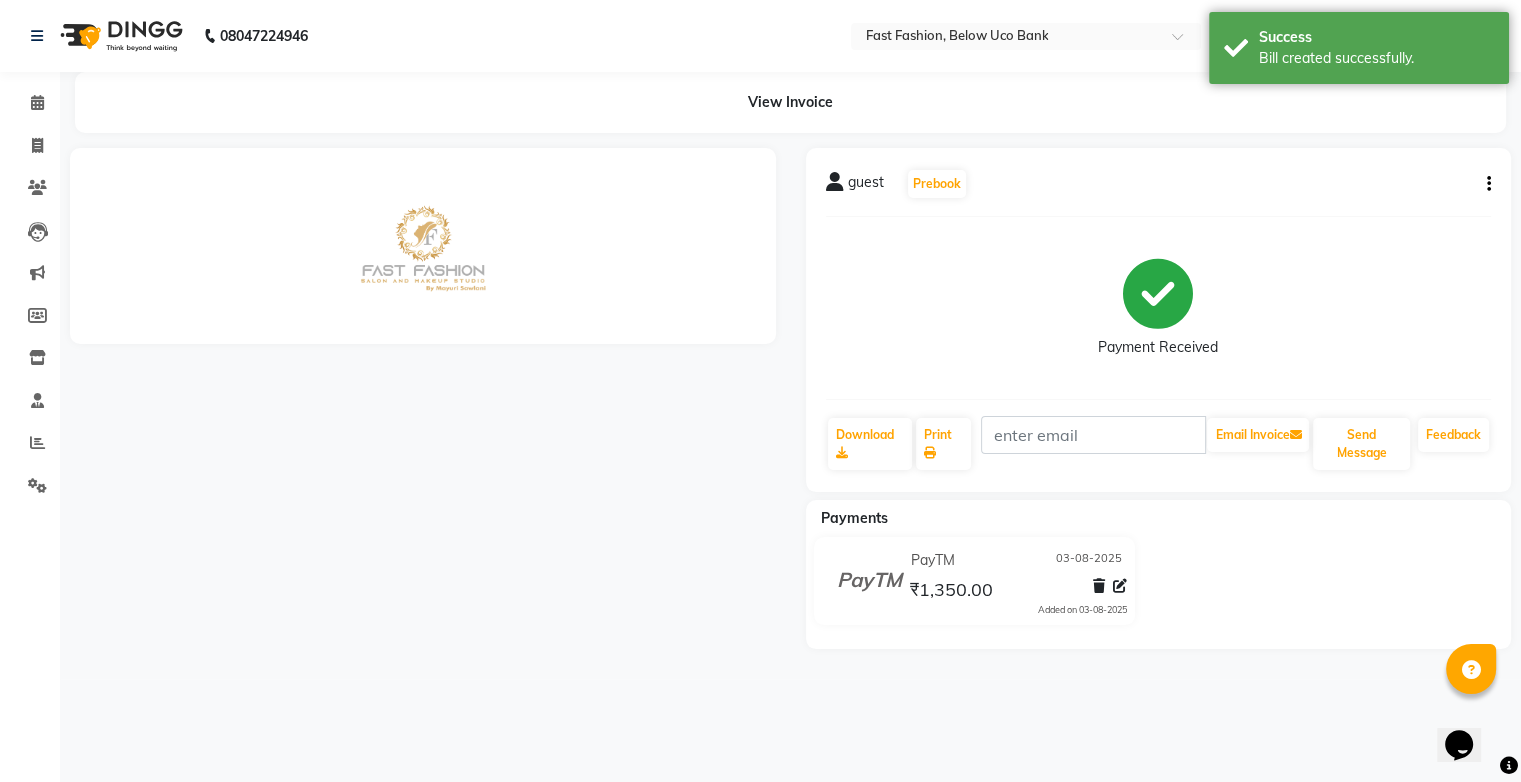 scroll, scrollTop: 0, scrollLeft: 0, axis: both 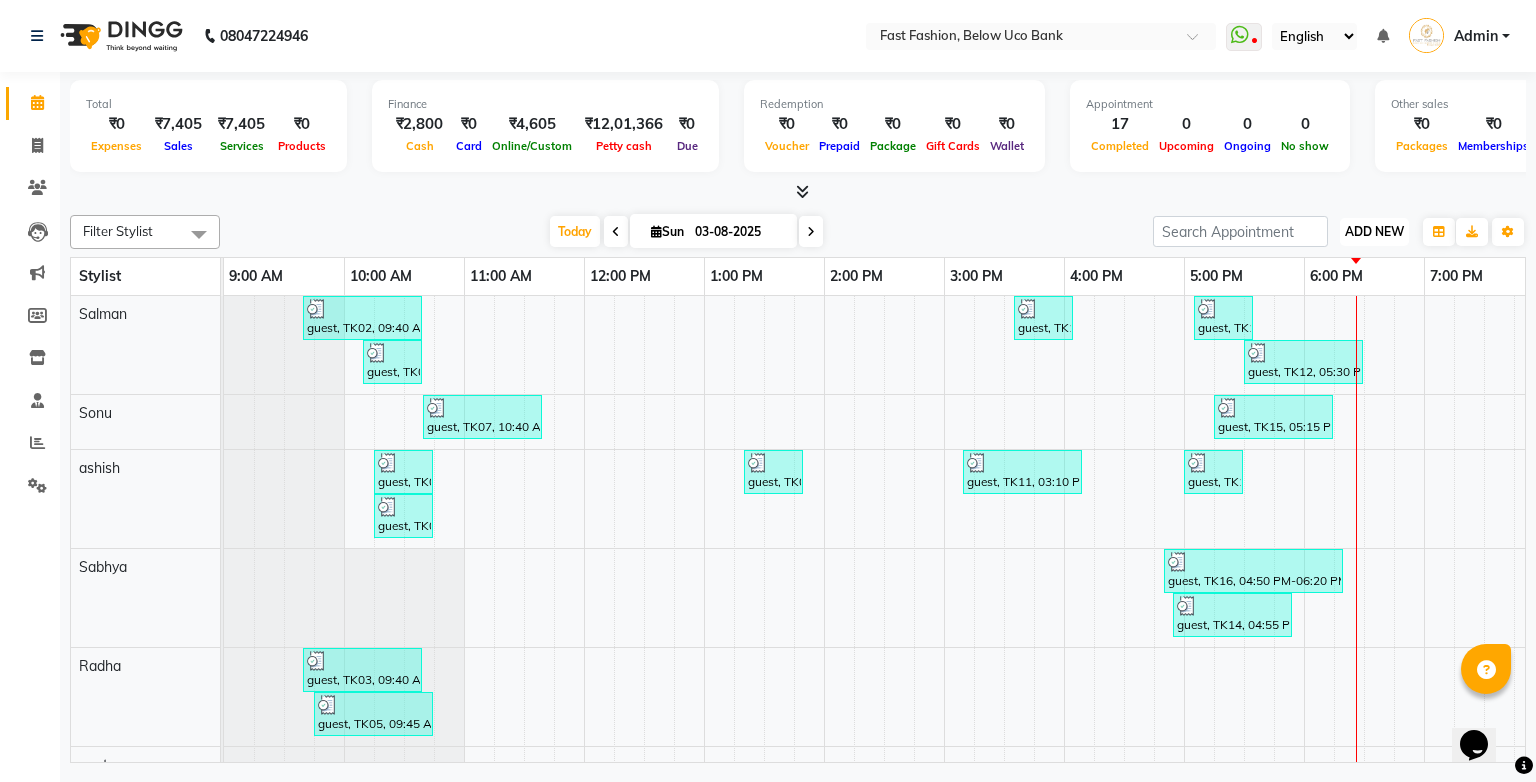 click on "ADD NEW" at bounding box center (1374, 231) 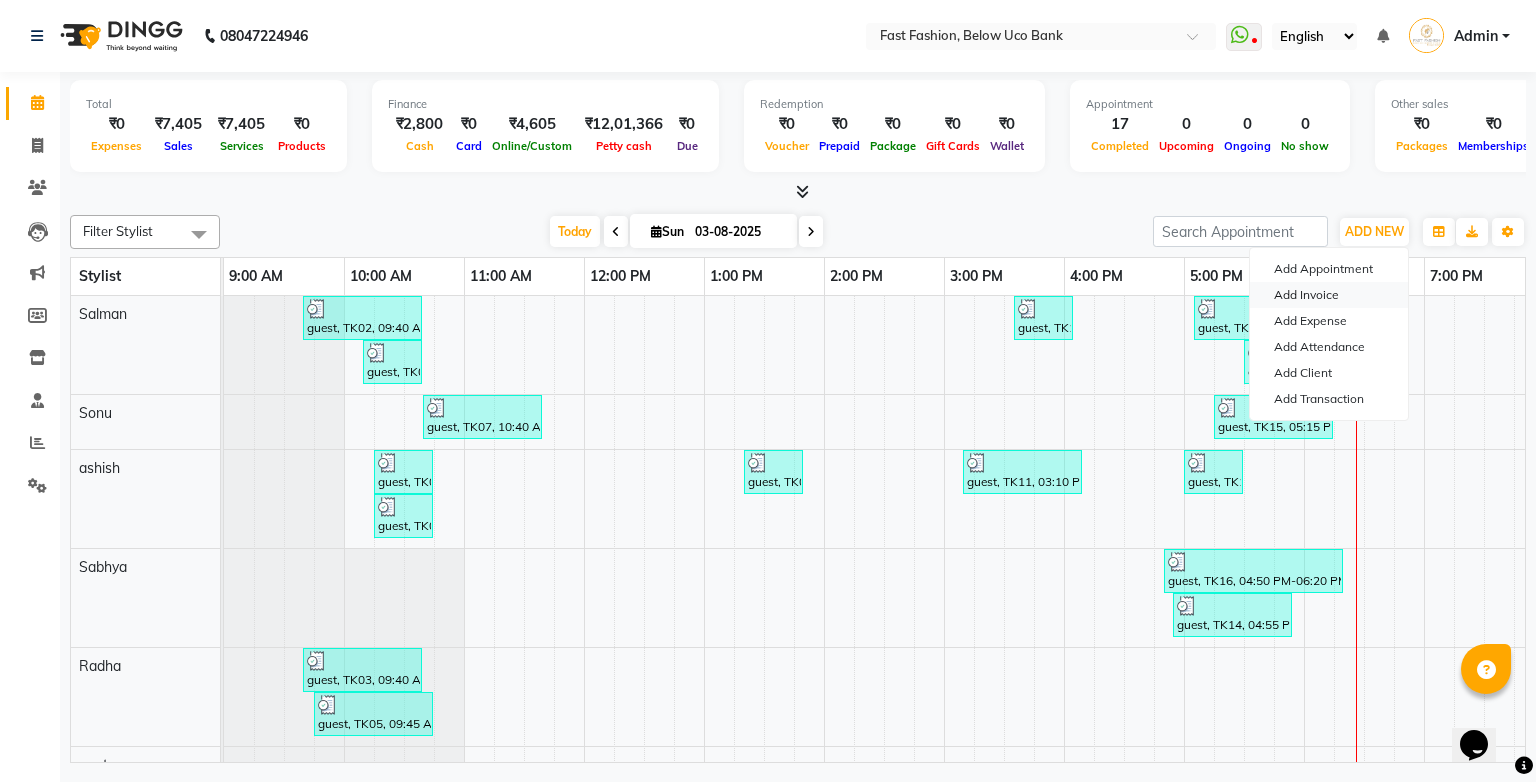 click on "Add Invoice" at bounding box center (1329, 295) 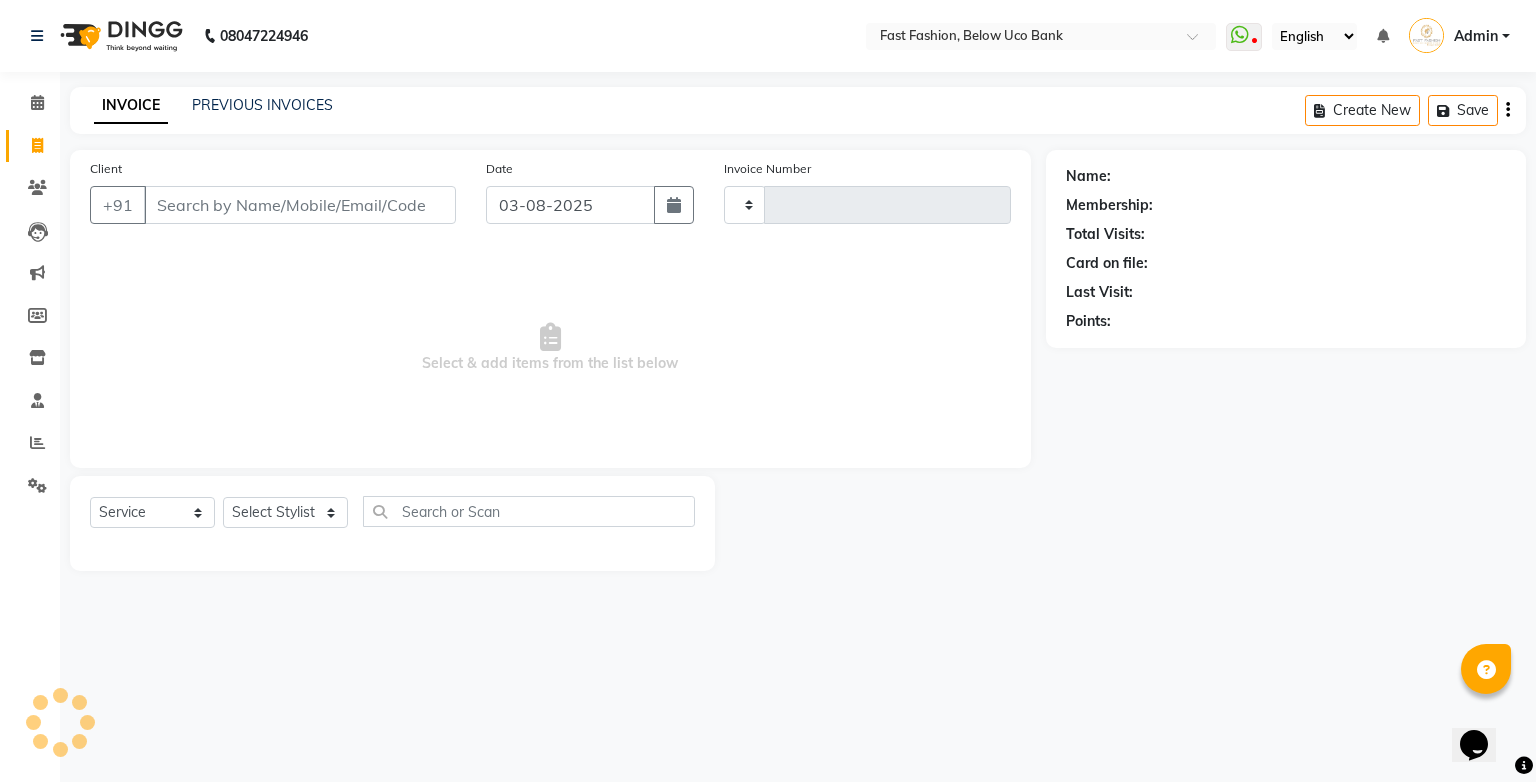 type on "0847" 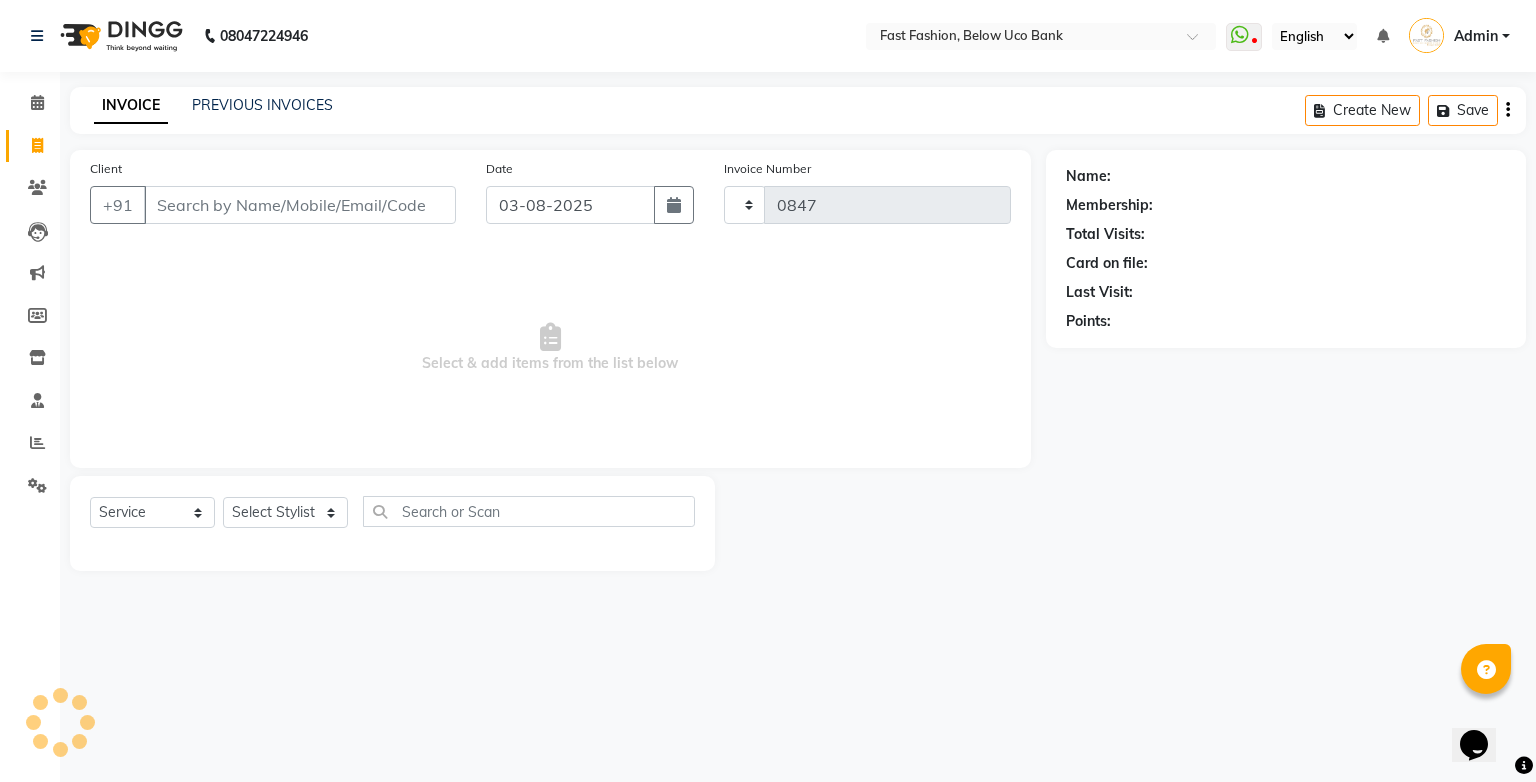 select on "4228" 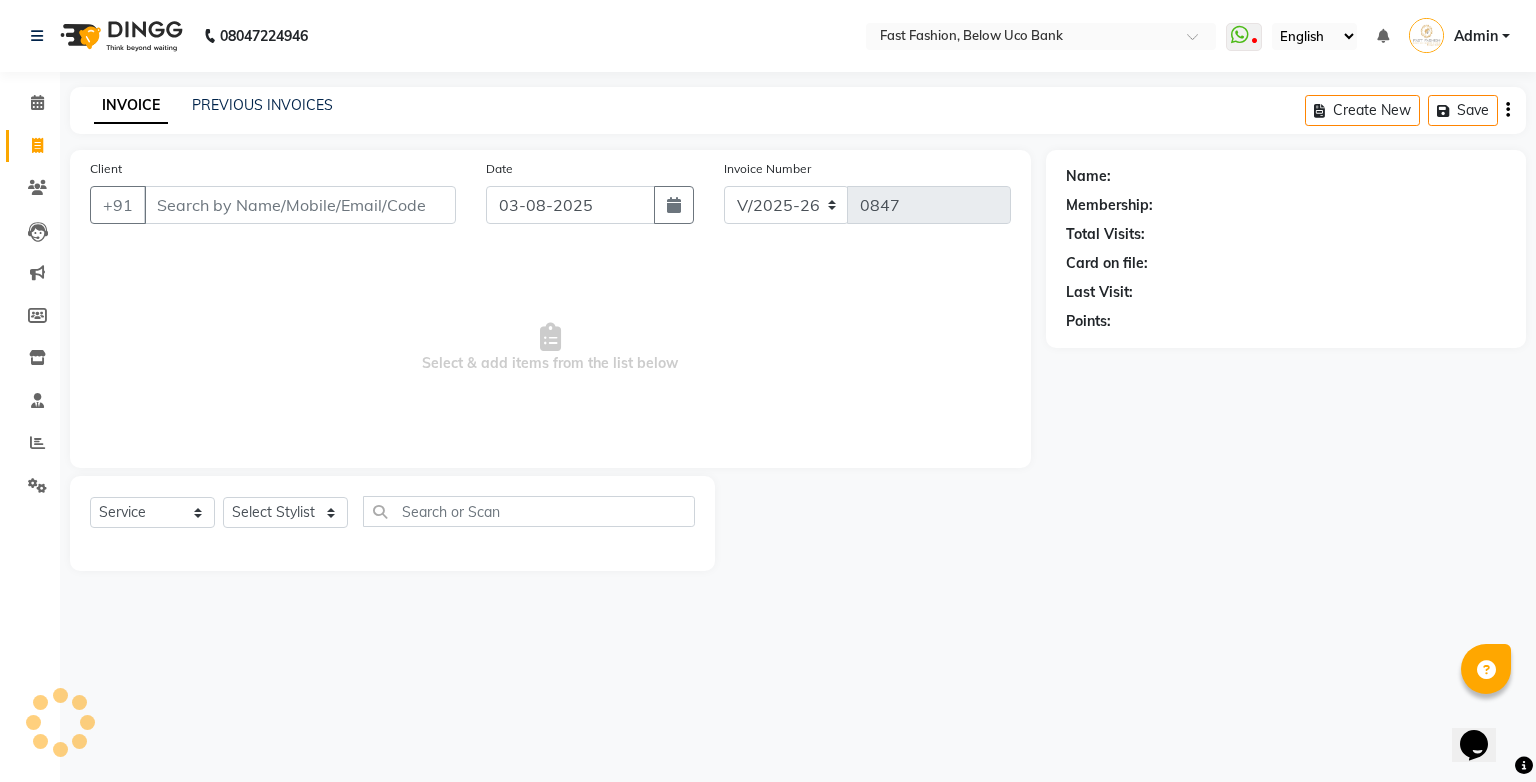 click on "Client" at bounding box center [300, 205] 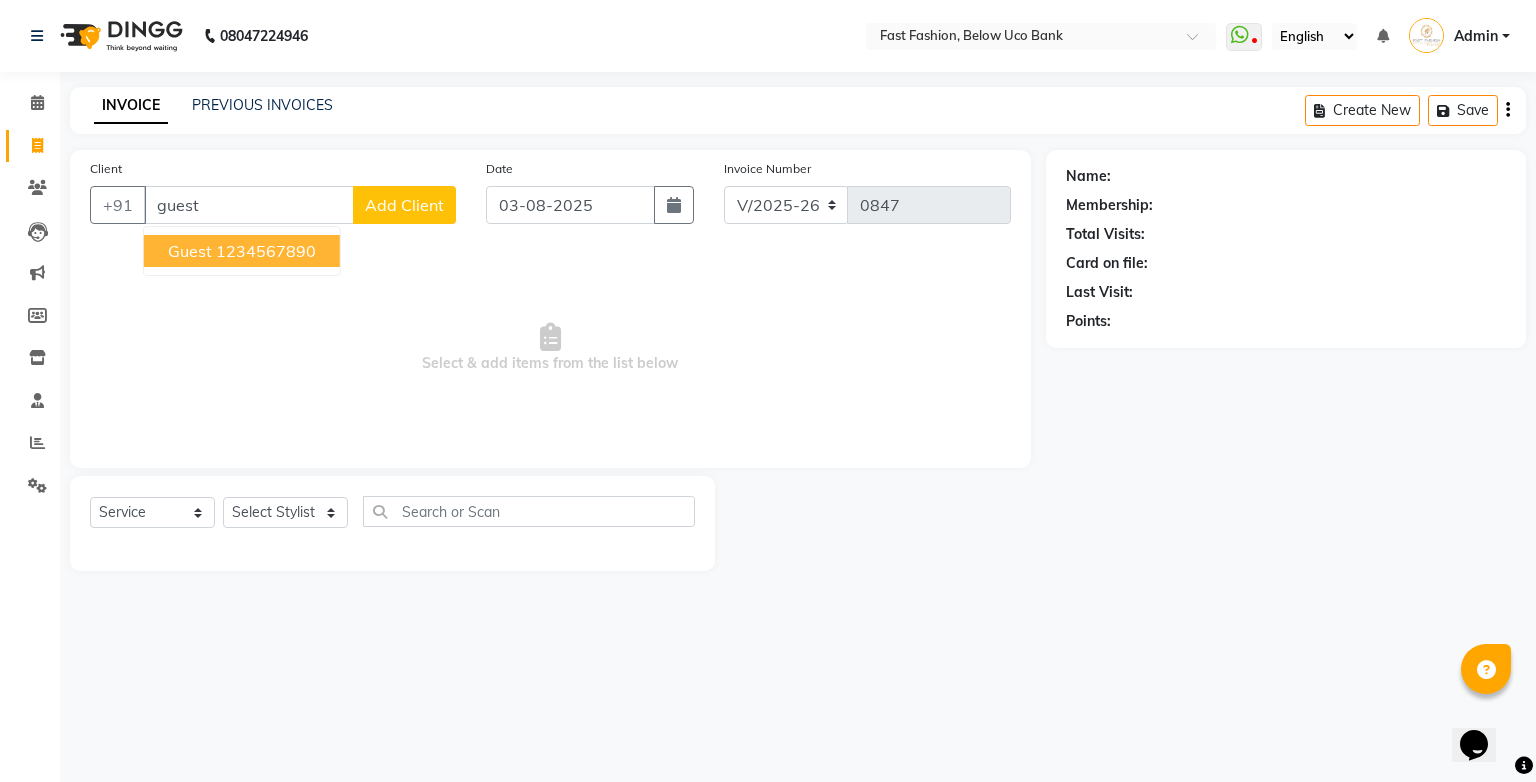 click on "1234567890" at bounding box center (266, 251) 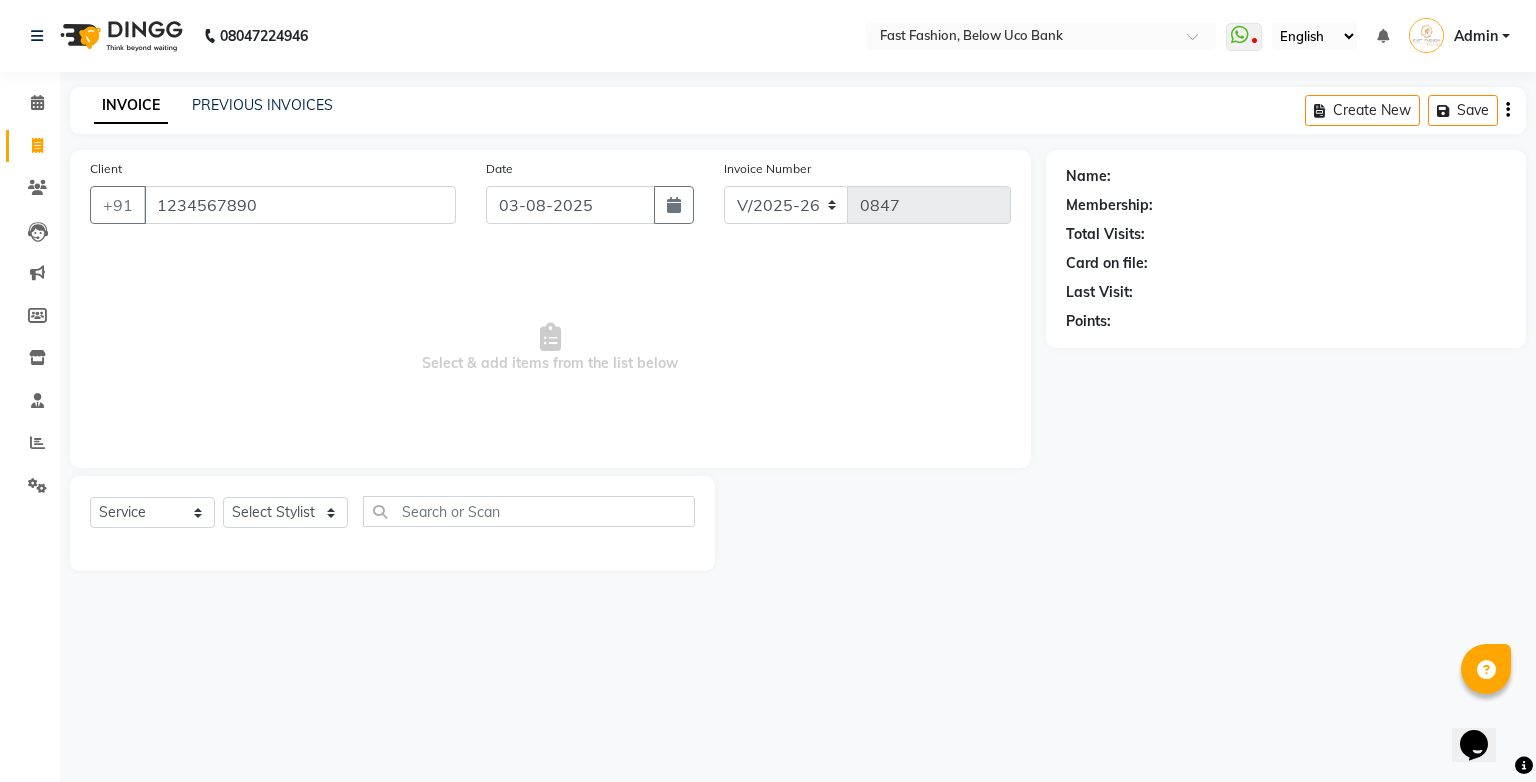 type on "1234567890" 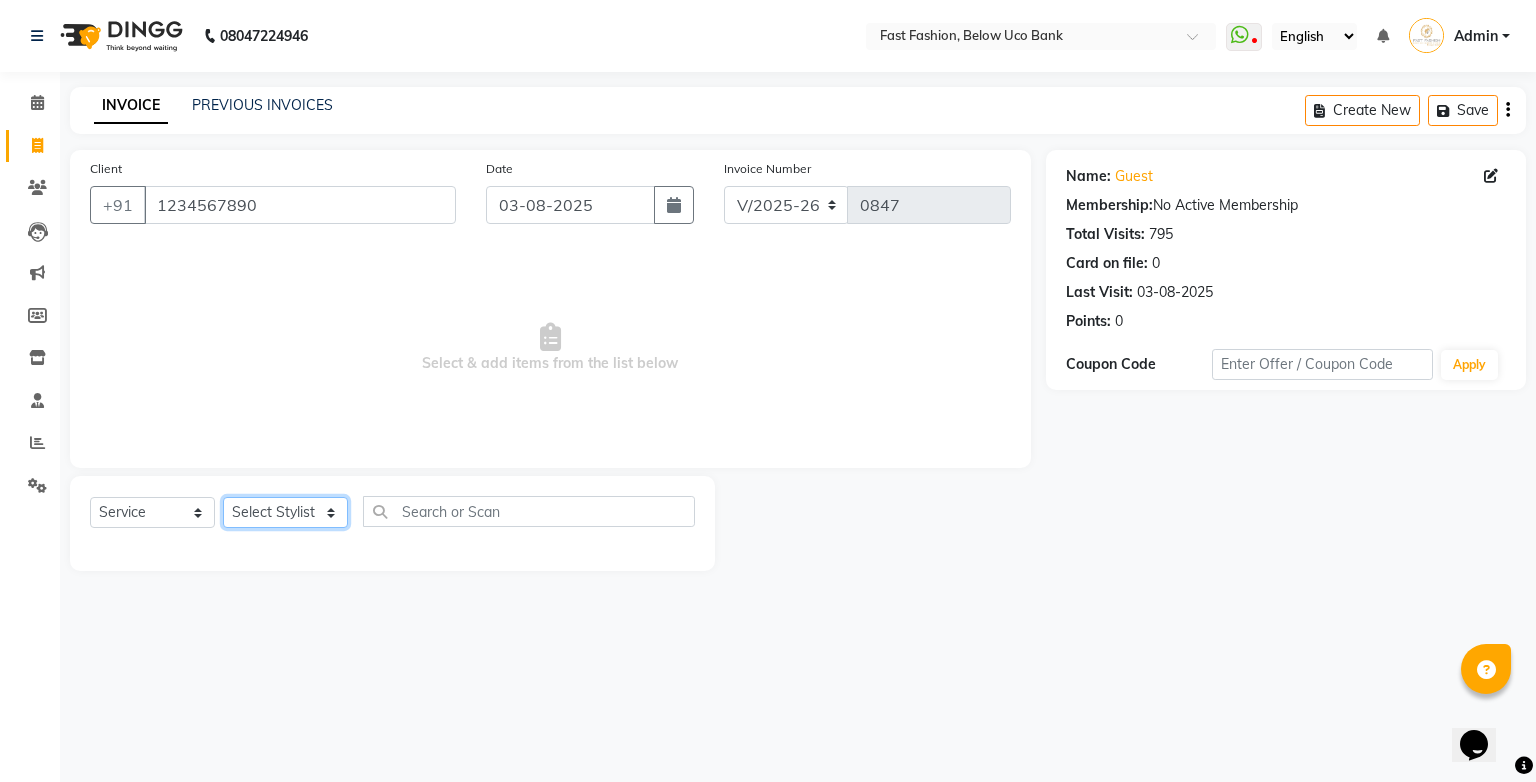 drag, startPoint x: 309, startPoint y: 510, endPoint x: 314, endPoint y: 498, distance: 13 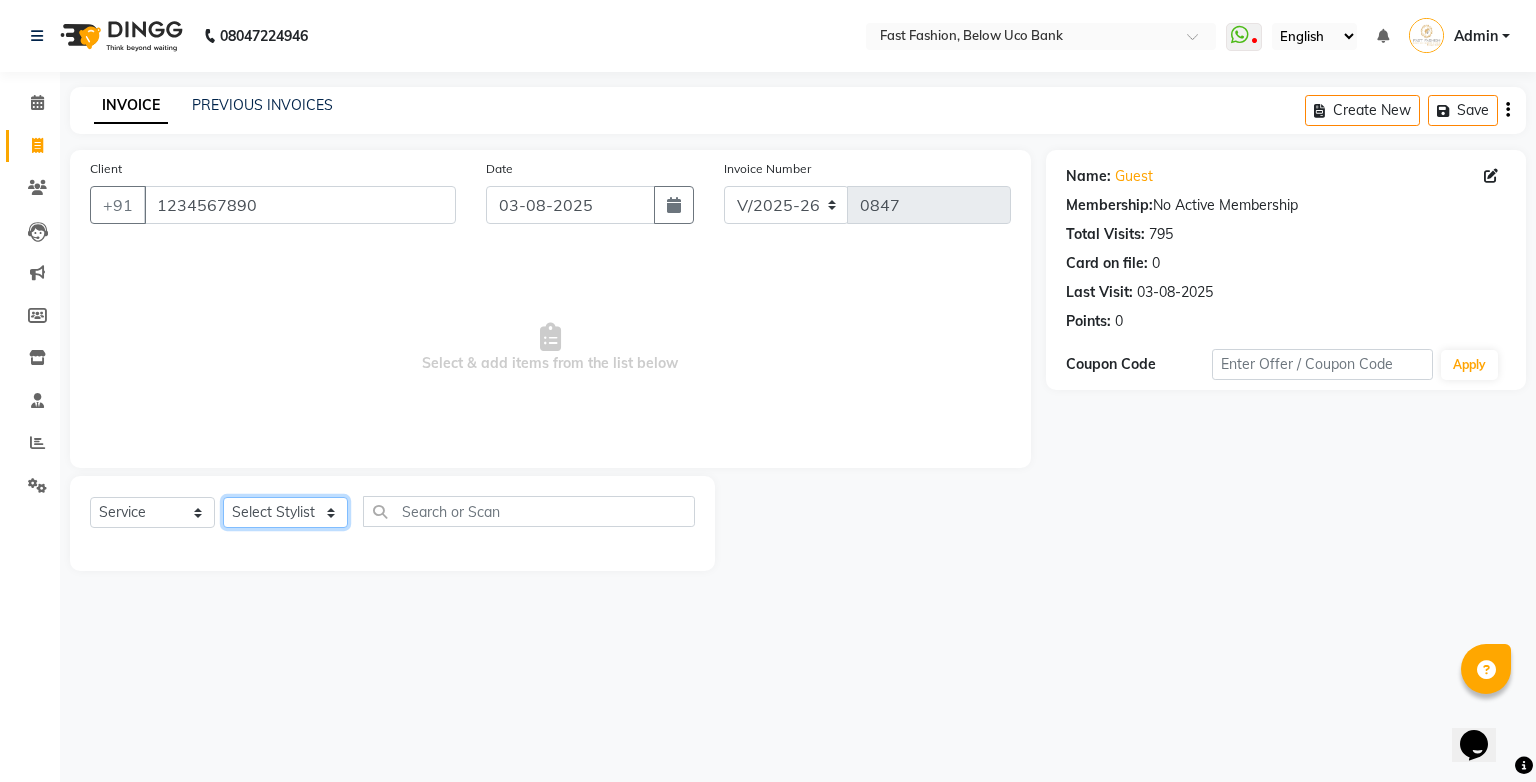 select on "22047" 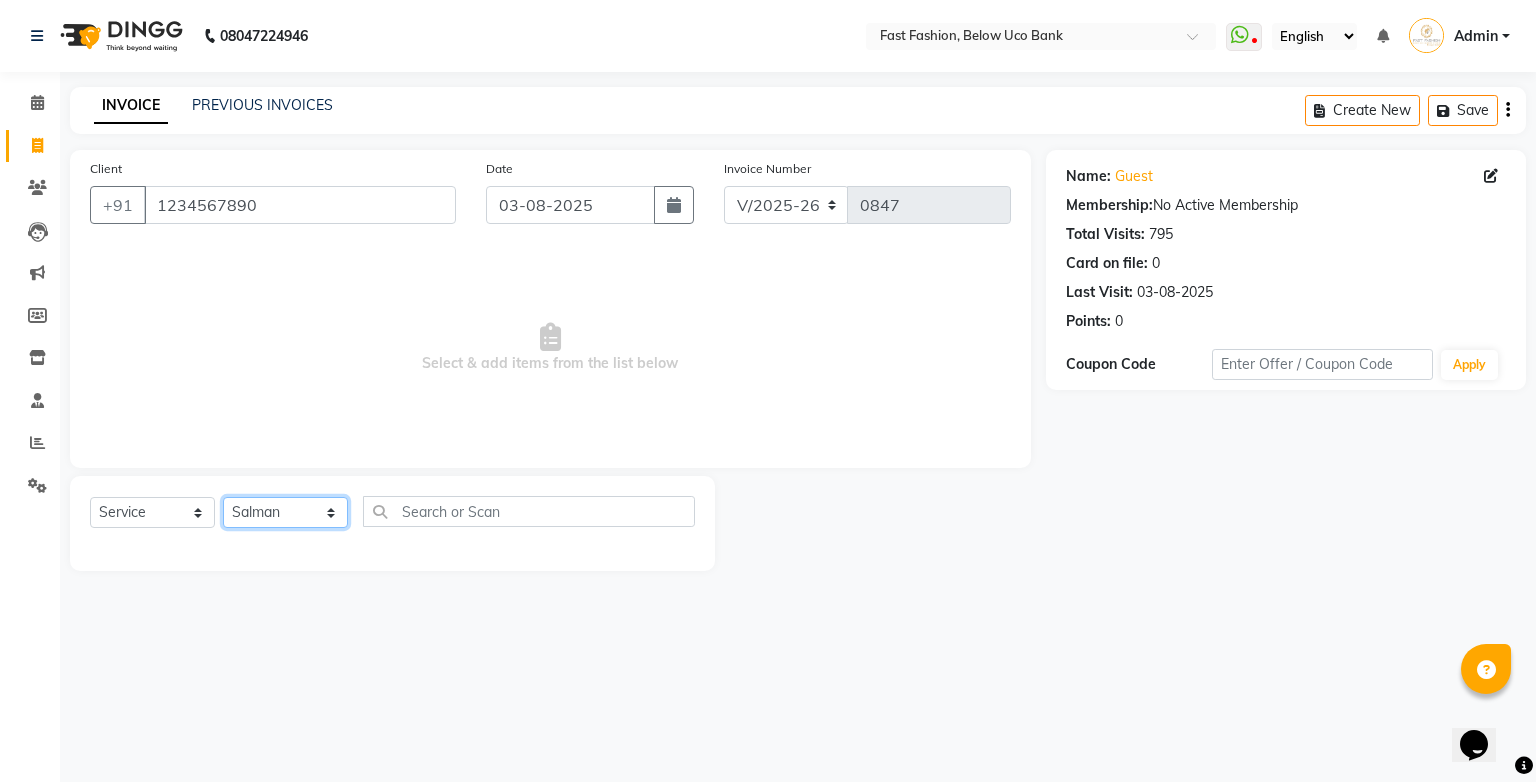 click on "Select Stylist [FIRST] [LAST] [FIRST] [FIRST] [FIRST] [FIRST] [FIRST] [FIRST] [FIRST] [FIRST] [FIRST] [FIRST] [FIRST]" 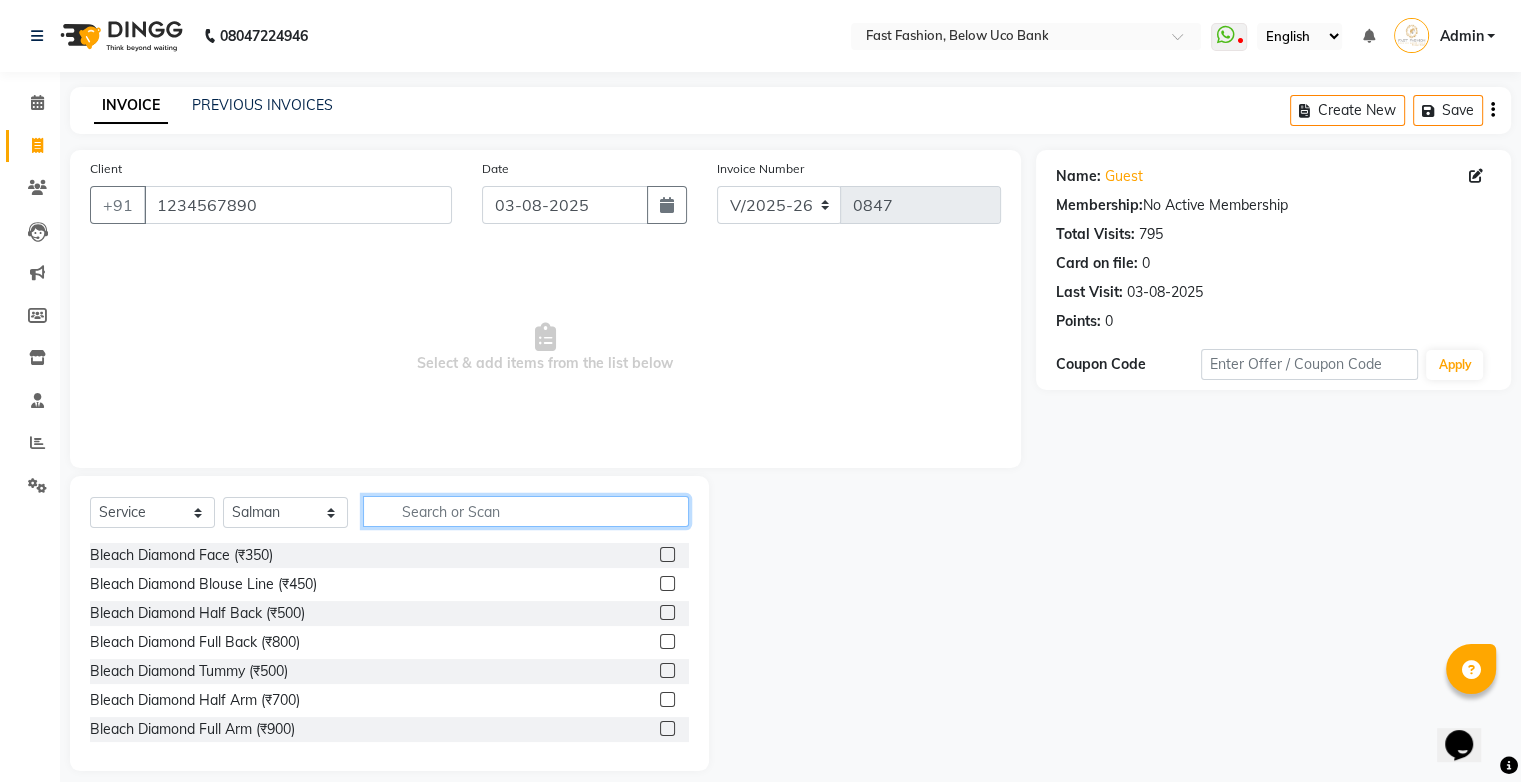 click 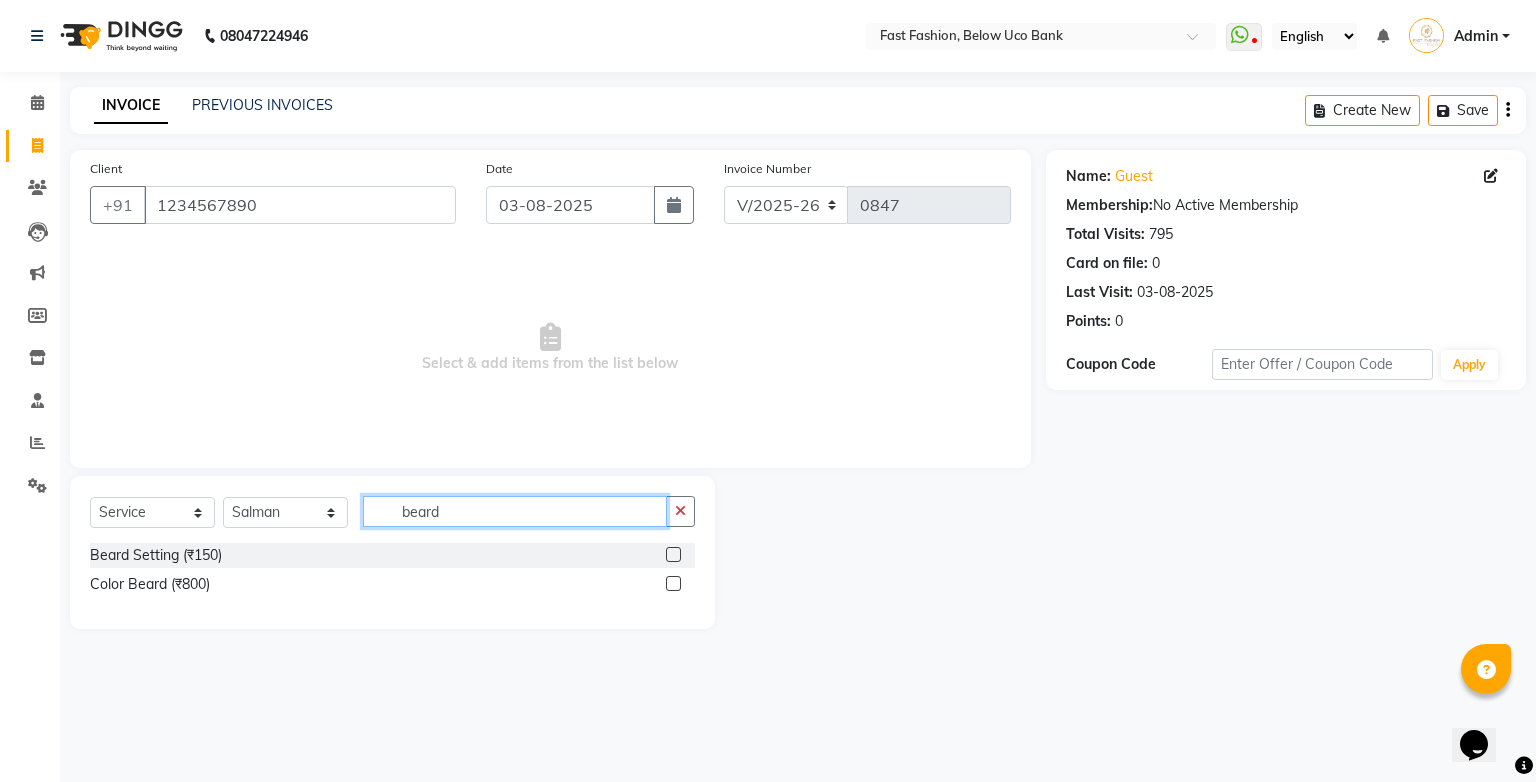 type on "beard" 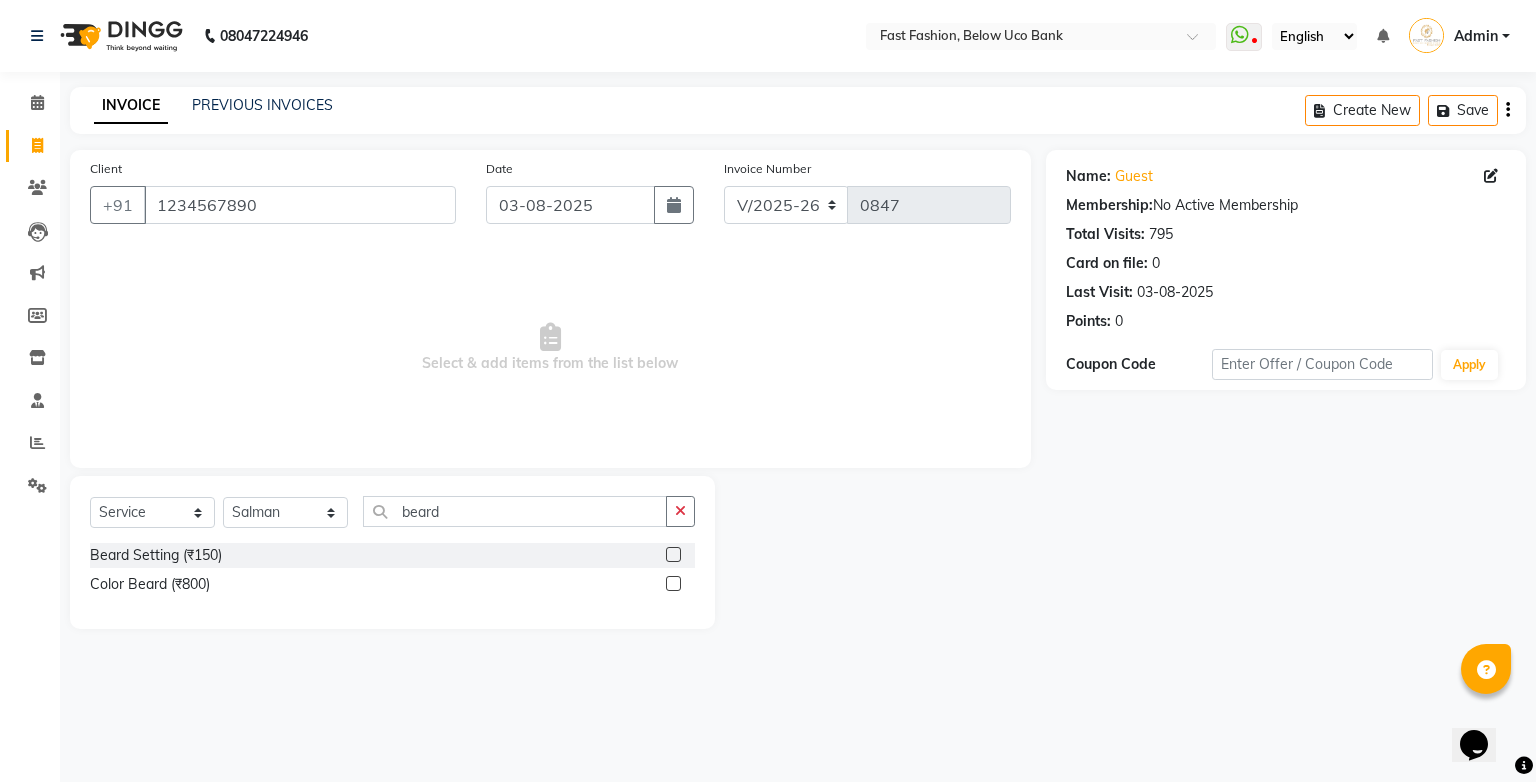 click 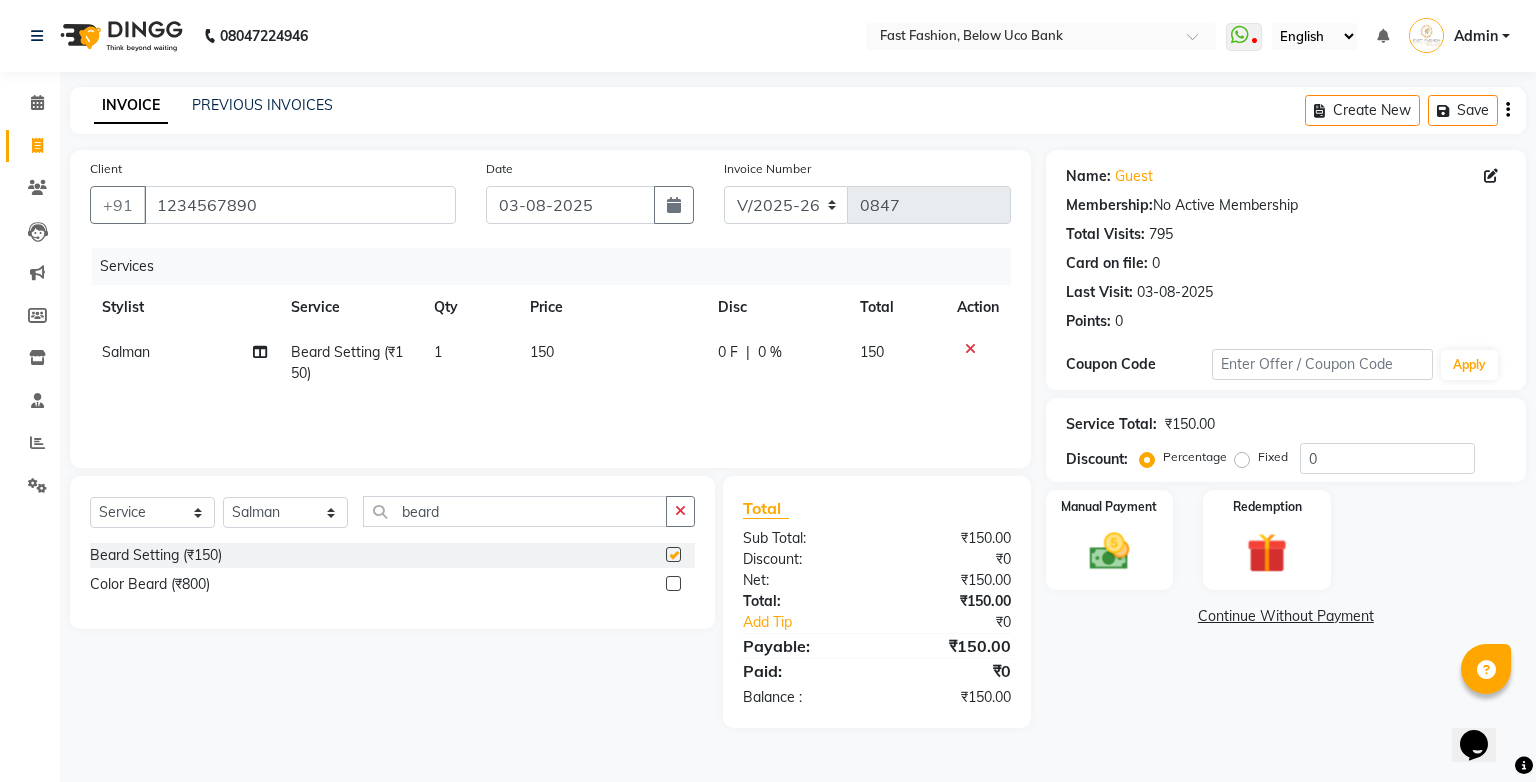 checkbox on "false" 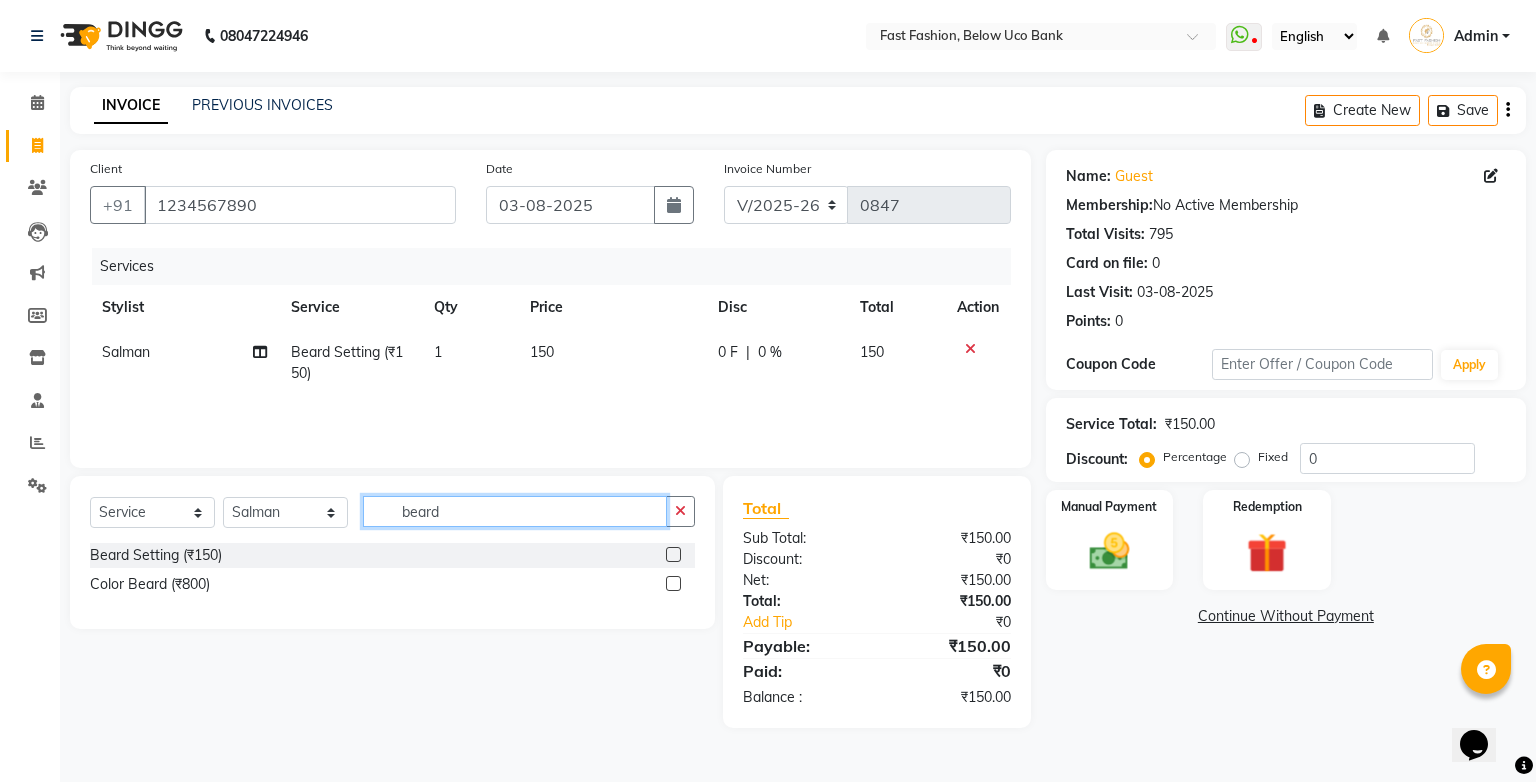 click on "beard" 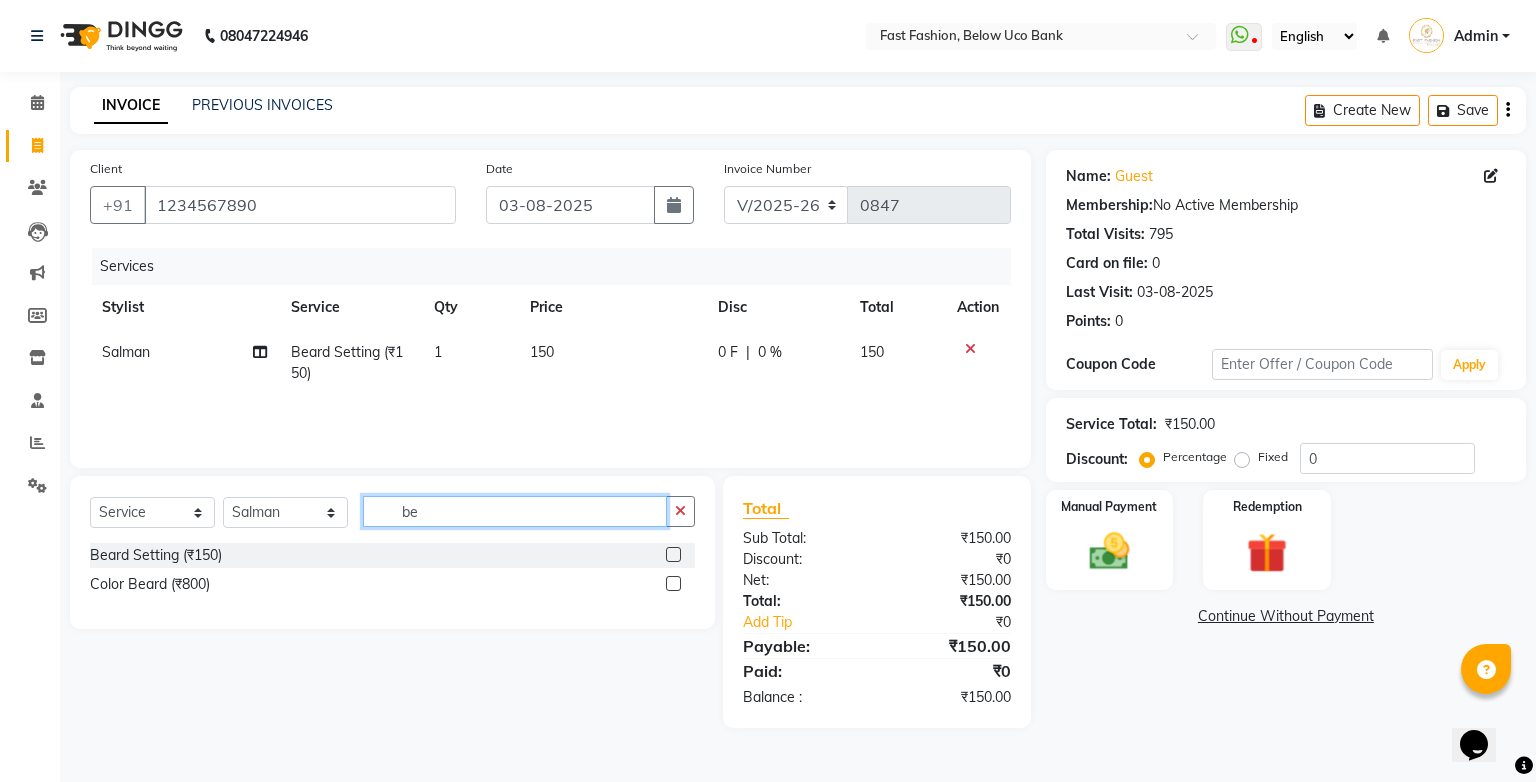 type on "b" 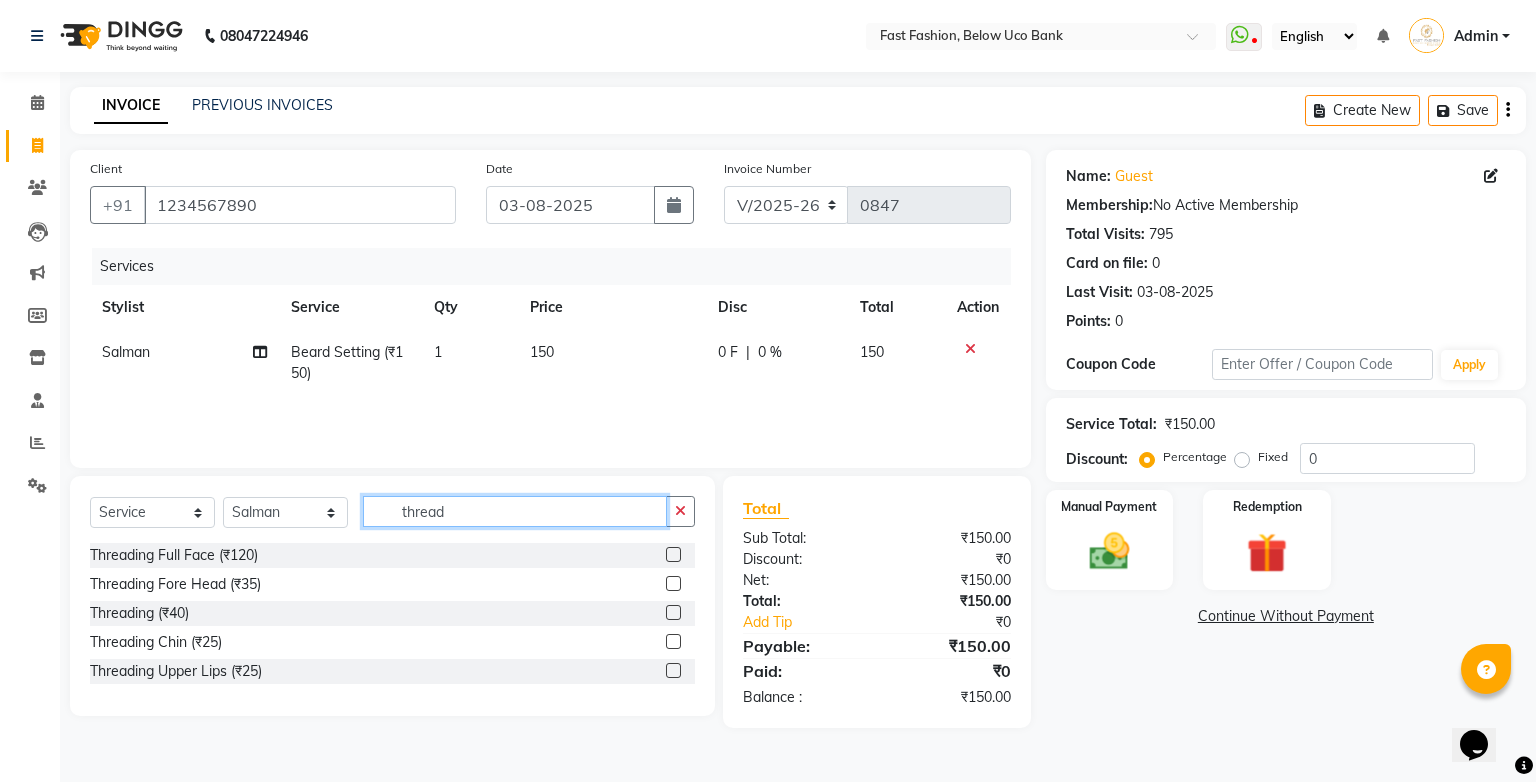 type on "thread" 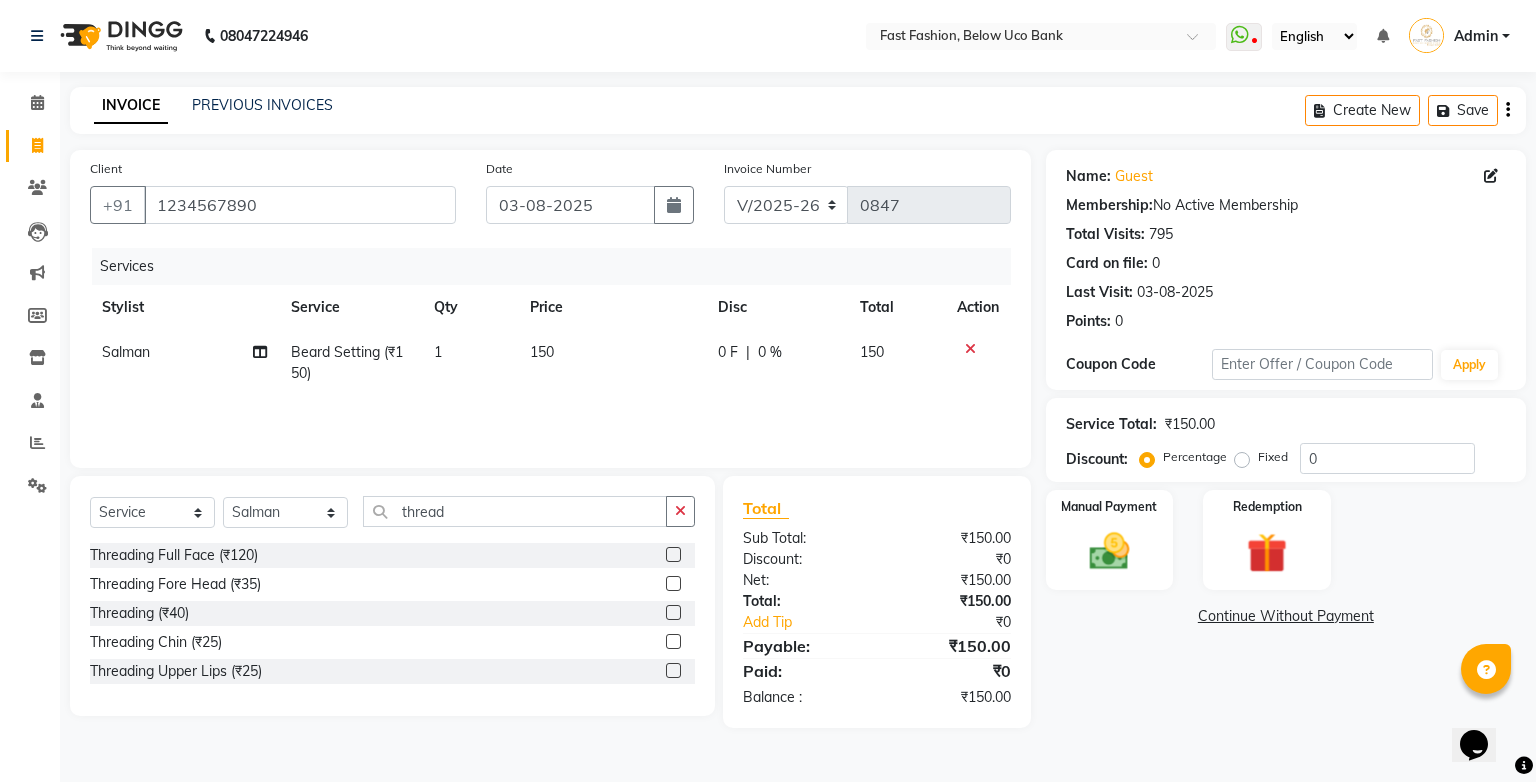 click 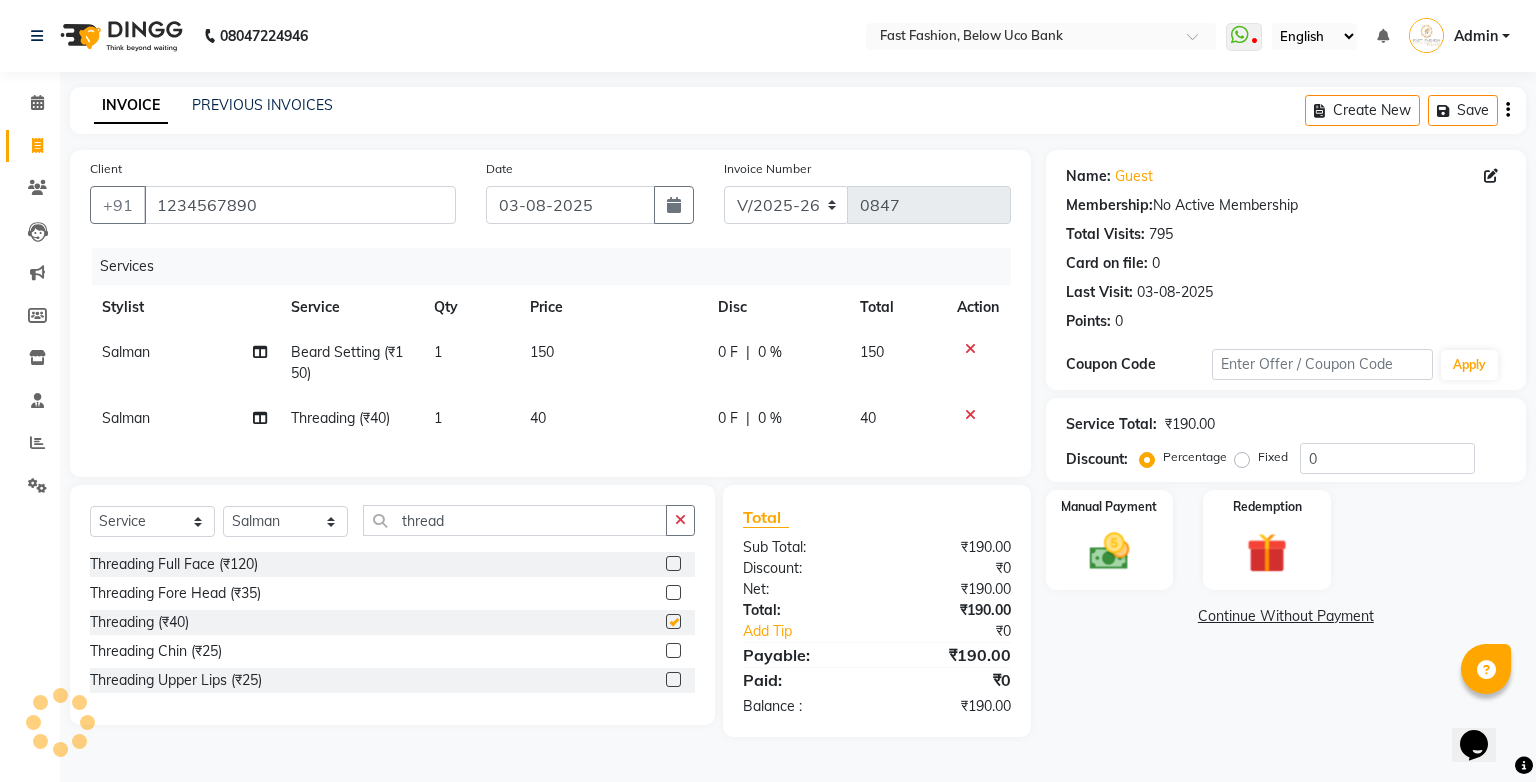 checkbox on "false" 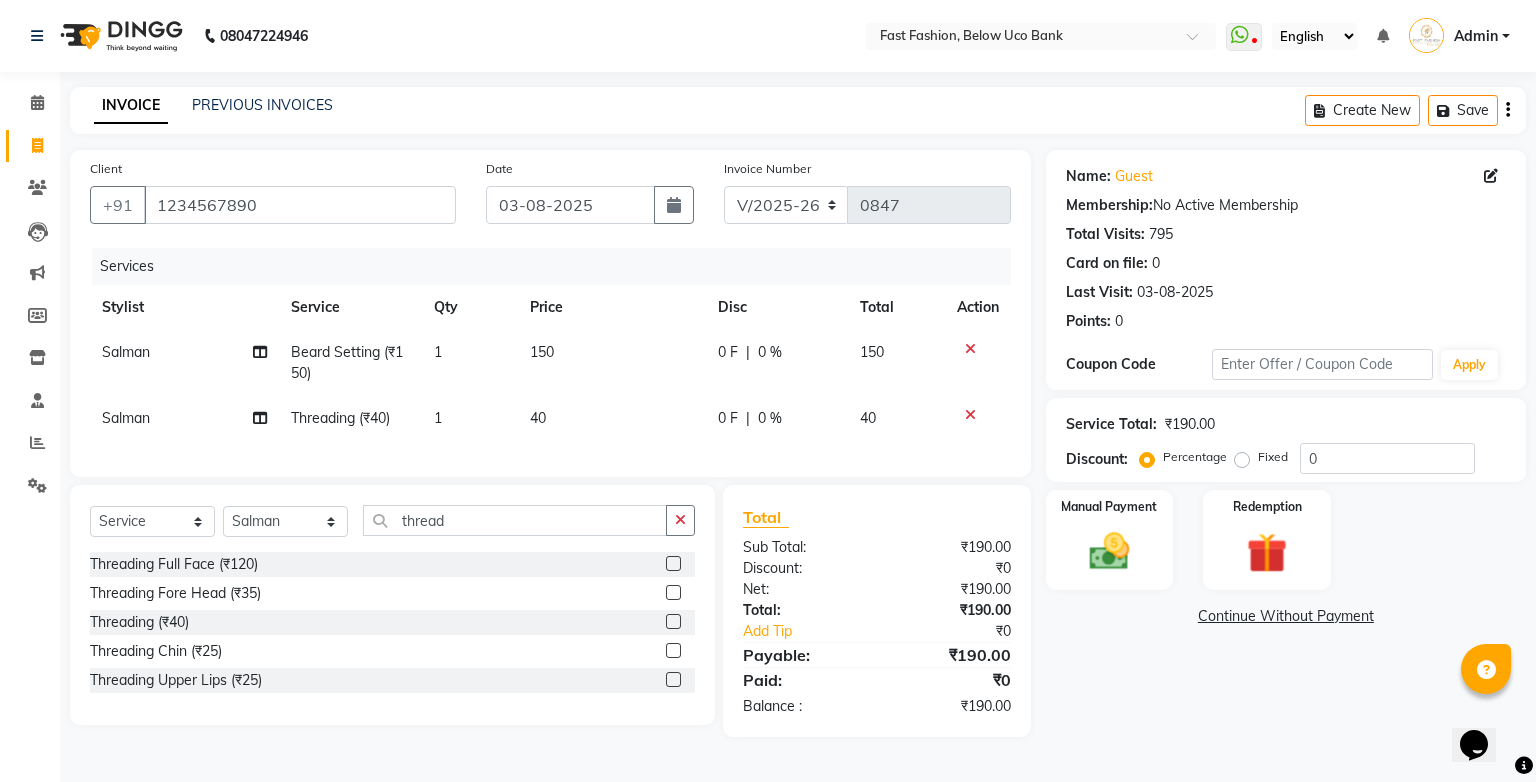 click 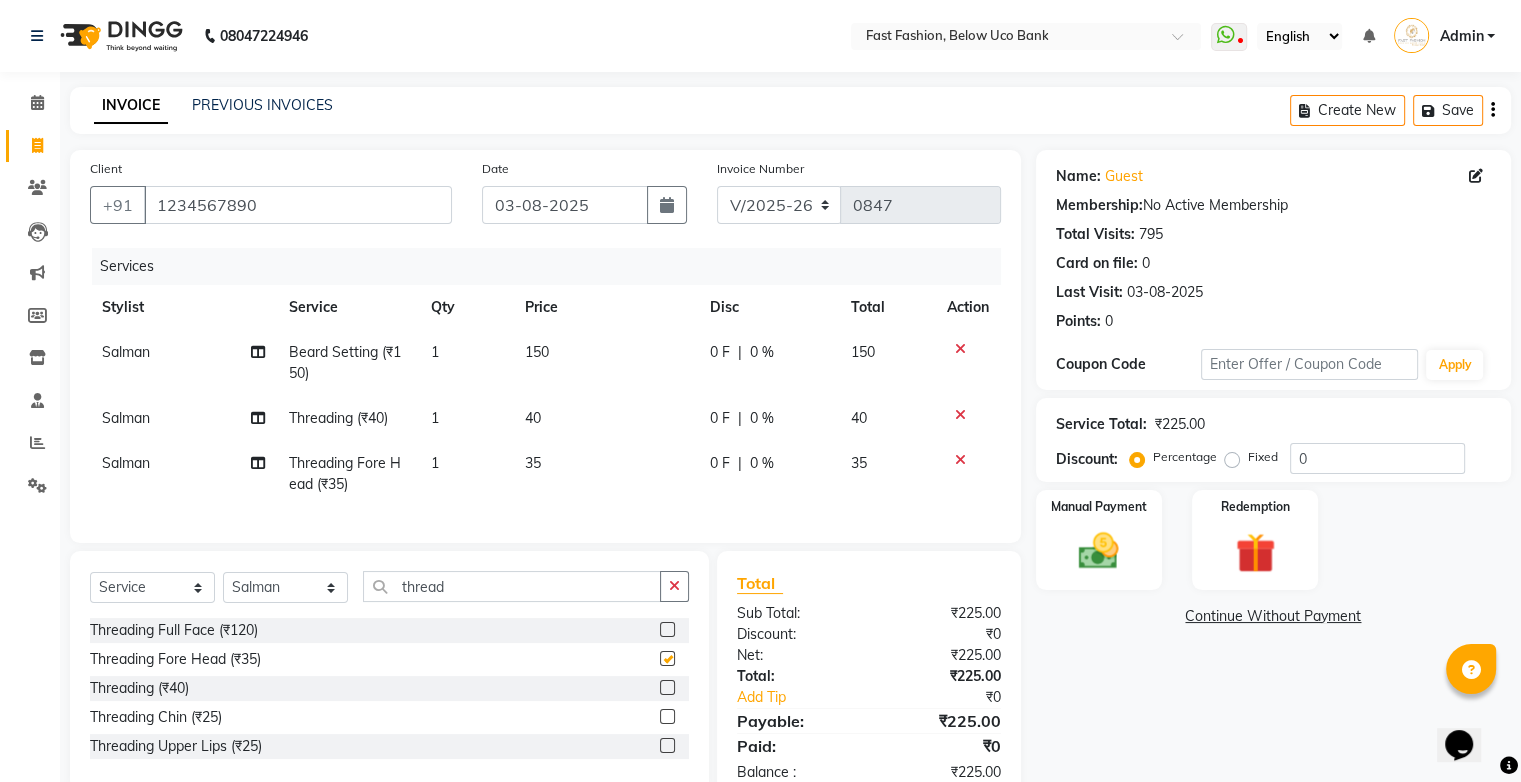 checkbox on "false" 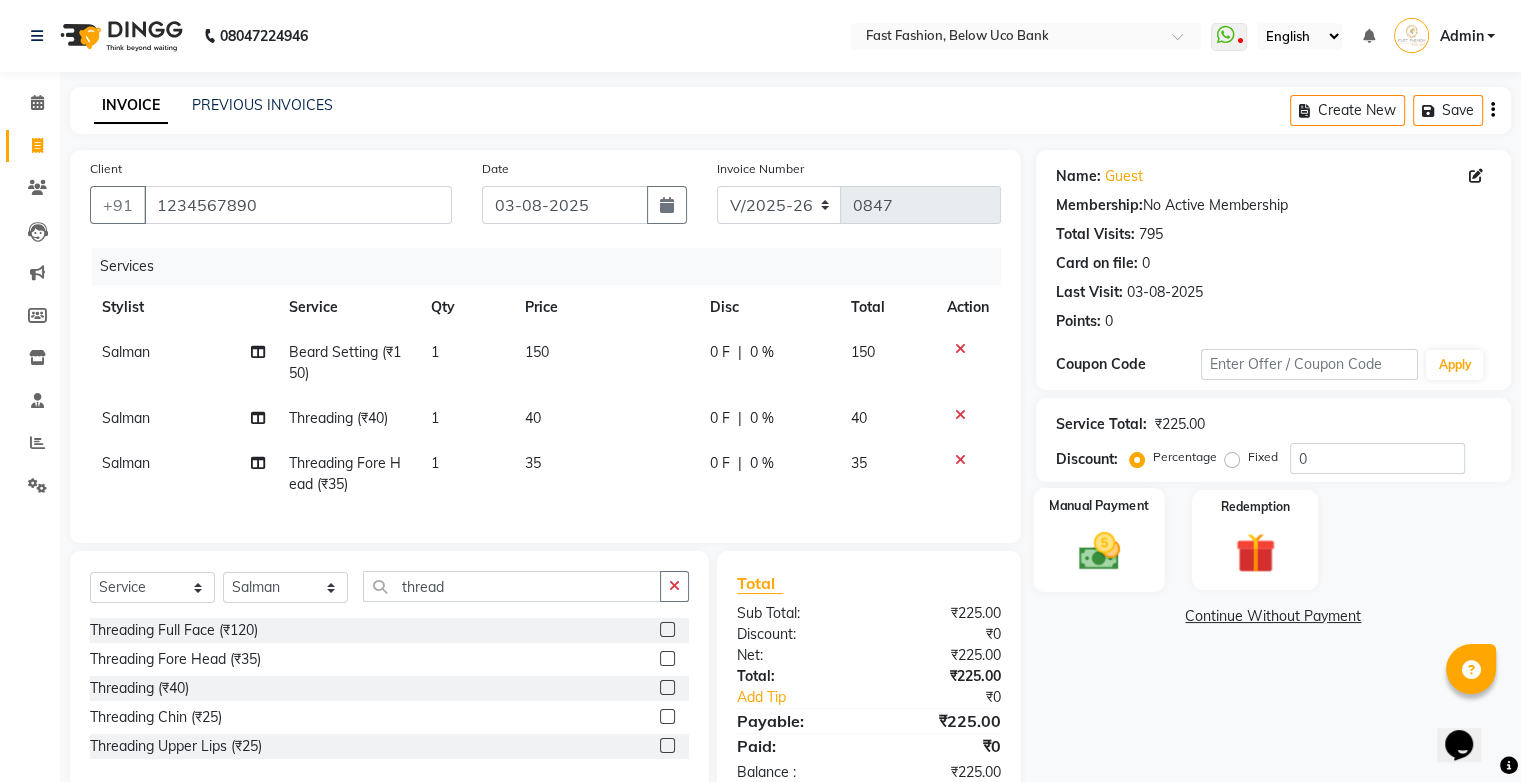 click 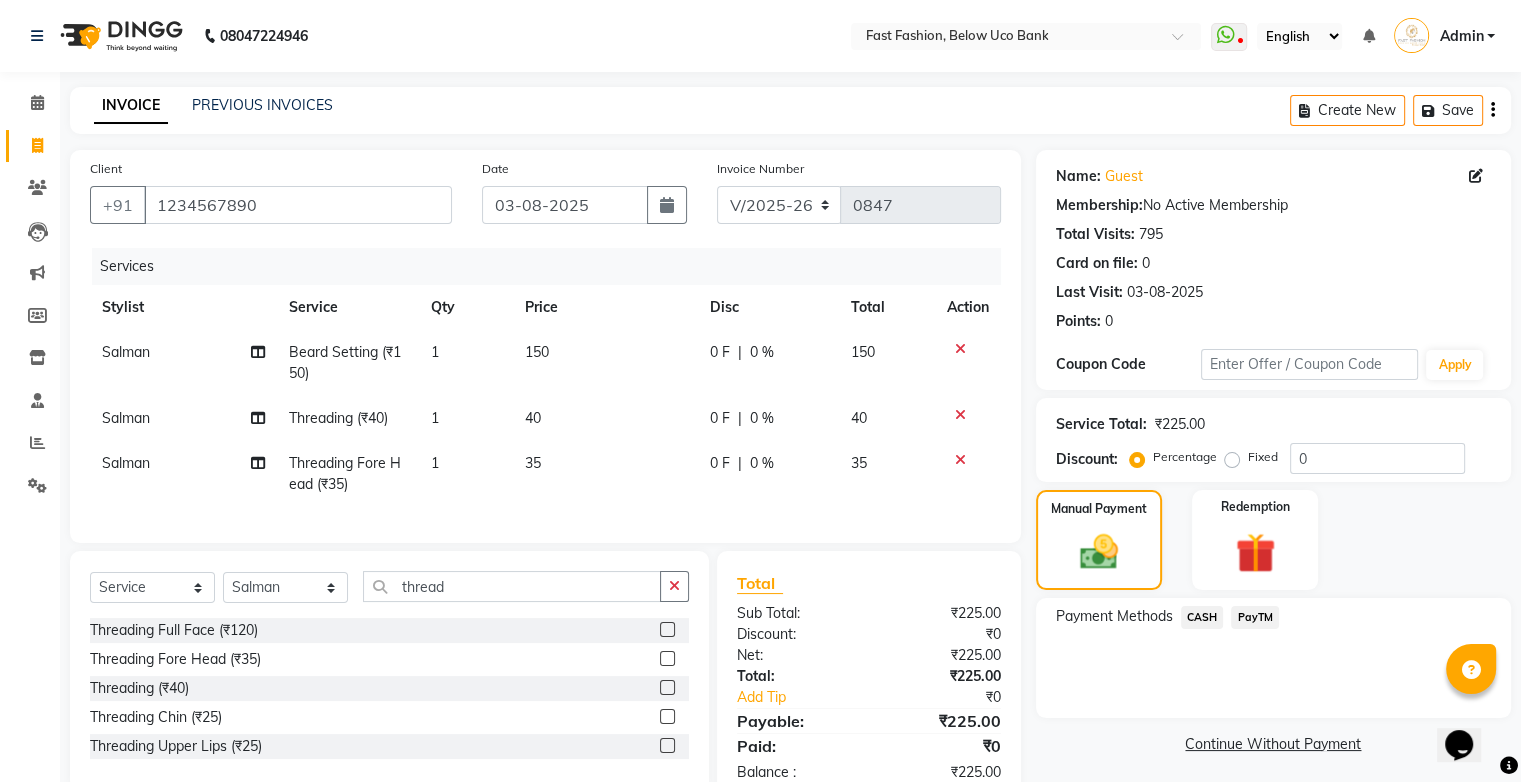 click on "PayTM" 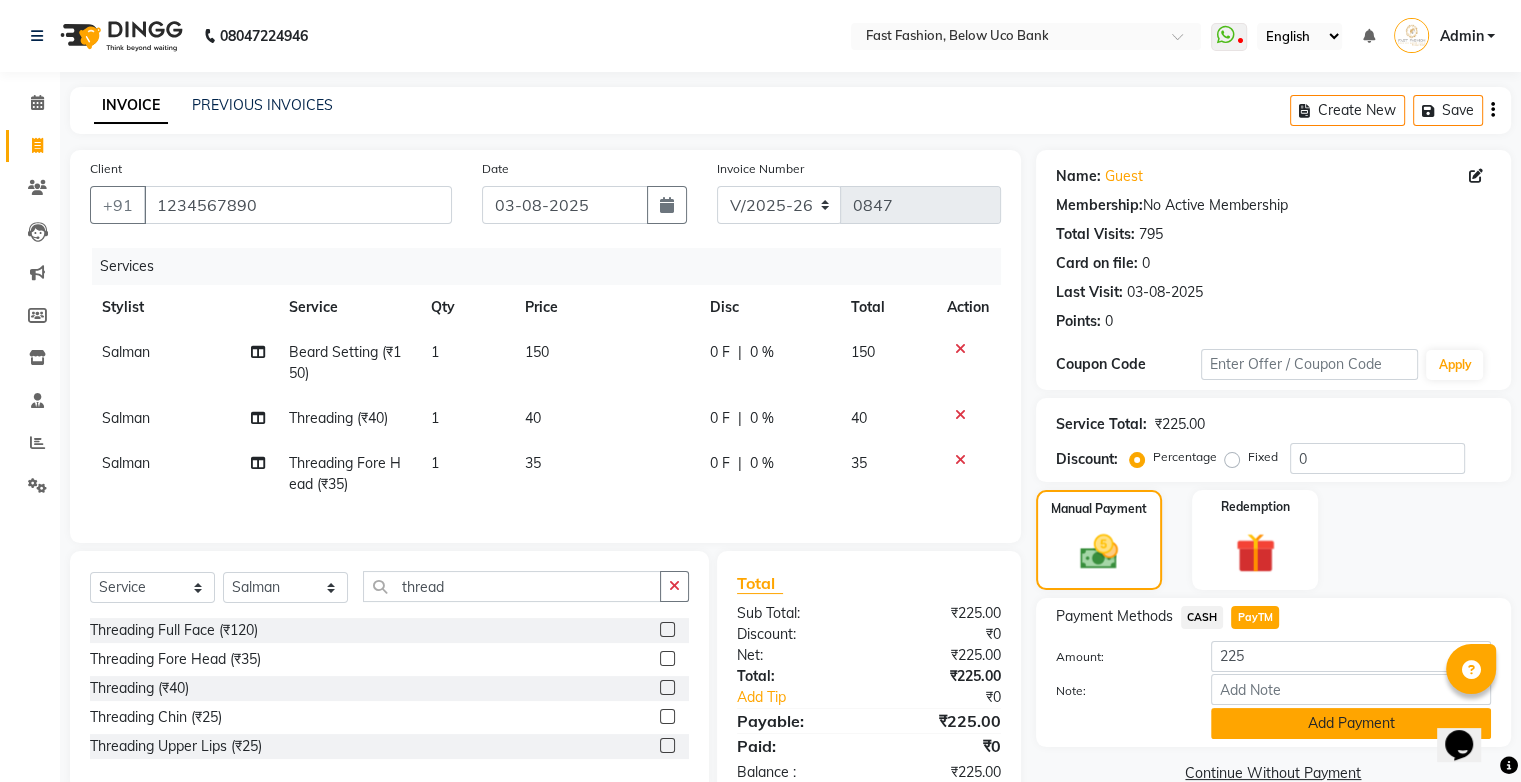 click on "Add Payment" 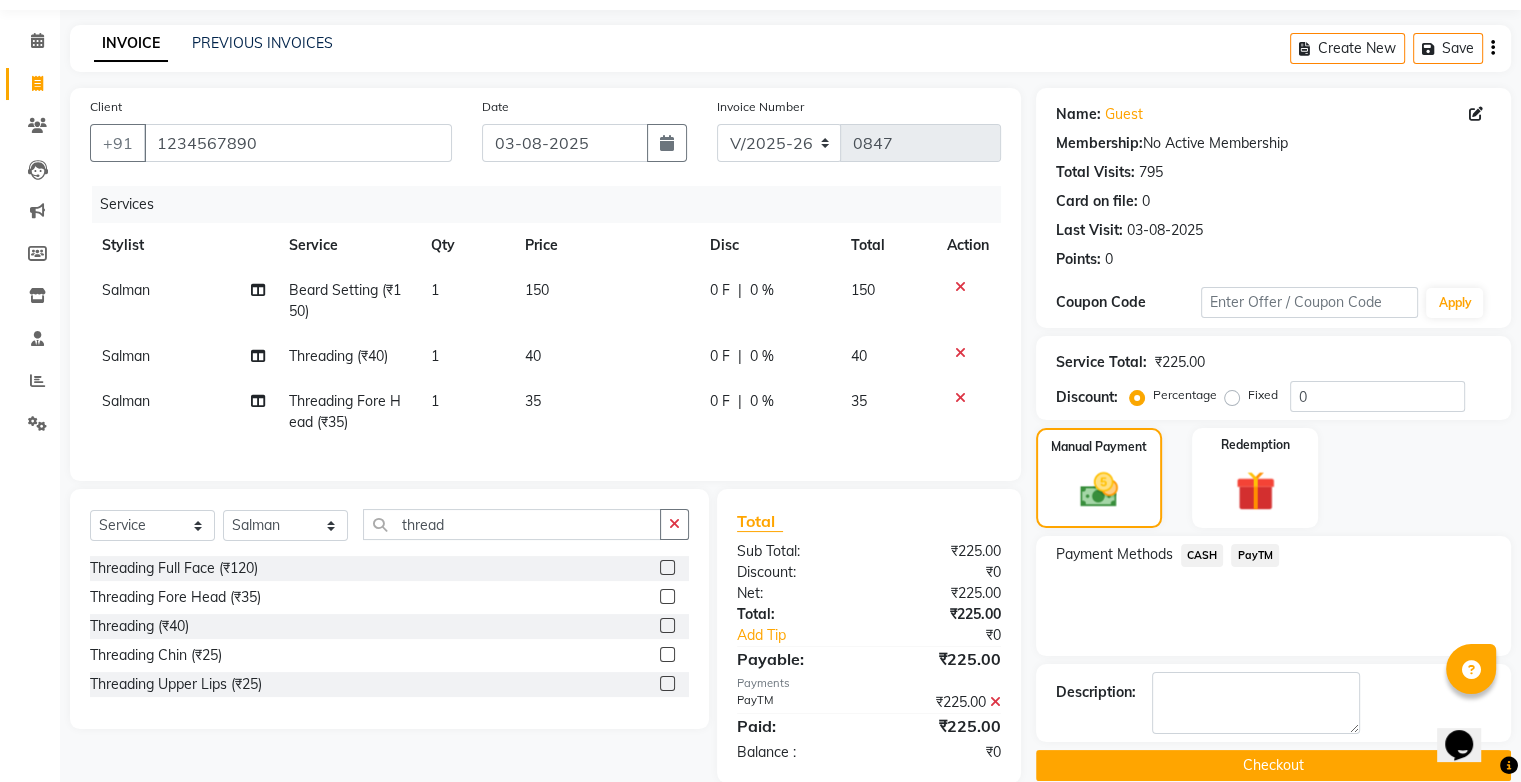 scroll, scrollTop: 108, scrollLeft: 0, axis: vertical 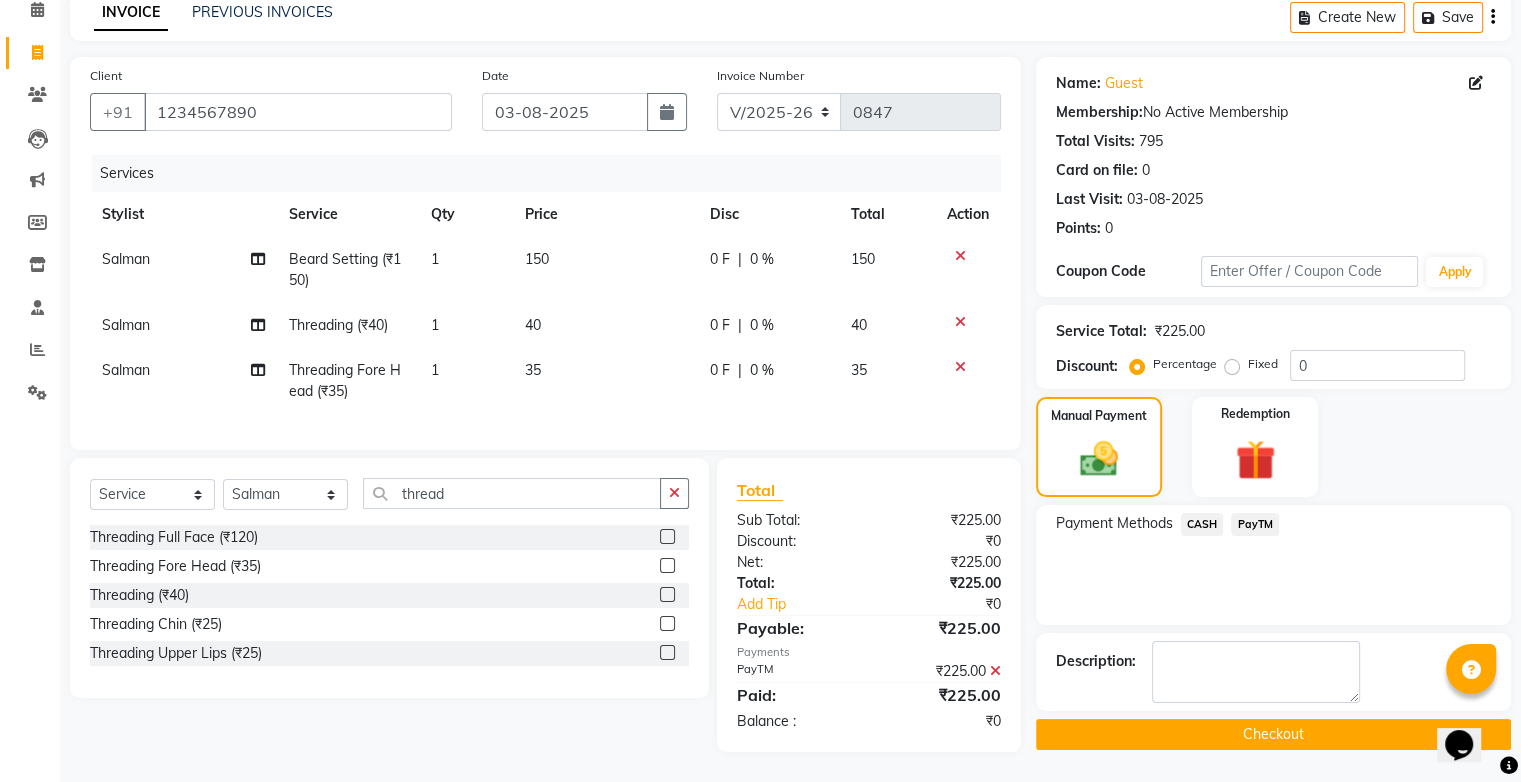 click on "Checkout" 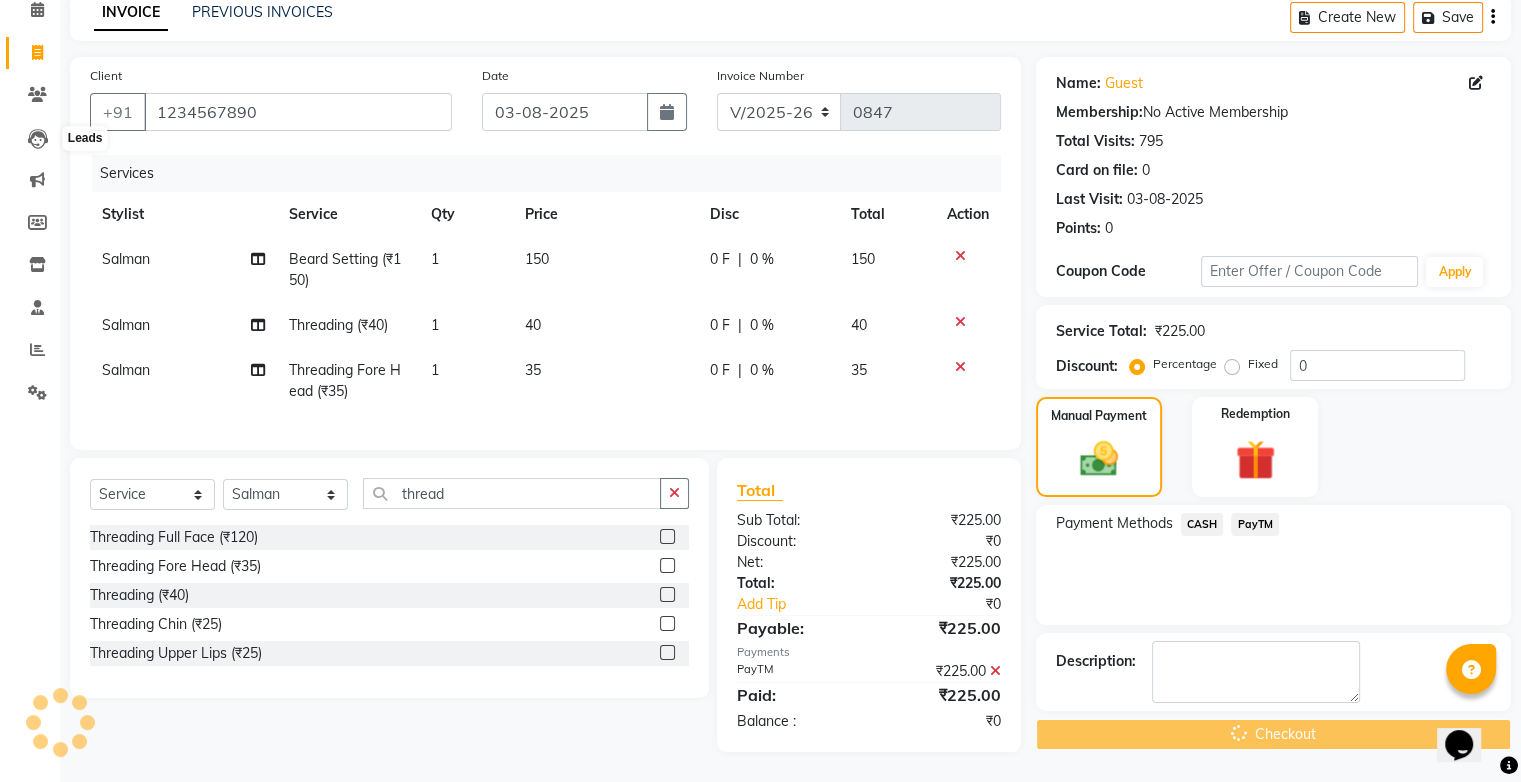 scroll, scrollTop: 0, scrollLeft: 0, axis: both 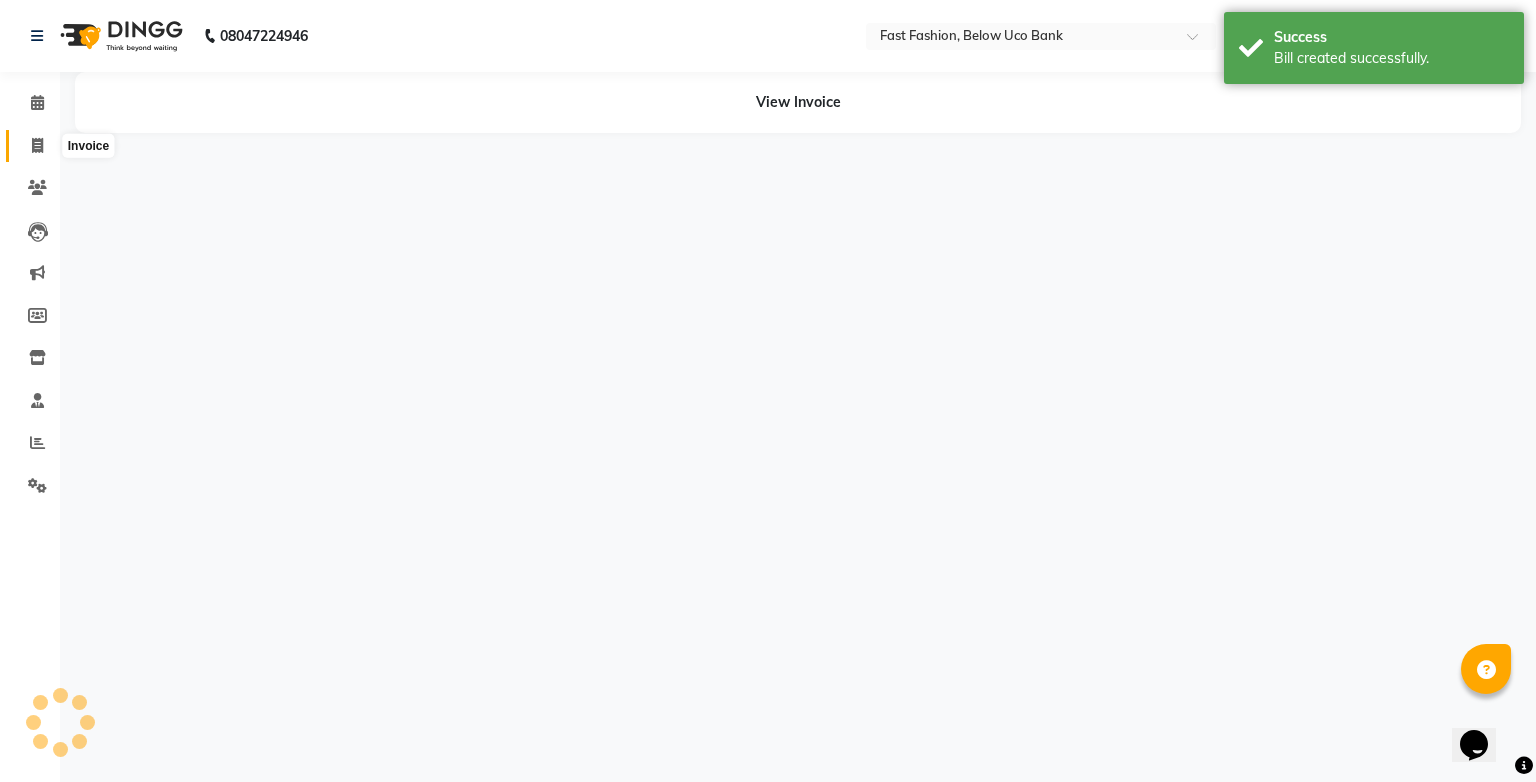 click 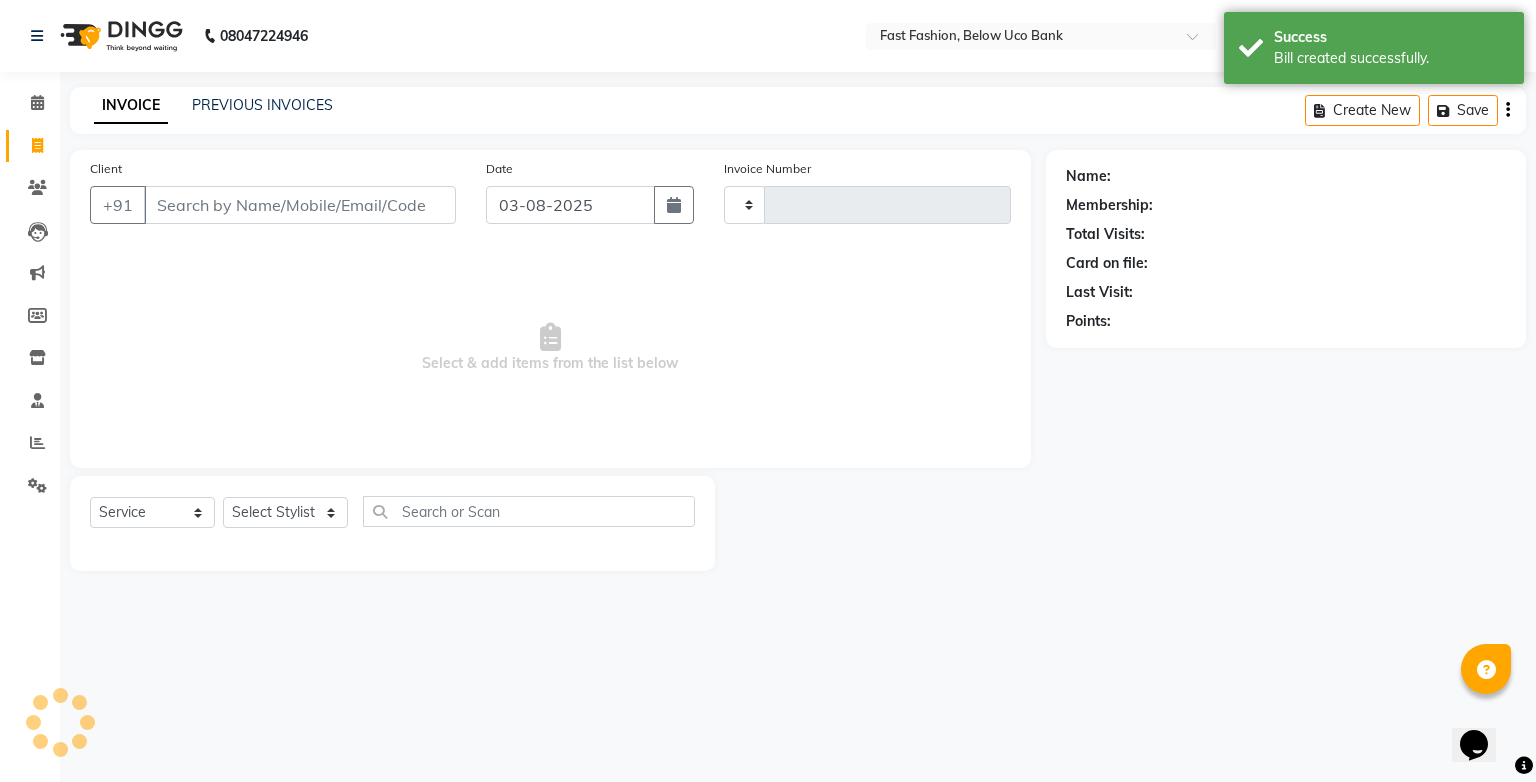 type on "0848" 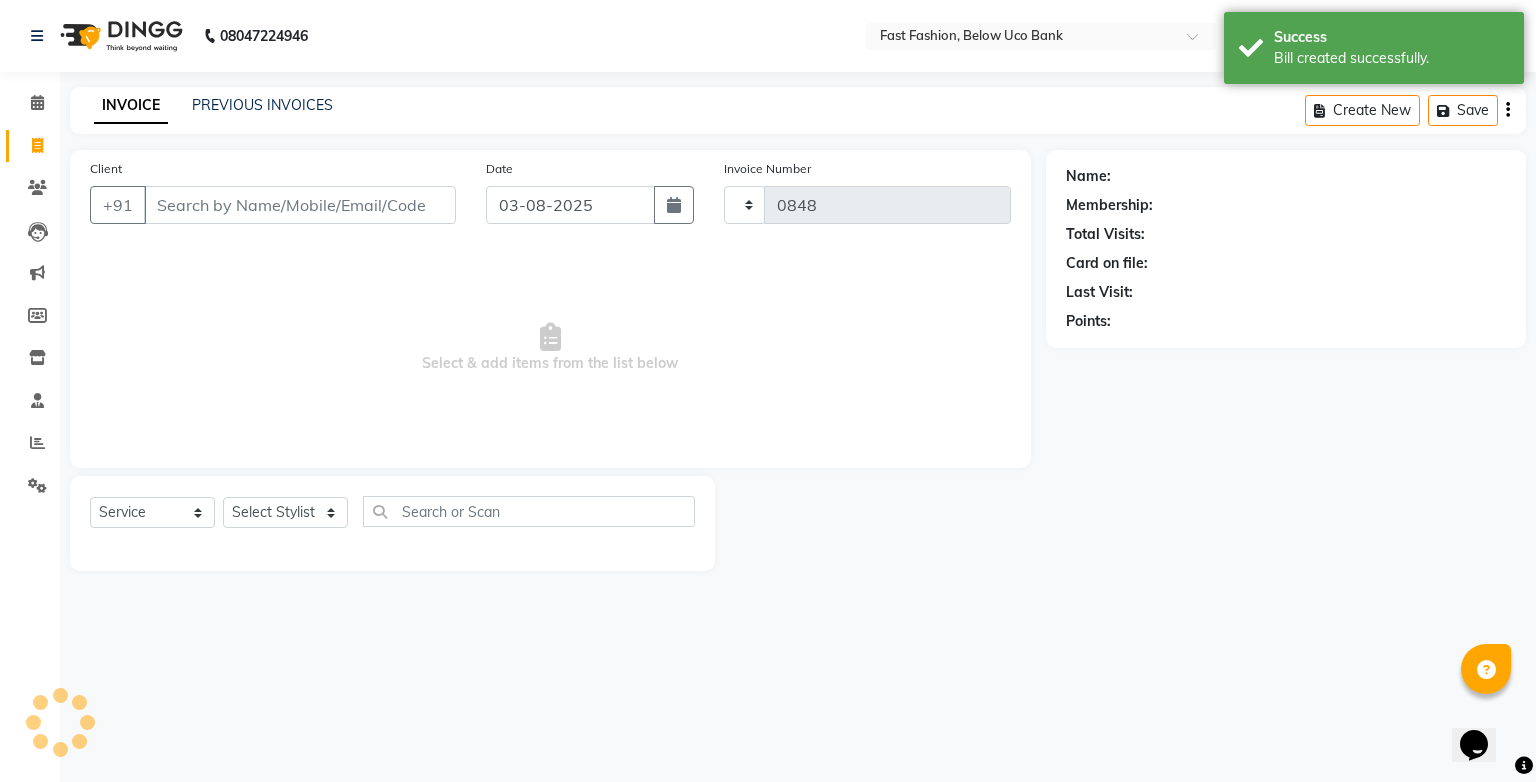 select on "4228" 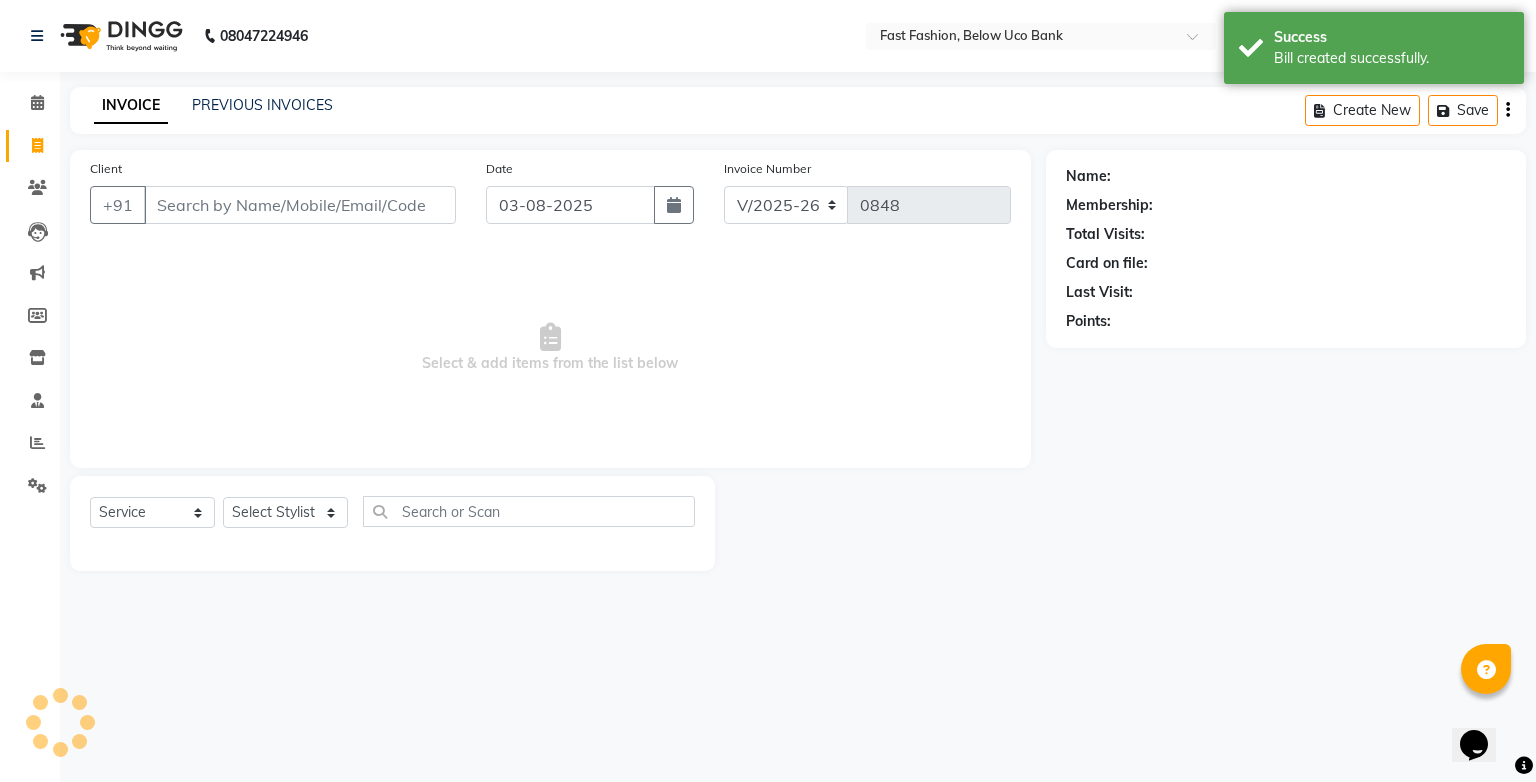 click on "Client" at bounding box center (300, 205) 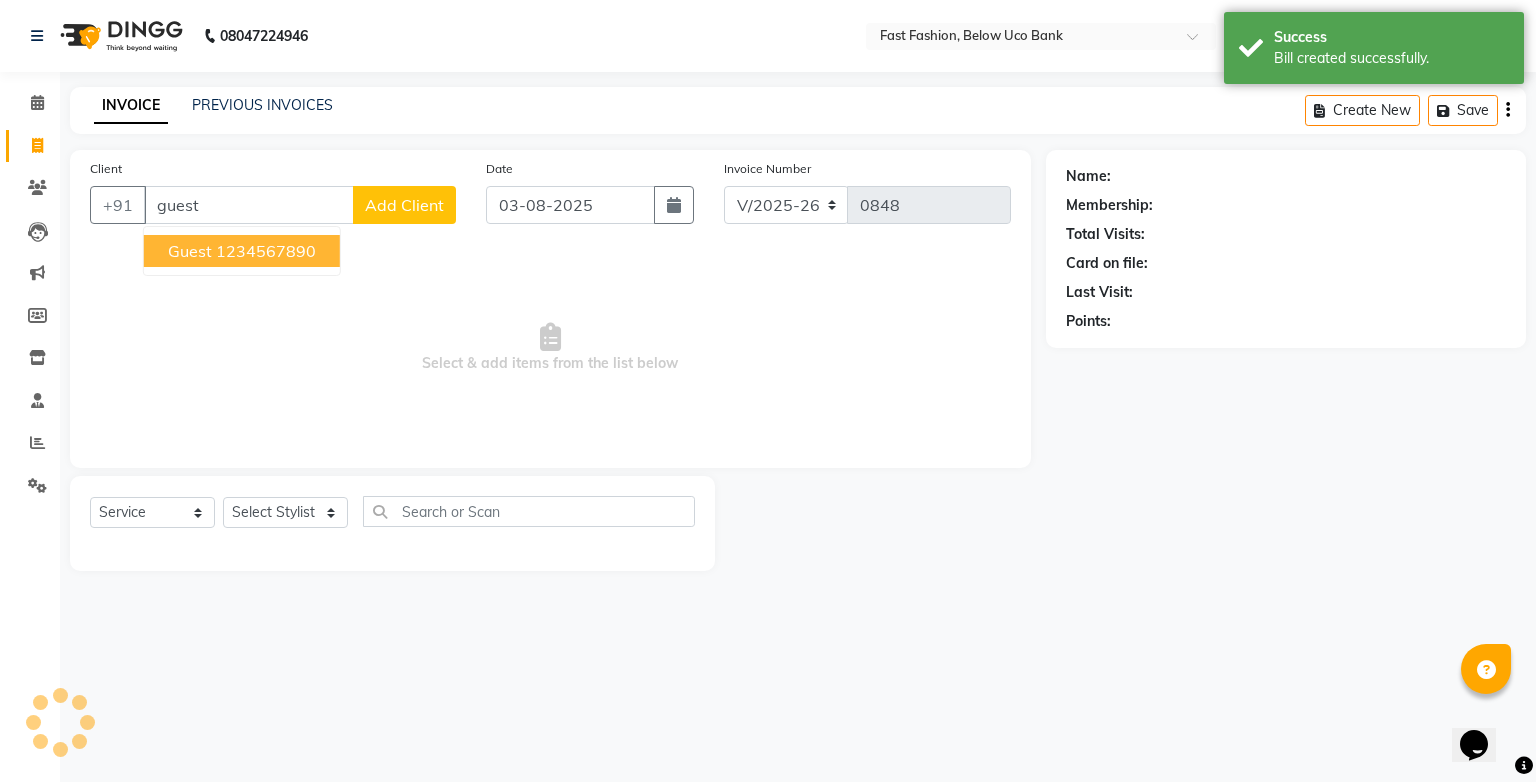 click on "guest  [PHONE]" at bounding box center [242, 251] 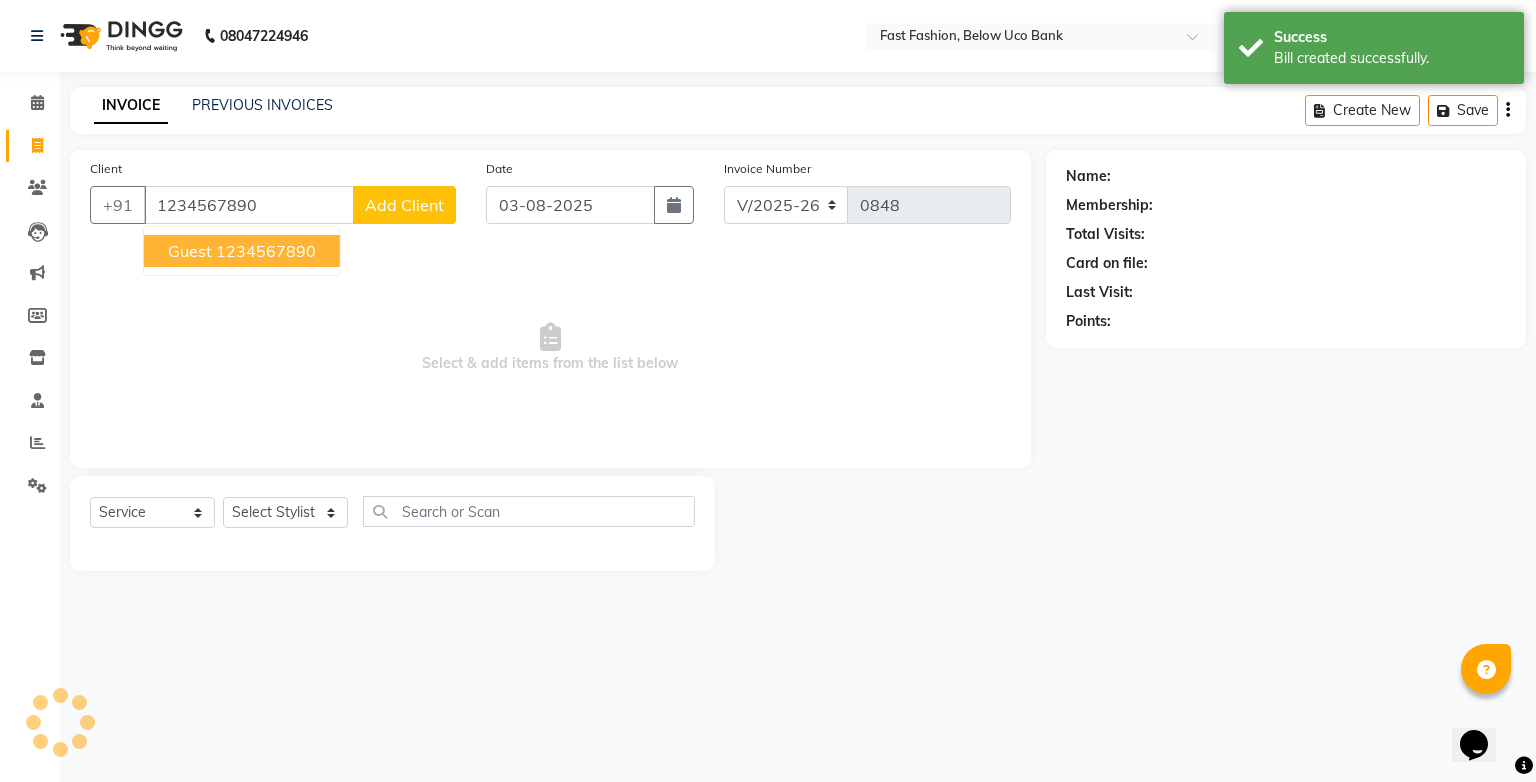 type on "1234567890" 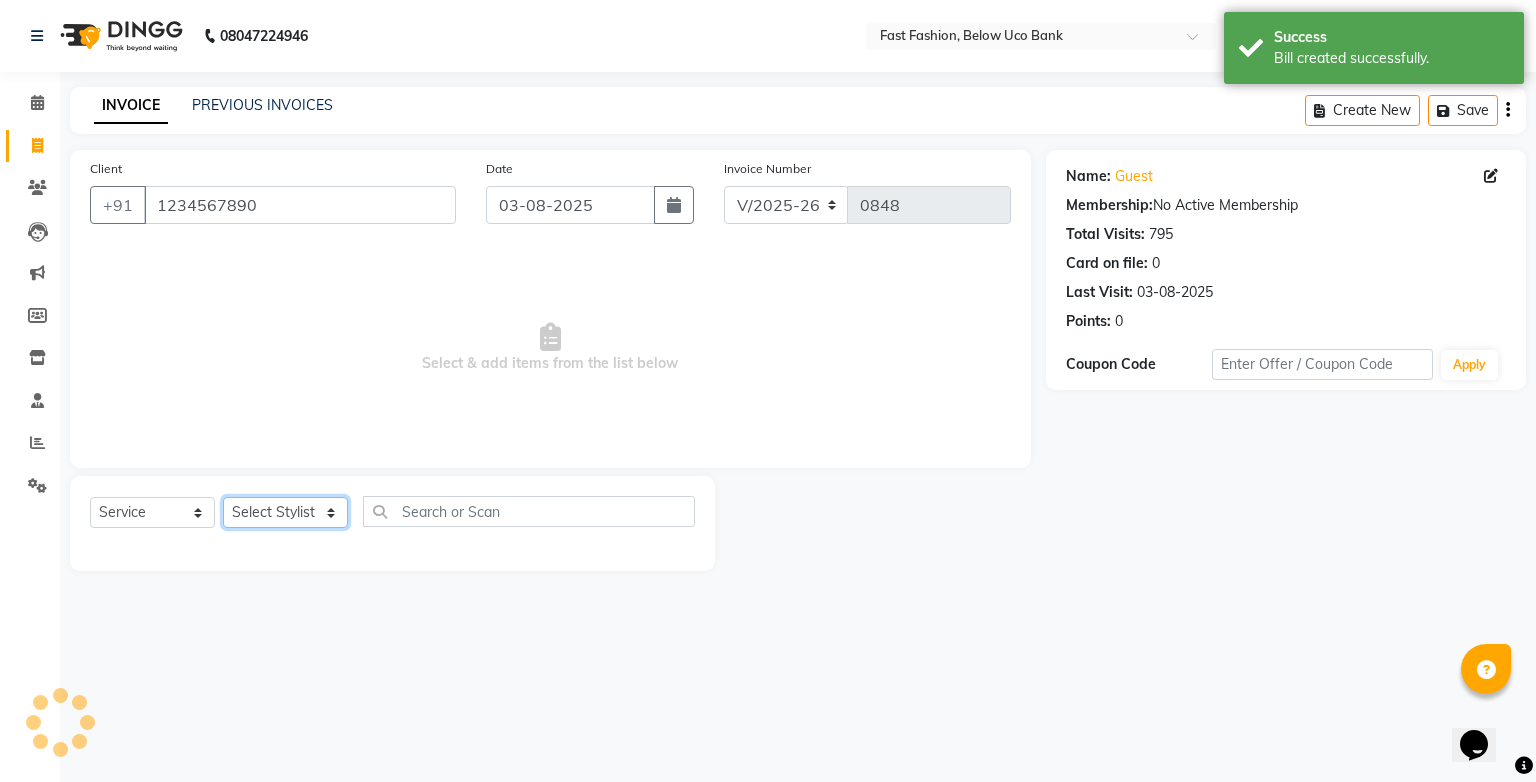 click on "Select Stylist" 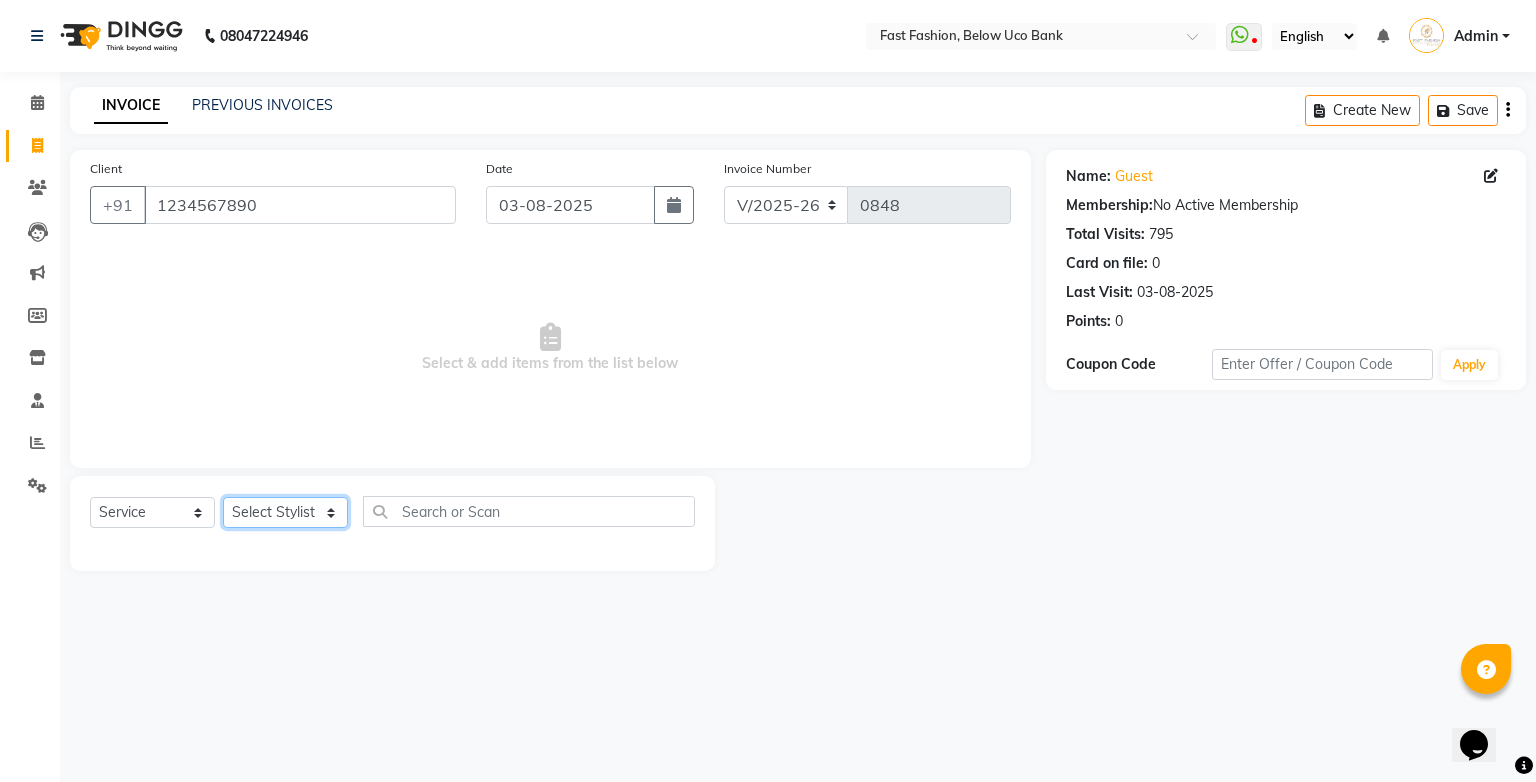 select on "22049" 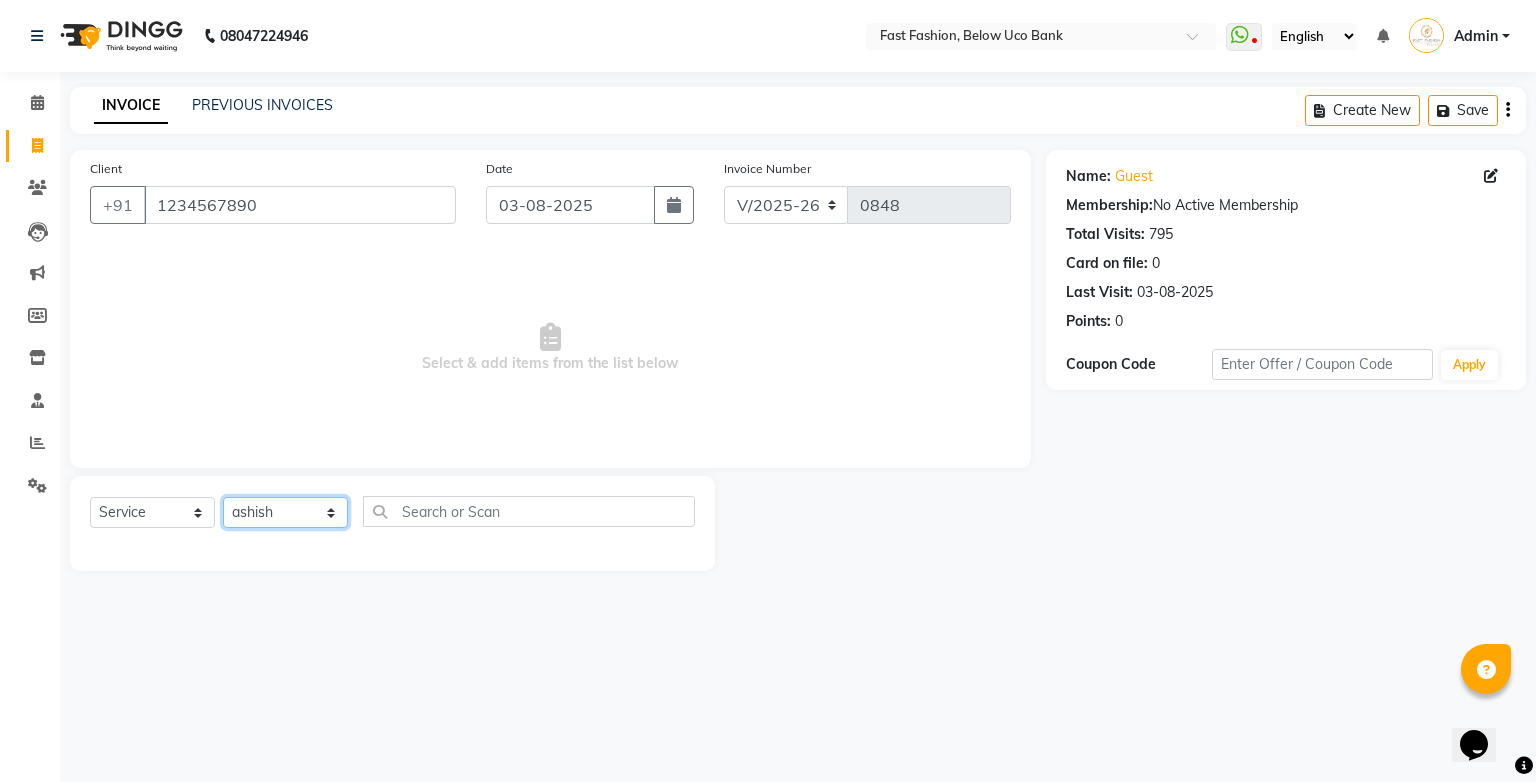 click on "Select Stylist [FIRST] [LAST] [FIRST] [FIRST] [FIRST] [FIRST] [FIRST] [FIRST] [FIRST] [FIRST] [FIRST] [FIRST] [FIRST]" 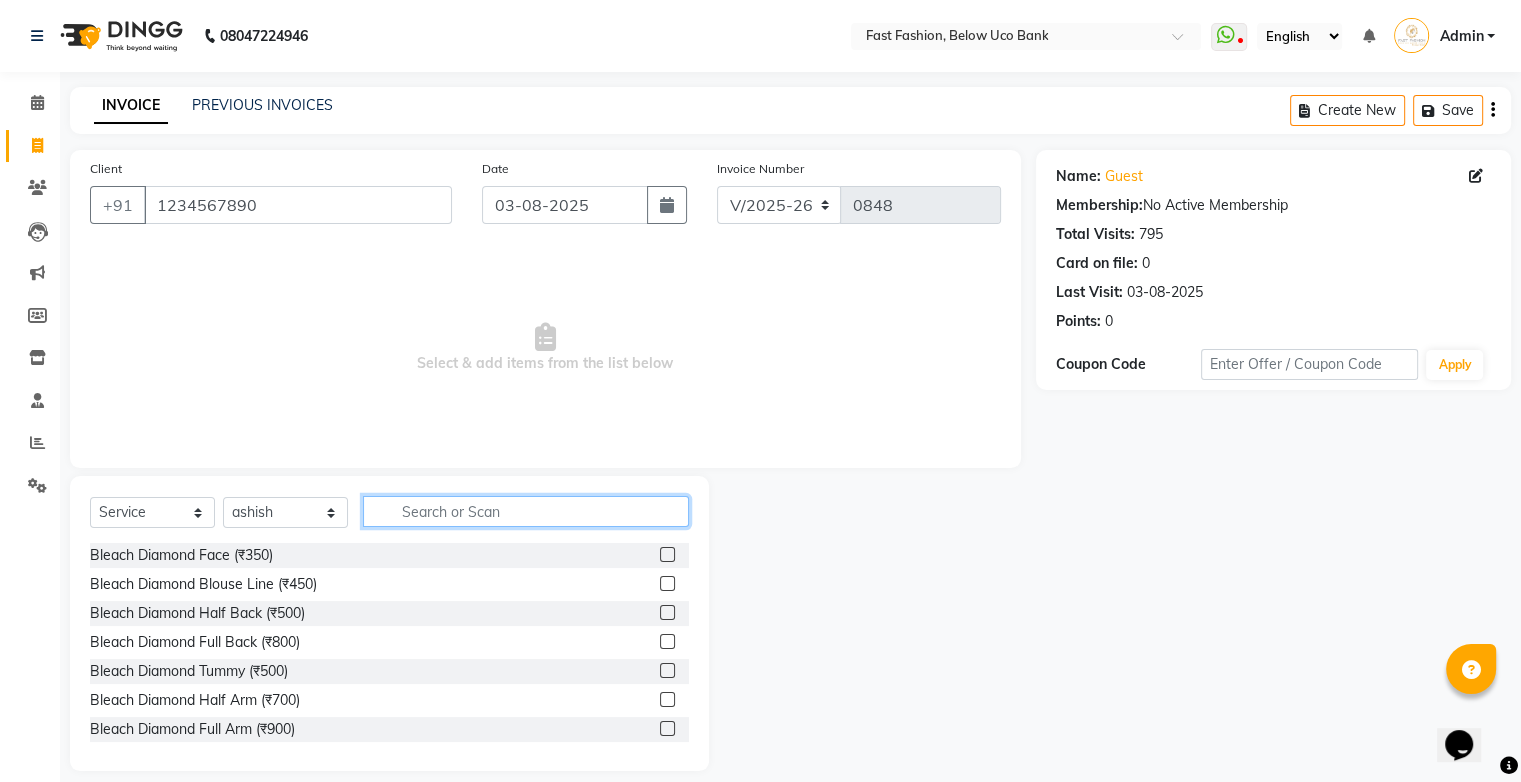 click 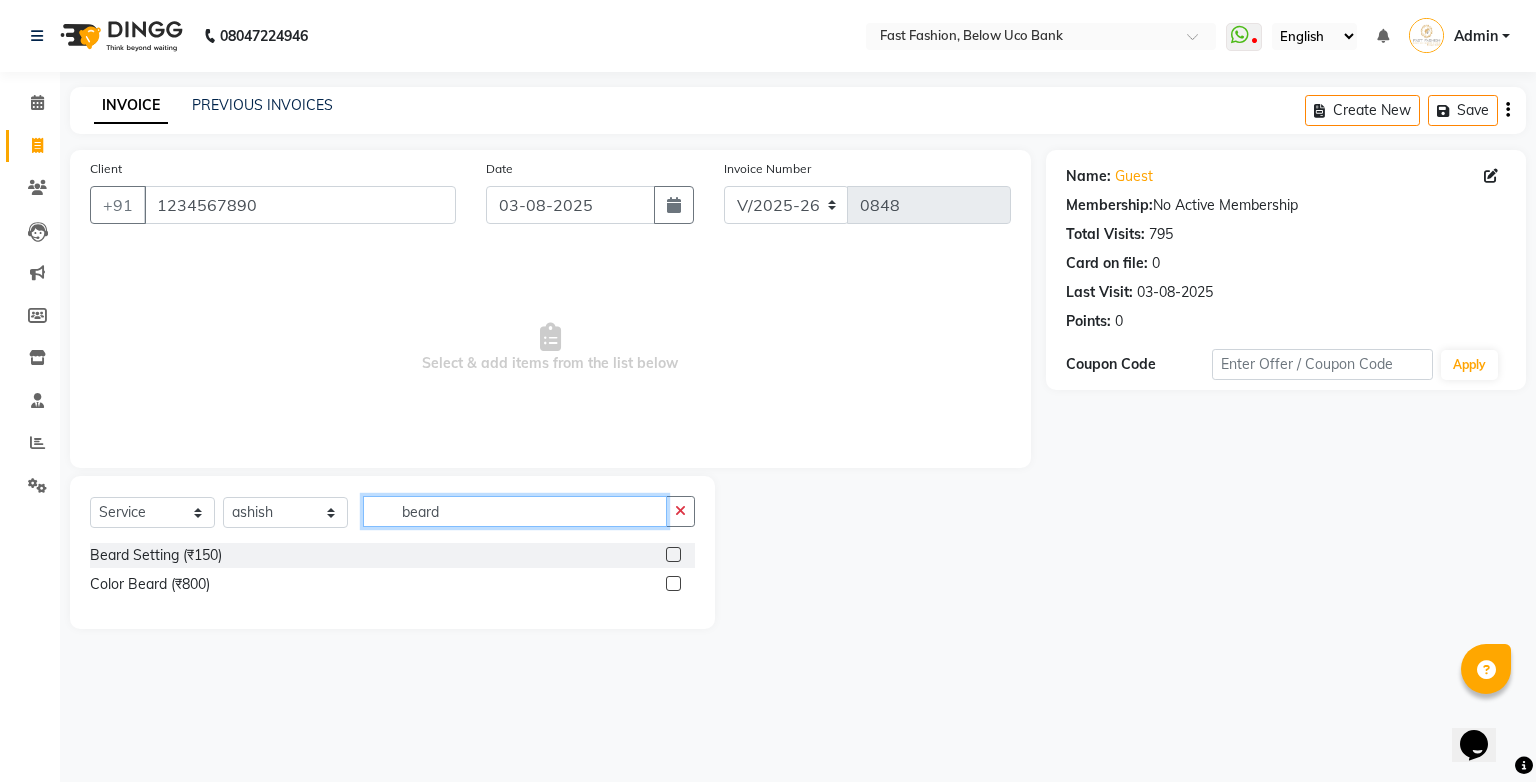 type on "beard" 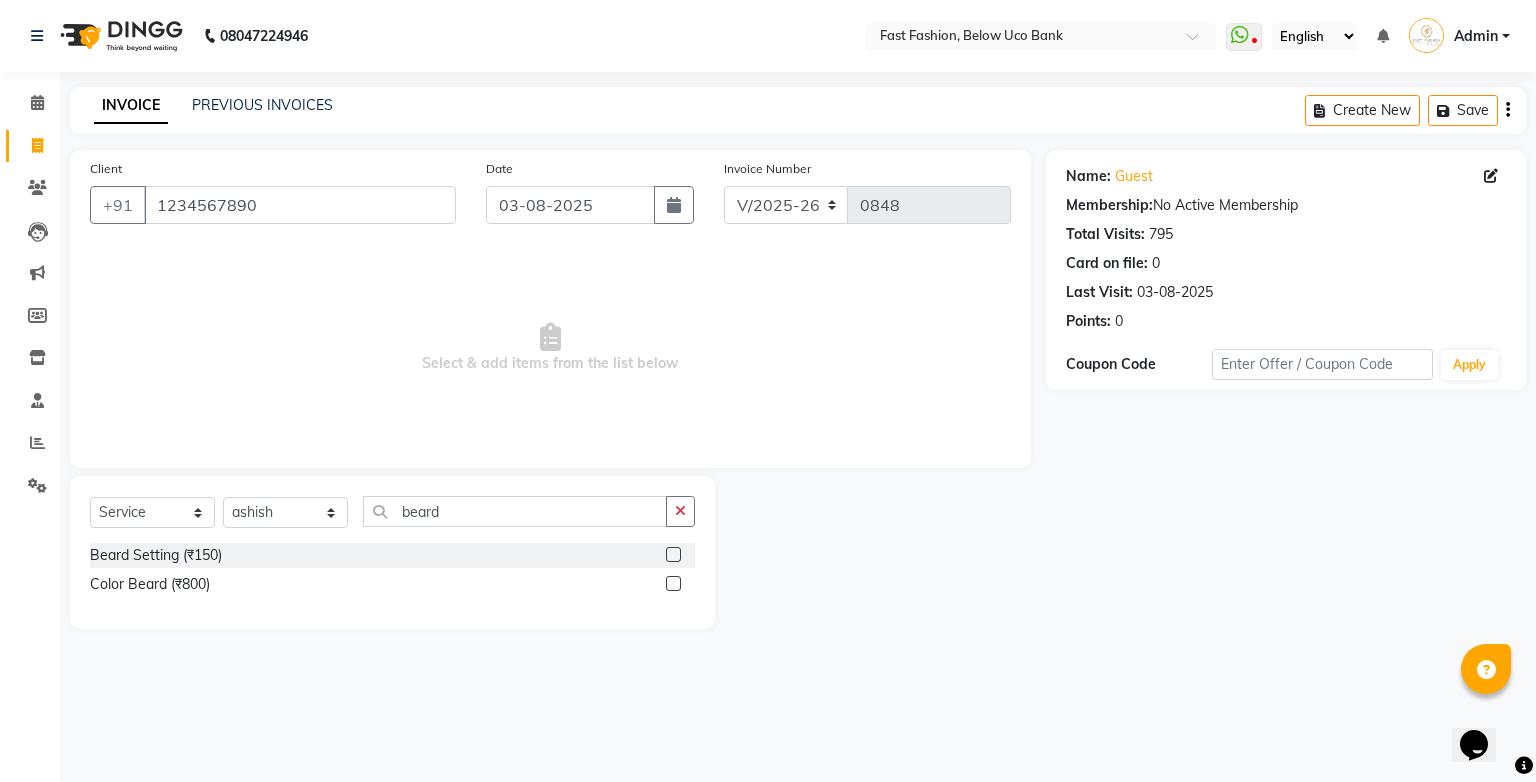 click 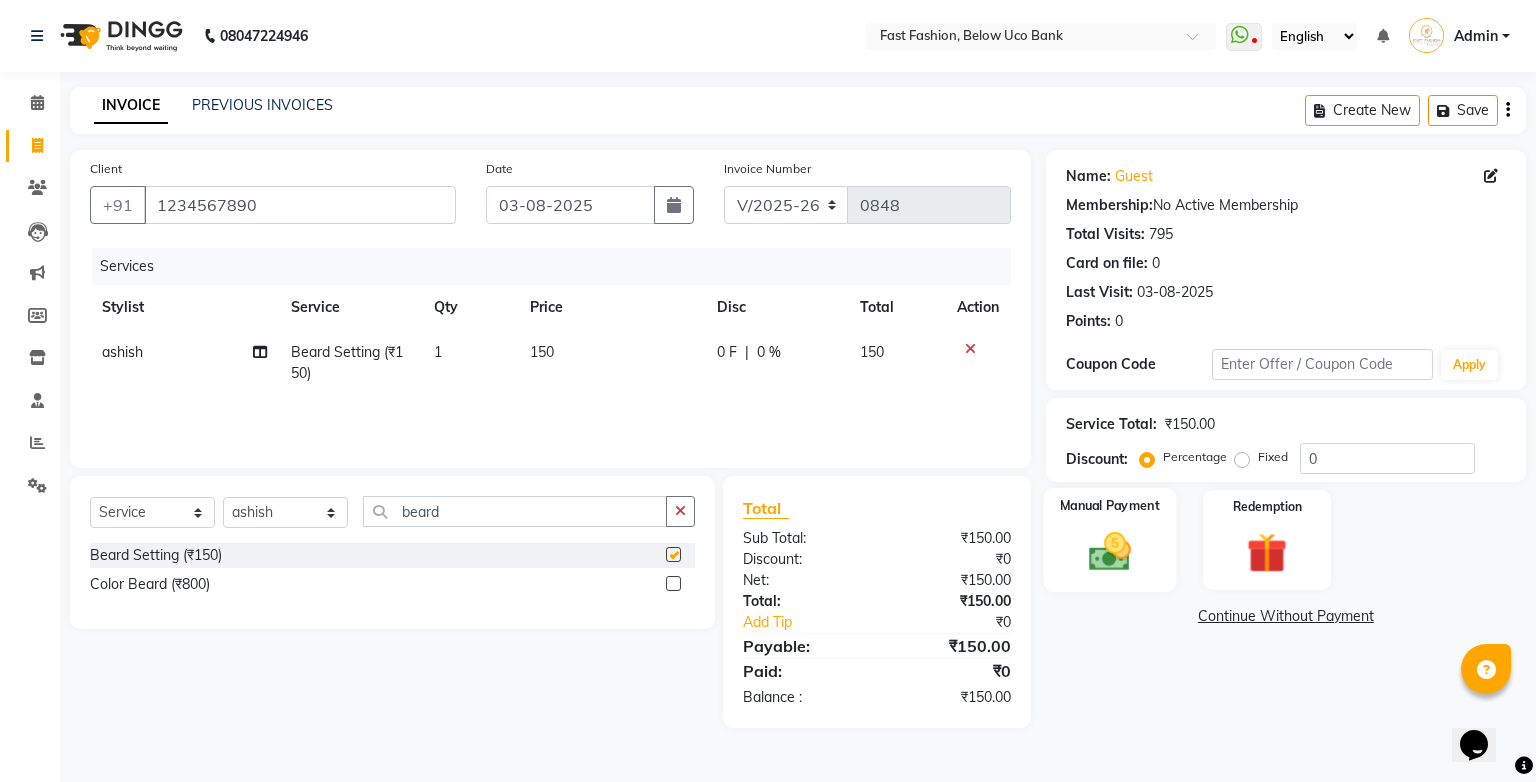 checkbox on "false" 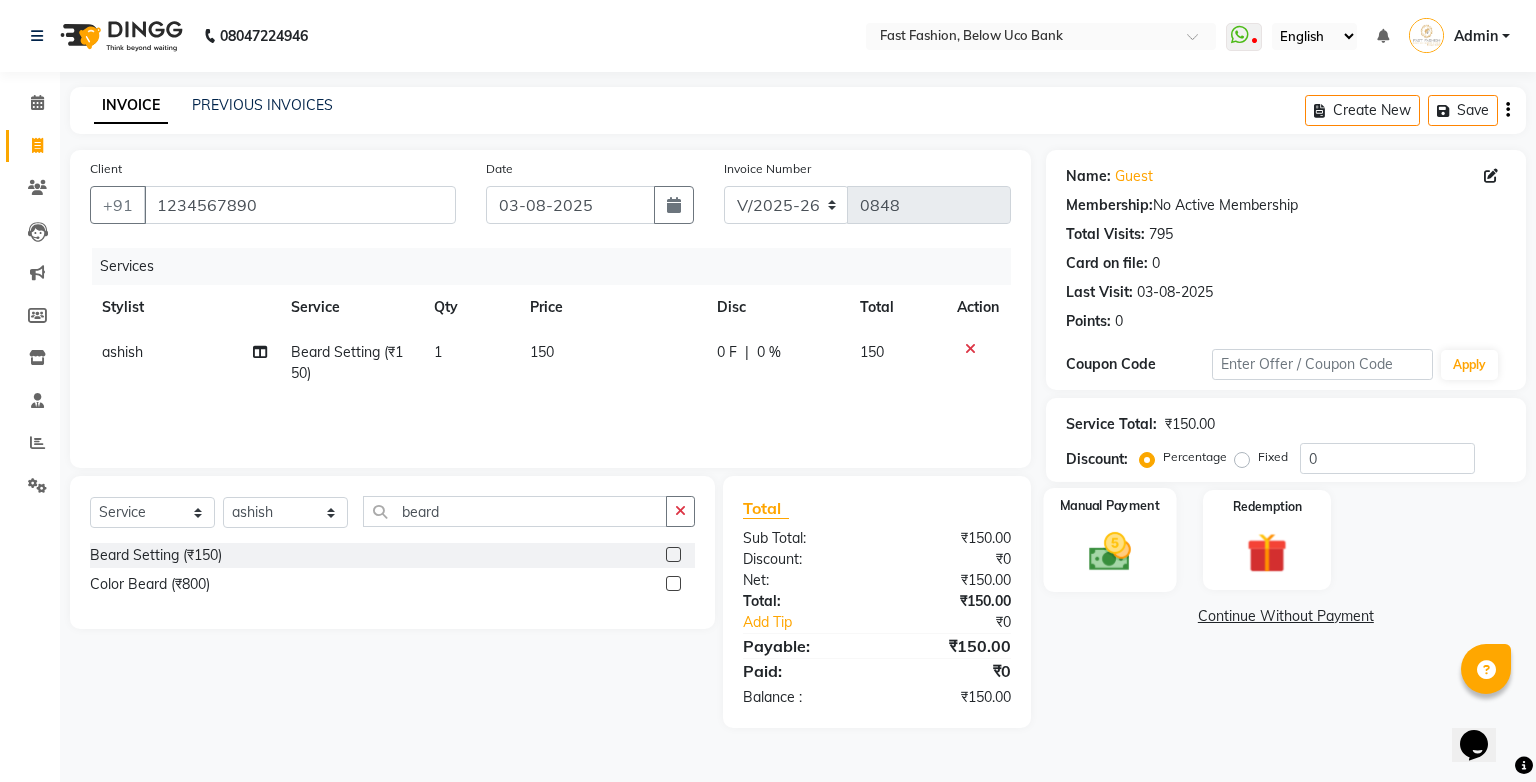 click 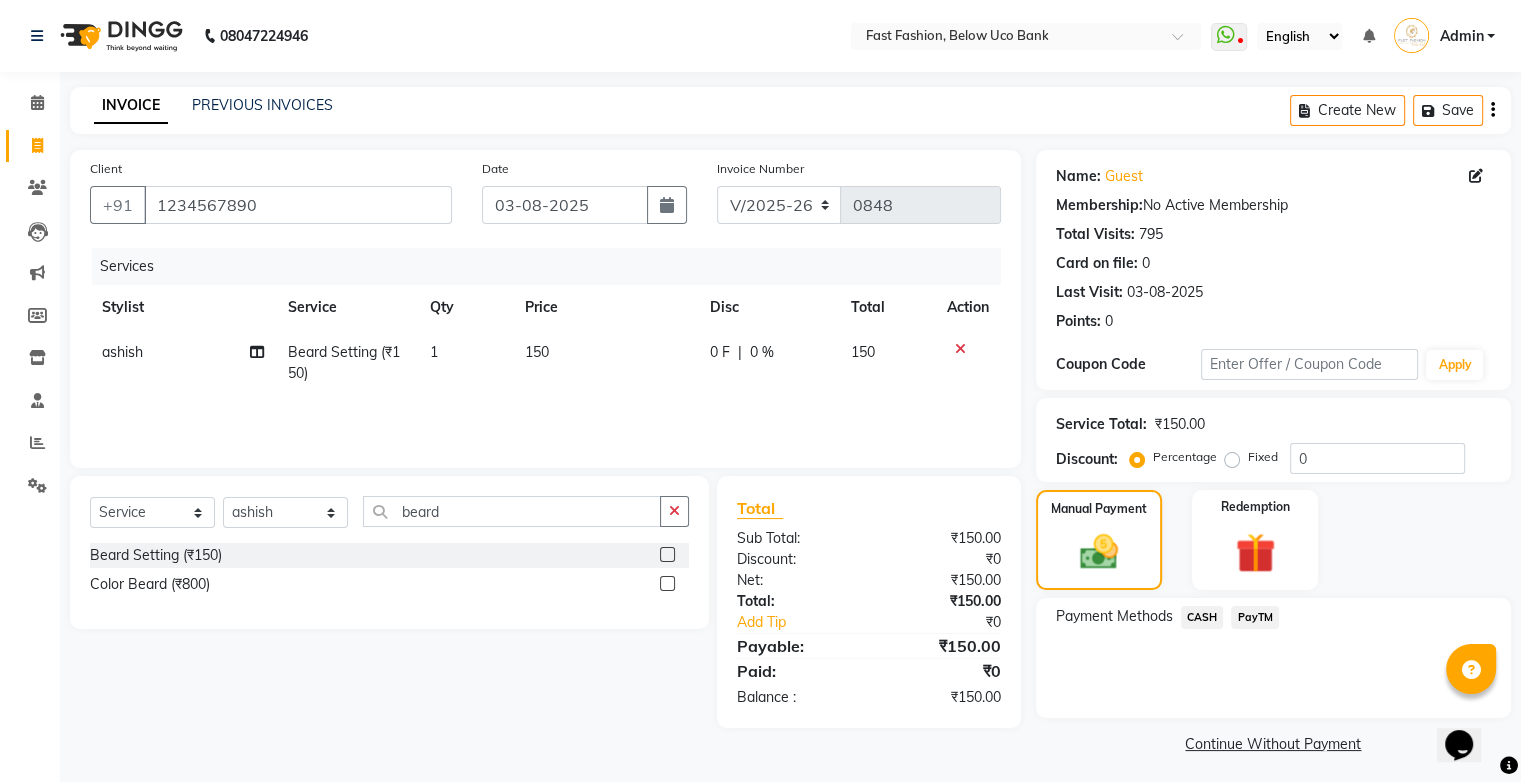 click on "PayTM" 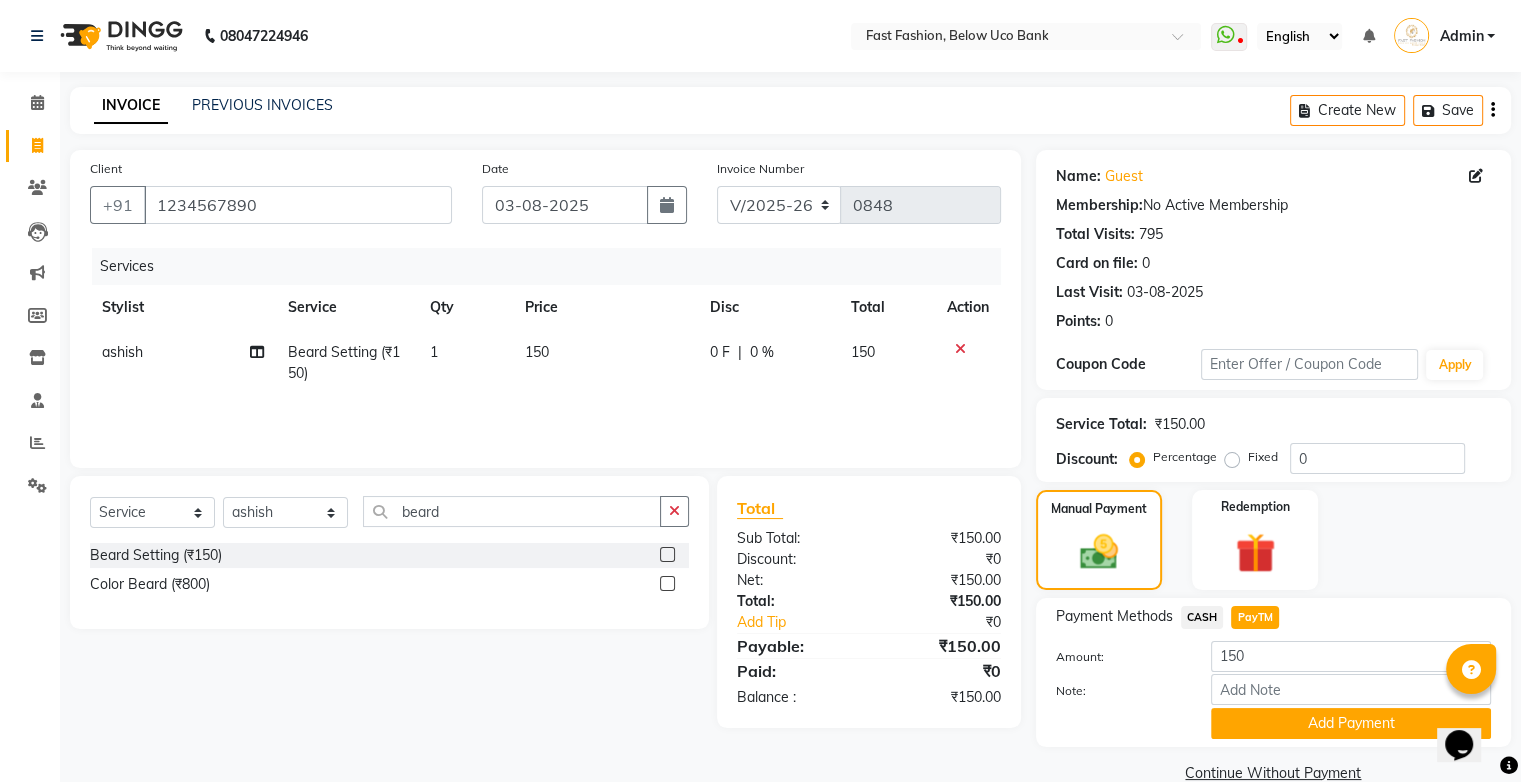 click on "Add Payment" 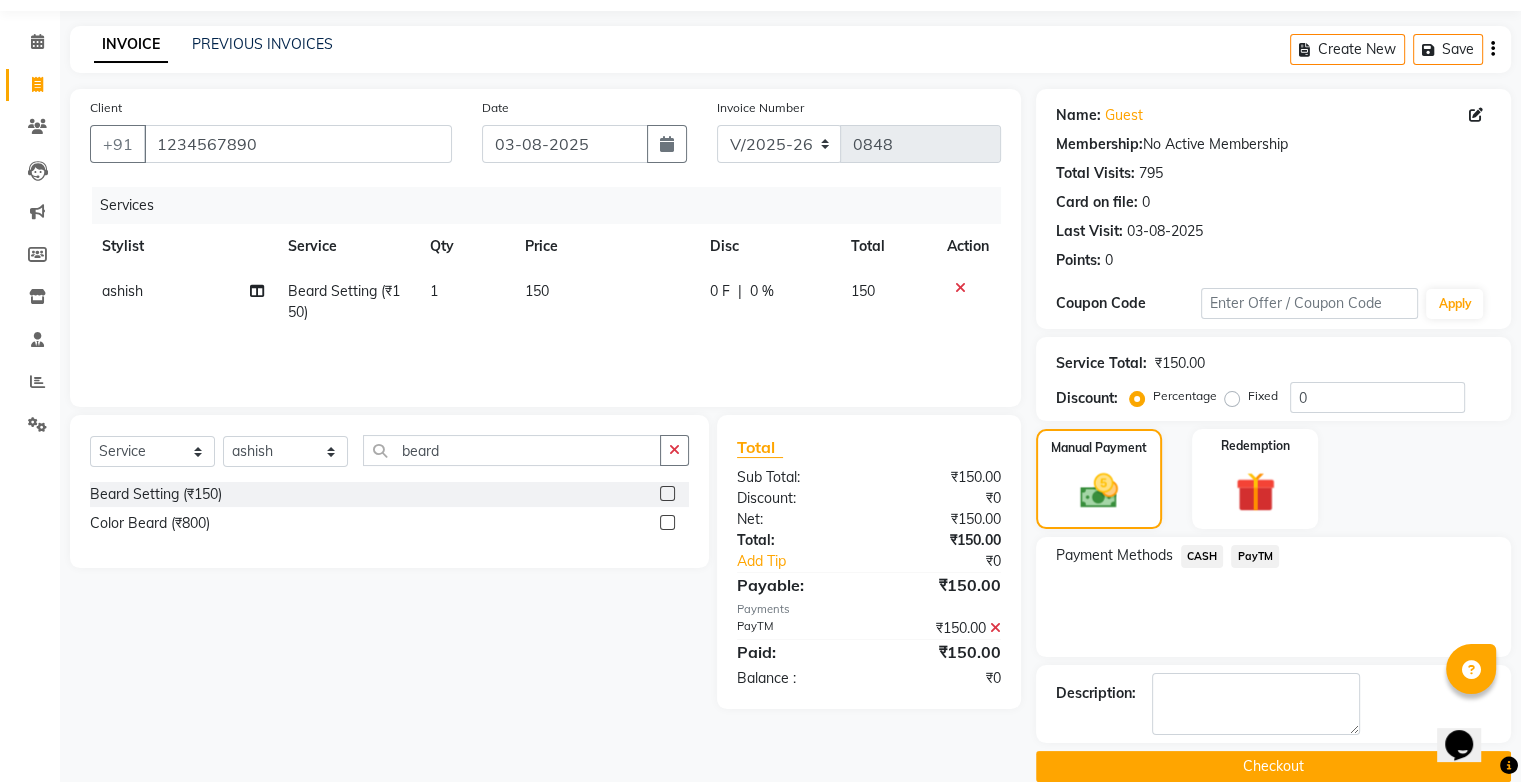 scroll, scrollTop: 88, scrollLeft: 0, axis: vertical 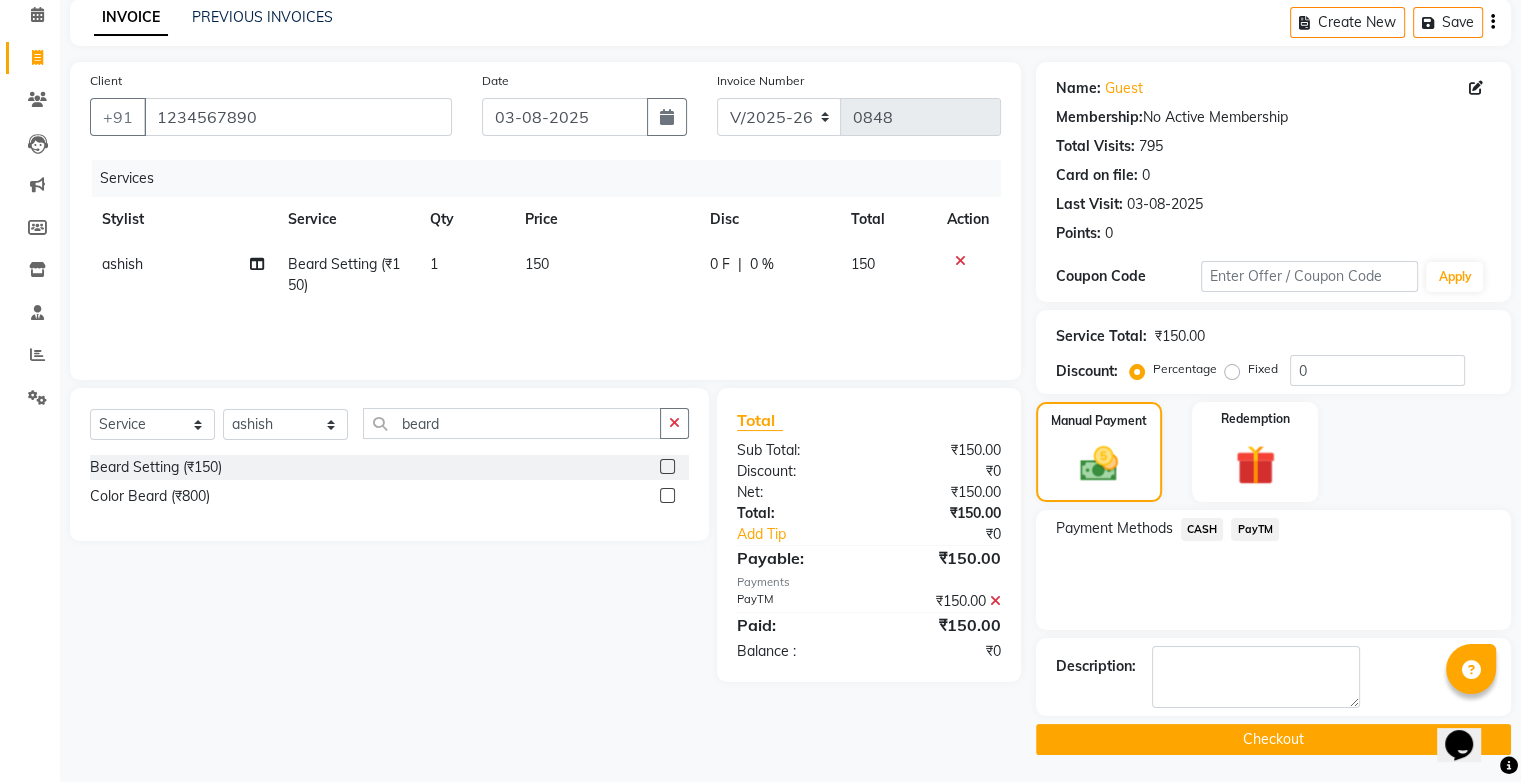 click on "Checkout" 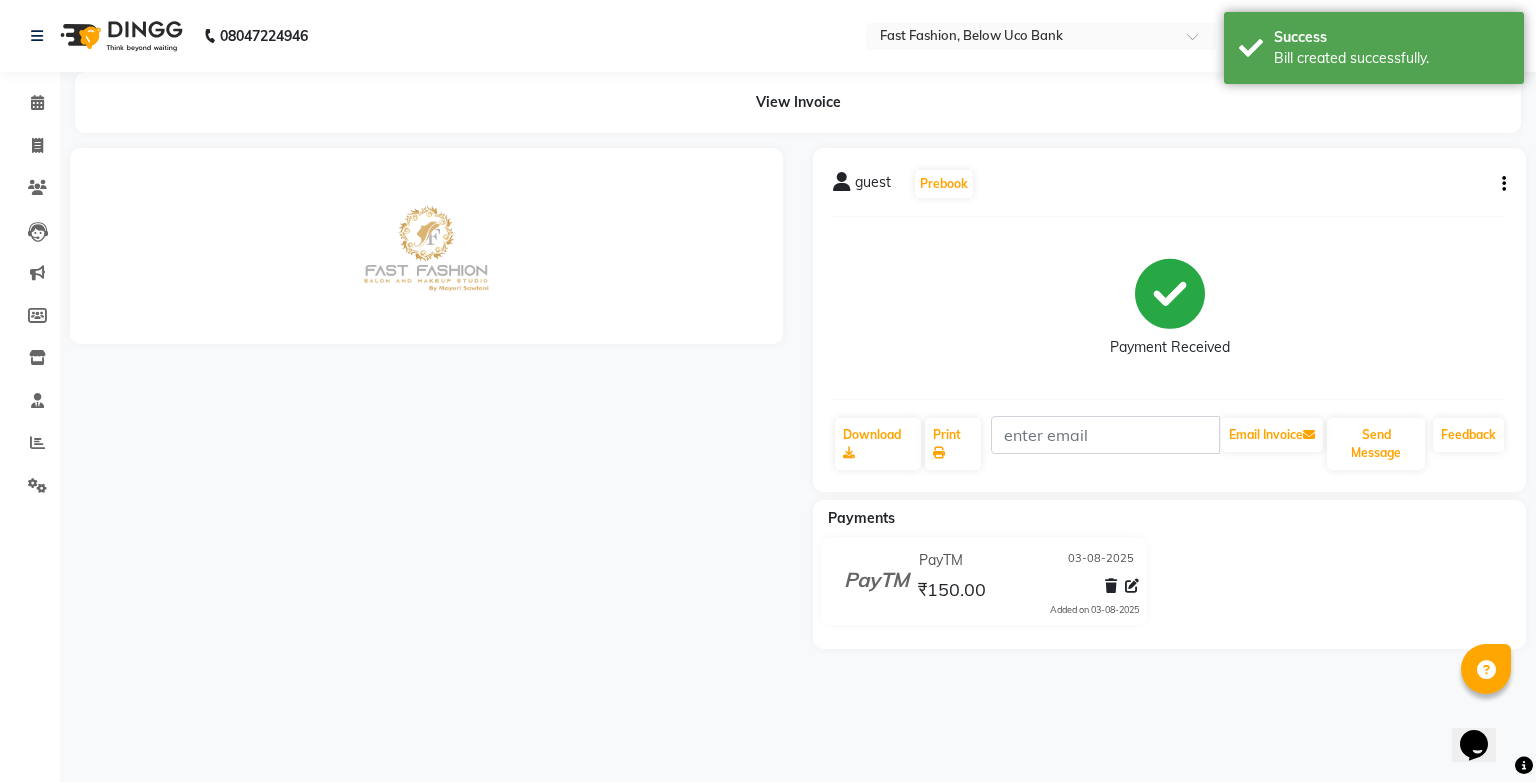 scroll, scrollTop: 0, scrollLeft: 0, axis: both 